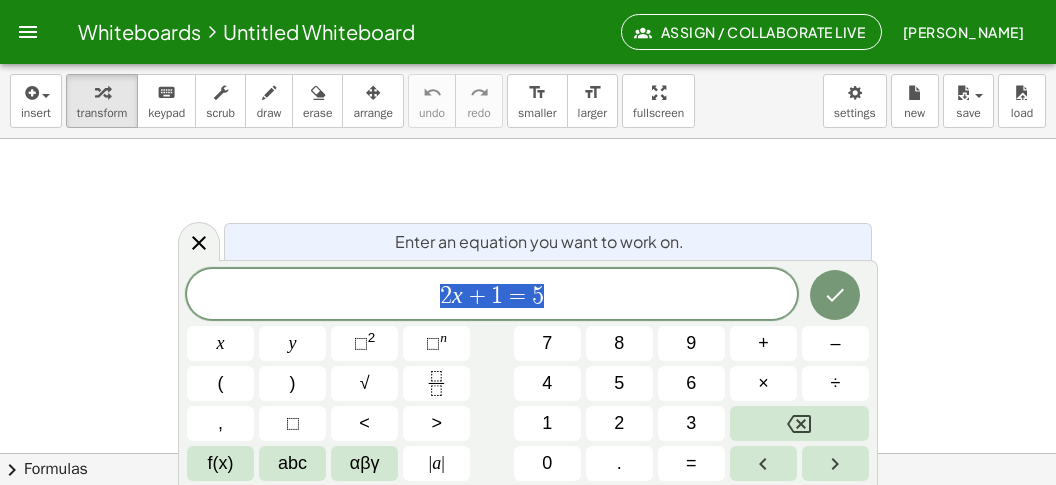scroll, scrollTop: 0, scrollLeft: 0, axis: both 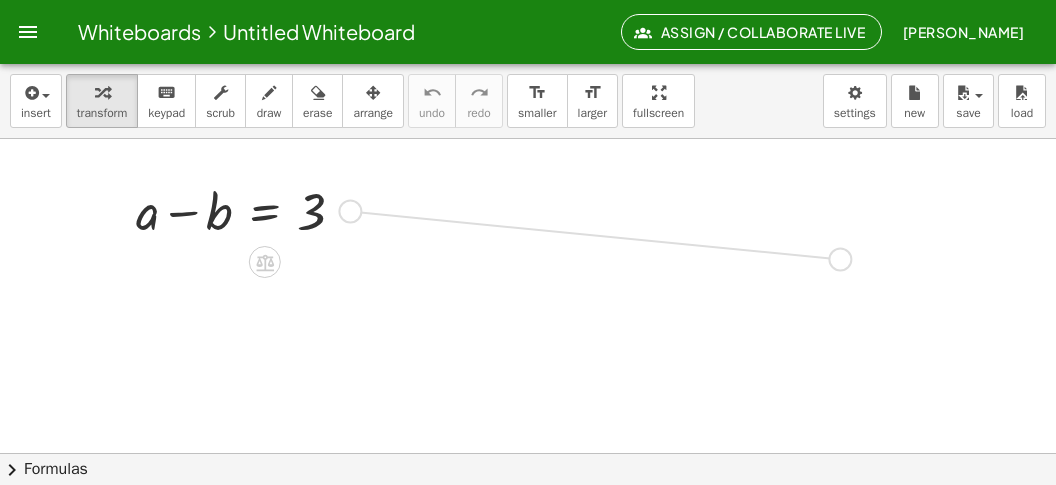 drag, startPoint x: 362, startPoint y: 210, endPoint x: 846, endPoint y: 256, distance: 486.18103 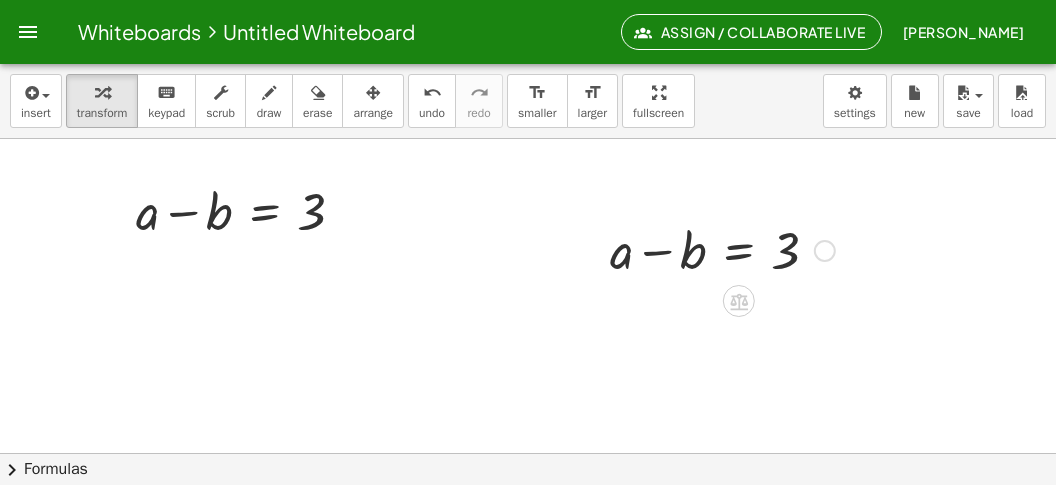 click at bounding box center [722, 249] 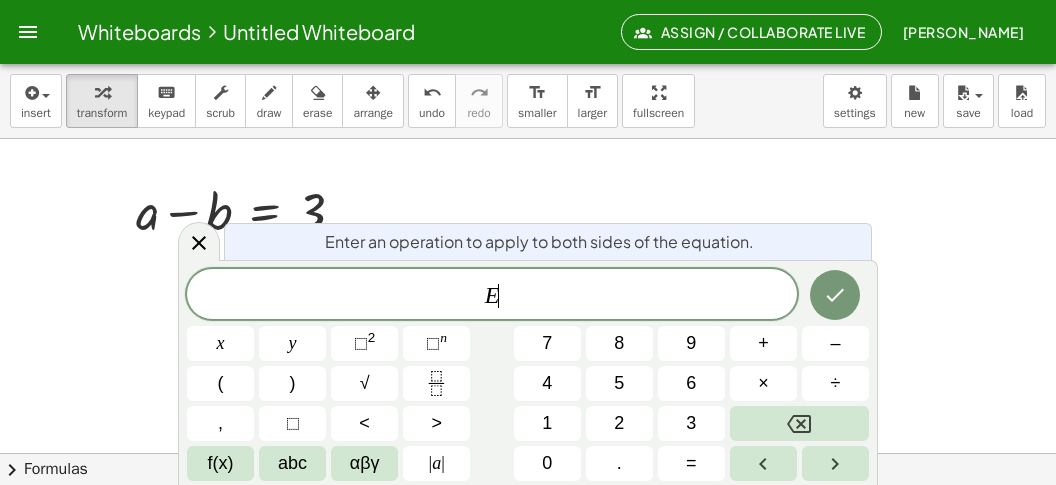 scroll, scrollTop: 18, scrollLeft: 0, axis: vertical 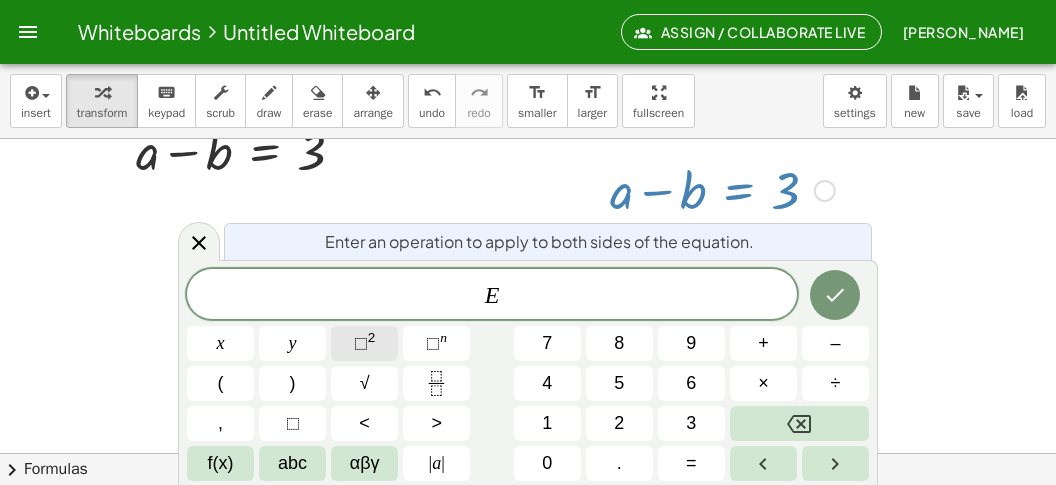 click on "⬚ 2" at bounding box center (364, 343) 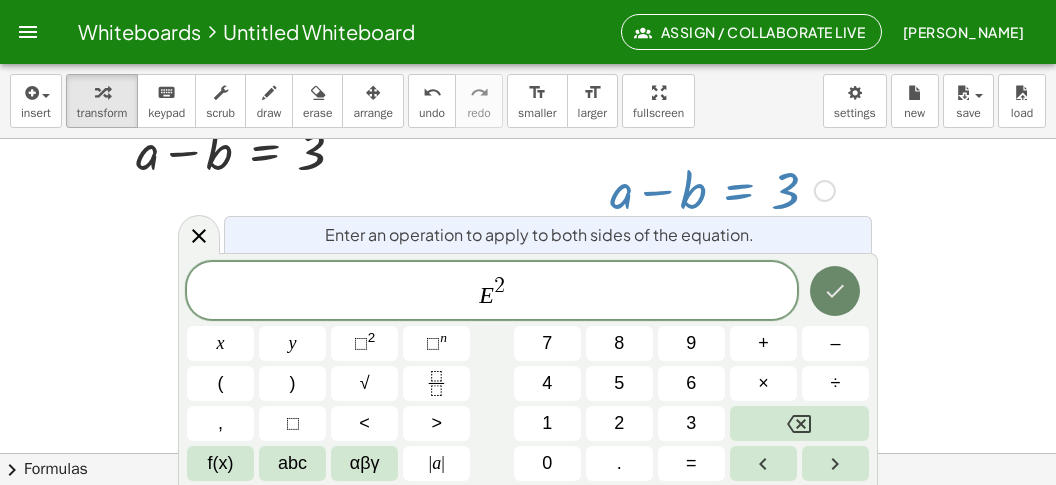 click at bounding box center [835, 291] 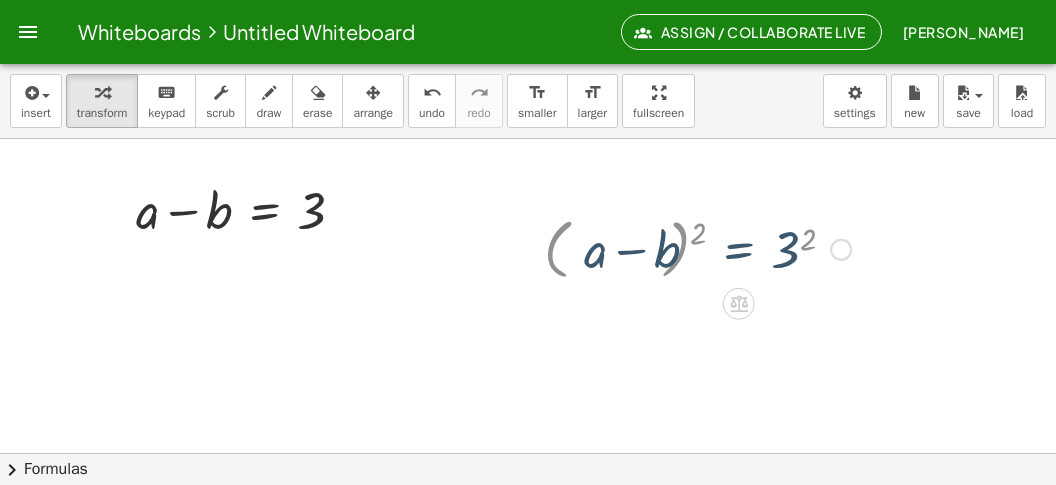 scroll, scrollTop: 0, scrollLeft: 0, axis: both 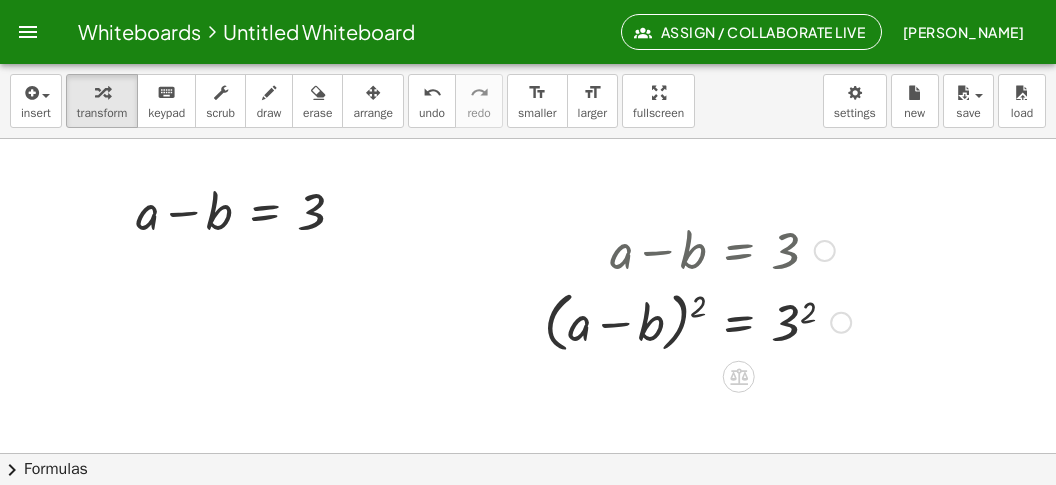 click at bounding box center [697, 321] 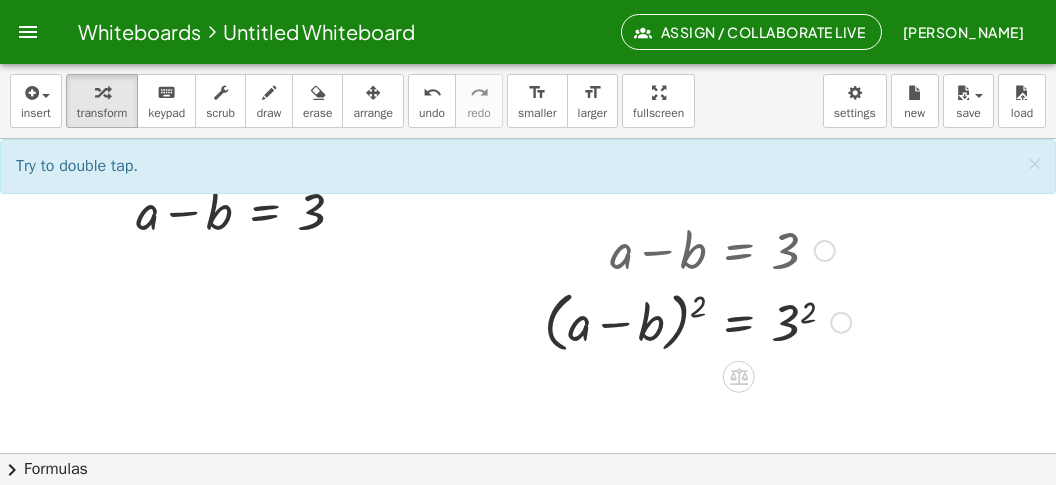 click at bounding box center (697, 321) 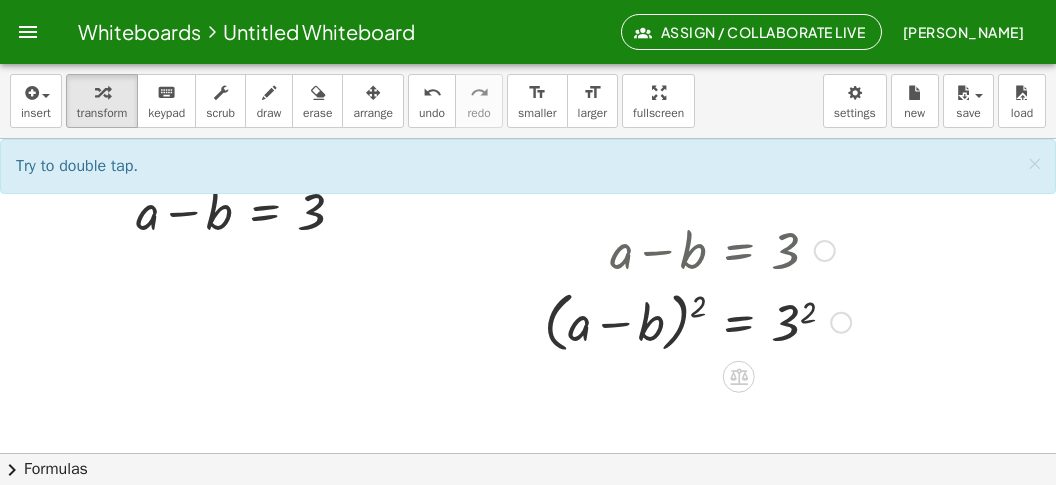click at bounding box center (697, 321) 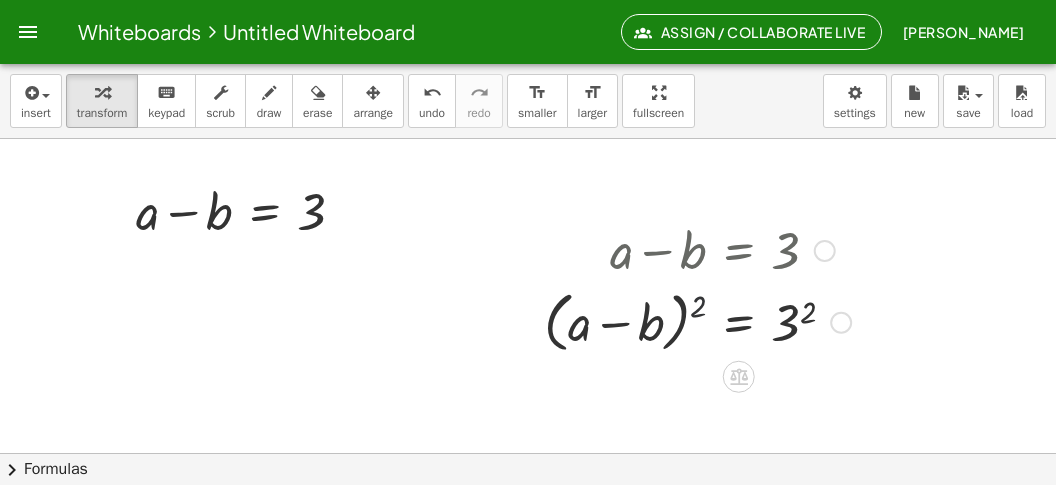 click at bounding box center (697, 321) 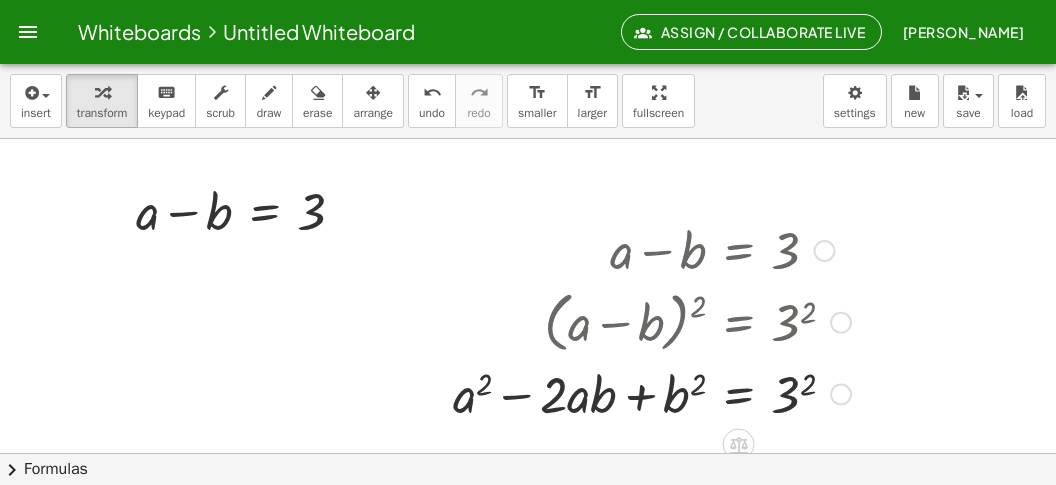 drag, startPoint x: 795, startPoint y: 405, endPoint x: 773, endPoint y: 403, distance: 22.090721 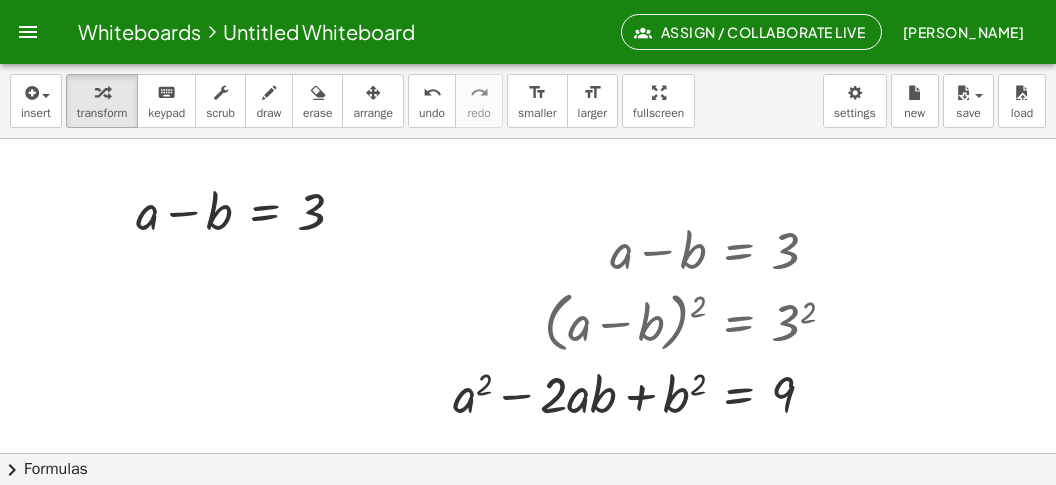 click at bounding box center [528, 465] 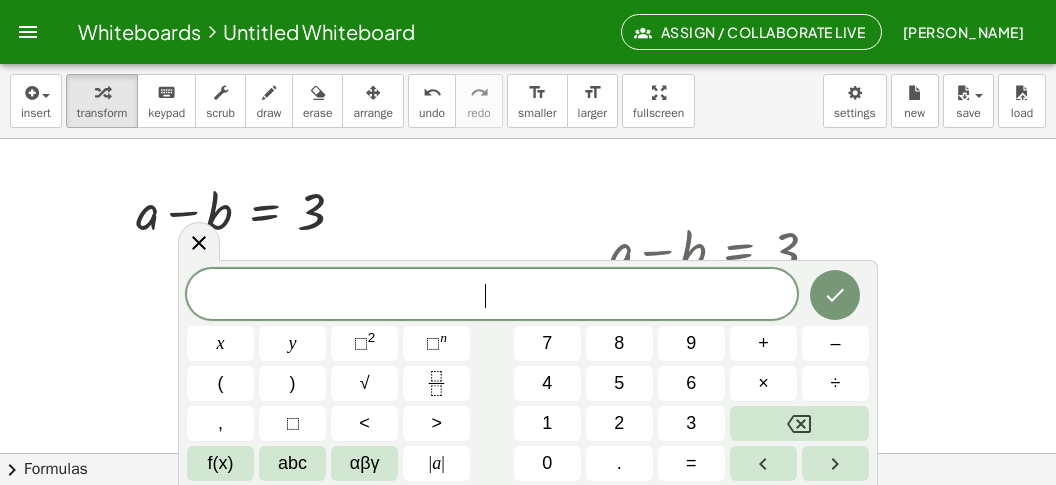 scroll, scrollTop: 18, scrollLeft: 0, axis: vertical 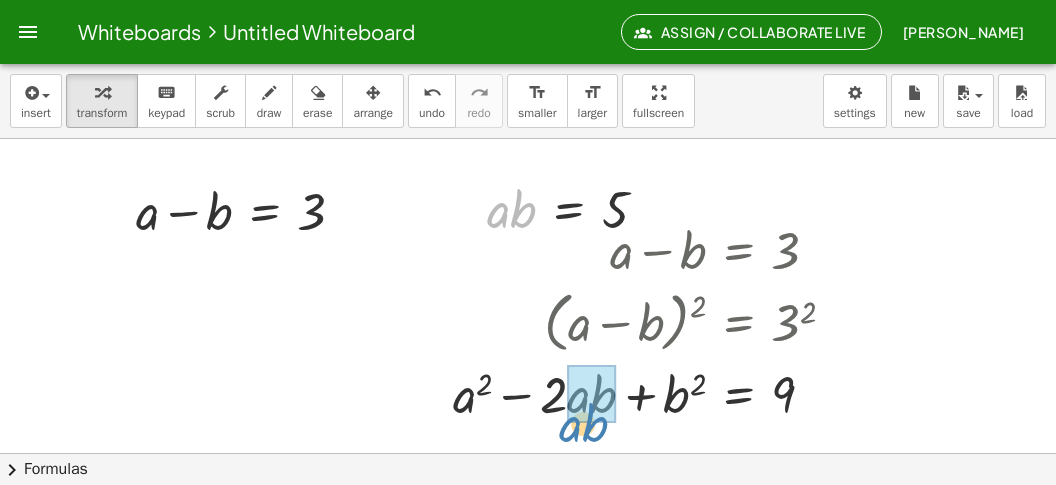 drag, startPoint x: 505, startPoint y: 210, endPoint x: 597, endPoint y: 421, distance: 230.18471 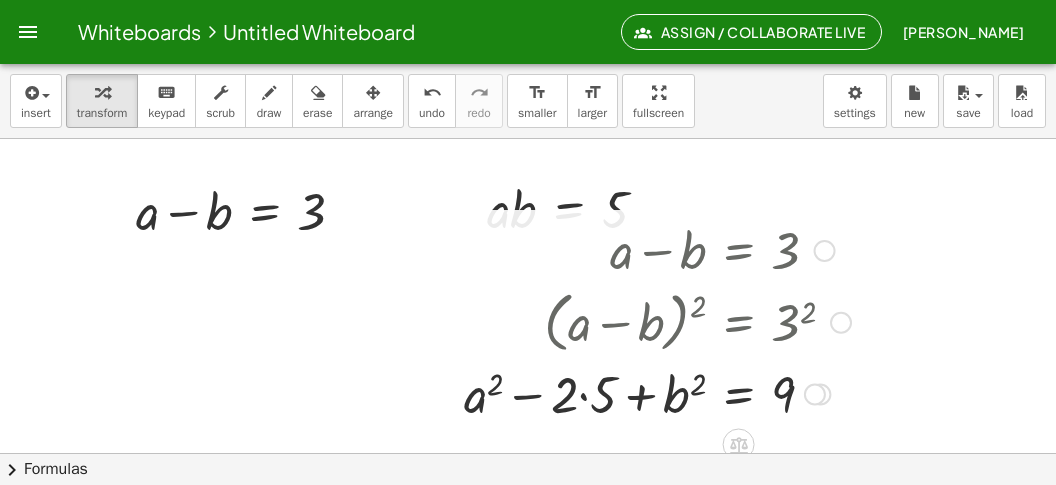 click at bounding box center (657, 393) 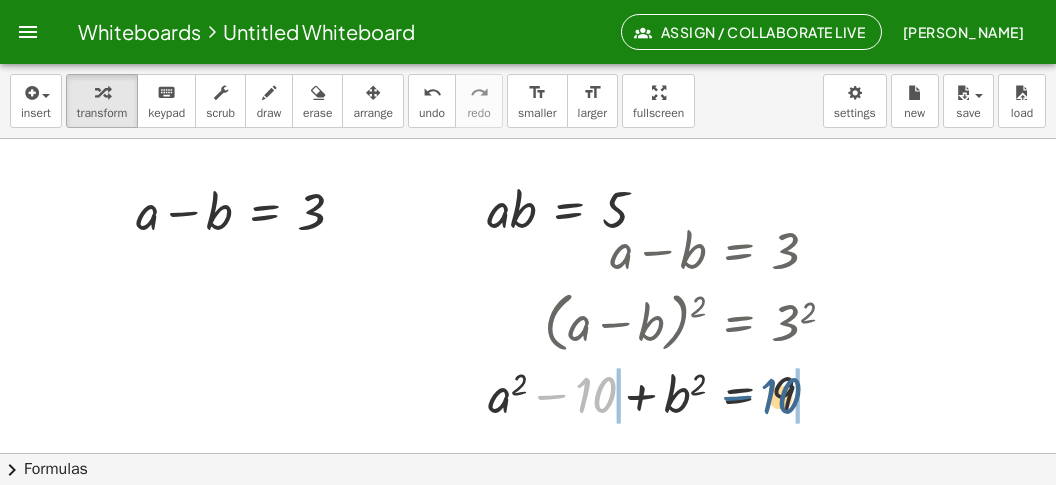 drag, startPoint x: 553, startPoint y: 398, endPoint x: 742, endPoint y: 400, distance: 189.01057 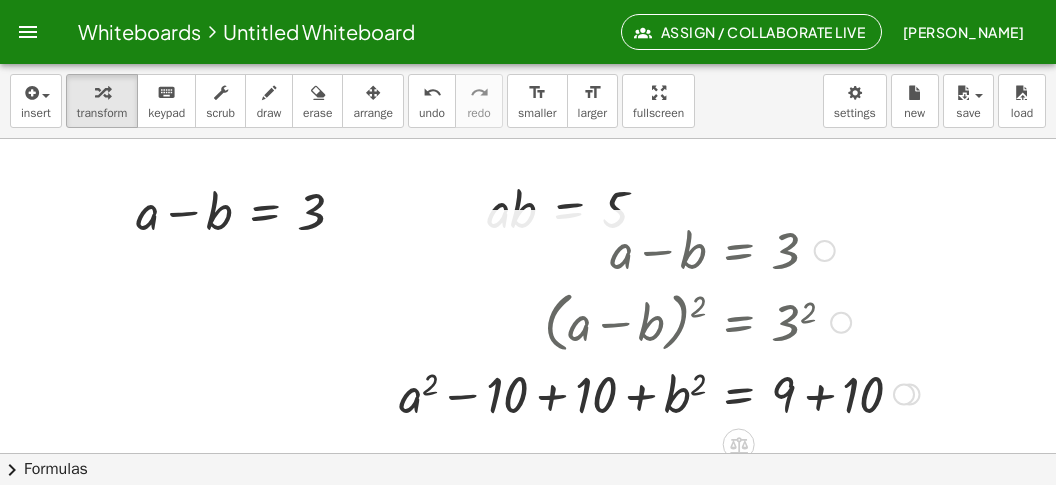 click at bounding box center (659, 393) 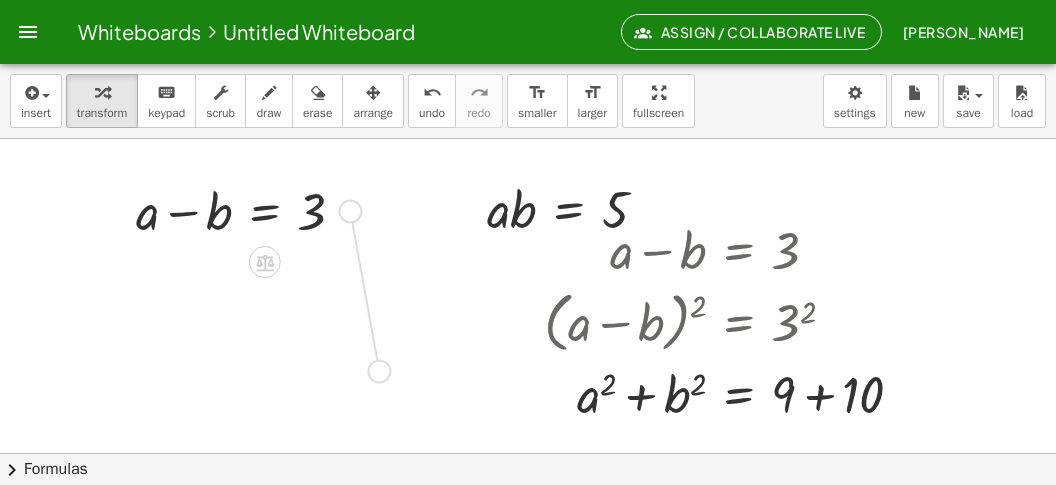 drag, startPoint x: 358, startPoint y: 238, endPoint x: 385, endPoint y: 391, distance: 155.36409 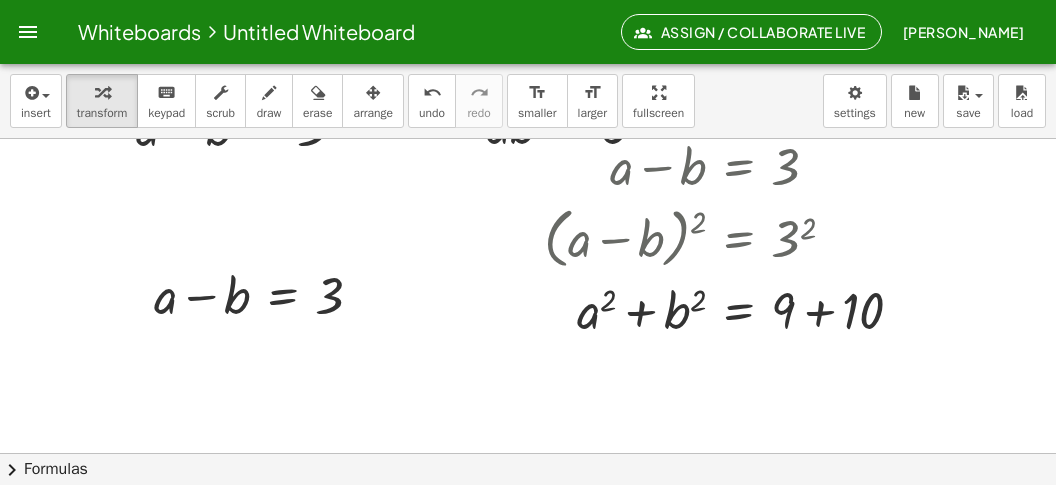 scroll, scrollTop: 125, scrollLeft: 0, axis: vertical 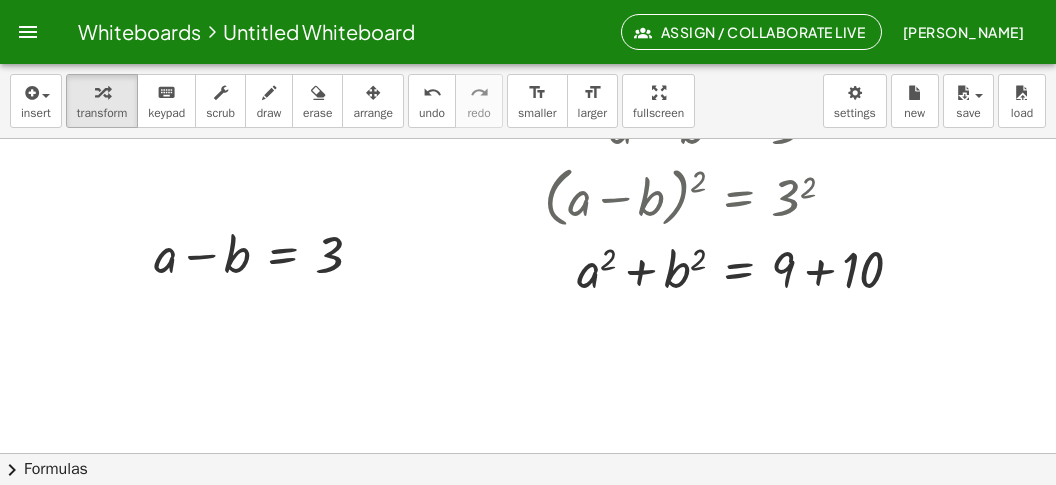 click at bounding box center [528, 340] 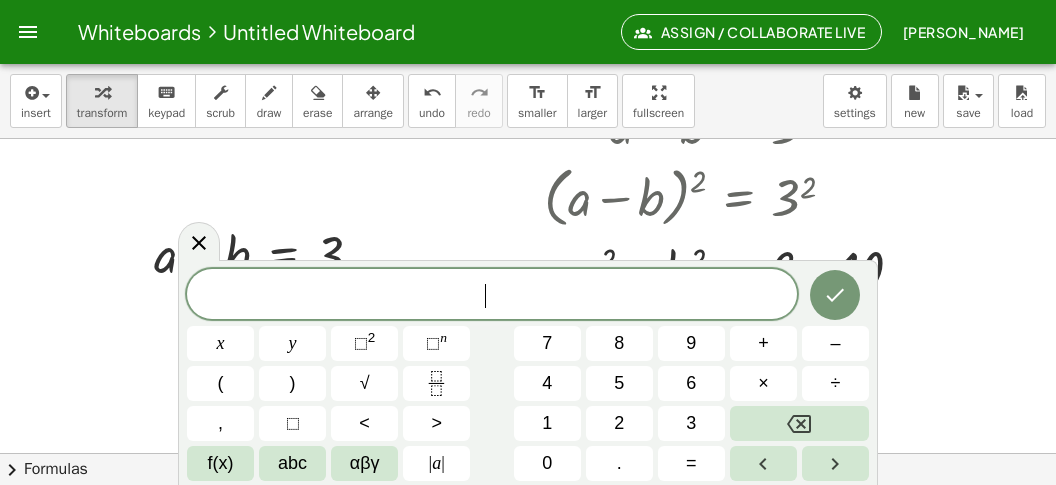 scroll, scrollTop: 18, scrollLeft: 0, axis: vertical 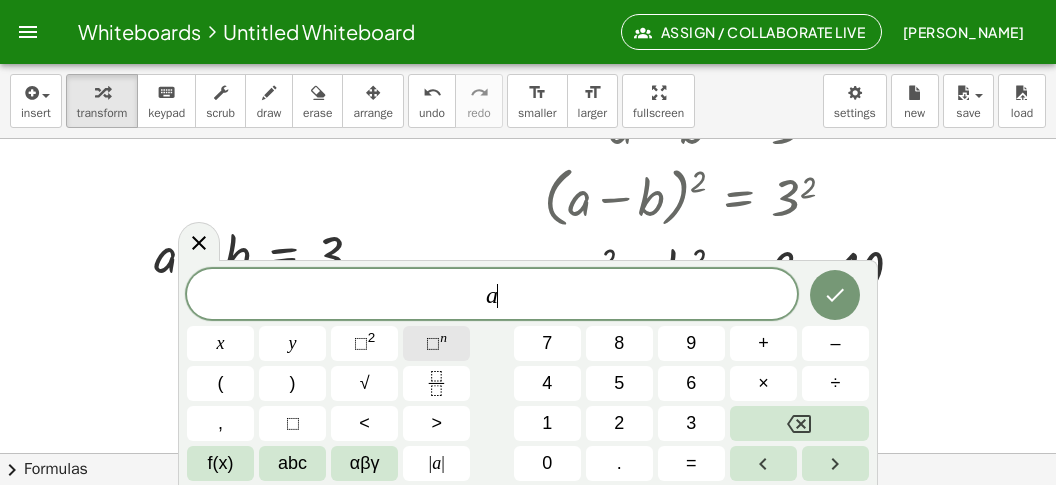 click on "⬚" at bounding box center [433, 343] 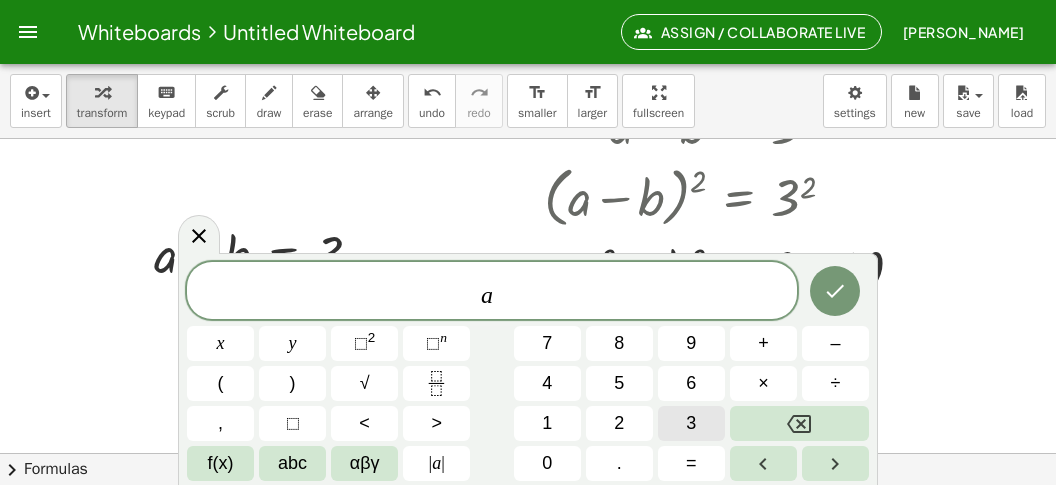 click on "3" at bounding box center (691, 423) 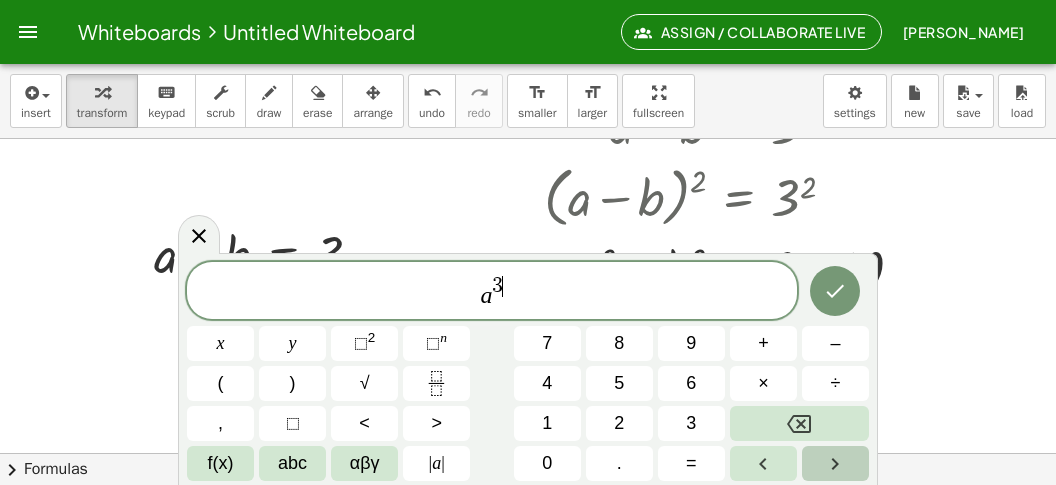 click 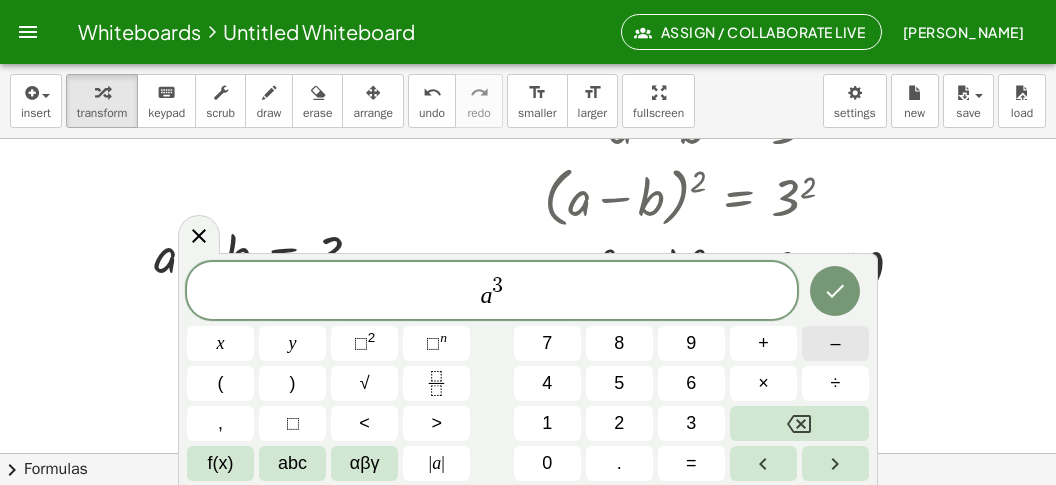 click on "–" at bounding box center [835, 343] 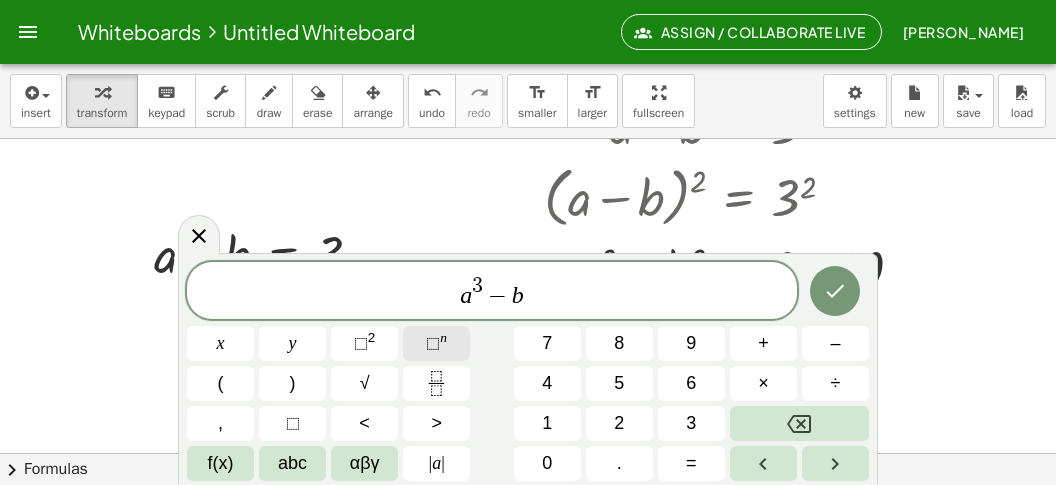 click on "⬚ n" at bounding box center (436, 343) 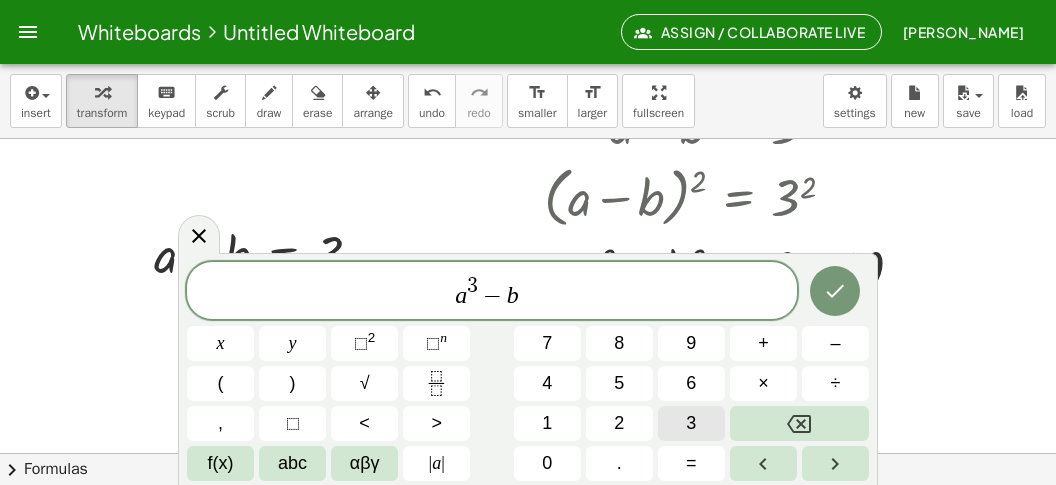 click on "3" at bounding box center [691, 423] 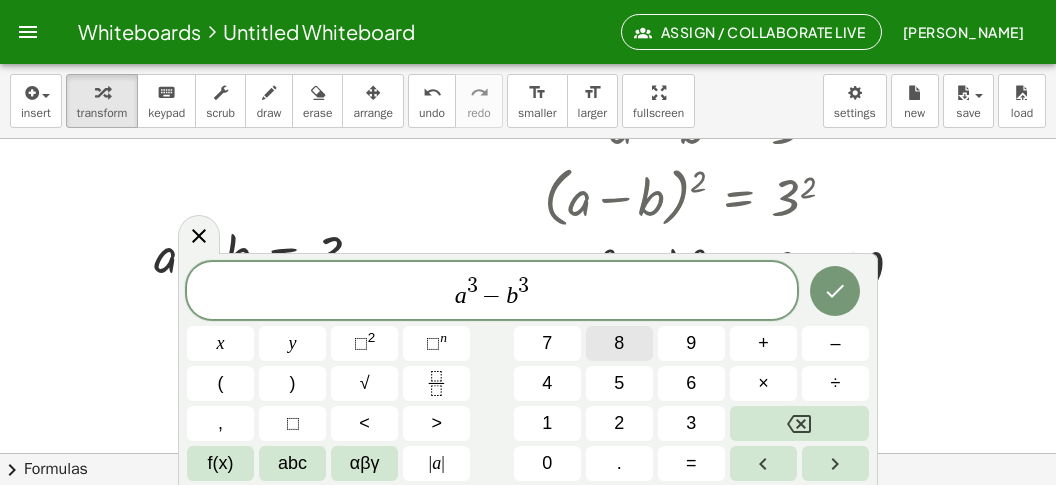drag, startPoint x: 613, startPoint y: 288, endPoint x: 640, endPoint y: 338, distance: 56.82429 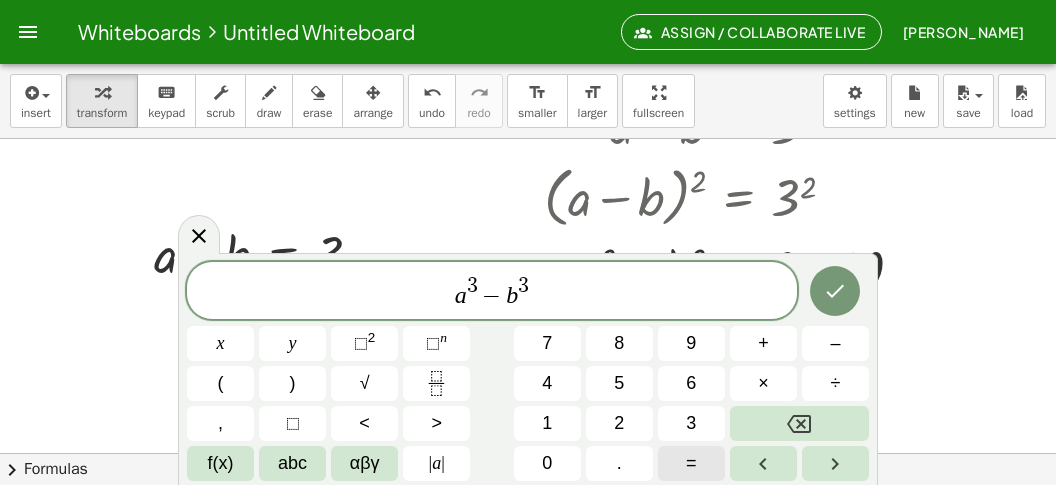click on "=" at bounding box center [691, 463] 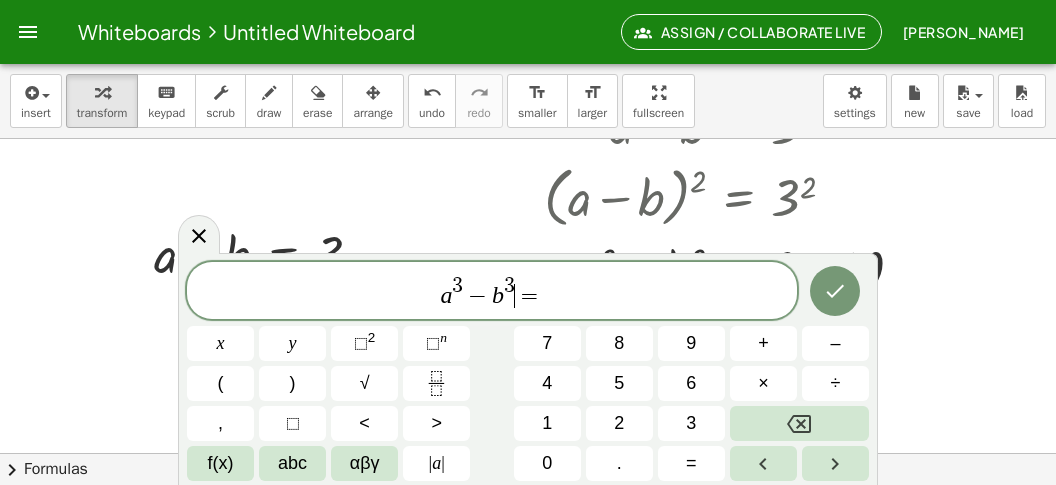scroll, scrollTop: 144, scrollLeft: 11, axis: both 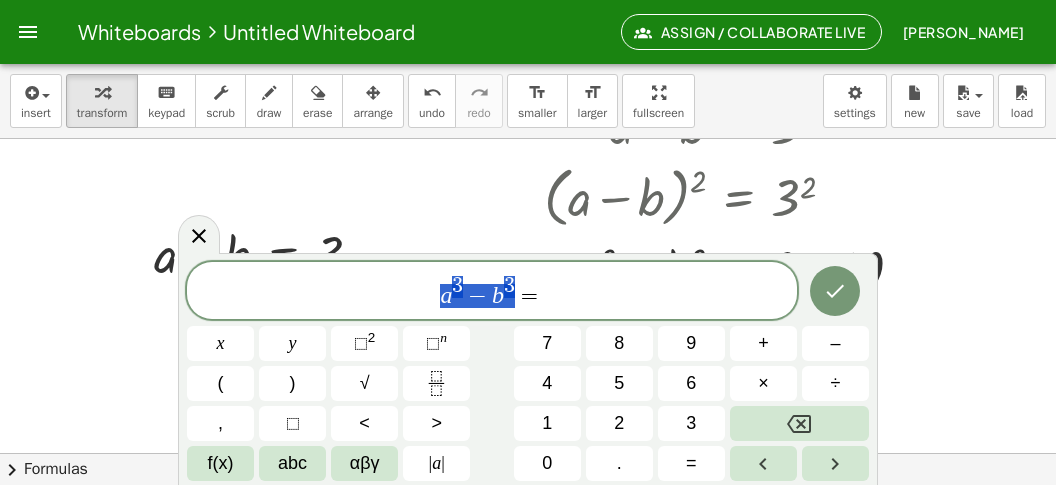 drag, startPoint x: 515, startPoint y: 289, endPoint x: 362, endPoint y: 298, distance: 153.26448 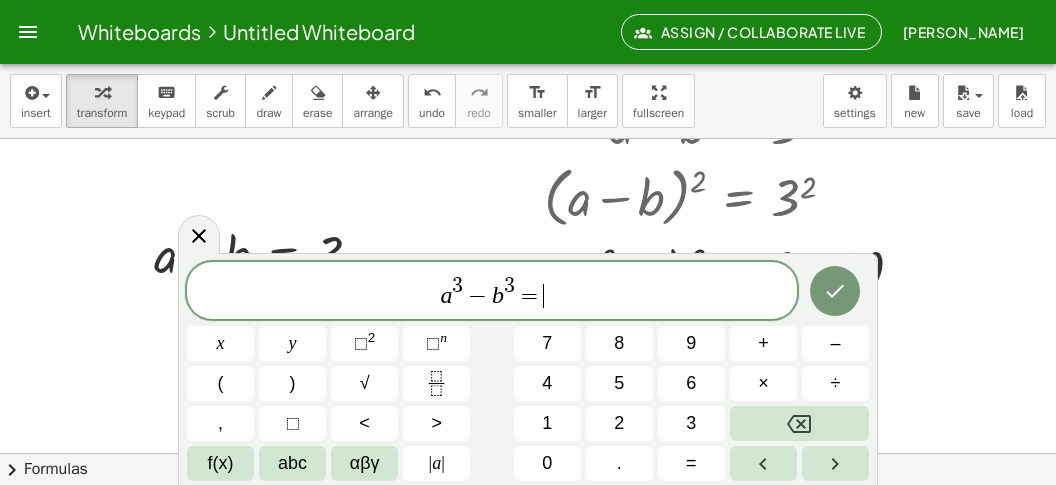 scroll, scrollTop: 19, scrollLeft: 0, axis: vertical 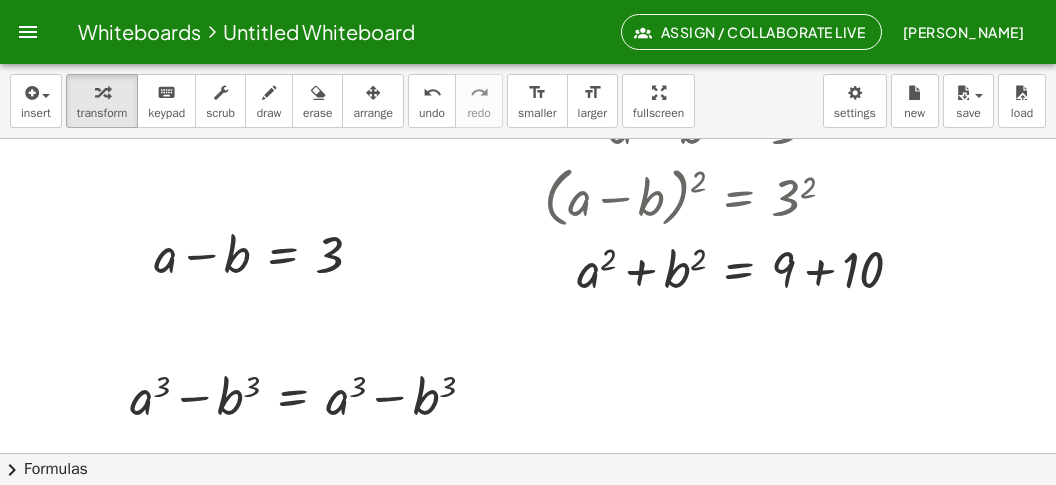 click on "chevron_right  Formulas" 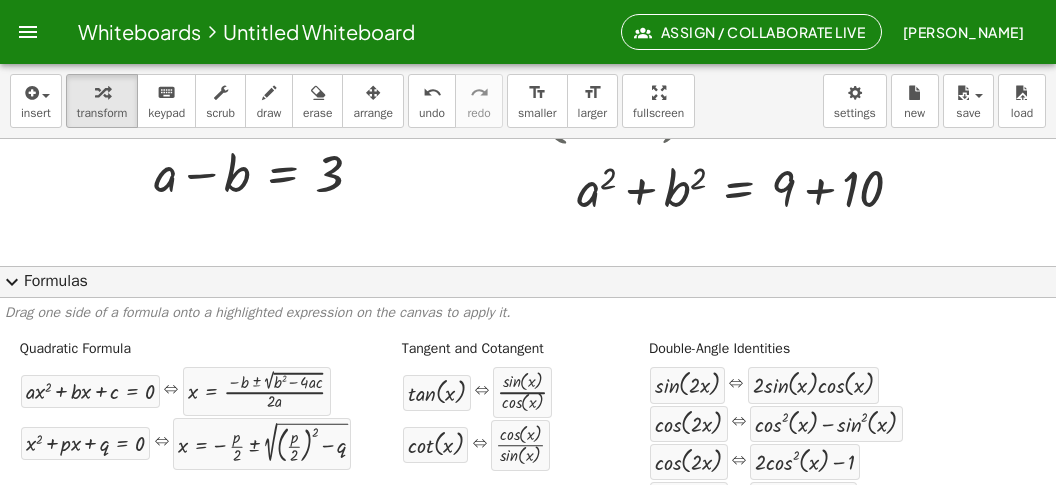 scroll, scrollTop: 240, scrollLeft: 0, axis: vertical 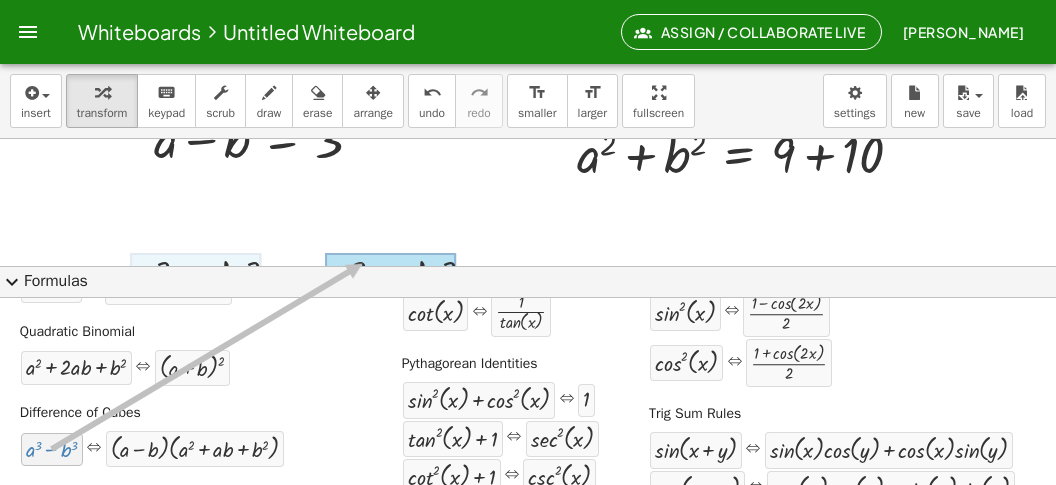 drag, startPoint x: 62, startPoint y: 447, endPoint x: 349, endPoint y: 266, distance: 339.3081 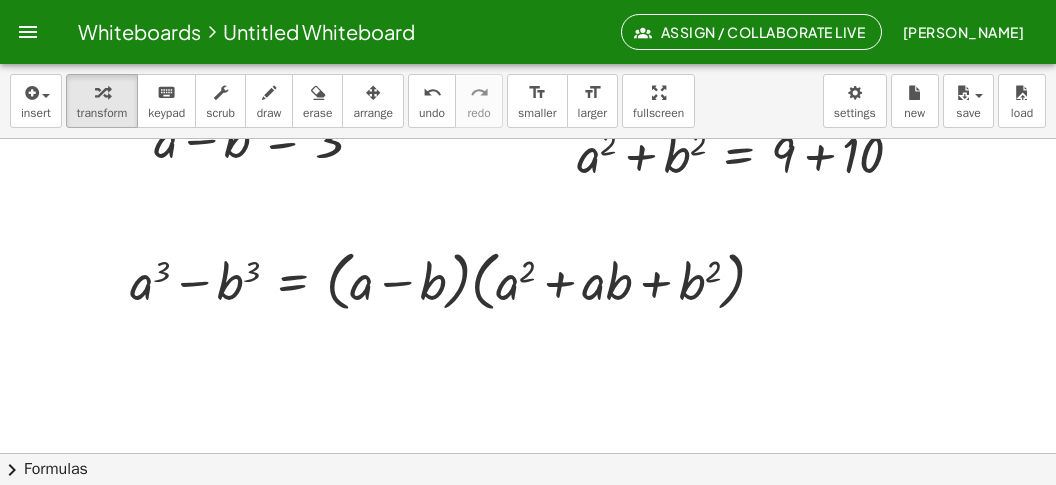 click at bounding box center [528, 225] 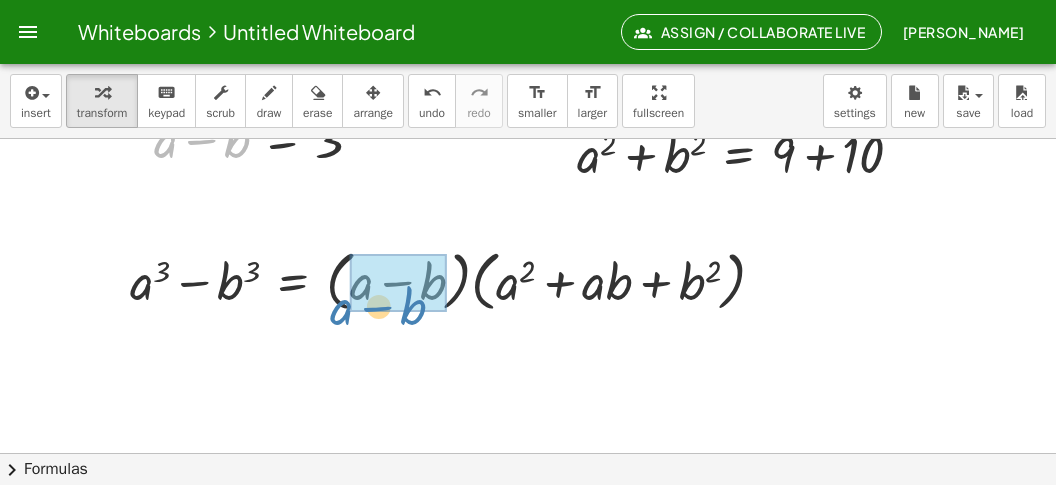 drag, startPoint x: 198, startPoint y: 142, endPoint x: 384, endPoint y: 298, distance: 242.75914 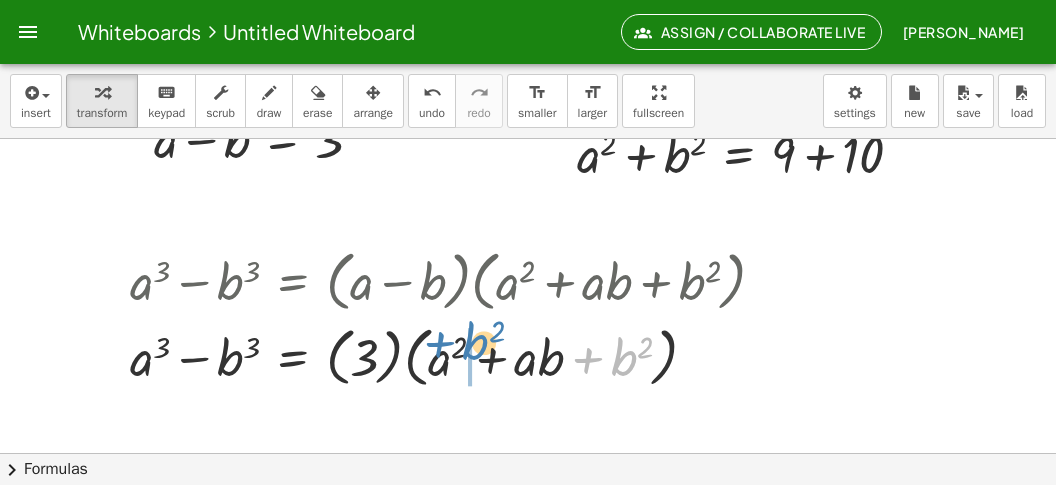 drag, startPoint x: 584, startPoint y: 357, endPoint x: 438, endPoint y: 343, distance: 146.6697 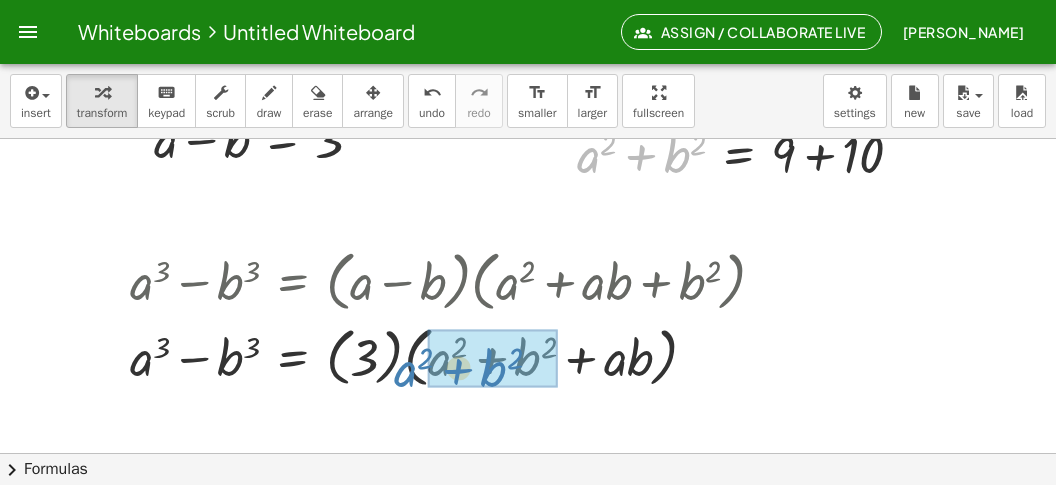 drag, startPoint x: 644, startPoint y: 151, endPoint x: 462, endPoint y: 363, distance: 279.40652 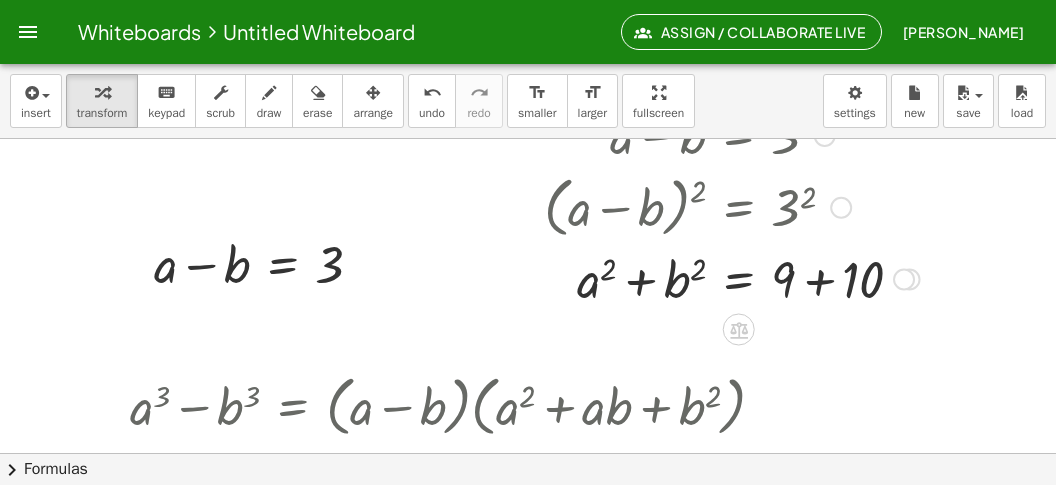 scroll, scrollTop: 0, scrollLeft: 0, axis: both 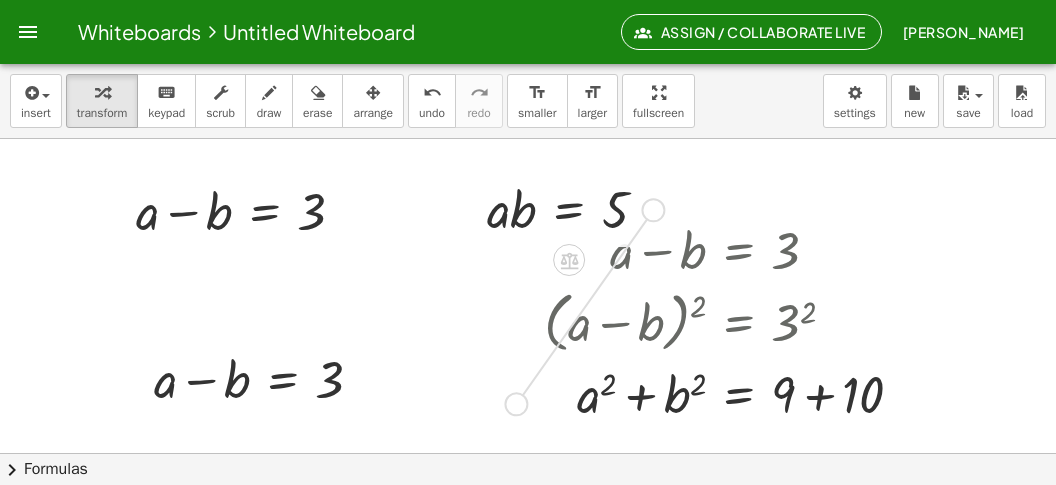 drag, startPoint x: 647, startPoint y: 207, endPoint x: 507, endPoint y: 403, distance: 240.86511 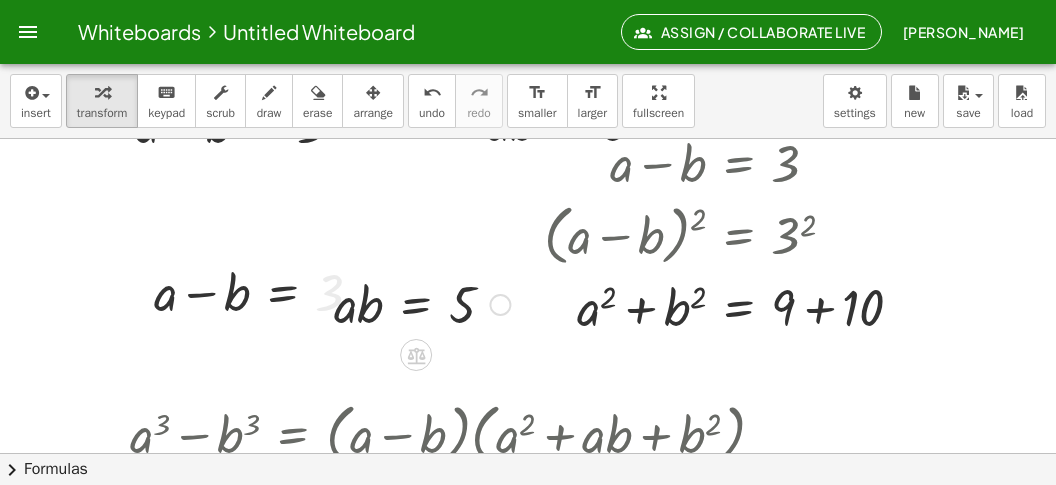 scroll, scrollTop: 125, scrollLeft: 0, axis: vertical 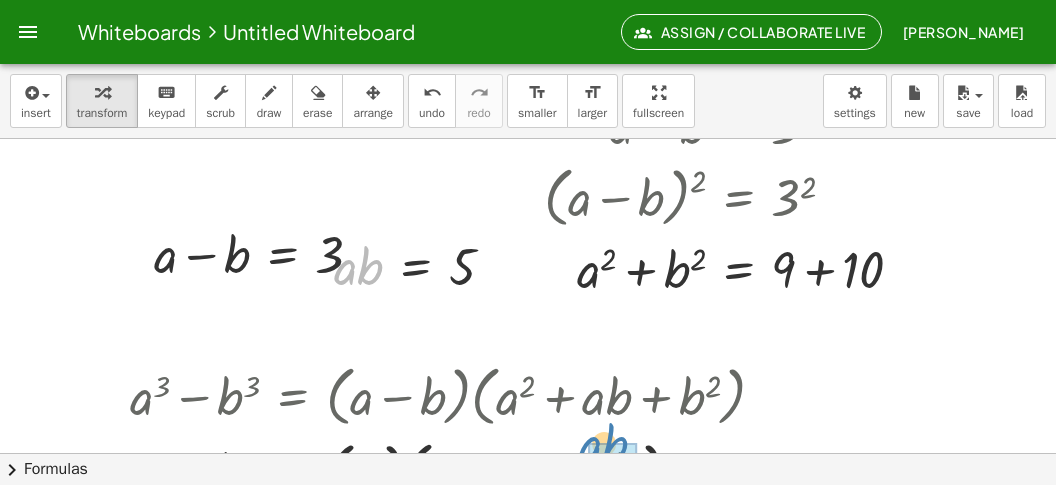 drag, startPoint x: 366, startPoint y: 271, endPoint x: 612, endPoint y: 449, distance: 303.64453 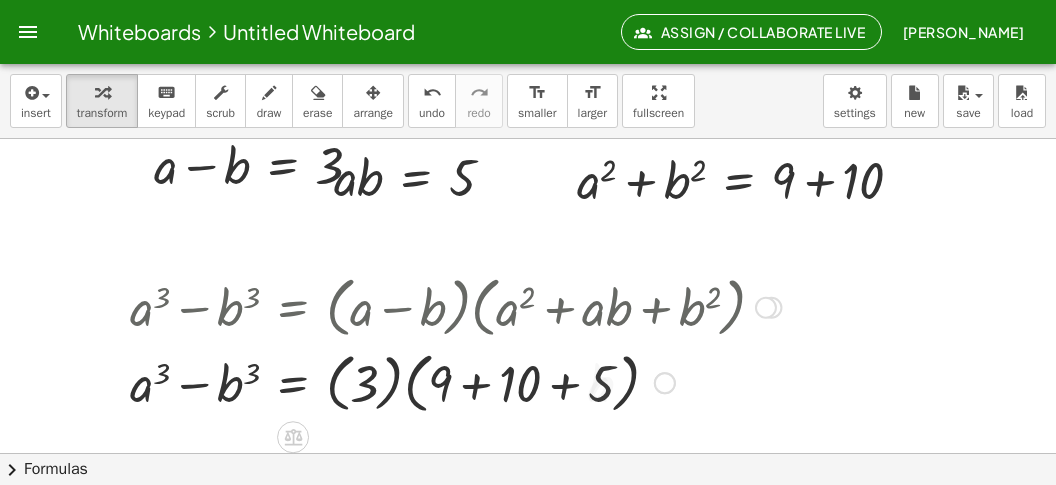 scroll, scrollTop: 251, scrollLeft: 0, axis: vertical 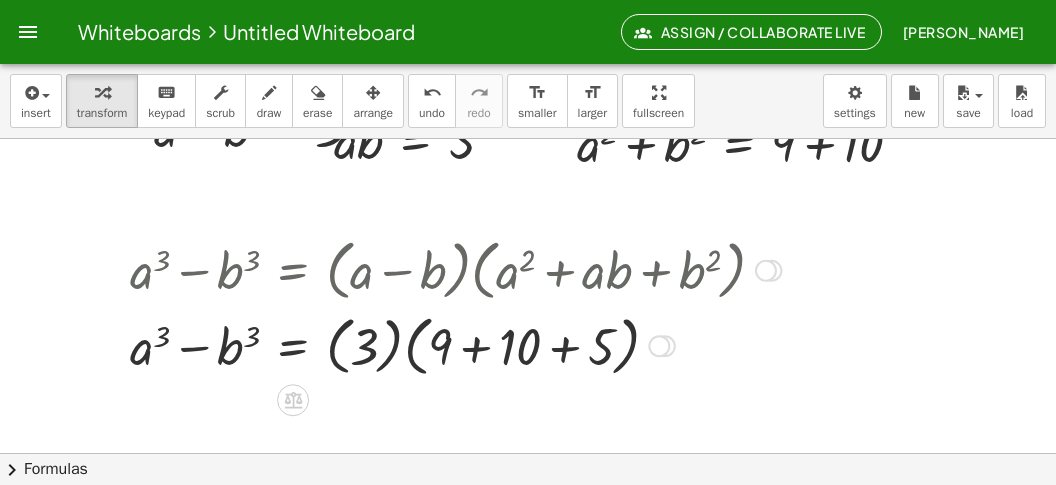 click at bounding box center [455, 345] 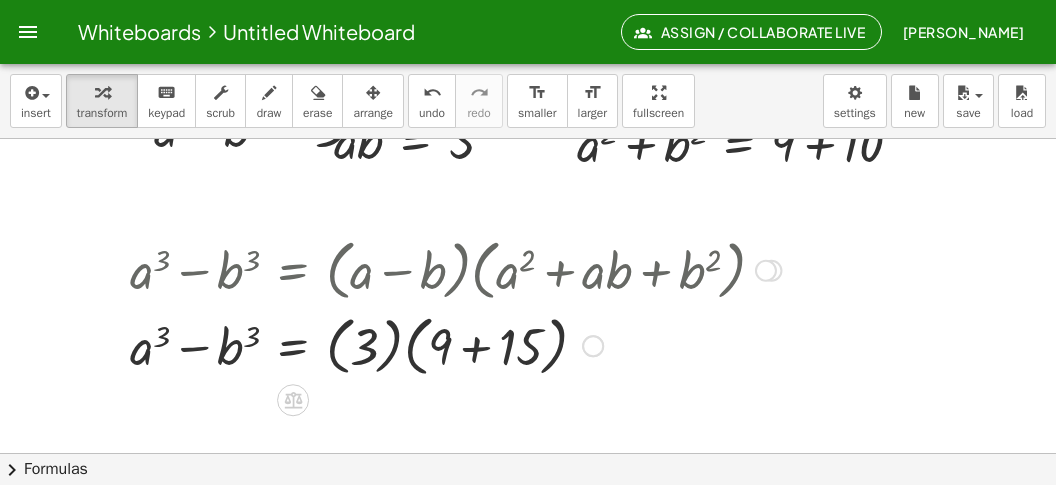 click at bounding box center (455, 345) 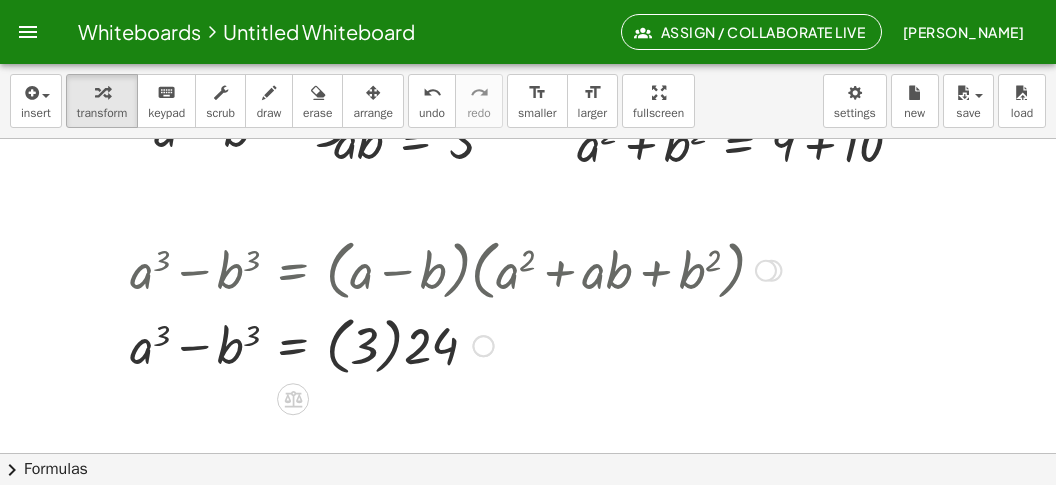 click at bounding box center (455, 344) 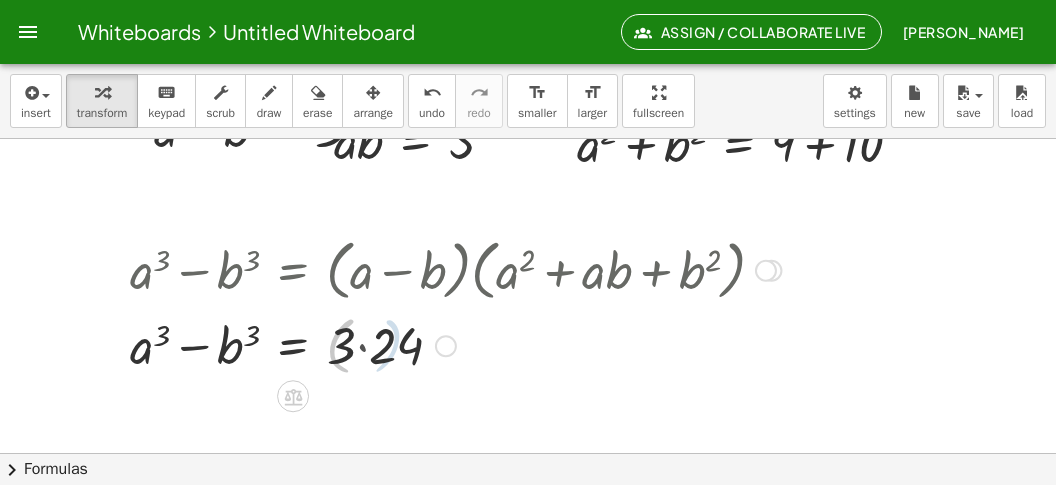 drag, startPoint x: 432, startPoint y: 351, endPoint x: 425, endPoint y: 360, distance: 11.401754 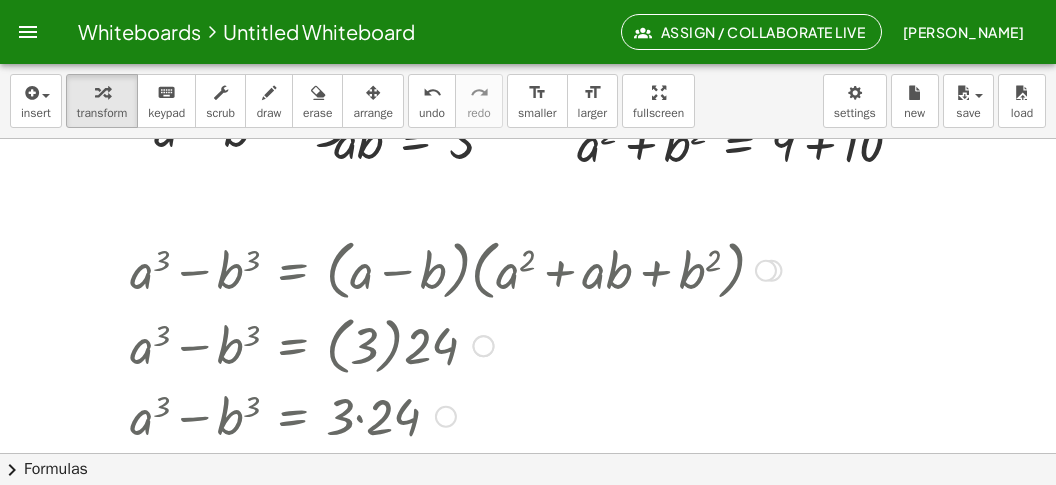 click at bounding box center [455, 415] 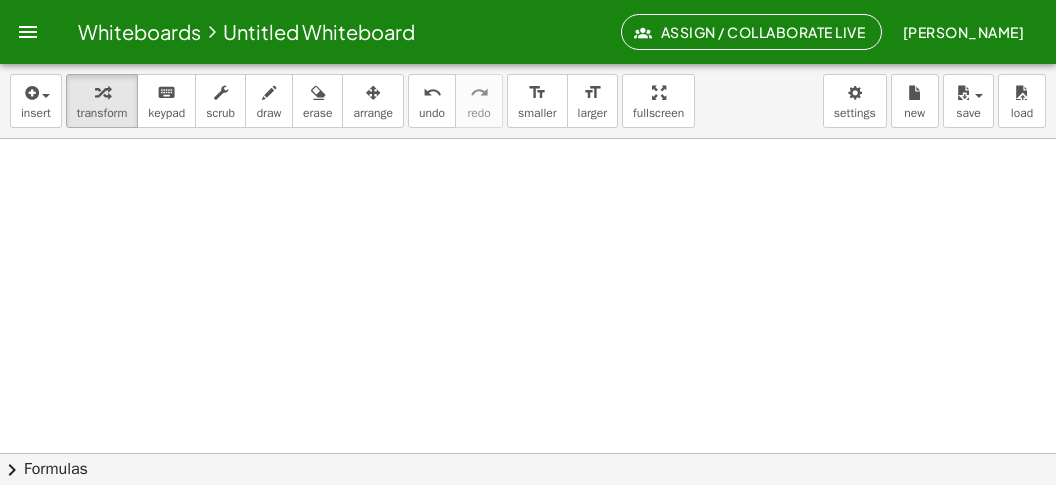 scroll, scrollTop: 755, scrollLeft: 0, axis: vertical 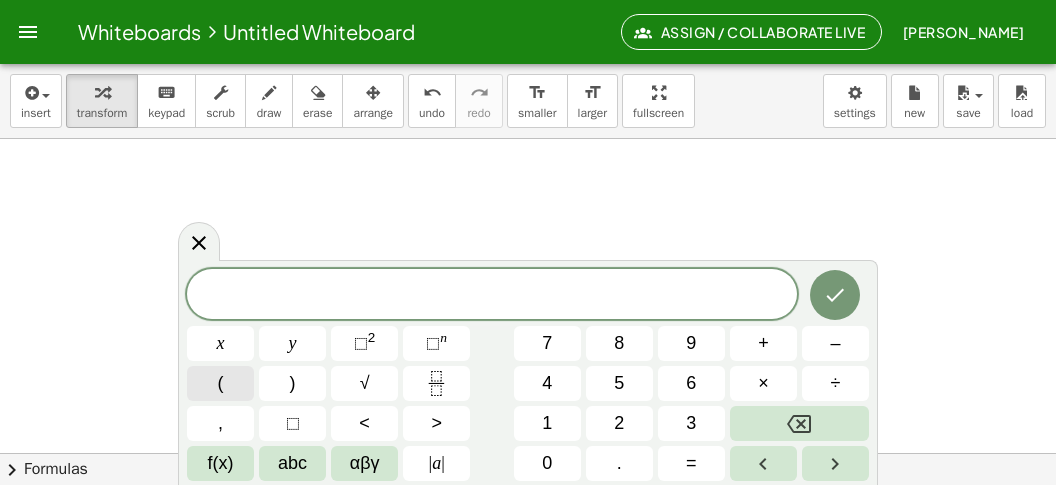 click on "(" at bounding box center [221, 383] 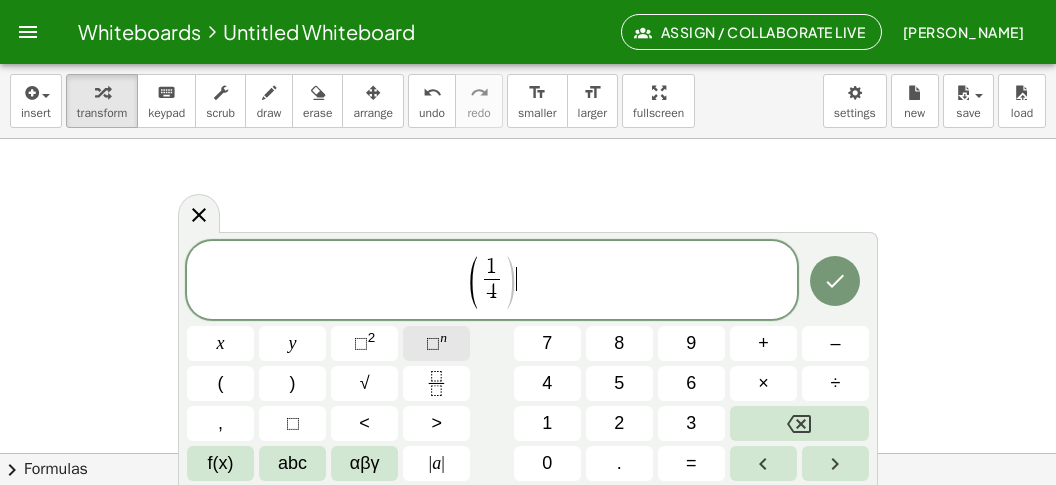 click on "⬚ n" at bounding box center [436, 343] 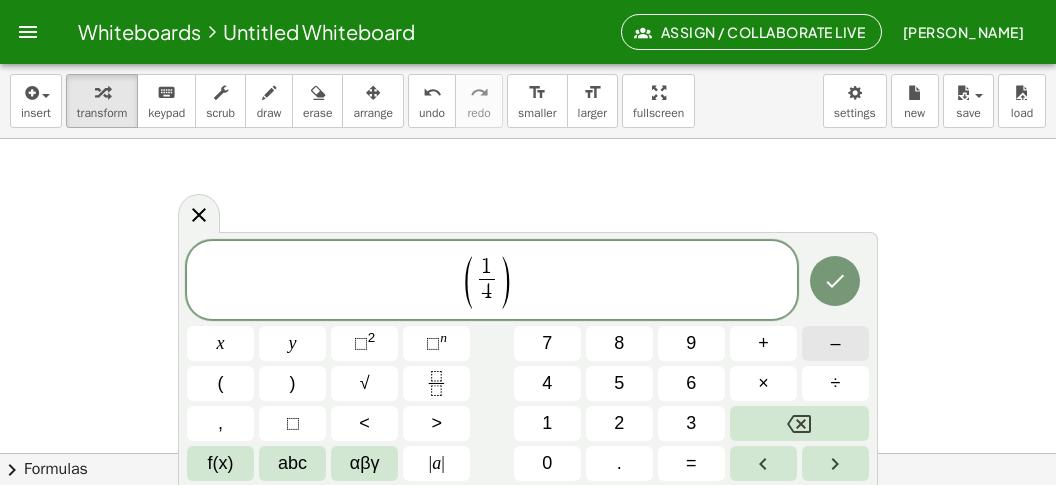 click on "–" at bounding box center [835, 343] 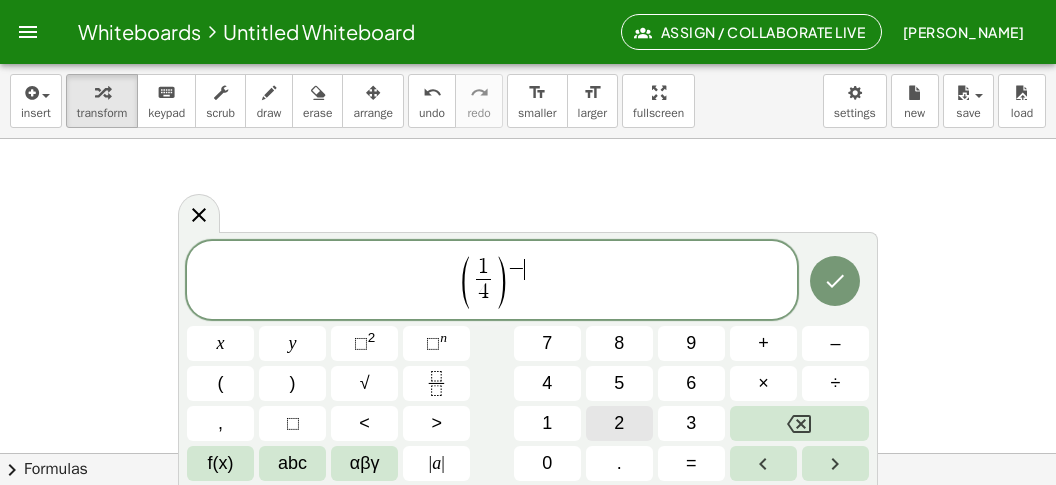 click on "2" at bounding box center [619, 423] 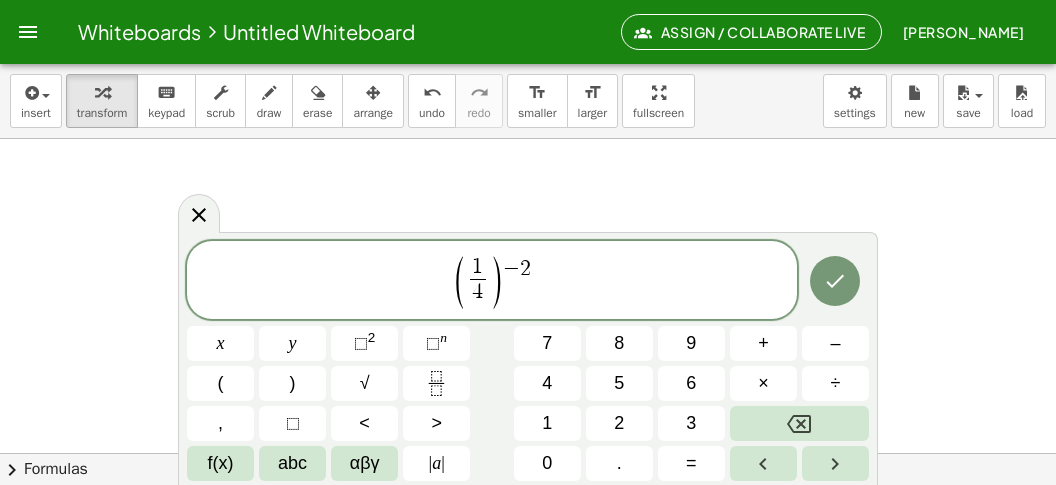 click on "( 1 4 ​ ) − 2 ​" at bounding box center (492, 281) 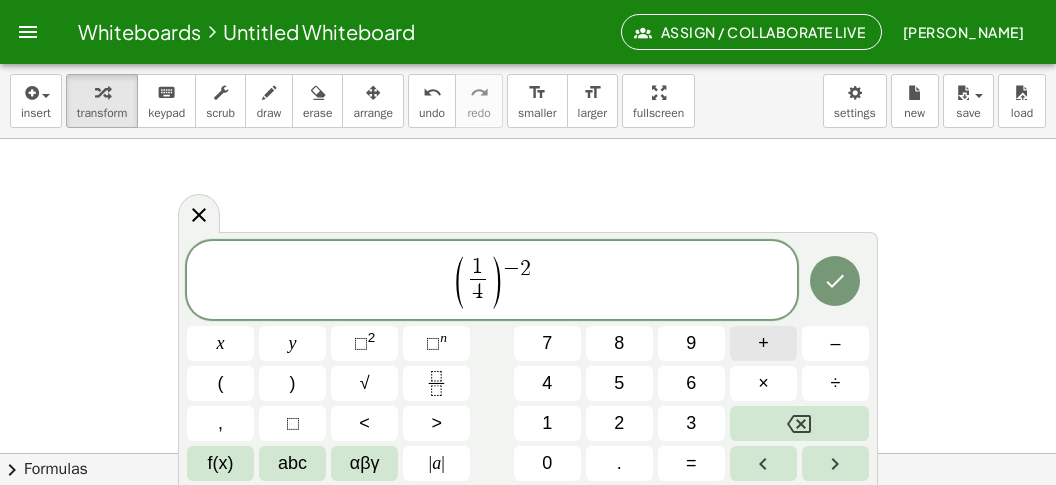 click on "+" at bounding box center (763, 343) 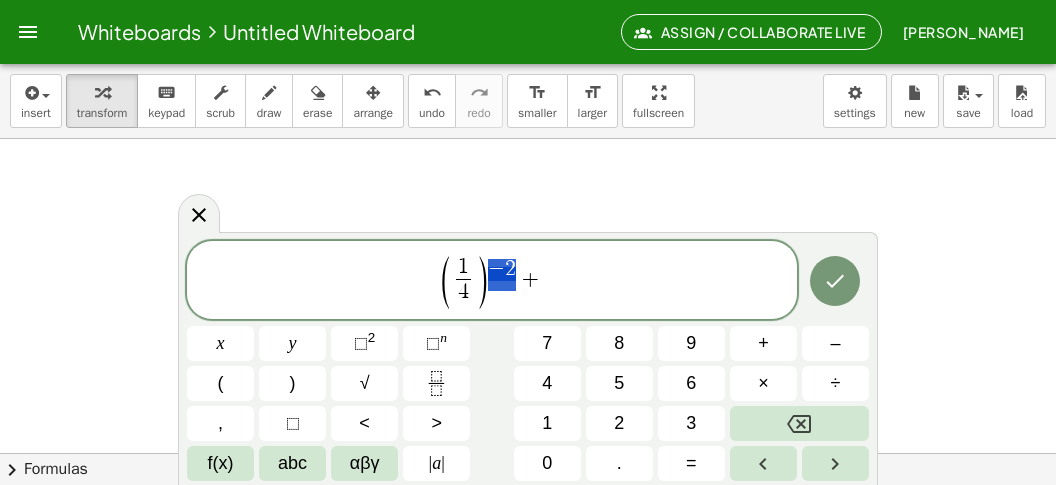 scroll, scrollTop: 672, scrollLeft: 11, axis: both 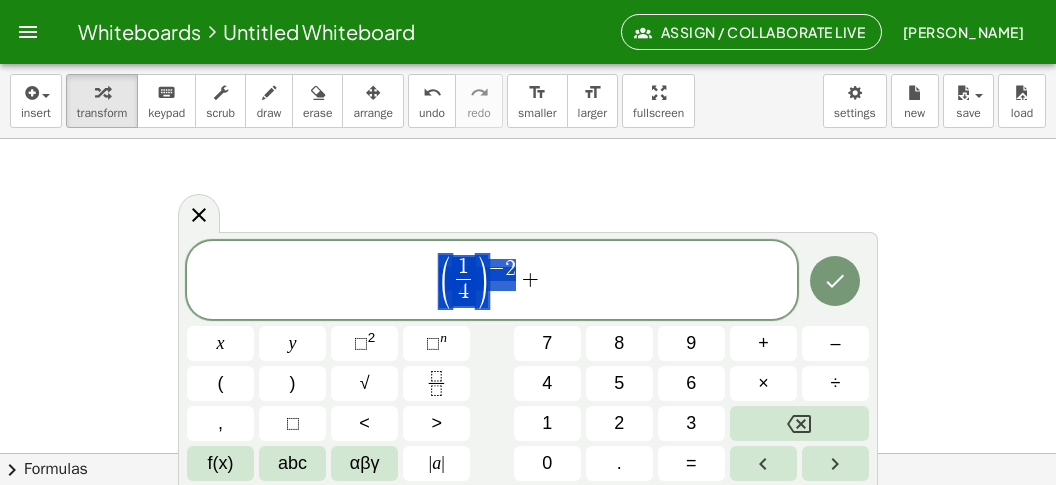 drag, startPoint x: 521, startPoint y: 267, endPoint x: 428, endPoint y: 274, distance: 93.26307 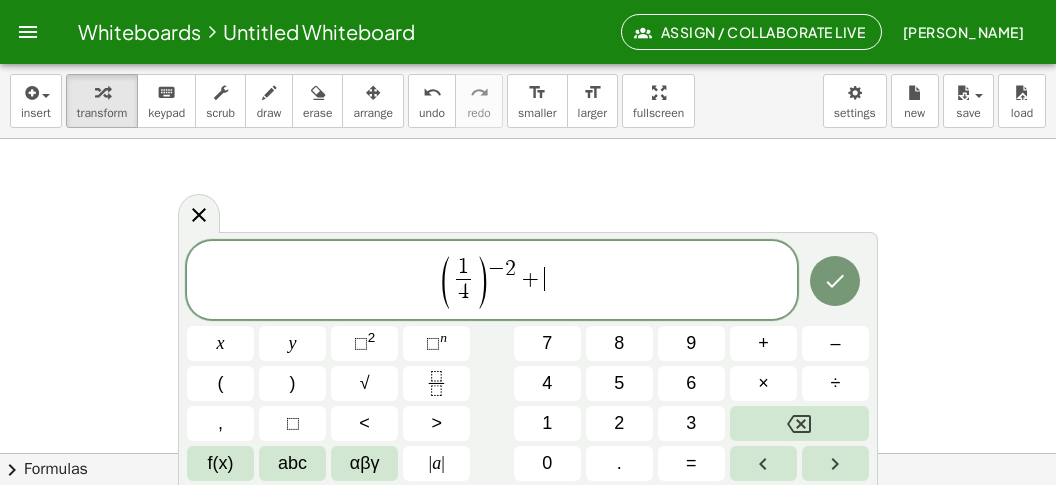 click on "( 1 4 ​ ) − 2 + ​" at bounding box center (492, 281) 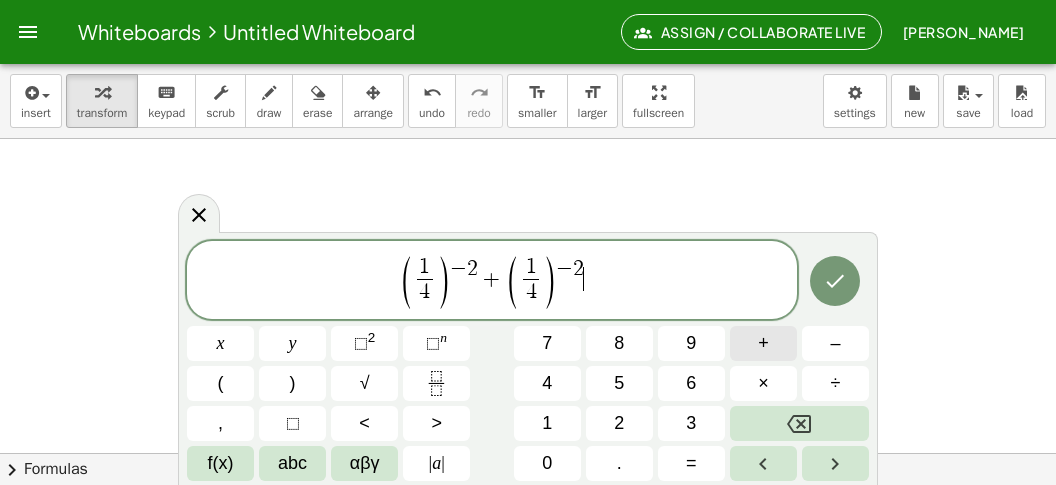 click on "+" at bounding box center [763, 343] 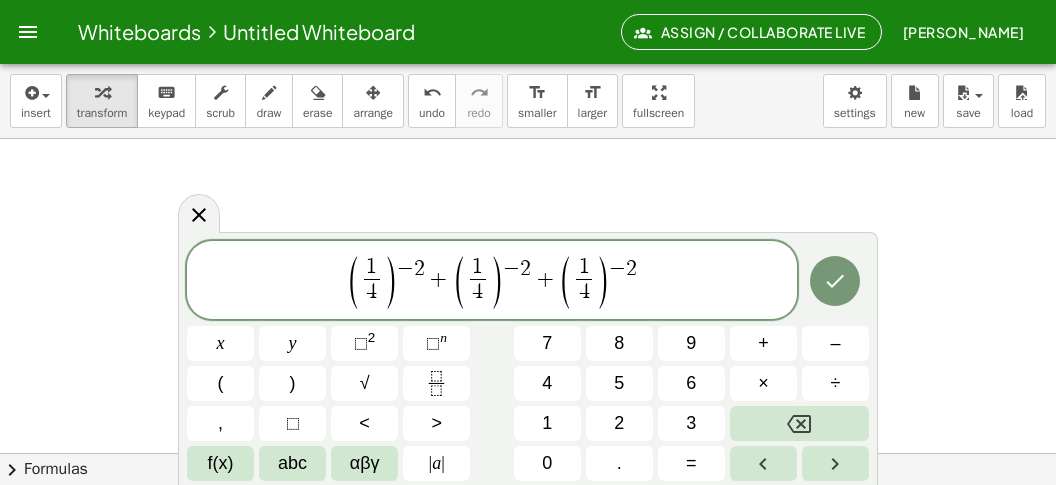 click on "4" at bounding box center (477, 292) 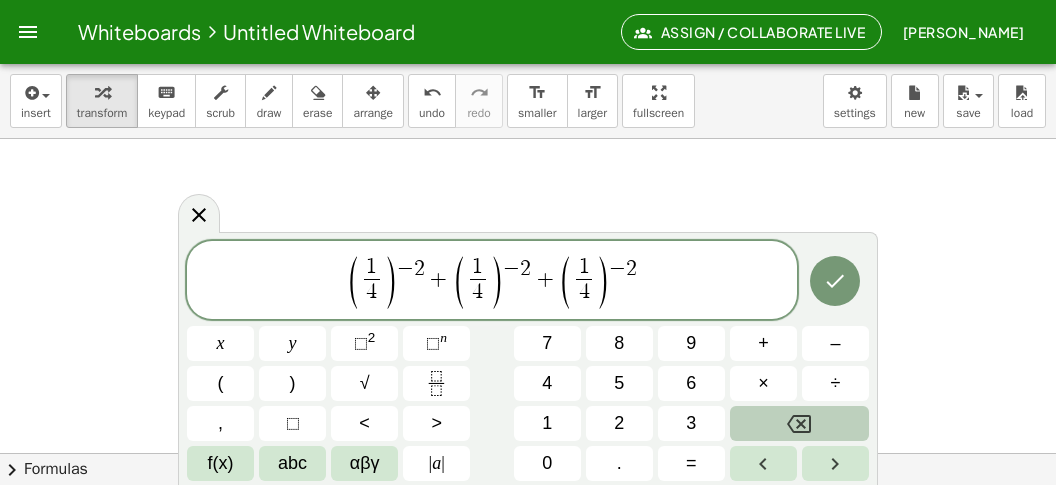 click 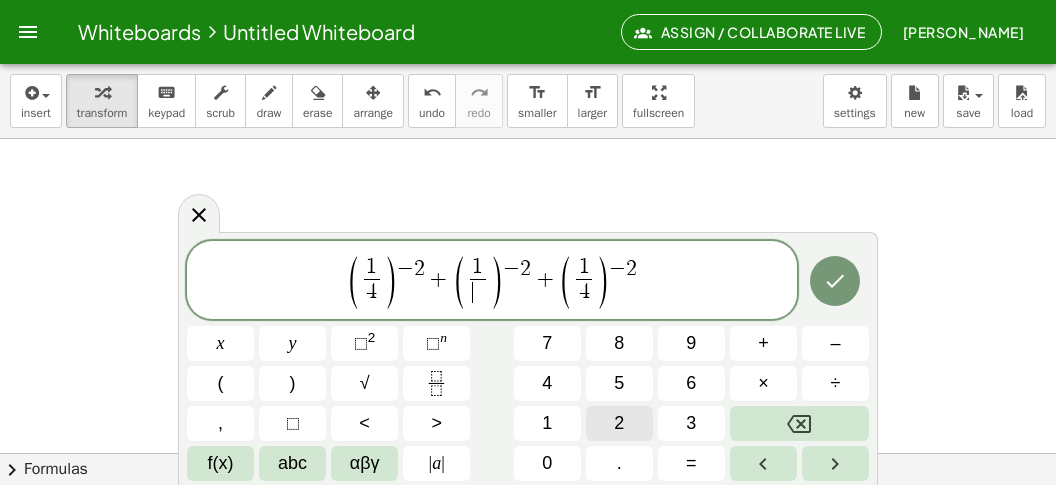 click on "2" at bounding box center [619, 423] 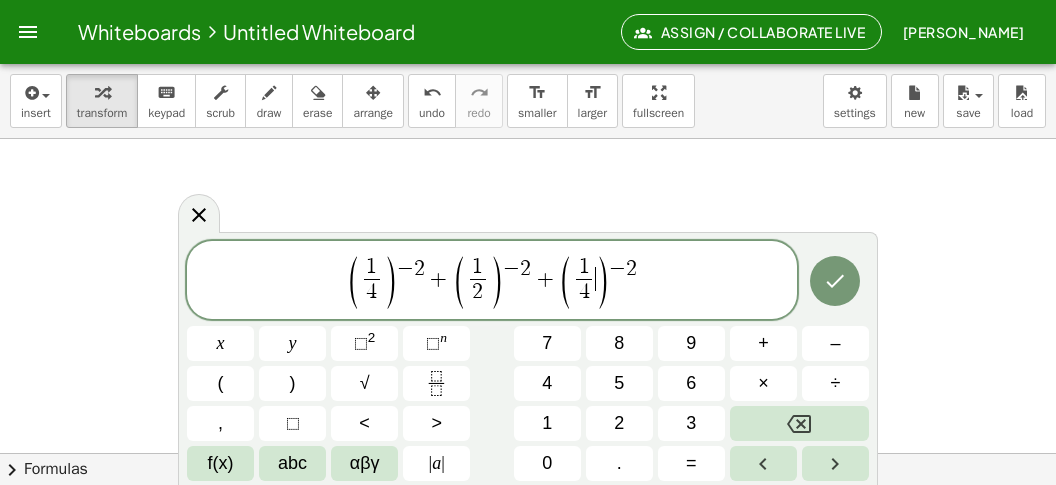 click on ")" at bounding box center (602, 282) 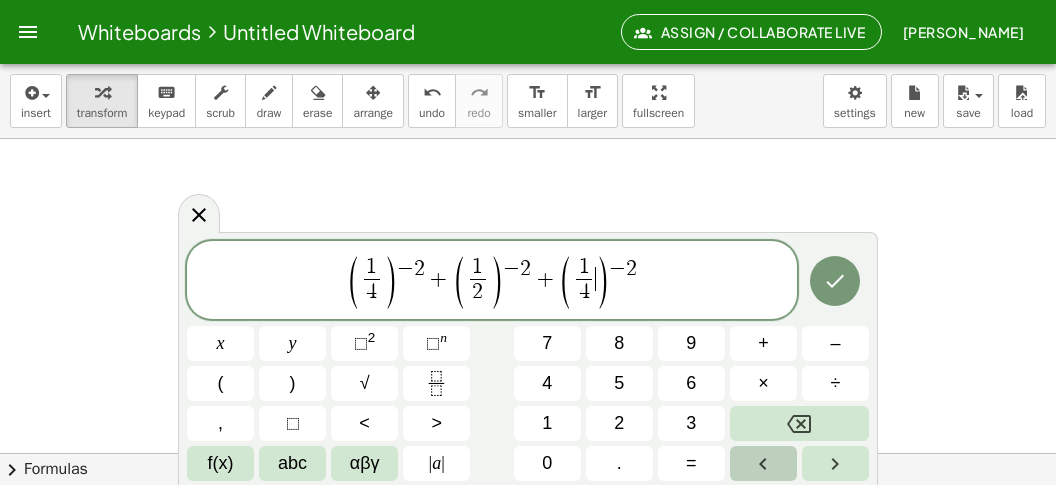 click 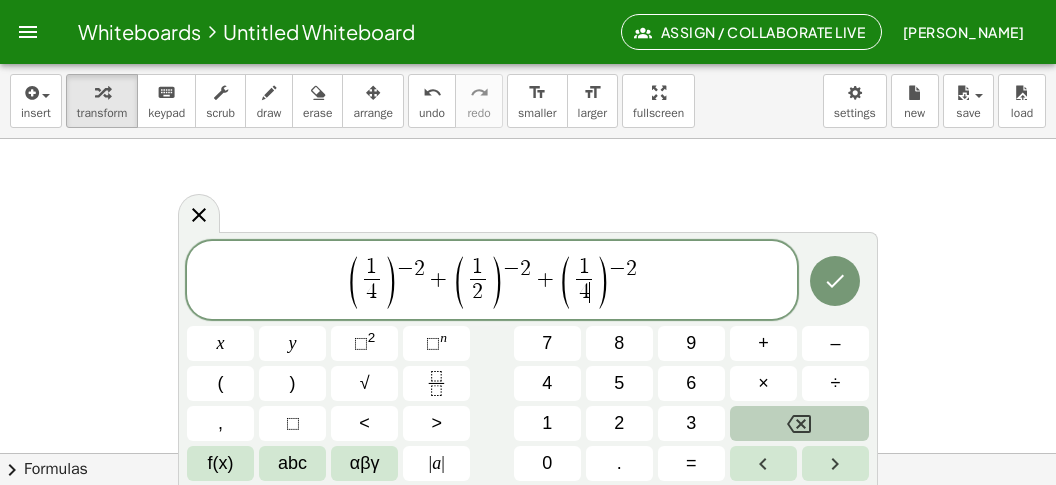 click 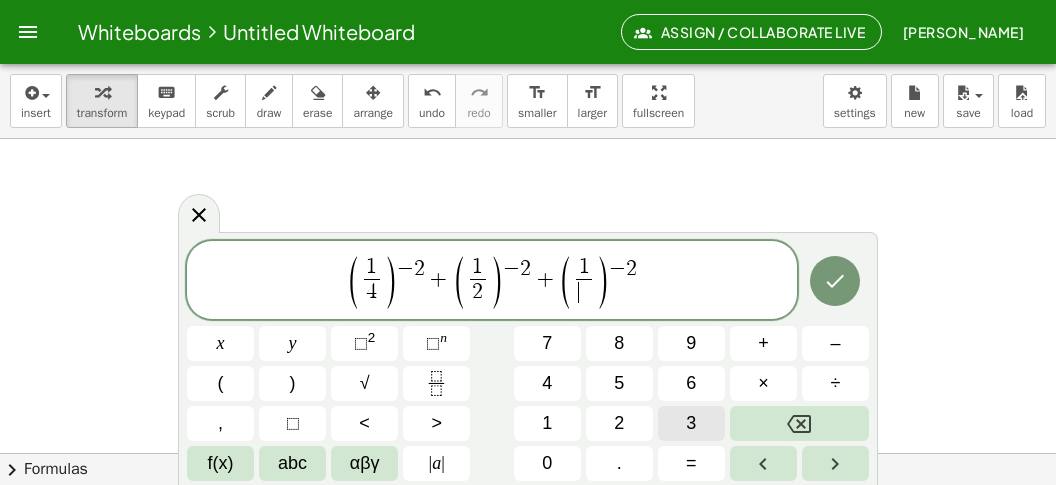 click on "3" at bounding box center (691, 423) 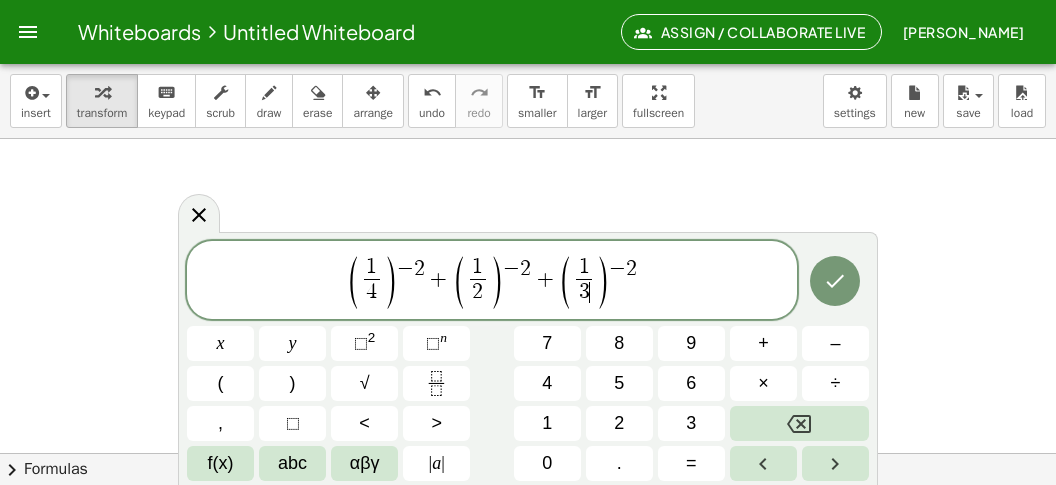 click 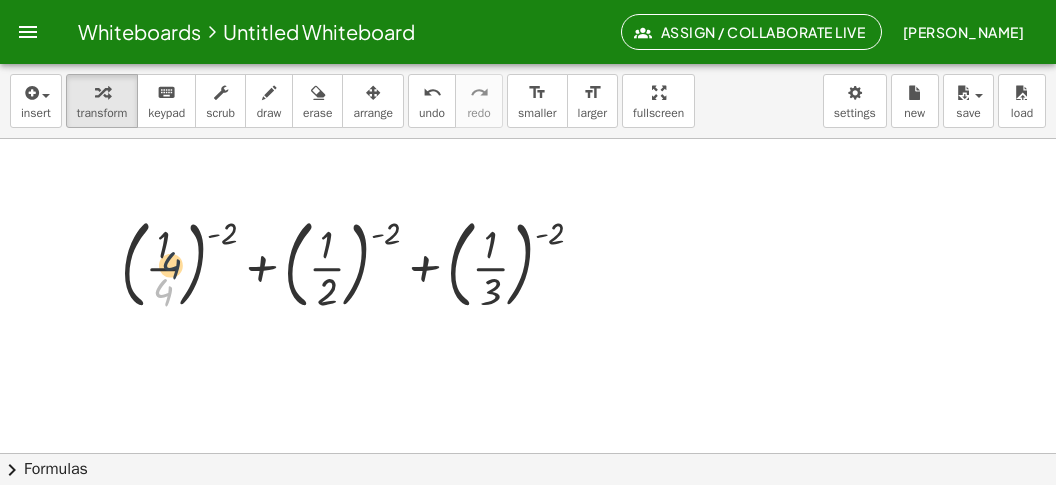 drag, startPoint x: 163, startPoint y: 288, endPoint x: 171, endPoint y: 241, distance: 47.67599 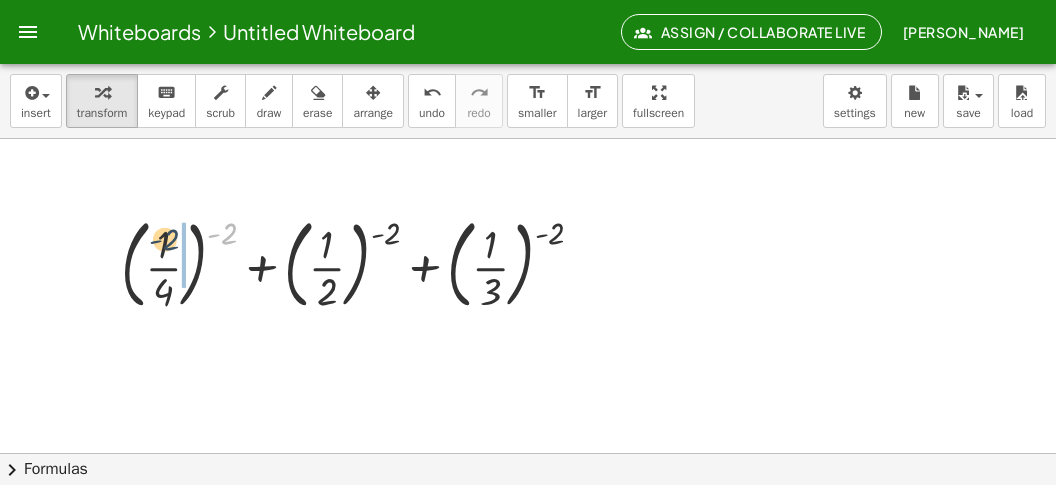 drag, startPoint x: 233, startPoint y: 228, endPoint x: 176, endPoint y: 239, distance: 58.0517 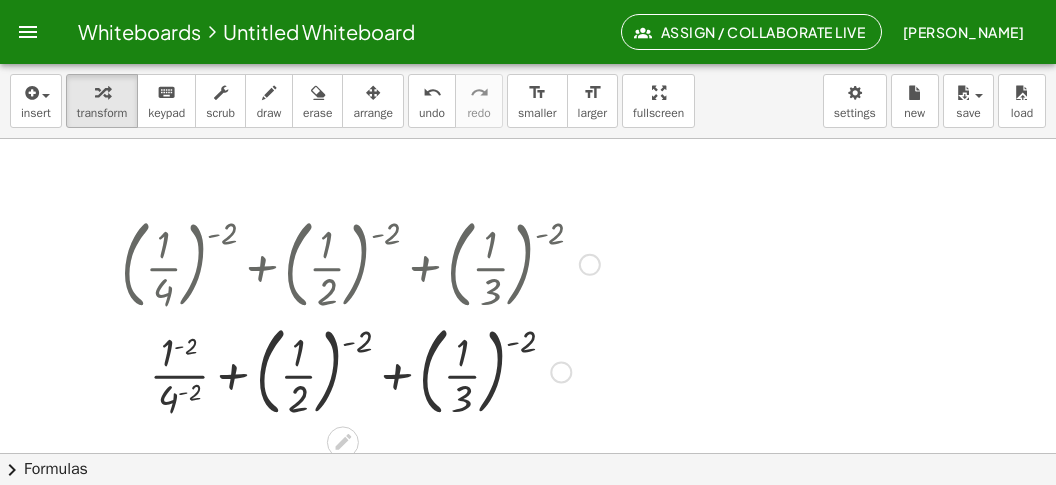 click at bounding box center [360, 371] 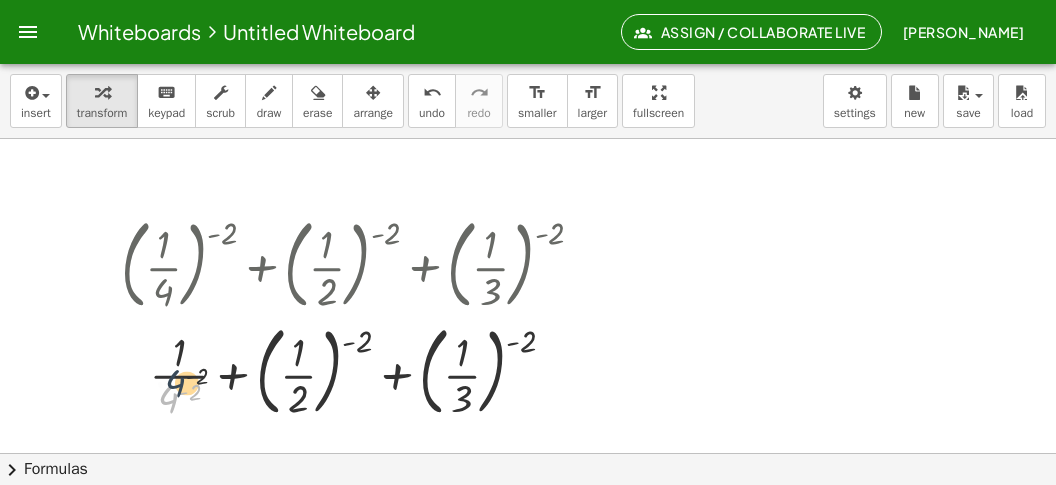 drag, startPoint x: 157, startPoint y: 414, endPoint x: 168, endPoint y: 378, distance: 37.64306 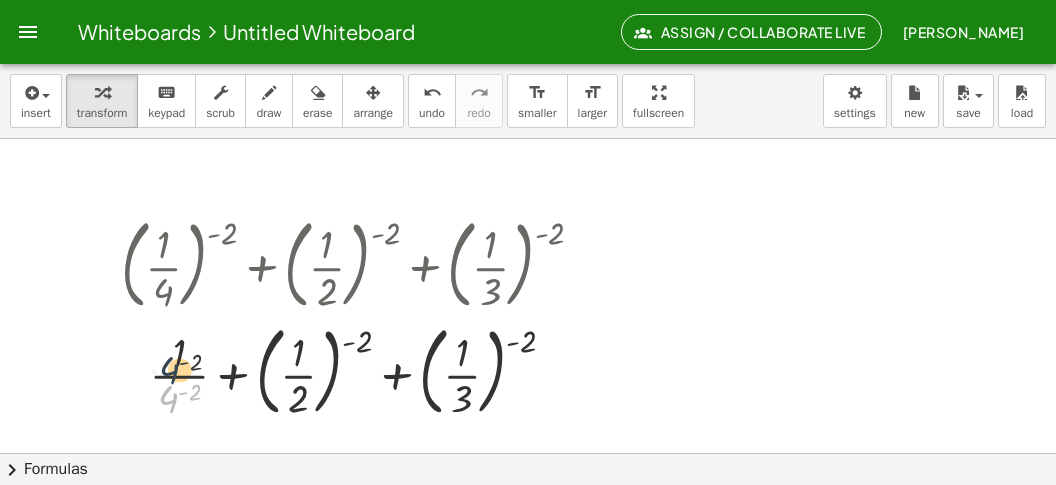 drag, startPoint x: 169, startPoint y: 388, endPoint x: 173, endPoint y: 353, distance: 35.22783 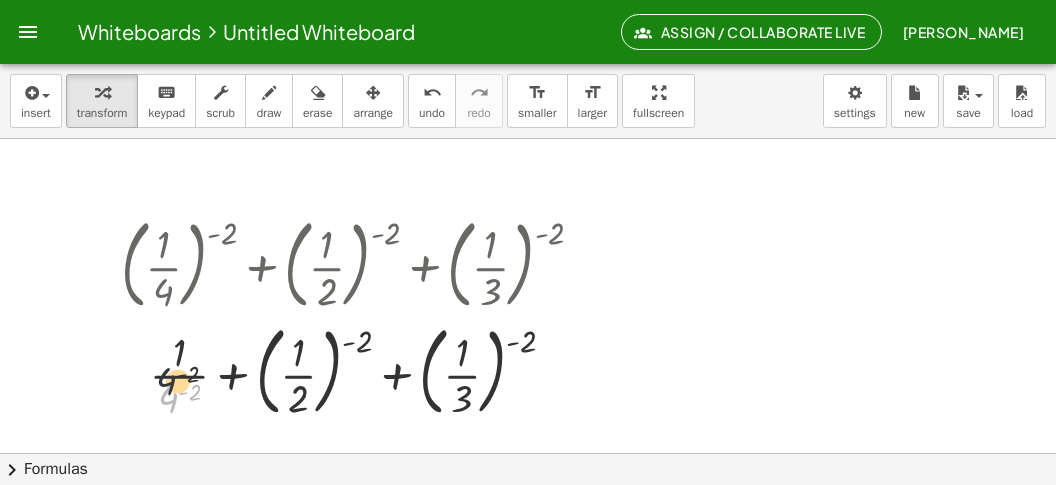 drag, startPoint x: 174, startPoint y: 398, endPoint x: 179, endPoint y: 347, distance: 51.24451 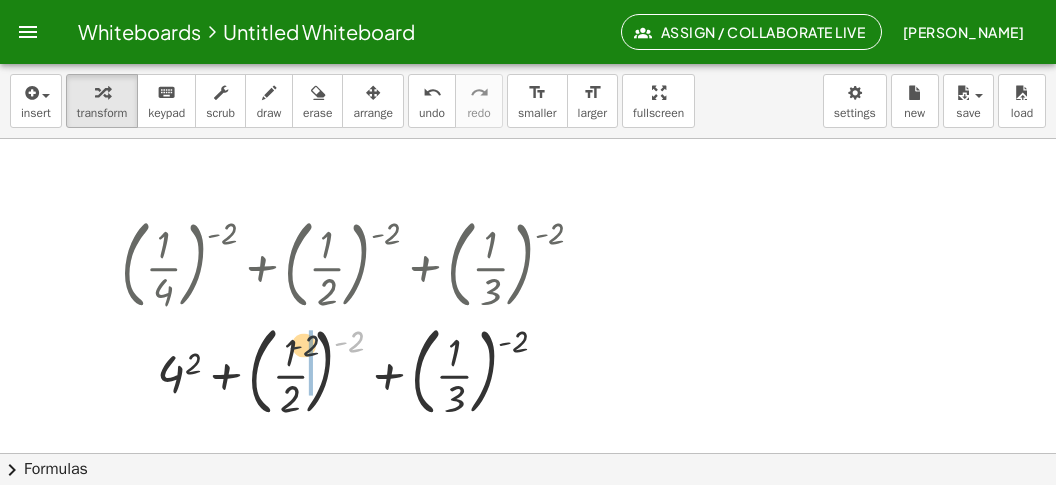 drag, startPoint x: 315, startPoint y: 338, endPoint x: 275, endPoint y: 346, distance: 40.792156 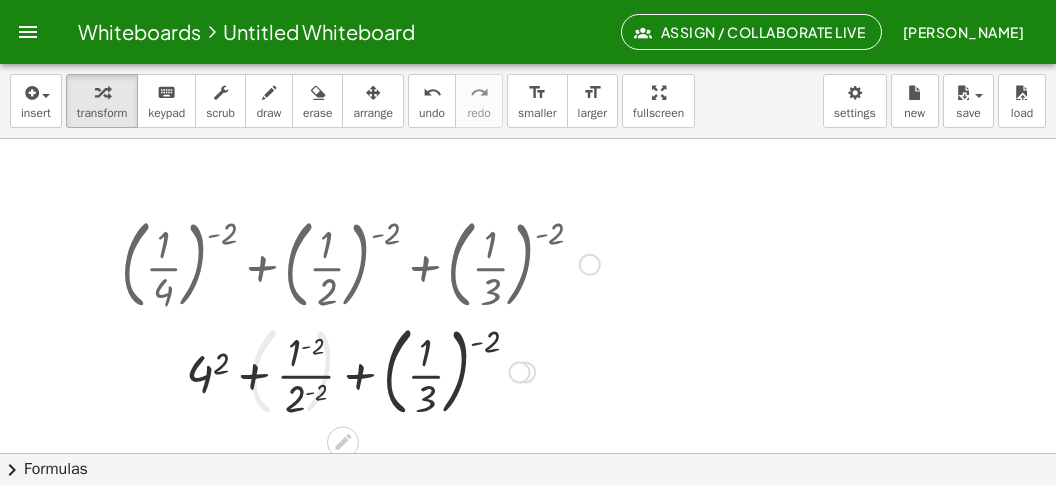 click at bounding box center (360, 371) 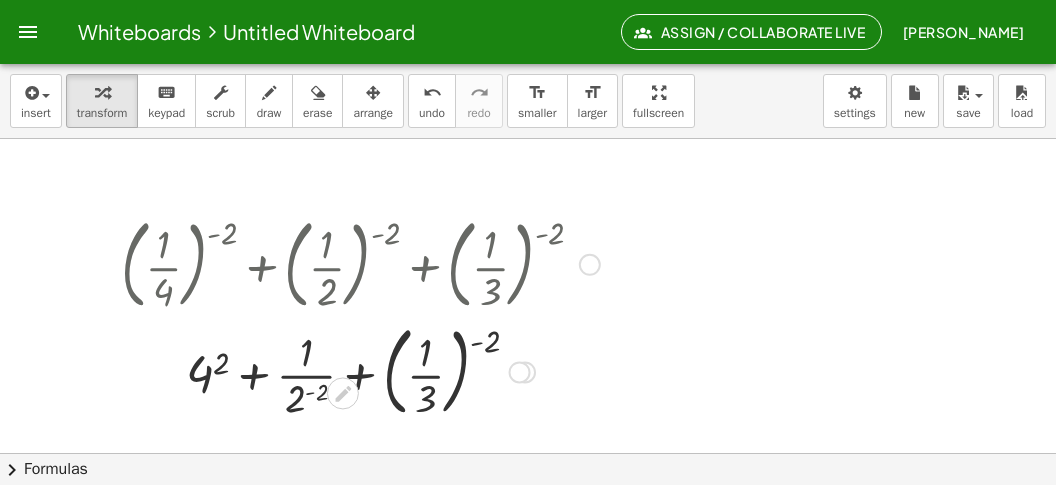 click at bounding box center [360, 371] 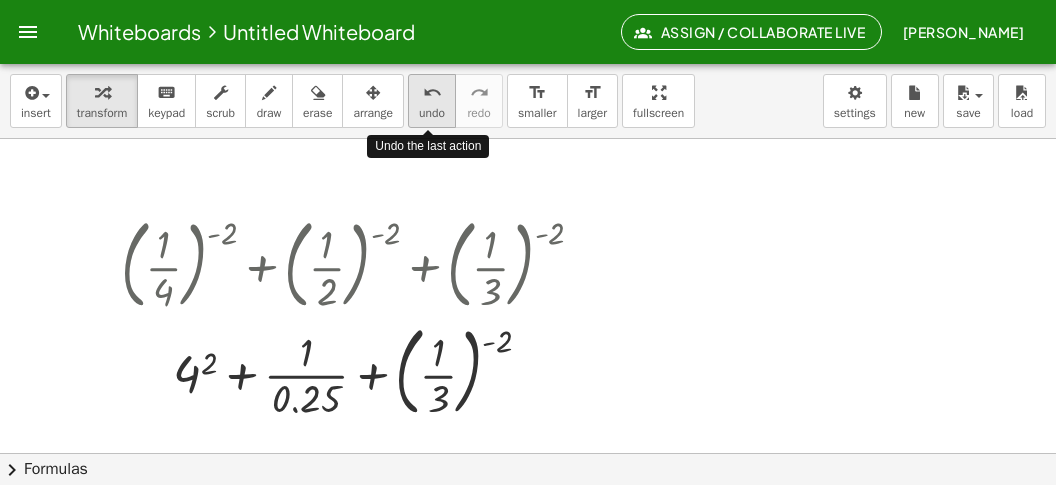 click on "undo" at bounding box center [432, 113] 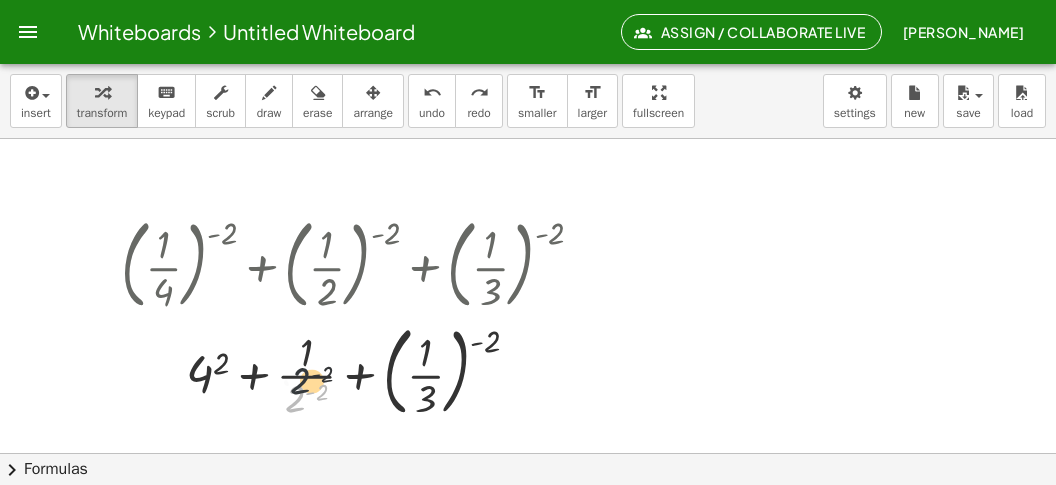 drag, startPoint x: 294, startPoint y: 405, endPoint x: 309, endPoint y: 353, distance: 54.120235 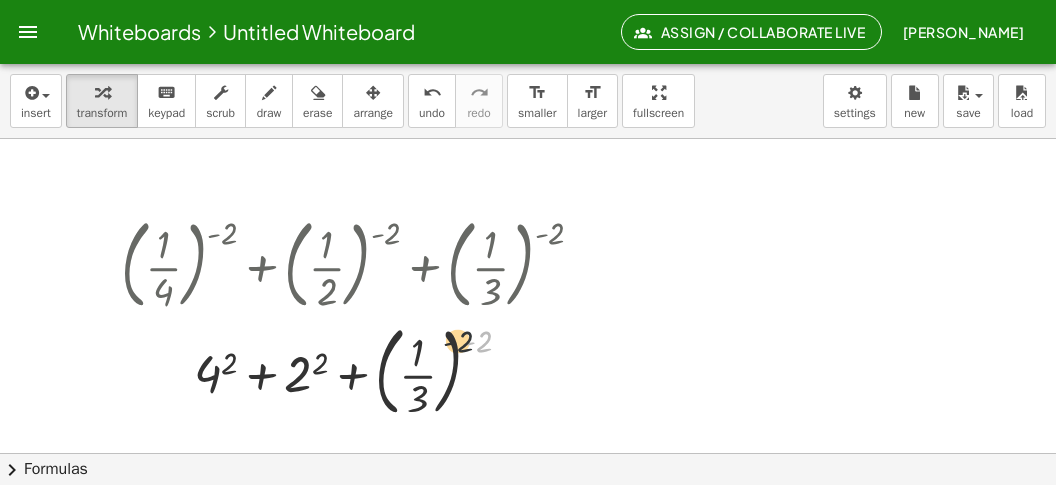 drag, startPoint x: 484, startPoint y: 340, endPoint x: 416, endPoint y: 353, distance: 69.2315 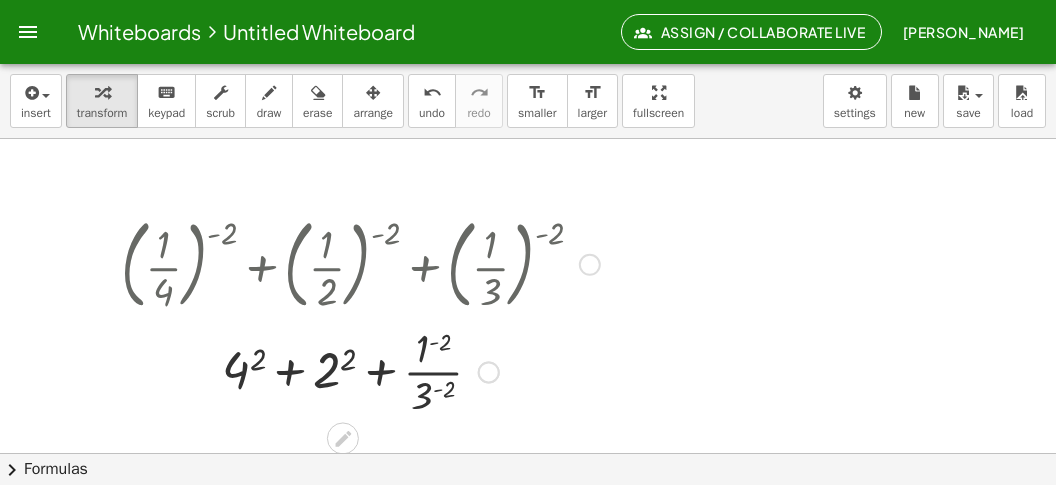 drag, startPoint x: 441, startPoint y: 341, endPoint x: 432, endPoint y: 347, distance: 10.816654 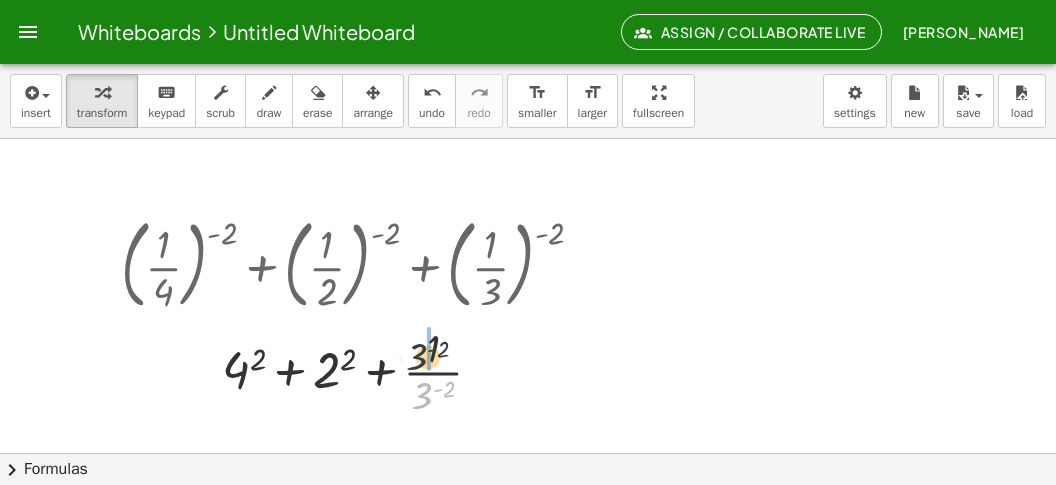 drag, startPoint x: 427, startPoint y: 405, endPoint x: 421, endPoint y: 359, distance: 46.389652 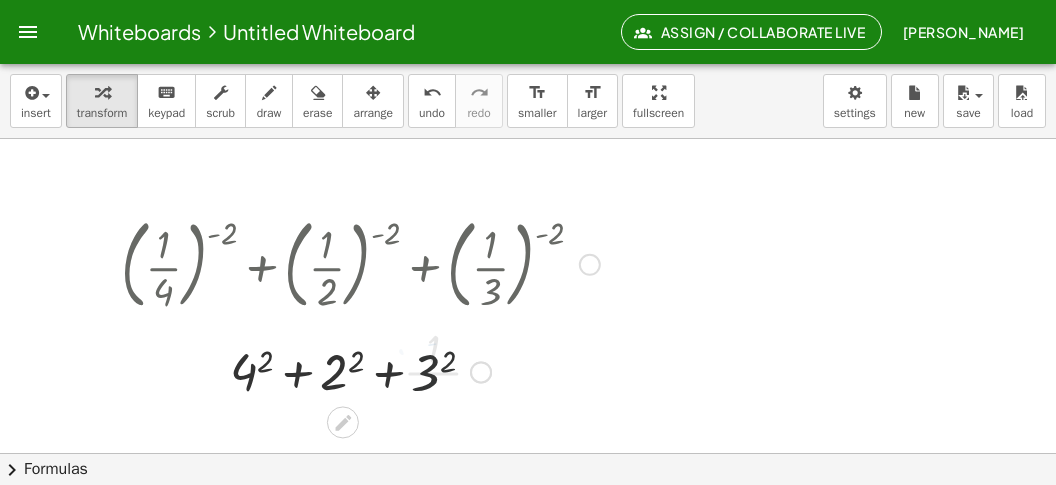 click at bounding box center (360, 370) 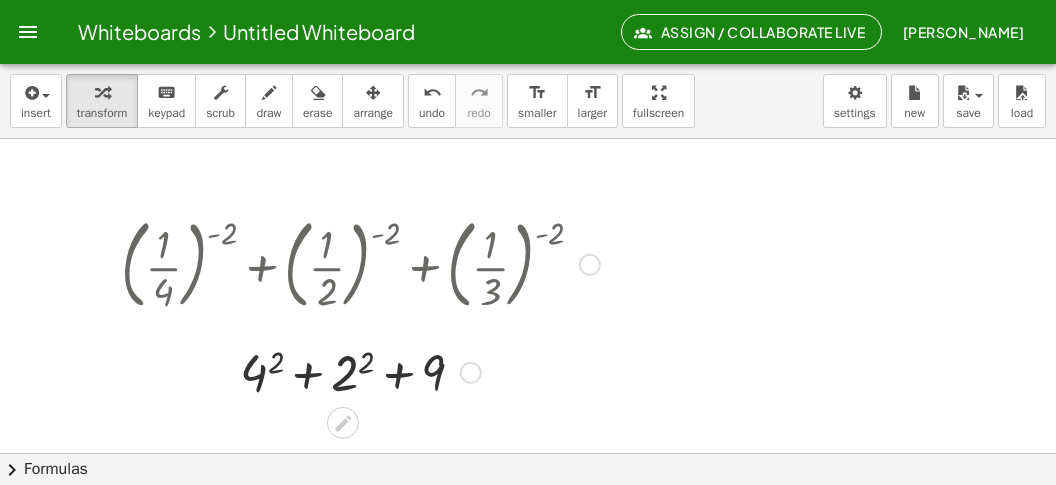 click on "+ ( · 1 · 4 ) ( - 2 ) + ( · 1 · 2 ) ( - 2 ) + ( · 1 · 3 ) ( - 2 ) + · 1 ( - 2 ) · 4 ( - 2 ) + ( · 1 · 2 ) ( - 2 ) + ( · 1 · 3 ) ( - 2 ) + · 1 · 4 ( - 2 ) + ( · 1 · 2 ) ( - 2 ) + ( · 1 · 3 ) ( - 2 ) + 4 2 + ( · 1 · 2 ) ( - 2 ) + ( · 1 · 3 ) ( - 2 ) + 4 2 + · 1 ( - 2 ) · 2 ( - 2 ) + ( · 1 · 3 ) ( - 2 ) + 4 2 + · 1 · 2 ( - 2 ) + ( · 1 · 3 ) ( - 2 ) + 4 2 + 2 2 + ( · 1 · 3 ) ( - 2 ) + 4 2 + 2 2 + · 1 ( - 2 ) · 3 ( - 2 ) + 4 2 + 2 2 + · 1 · 3 ( - 2 ) + 4 2 + 2 2 + 3 2 + 4 2 + 2 2 + 9" at bounding box center (343, 265) 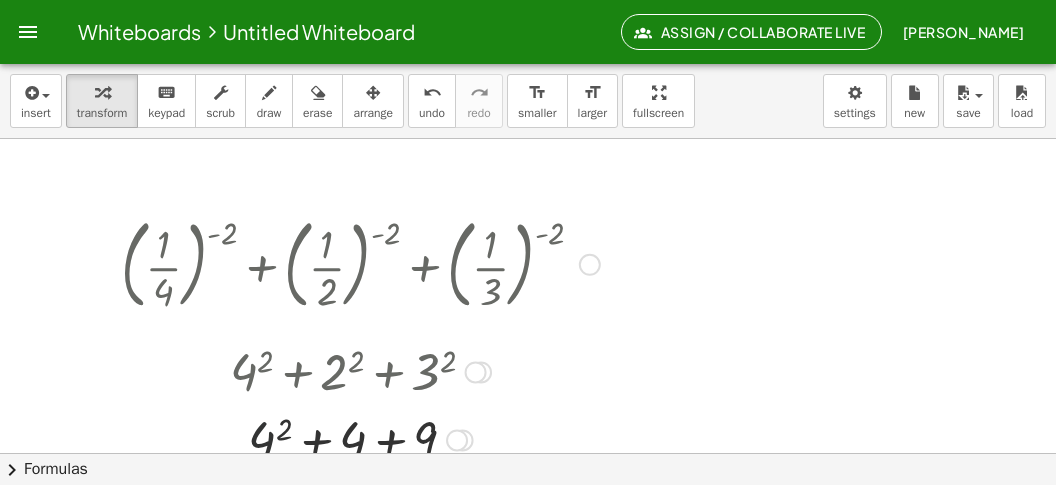 drag, startPoint x: 265, startPoint y: 426, endPoint x: 300, endPoint y: 427, distance: 35.014282 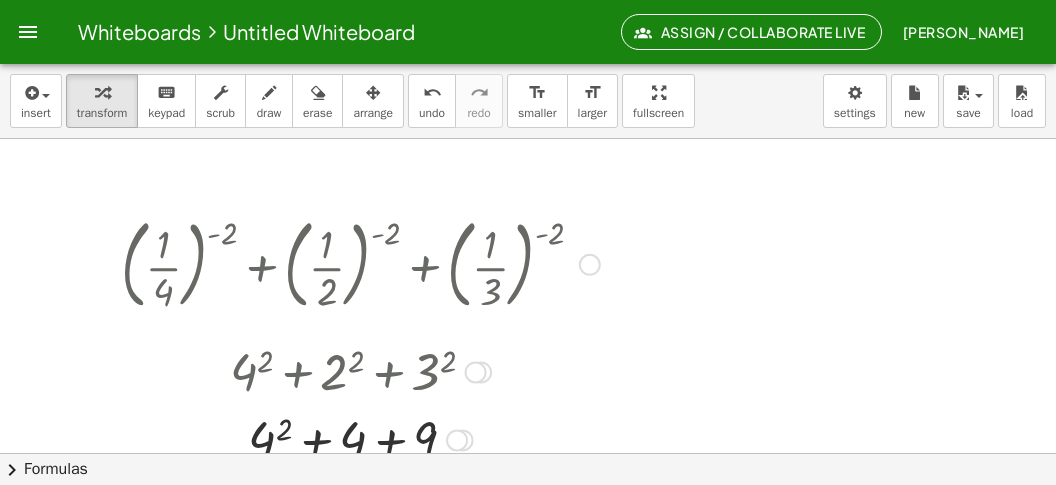 click at bounding box center [360, 438] 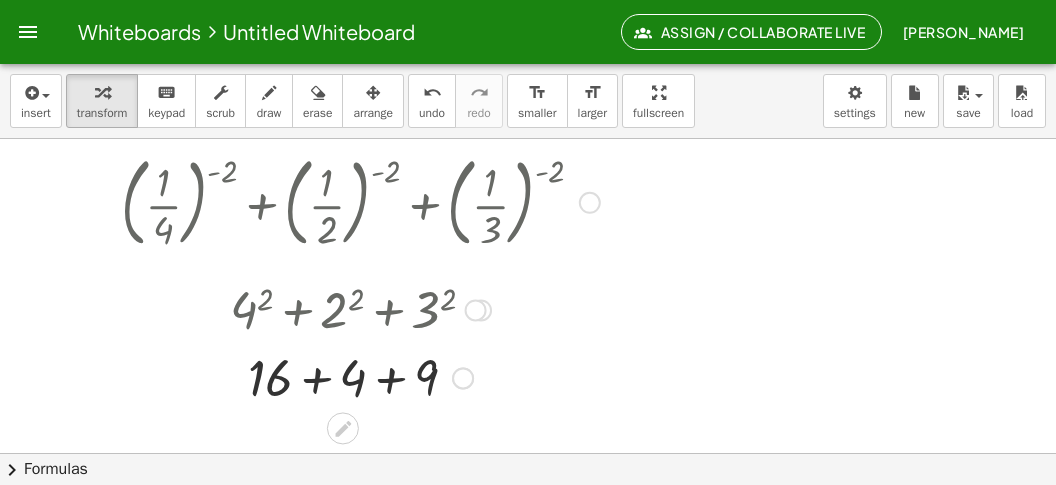 scroll, scrollTop: 881, scrollLeft: 0, axis: vertical 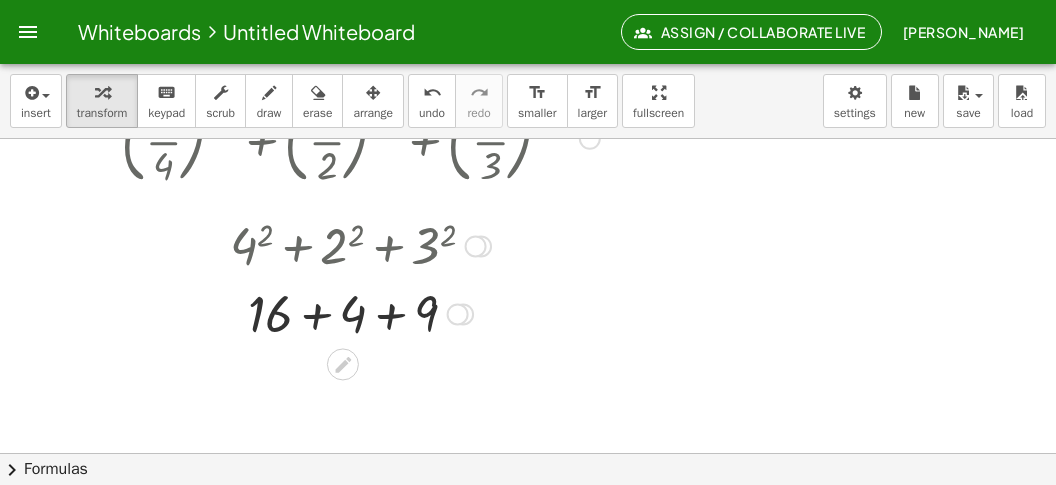 drag, startPoint x: 328, startPoint y: 324, endPoint x: 382, endPoint y: 319, distance: 54.230988 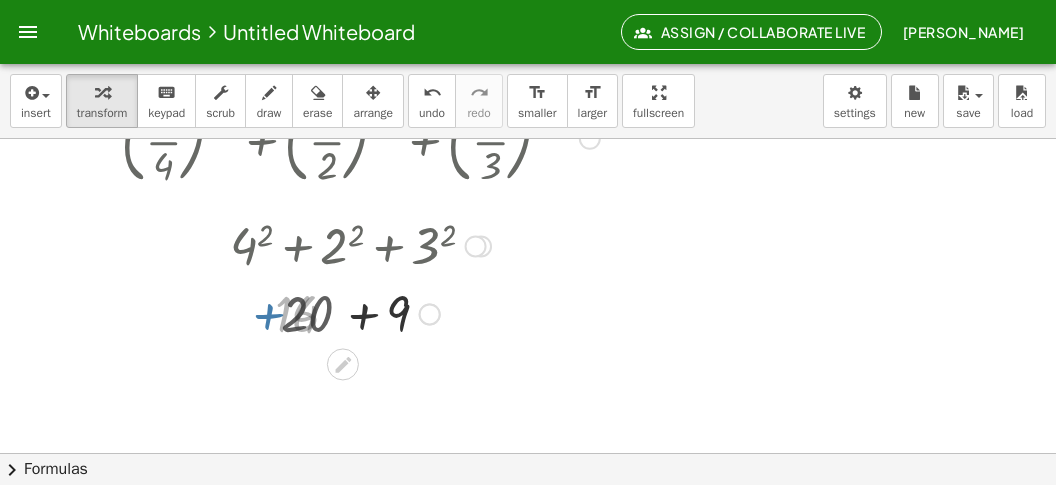 click at bounding box center (360, 312) 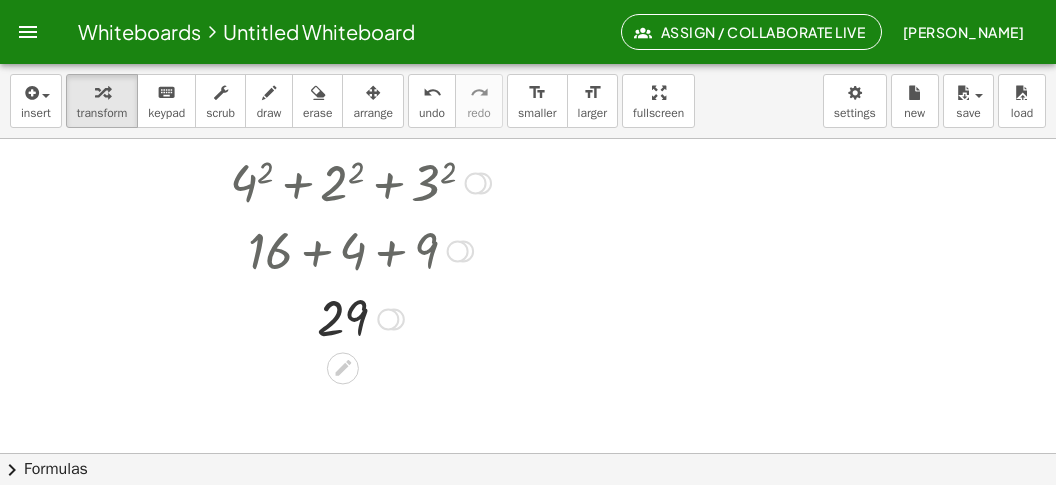 scroll, scrollTop: 1260, scrollLeft: 0, axis: vertical 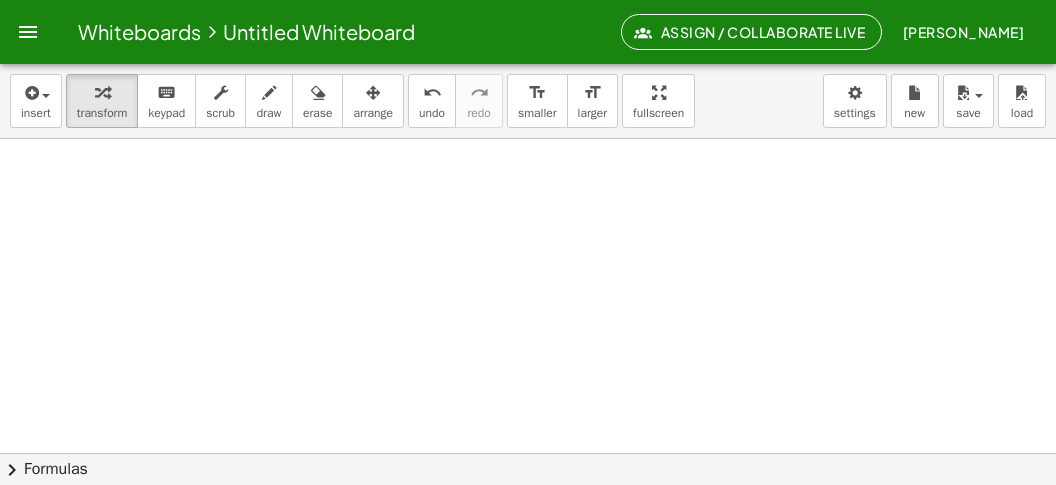 click at bounding box center [528, -177] 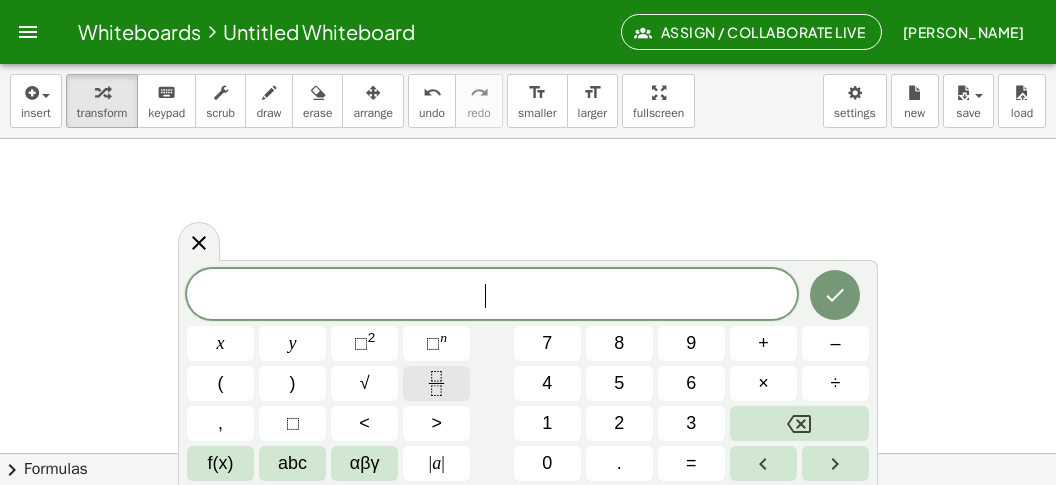 click 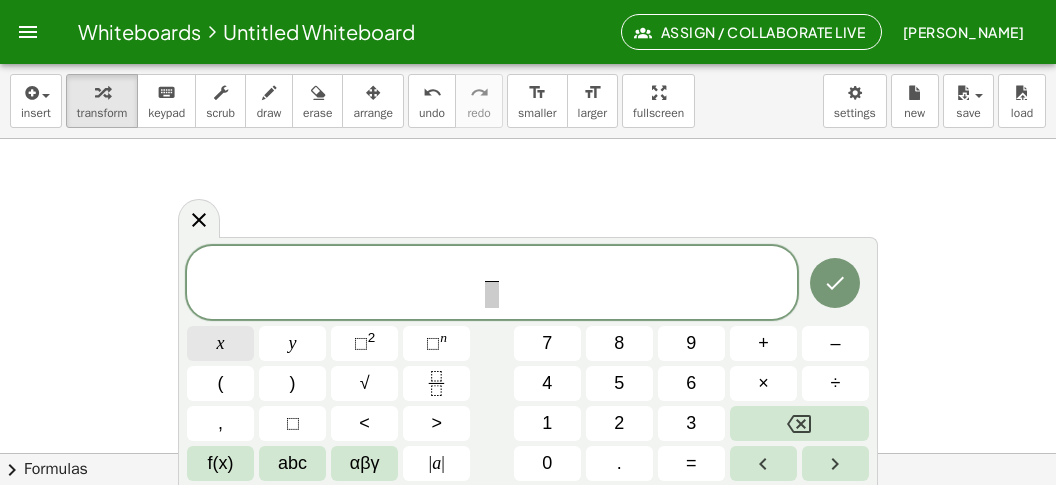 click on "x" at bounding box center (220, 343) 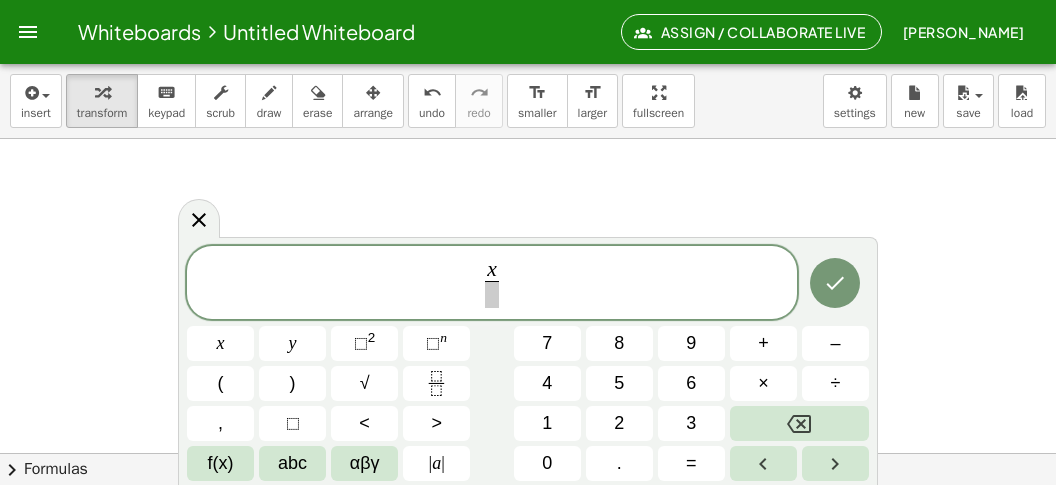 click at bounding box center (492, 294) 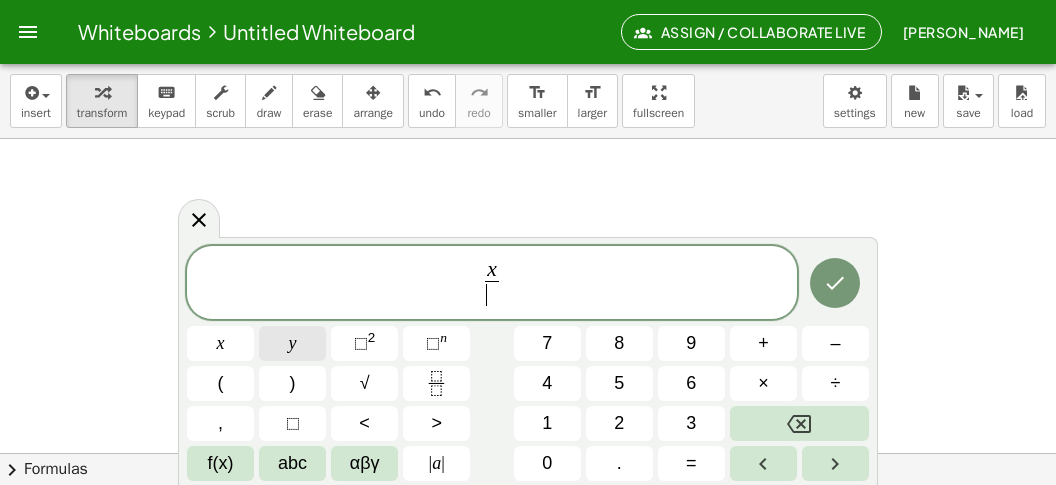 click on "y" at bounding box center [292, 343] 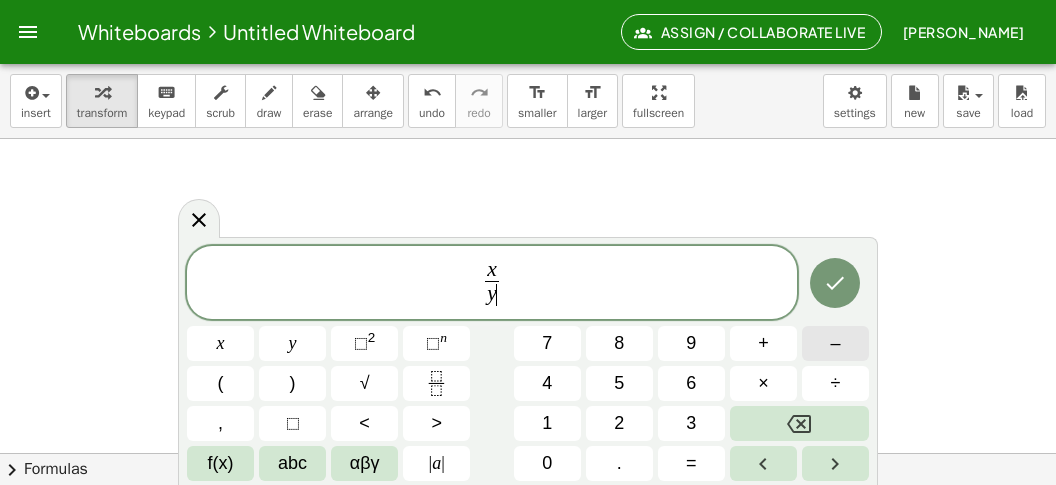 click on "–" at bounding box center (835, 343) 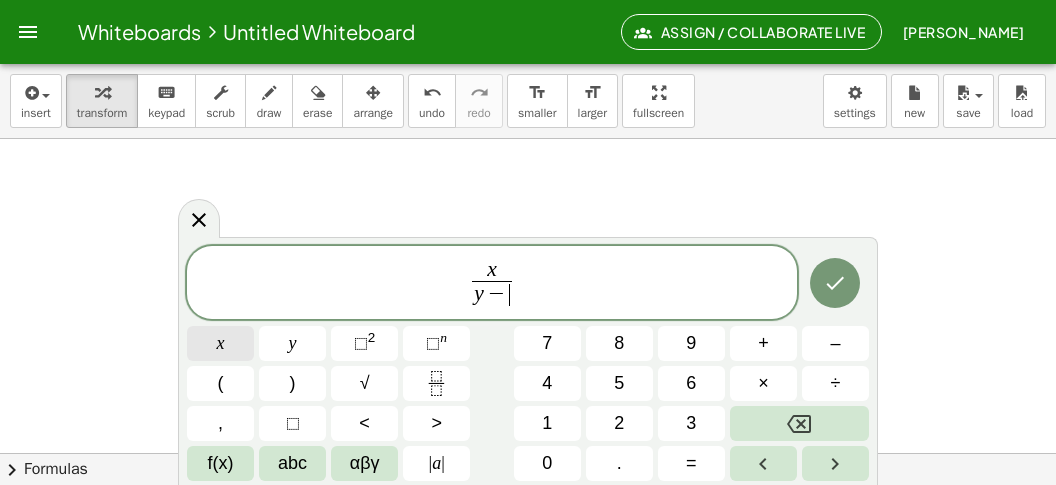 click on "x" at bounding box center [221, 343] 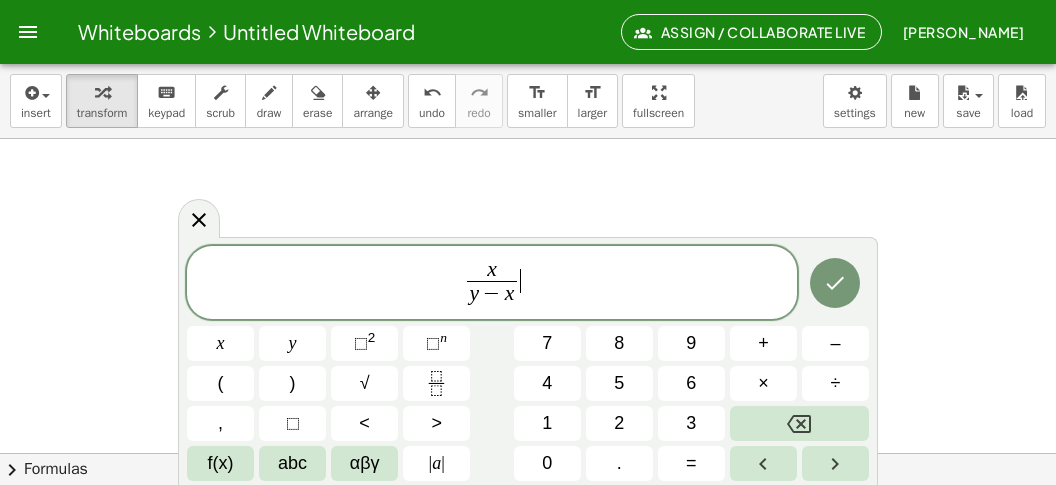 drag, startPoint x: 565, startPoint y: 274, endPoint x: 581, endPoint y: 293, distance: 24.839485 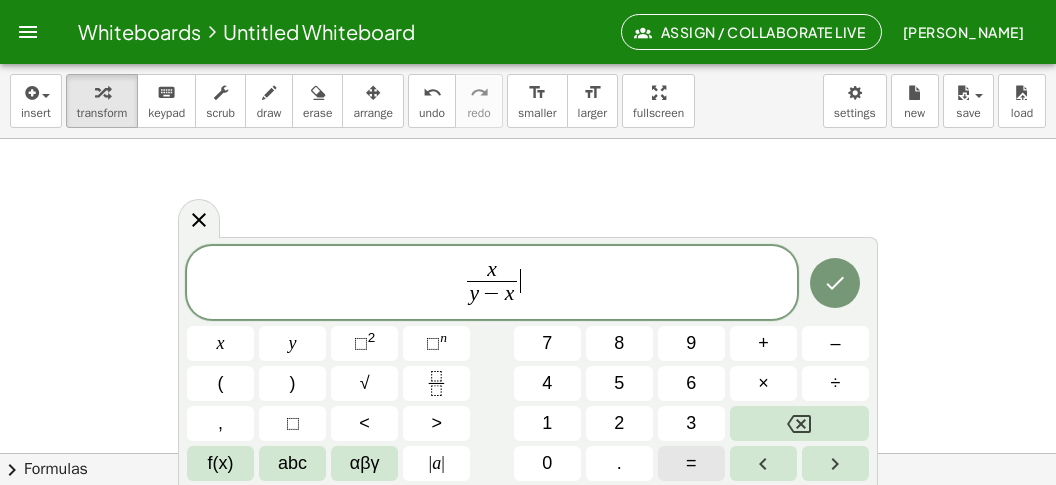 click on "=" at bounding box center (691, 463) 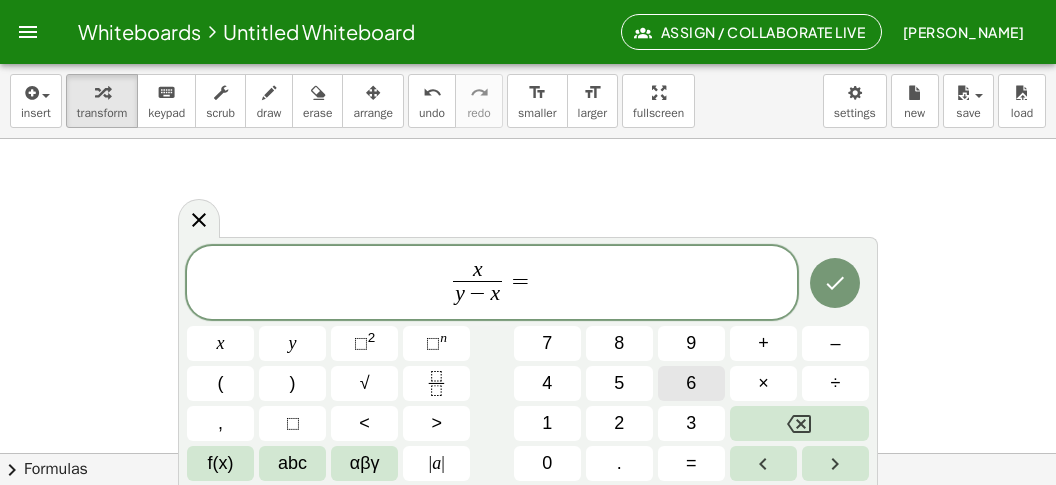 click on "6" at bounding box center (691, 383) 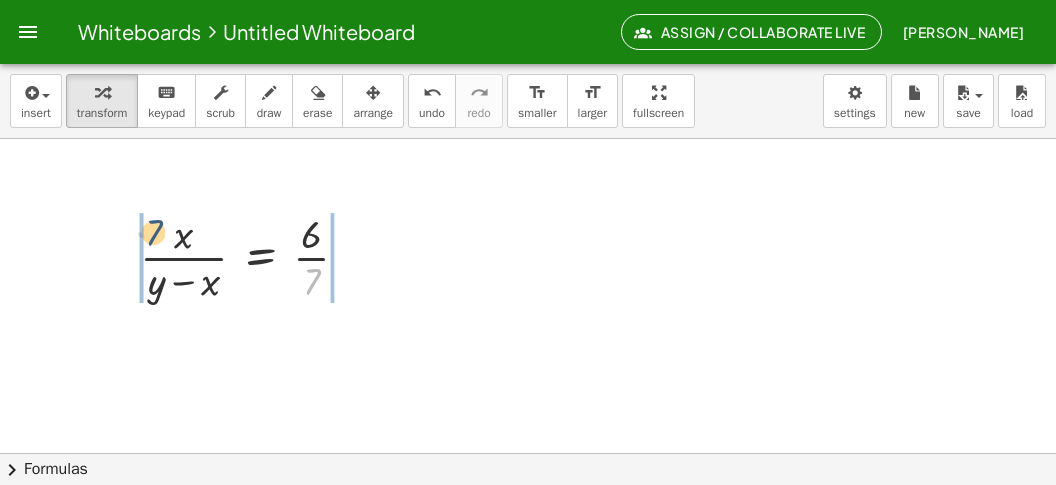 drag, startPoint x: 317, startPoint y: 277, endPoint x: 154, endPoint y: 224, distance: 171.40012 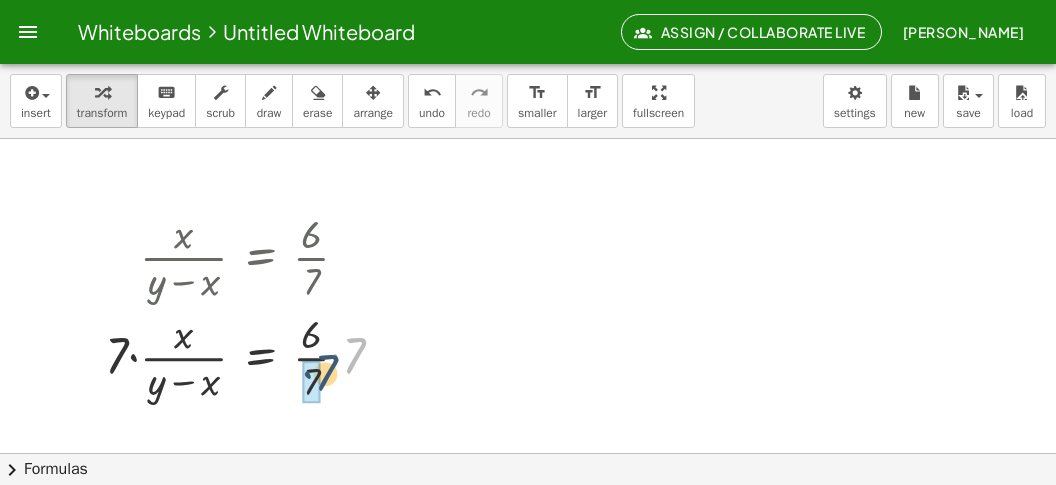 drag, startPoint x: 363, startPoint y: 345, endPoint x: 323, endPoint y: 365, distance: 44.72136 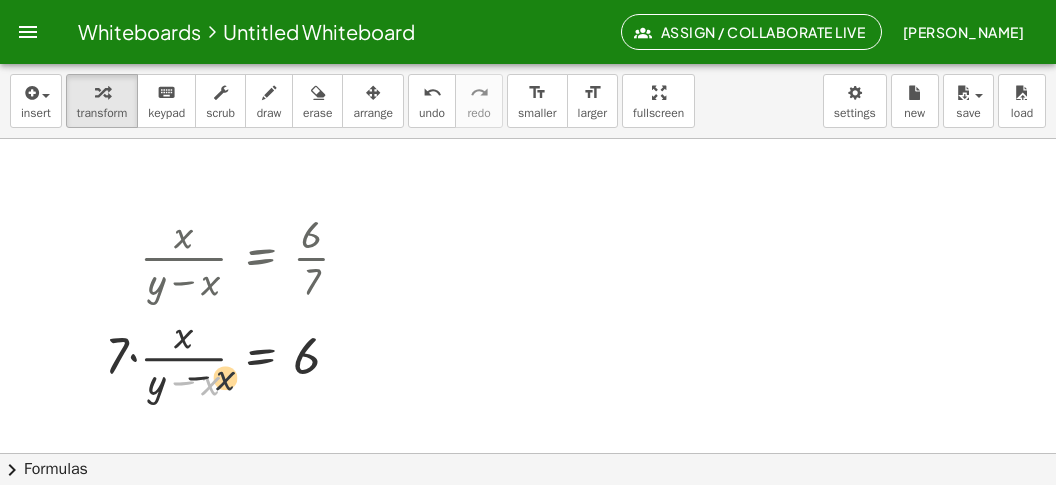 click on "− x · x · ( + y − x ) = 6 · 7 ·" at bounding box center [260, 358] 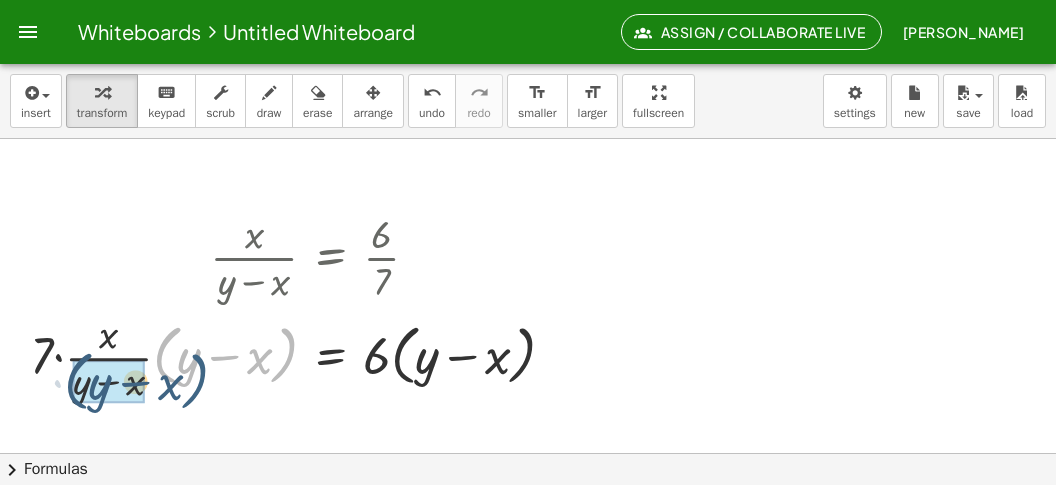 drag, startPoint x: 285, startPoint y: 368, endPoint x: 193, endPoint y: 395, distance: 95.880135 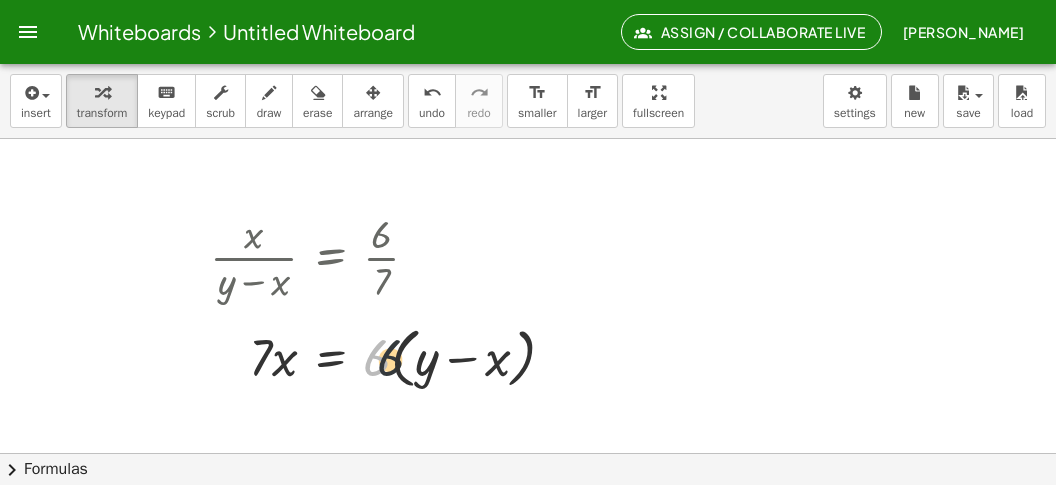 drag, startPoint x: 373, startPoint y: 364, endPoint x: 441, endPoint y: 365, distance: 68.007355 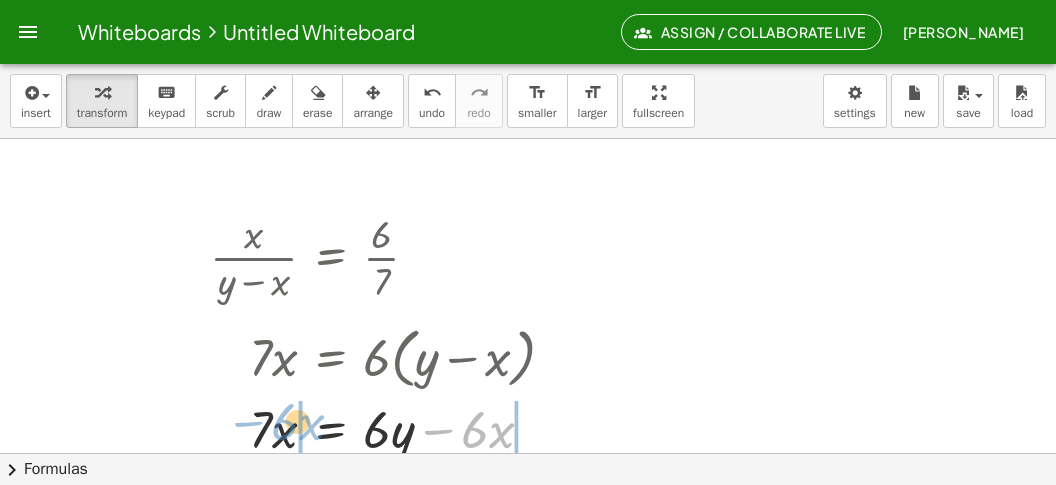 drag, startPoint x: 427, startPoint y: 429, endPoint x: 231, endPoint y: 420, distance: 196.20653 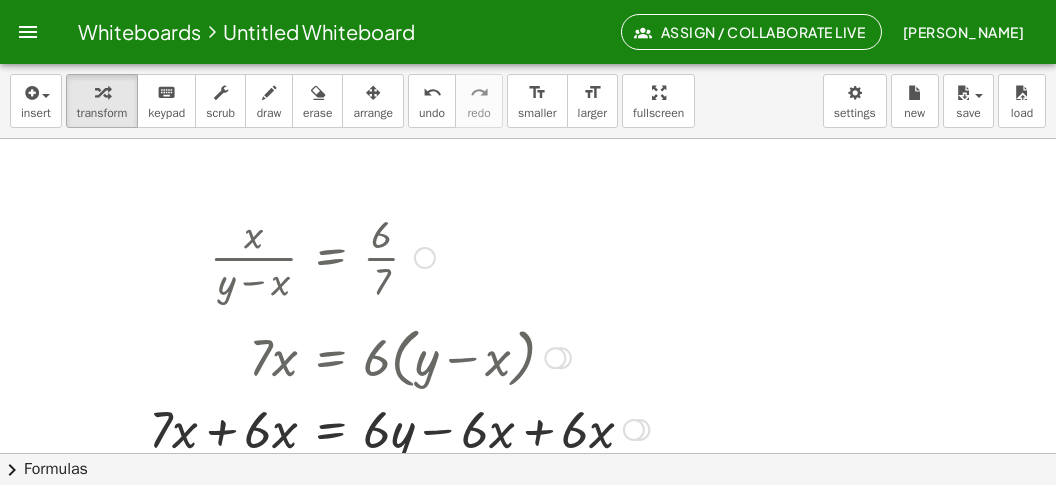 drag, startPoint x: 233, startPoint y: 433, endPoint x: 278, endPoint y: 433, distance: 45 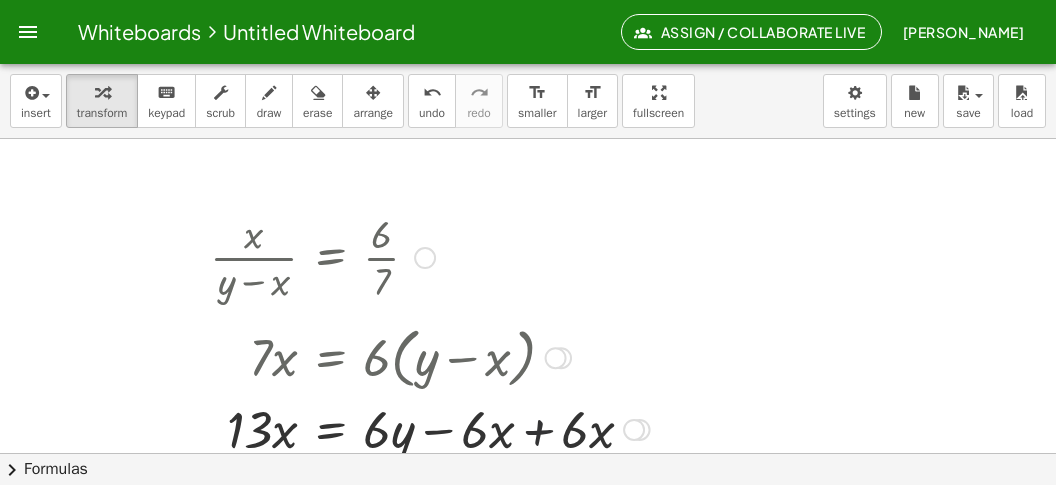 click at bounding box center [430, 428] 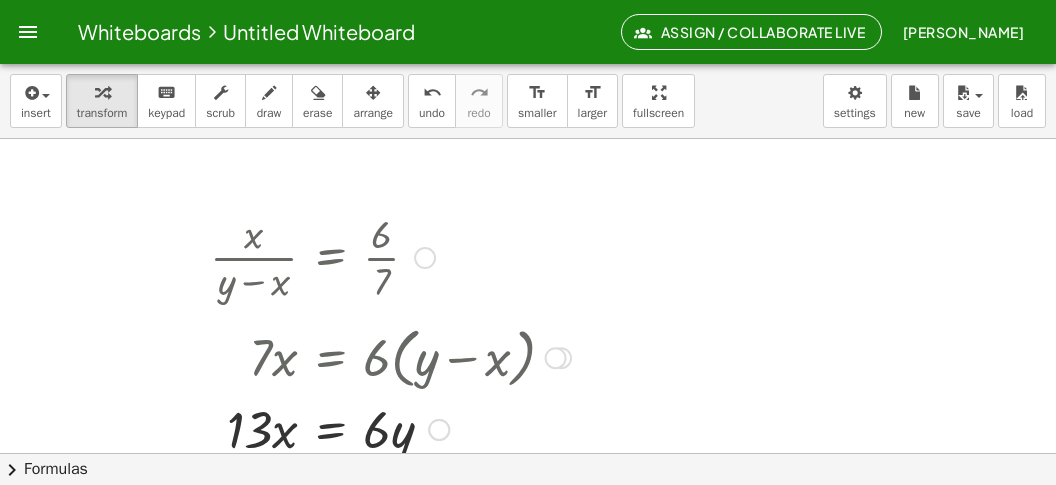 scroll, scrollTop: 1385, scrollLeft: 0, axis: vertical 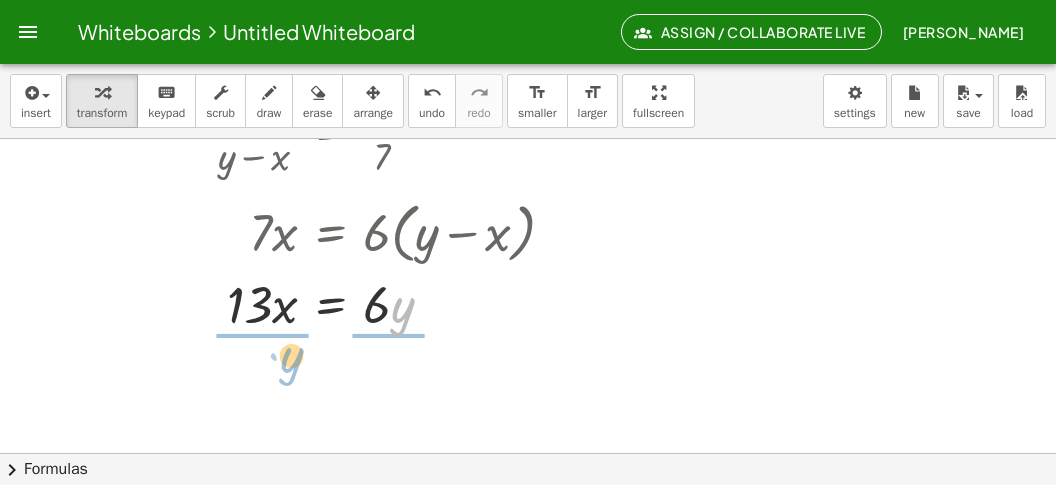 drag, startPoint x: 399, startPoint y: 336, endPoint x: 273, endPoint y: 356, distance: 127.57743 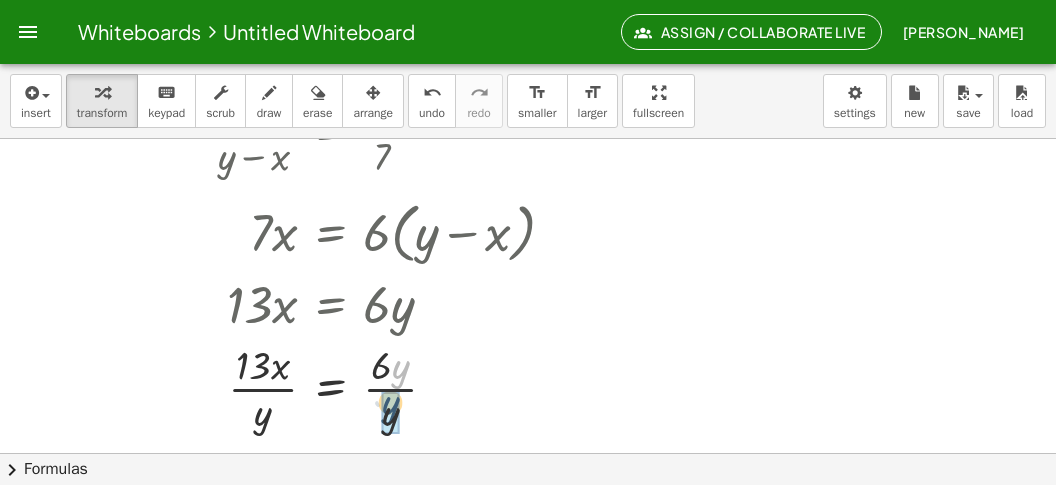 drag, startPoint x: 404, startPoint y: 367, endPoint x: 327, endPoint y: 409, distance: 87.70975 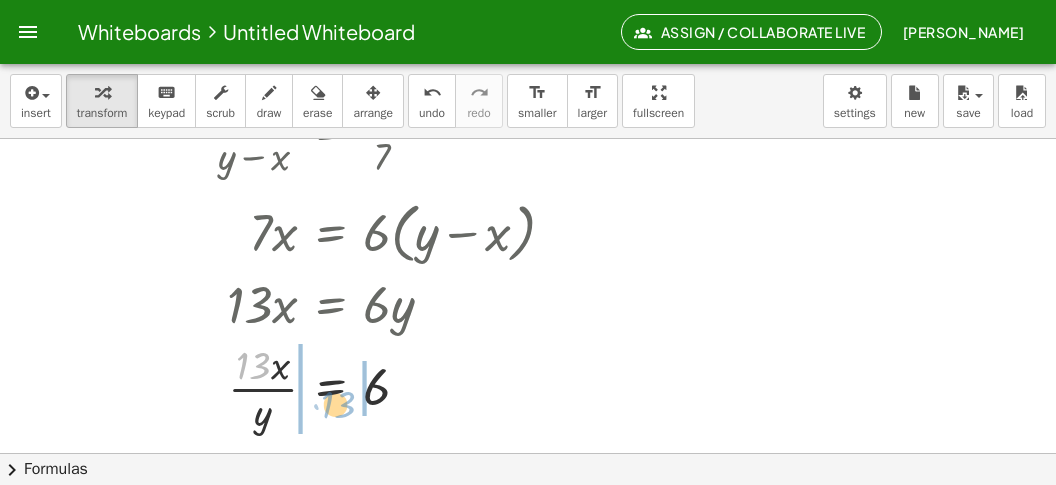 drag, startPoint x: 251, startPoint y: 365, endPoint x: 367, endPoint y: 411, distance: 124.78782 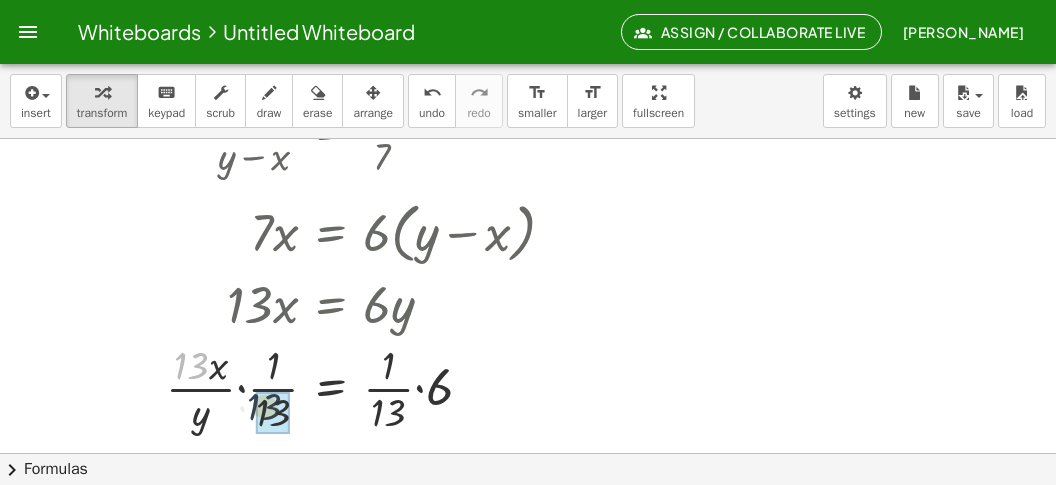 drag, startPoint x: 241, startPoint y: 382, endPoint x: 272, endPoint y: 398, distance: 34.88553 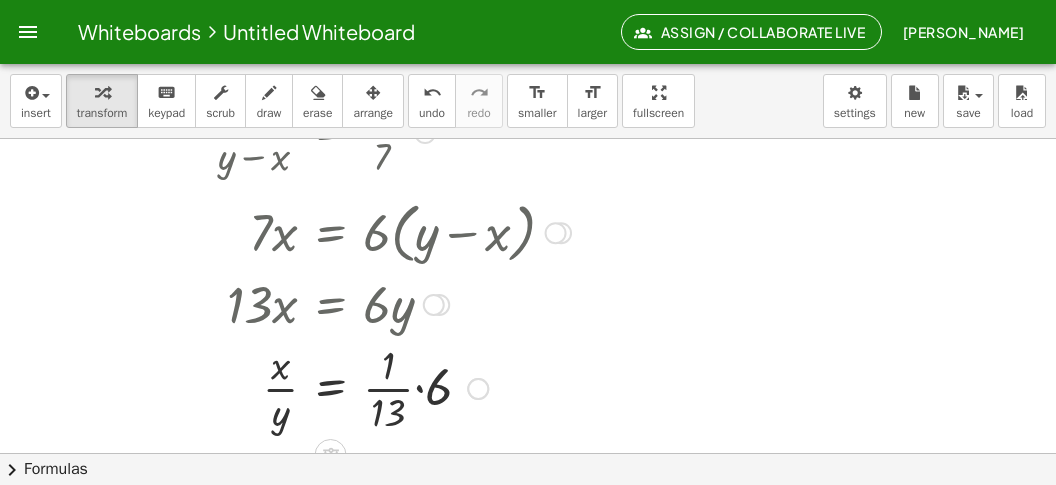 click at bounding box center [390, 387] 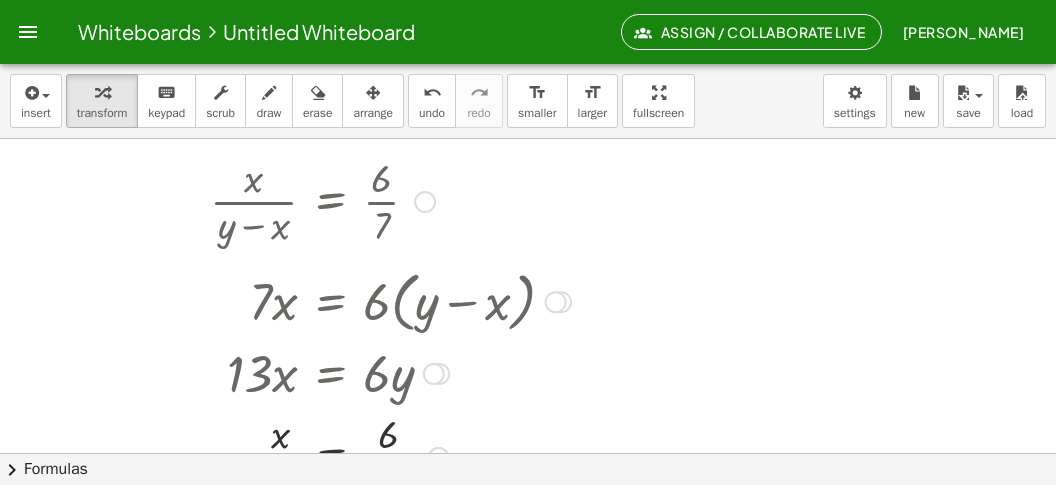 scroll, scrollTop: 1260, scrollLeft: 0, axis: vertical 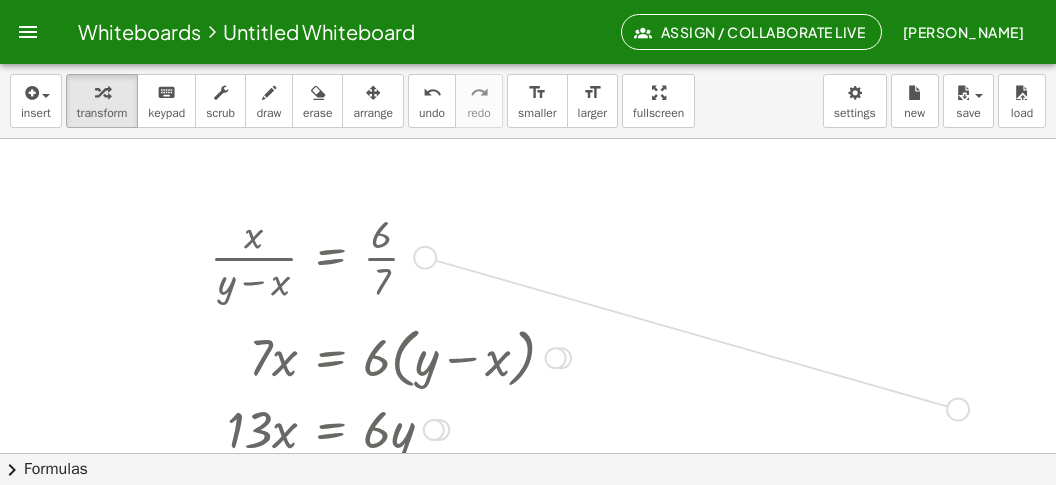 drag, startPoint x: 447, startPoint y: 271, endPoint x: 970, endPoint y: 415, distance: 542.462 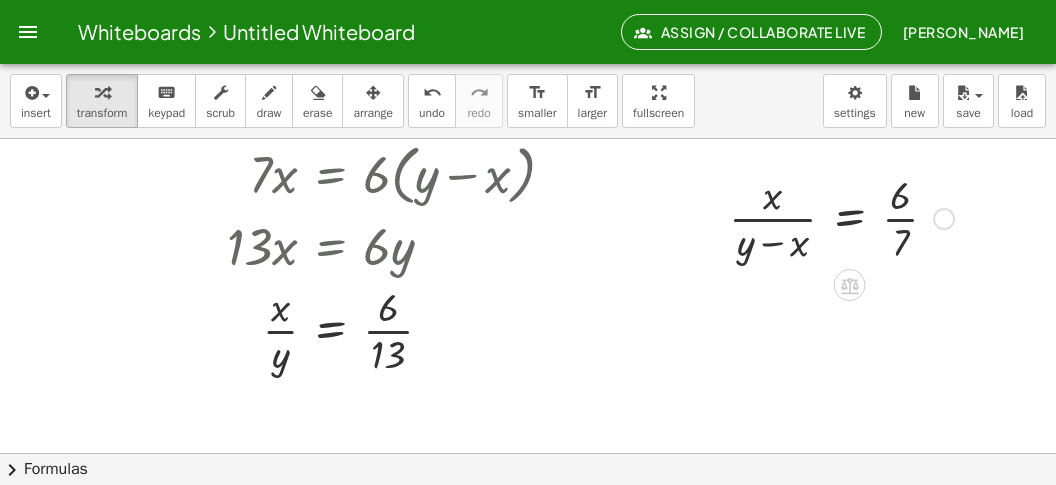 scroll, scrollTop: 1385, scrollLeft: 0, axis: vertical 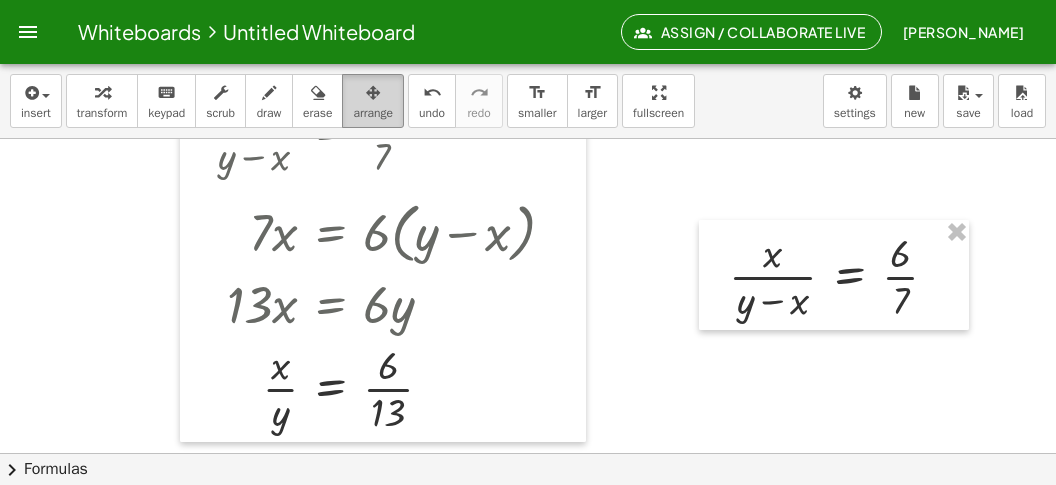 drag, startPoint x: 372, startPoint y: 104, endPoint x: 399, endPoint y: 124, distance: 33.600594 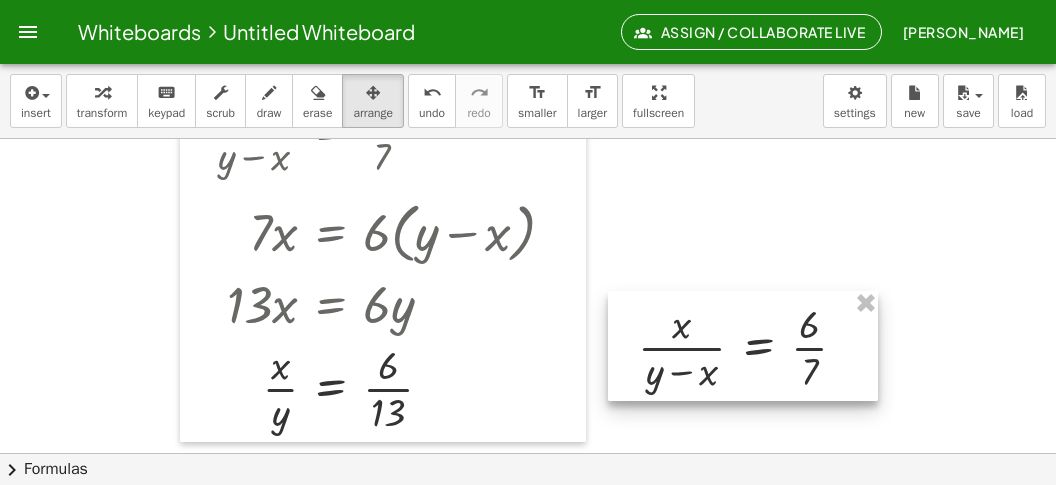 drag, startPoint x: 752, startPoint y: 344, endPoint x: 277, endPoint y: 458, distance: 488.4885 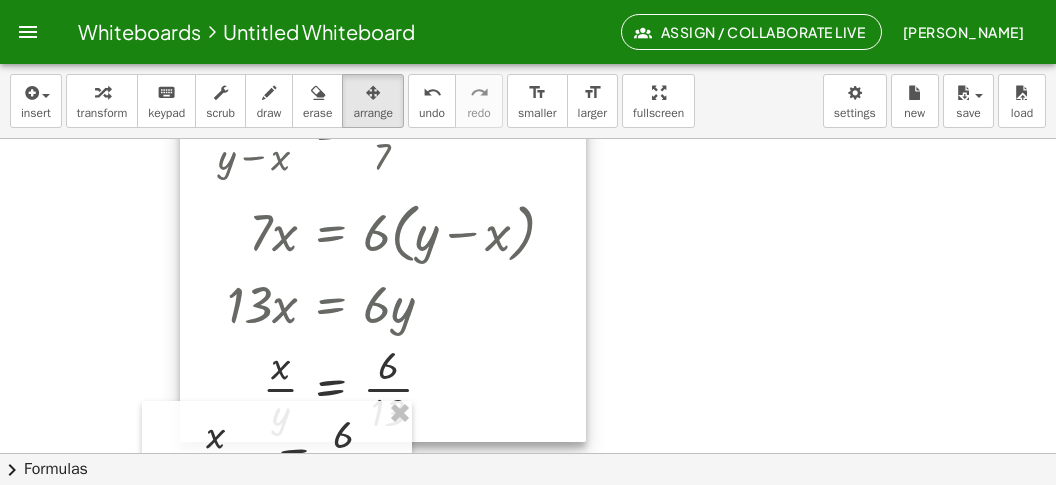 scroll, scrollTop: 1510, scrollLeft: 0, axis: vertical 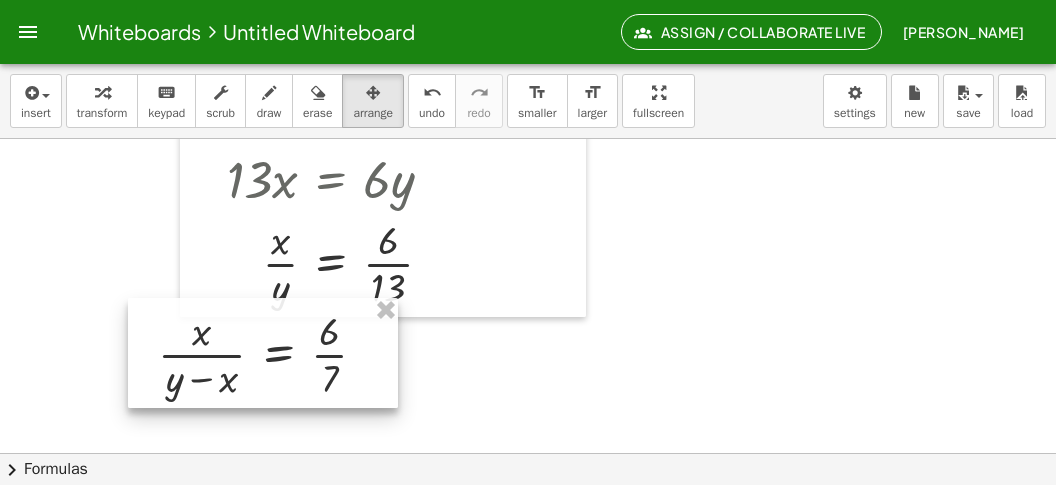 drag, startPoint x: 331, startPoint y: 365, endPoint x: 292, endPoint y: 422, distance: 69.065186 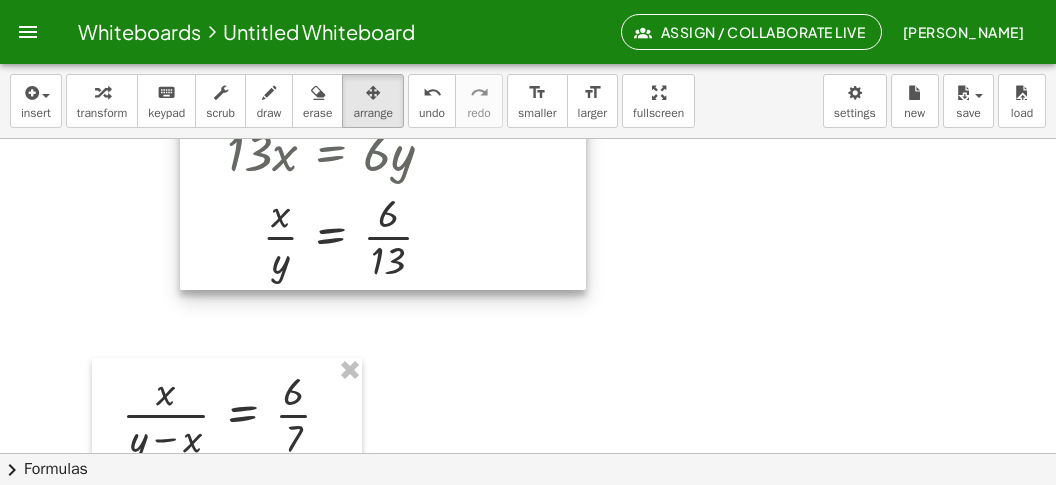drag, startPoint x: 325, startPoint y: 251, endPoint x: 316, endPoint y: 155, distance: 96.42095 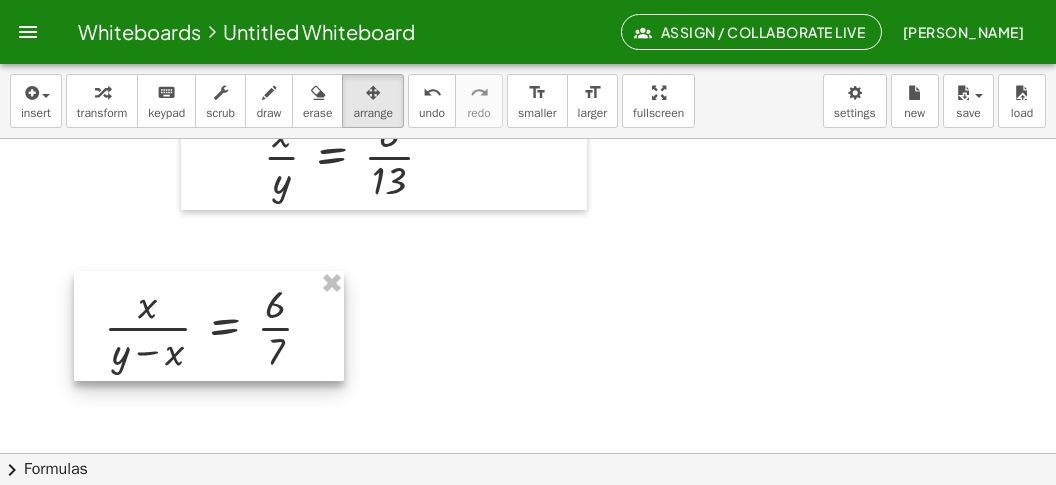drag, startPoint x: 232, startPoint y: 410, endPoint x: 216, endPoint y: 326, distance: 85.51023 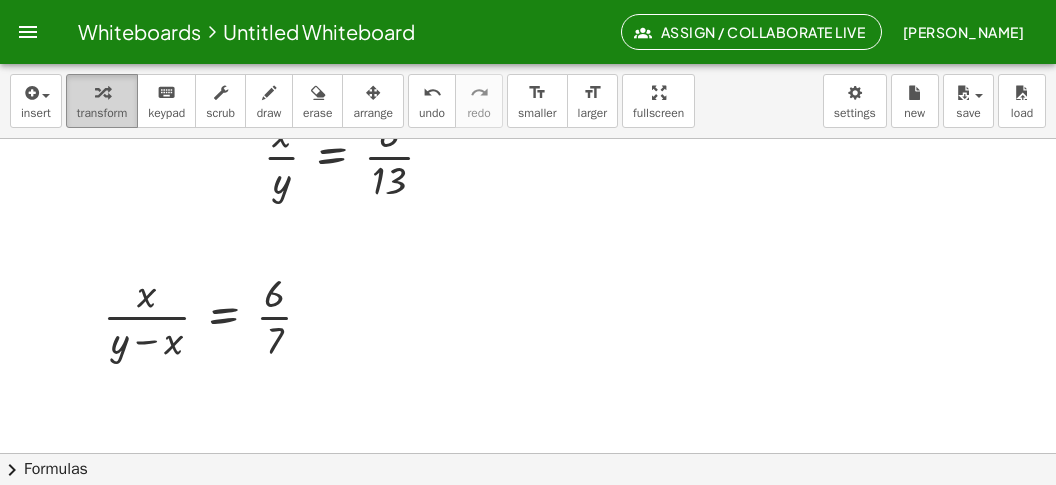 click at bounding box center (102, 92) 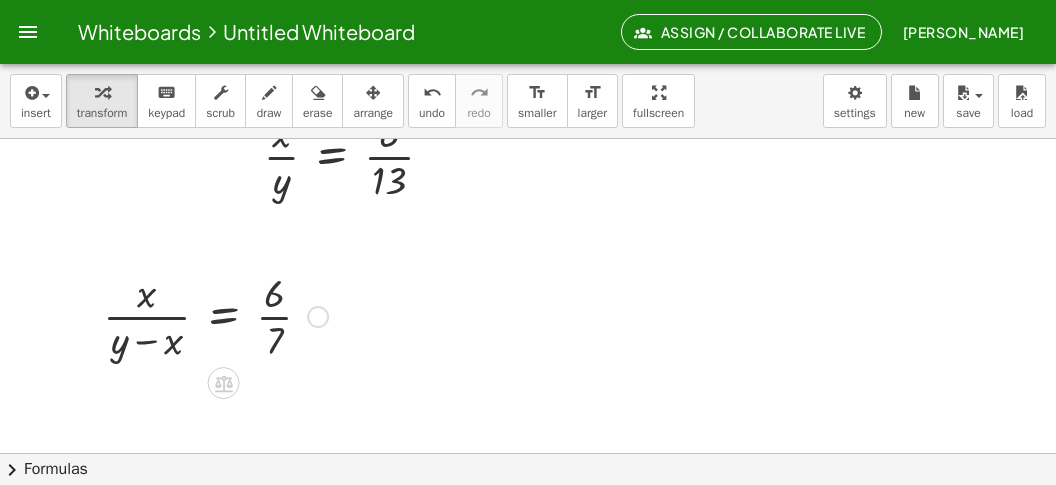 click at bounding box center [215, 315] 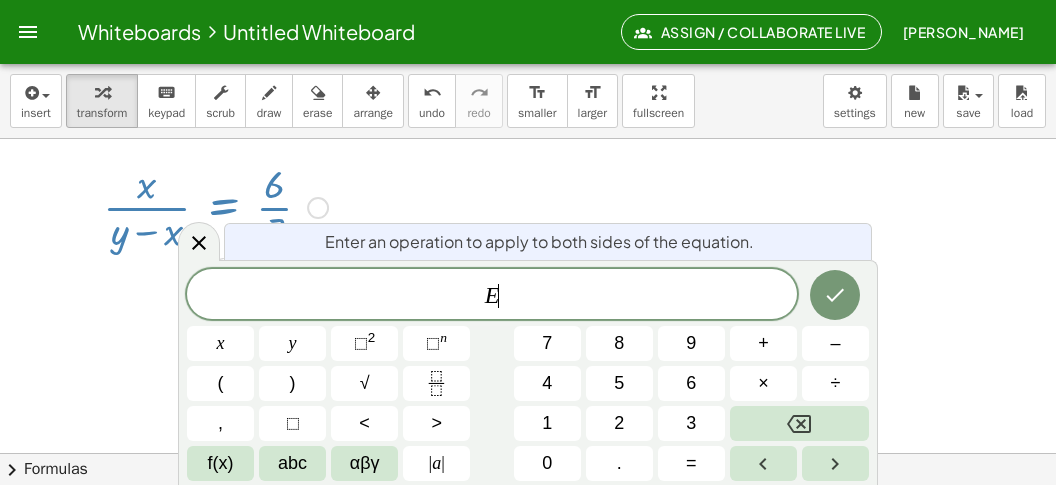 scroll, scrollTop: 1620, scrollLeft: 0, axis: vertical 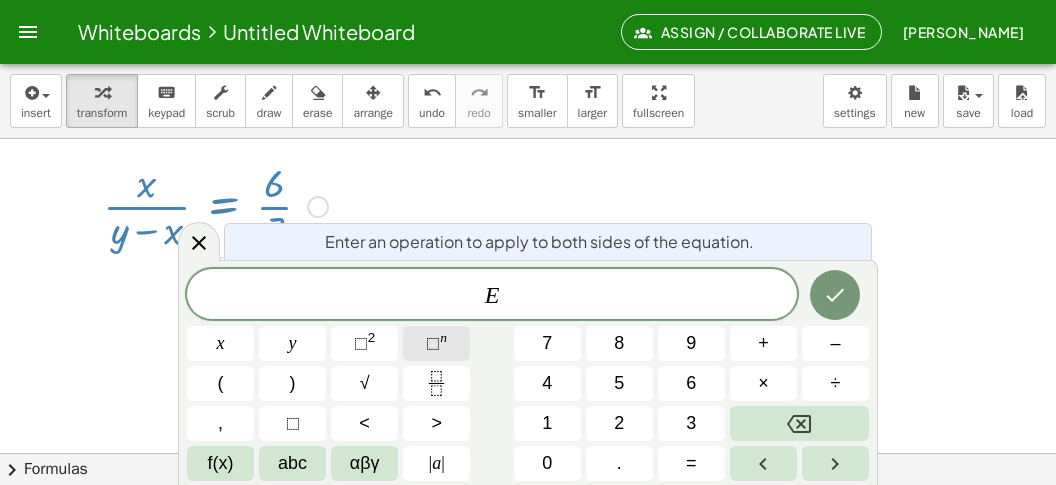 click on "⬚ n" at bounding box center [436, 343] 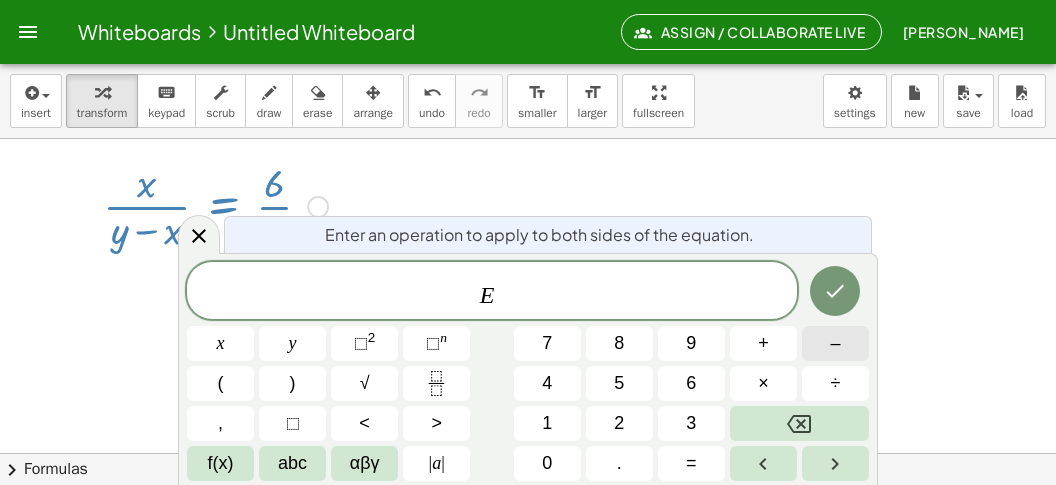 click on "–" at bounding box center (835, 343) 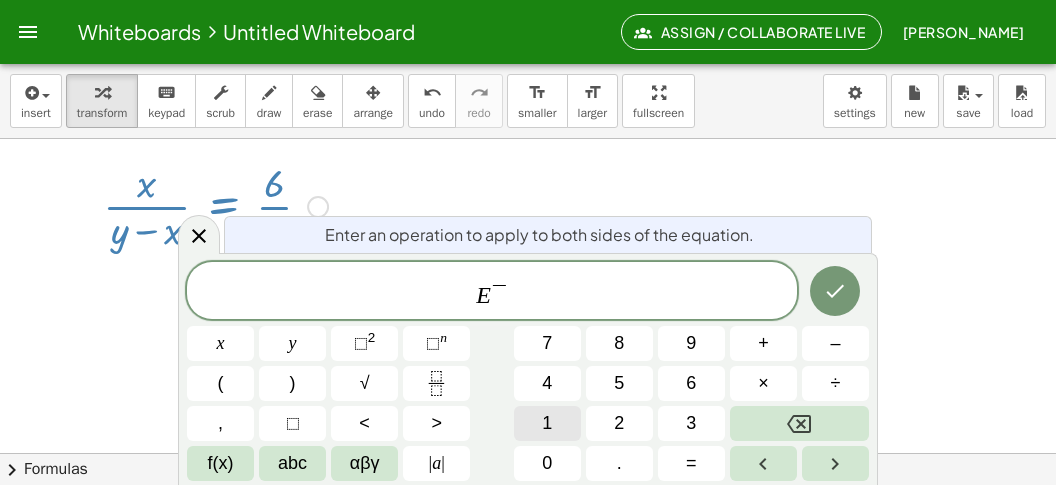 click on "1" at bounding box center [547, 423] 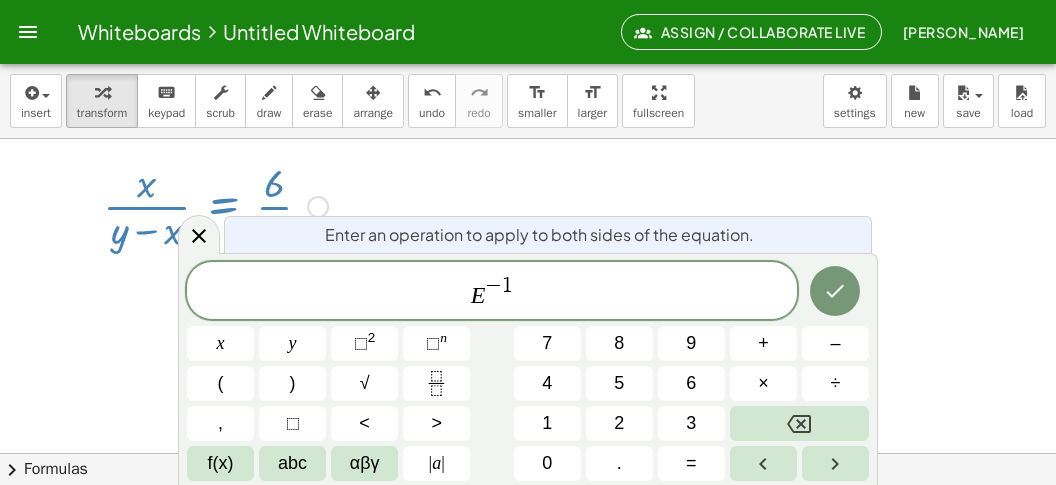 click at bounding box center [835, 291] 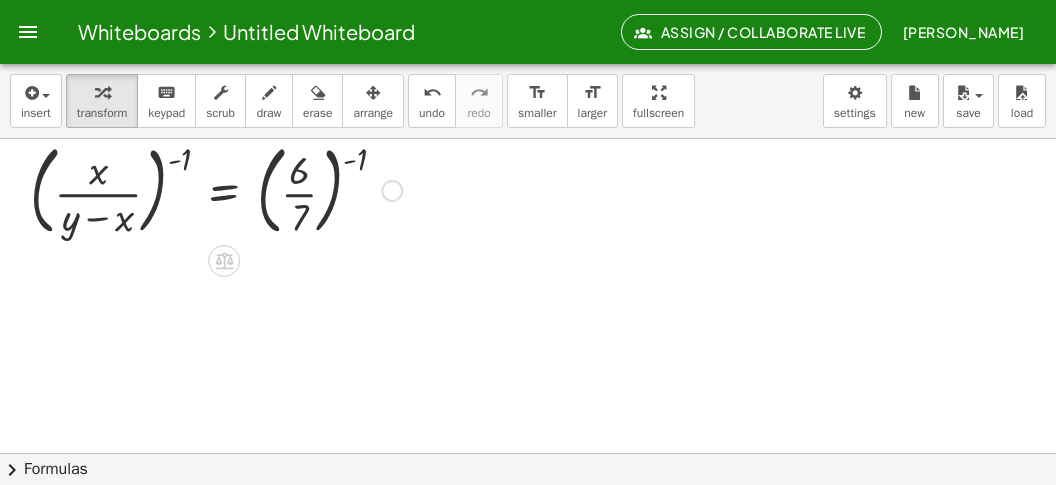 scroll, scrollTop: 1761, scrollLeft: 0, axis: vertical 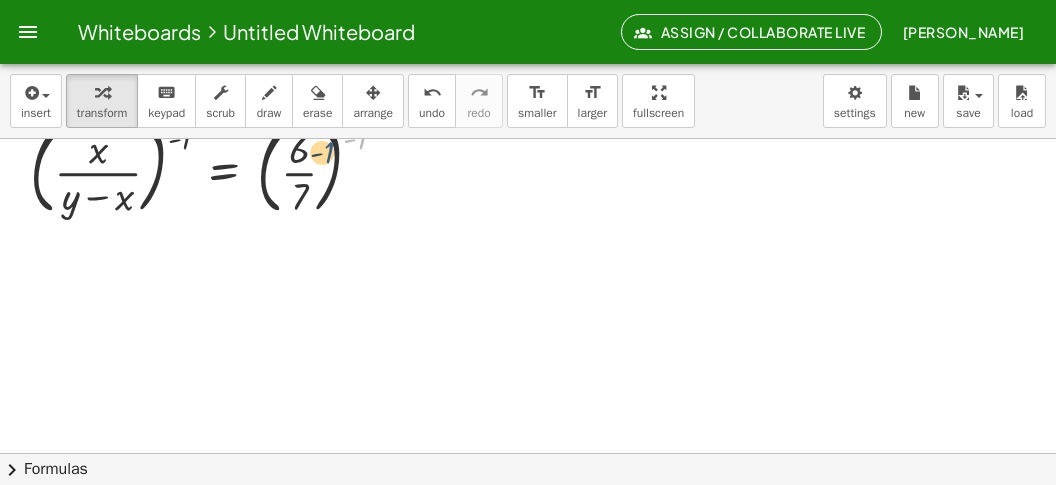 drag, startPoint x: 360, startPoint y: 146, endPoint x: 321, endPoint y: 168, distance: 44.777225 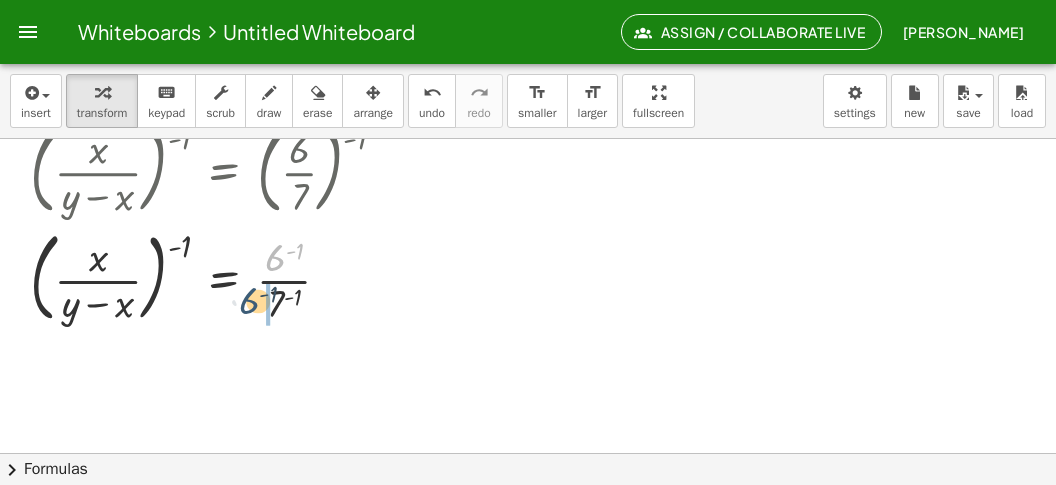 drag, startPoint x: 271, startPoint y: 265, endPoint x: 245, endPoint y: 310, distance: 51.971146 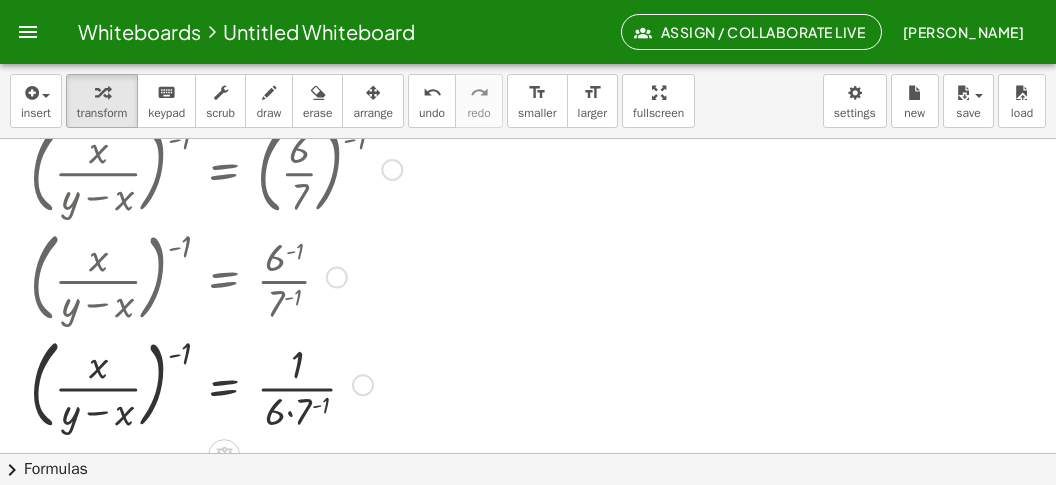 click at bounding box center [203, 276] 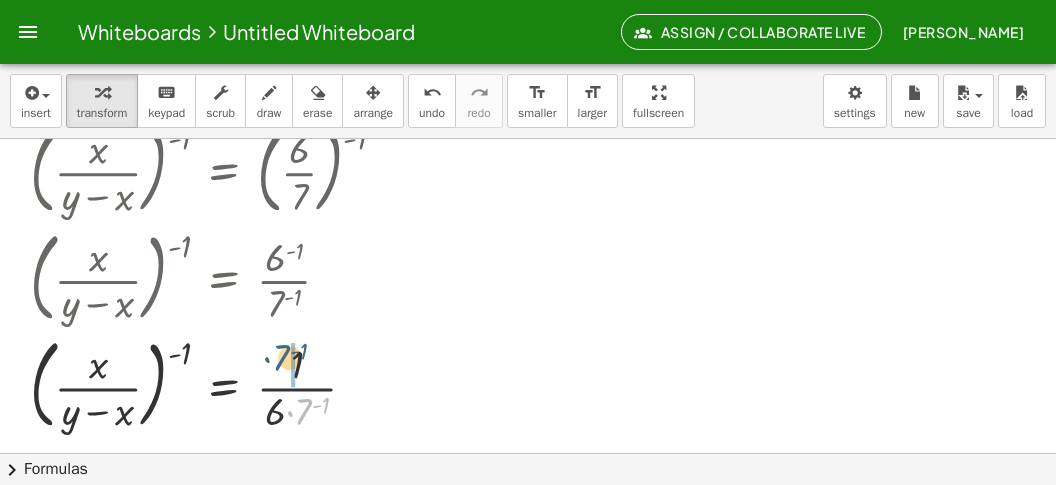 drag, startPoint x: 311, startPoint y: 405, endPoint x: 287, endPoint y: 348, distance: 61.846584 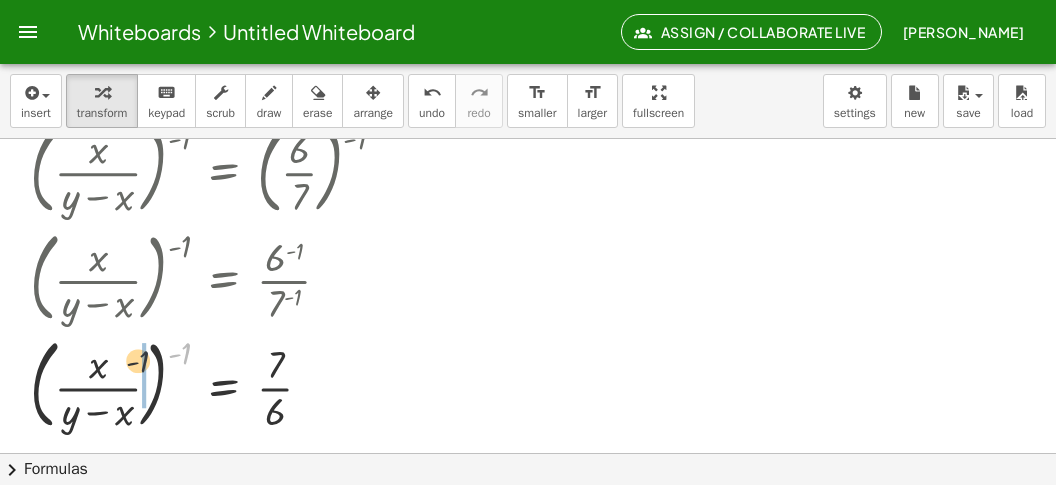drag, startPoint x: 186, startPoint y: 351, endPoint x: 128, endPoint y: 360, distance: 58.694122 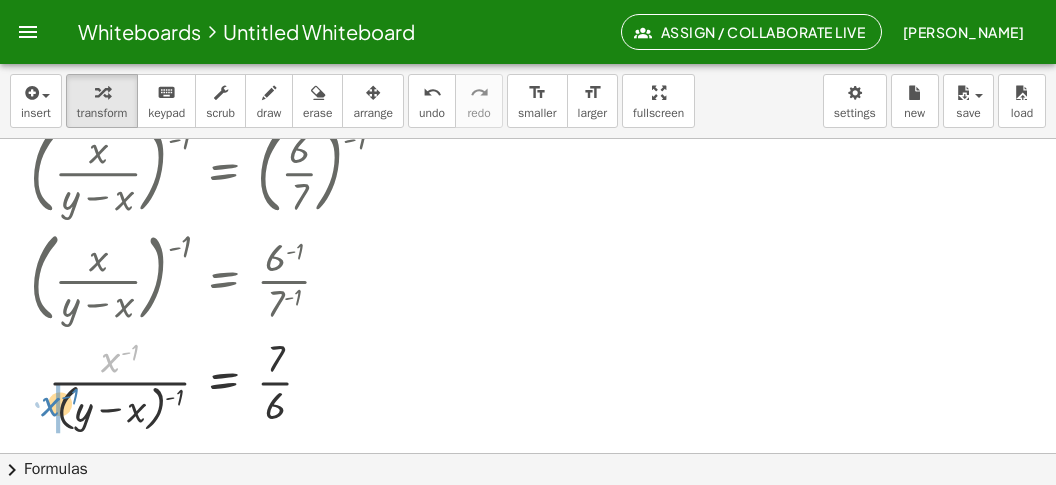 drag, startPoint x: 114, startPoint y: 360, endPoint x: 54, endPoint y: 413, distance: 80.05623 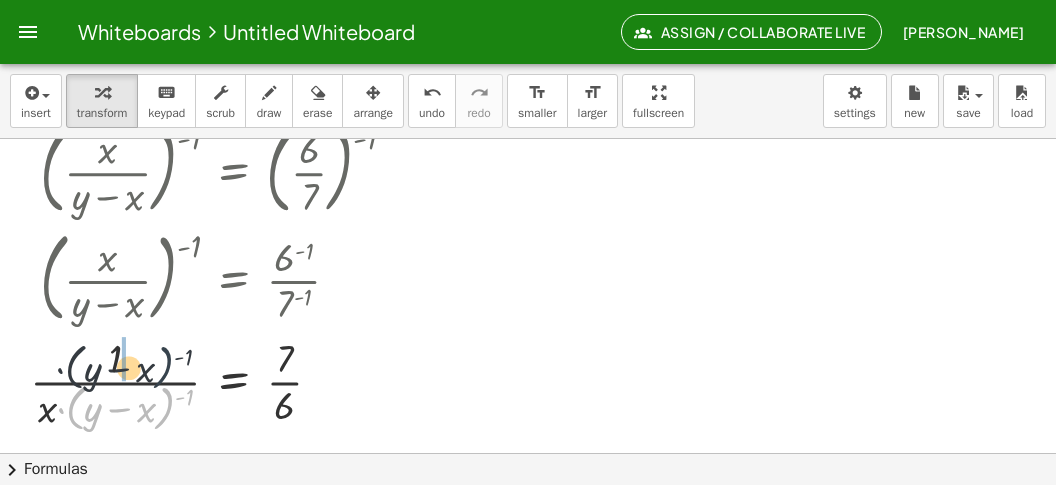 drag, startPoint x: 167, startPoint y: 412, endPoint x: 162, endPoint y: 340, distance: 72.1734 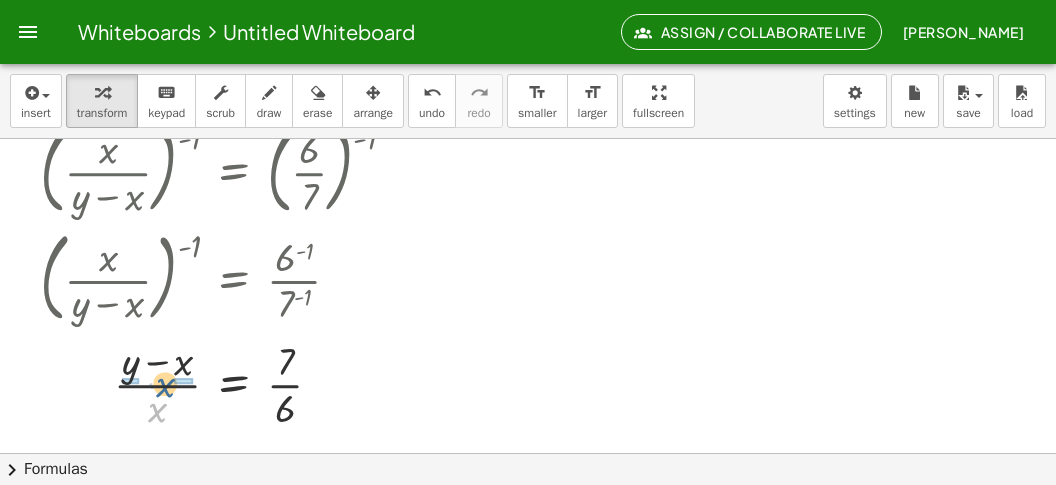 drag, startPoint x: 158, startPoint y: 410, endPoint x: 166, endPoint y: 385, distance: 26.24881 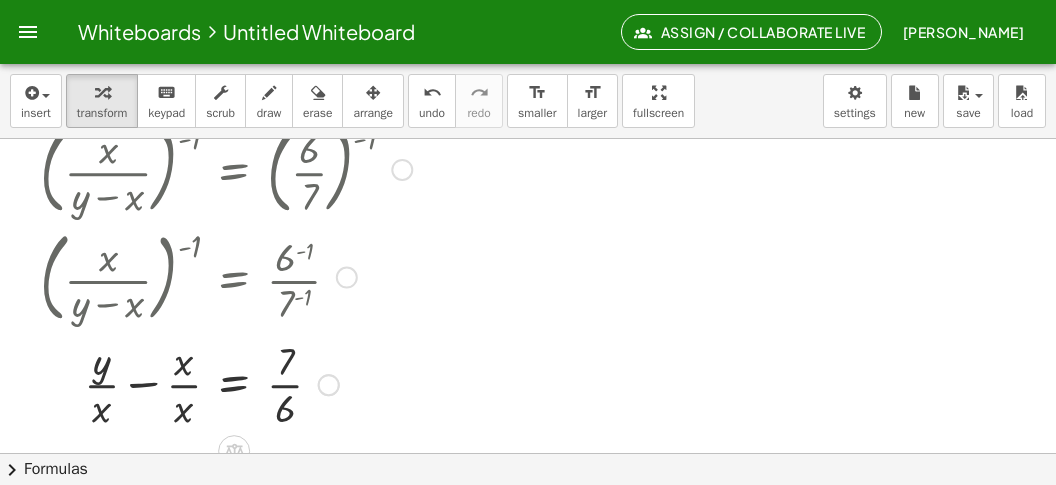 click at bounding box center (226, 383) 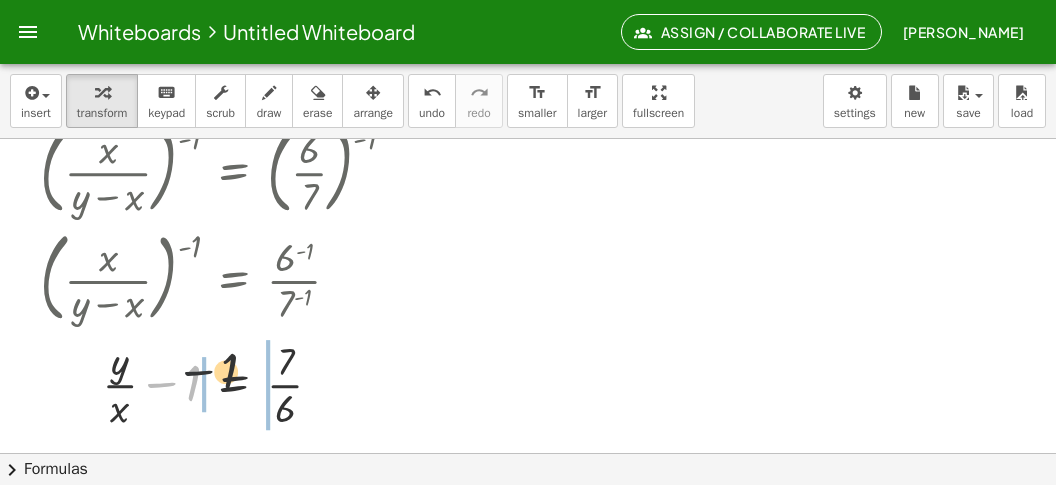 drag, startPoint x: 174, startPoint y: 380, endPoint x: 279, endPoint y: 371, distance: 105.38501 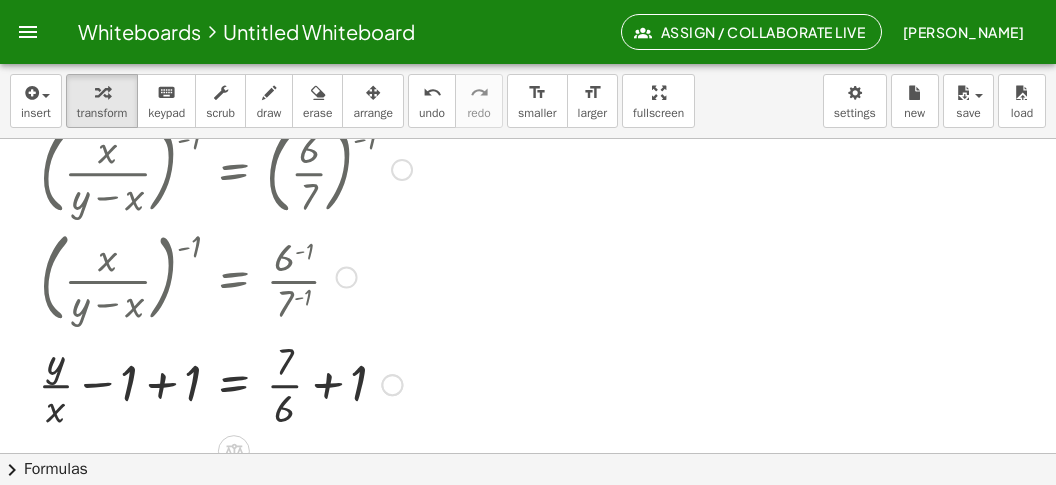 drag, startPoint x: 162, startPoint y: 388, endPoint x: 196, endPoint y: 391, distance: 34.132095 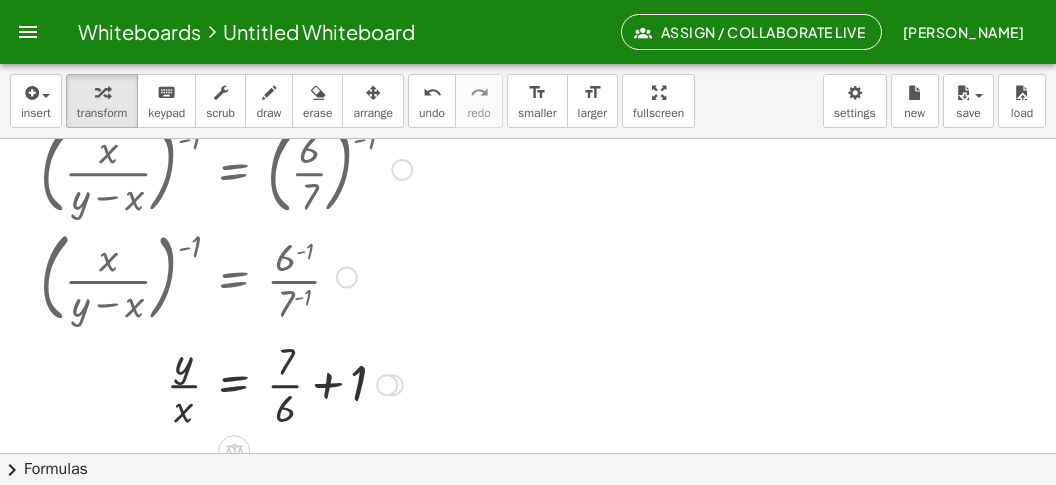 click at bounding box center [226, 383] 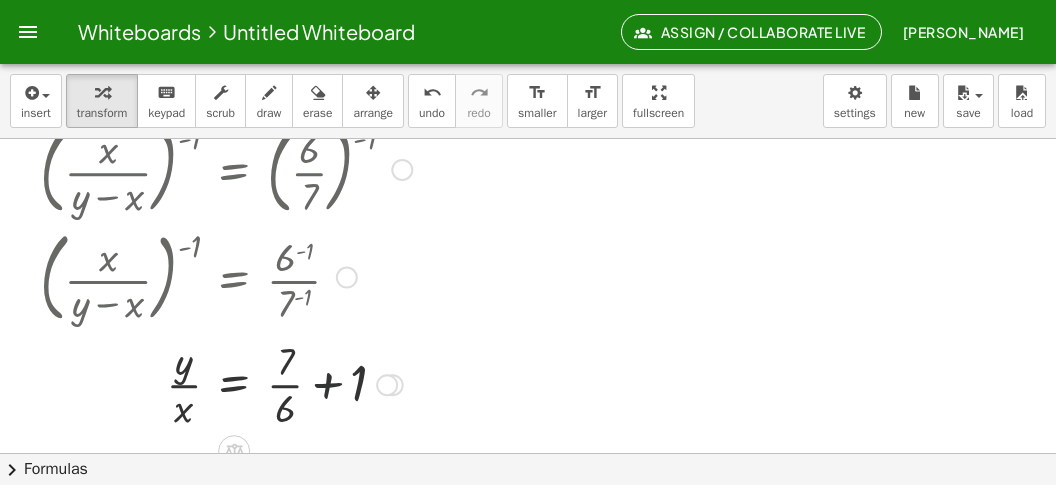 click at bounding box center (226, 383) 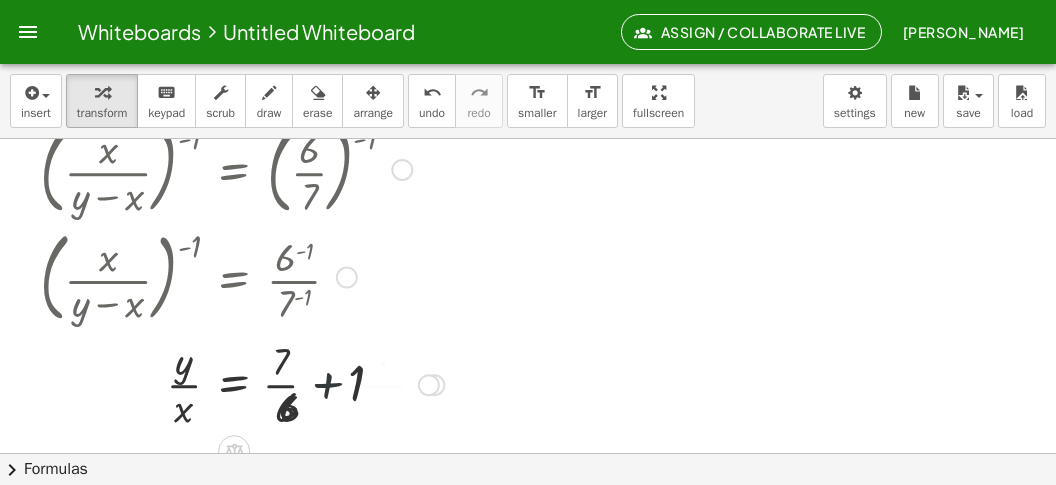 click at bounding box center [242, 383] 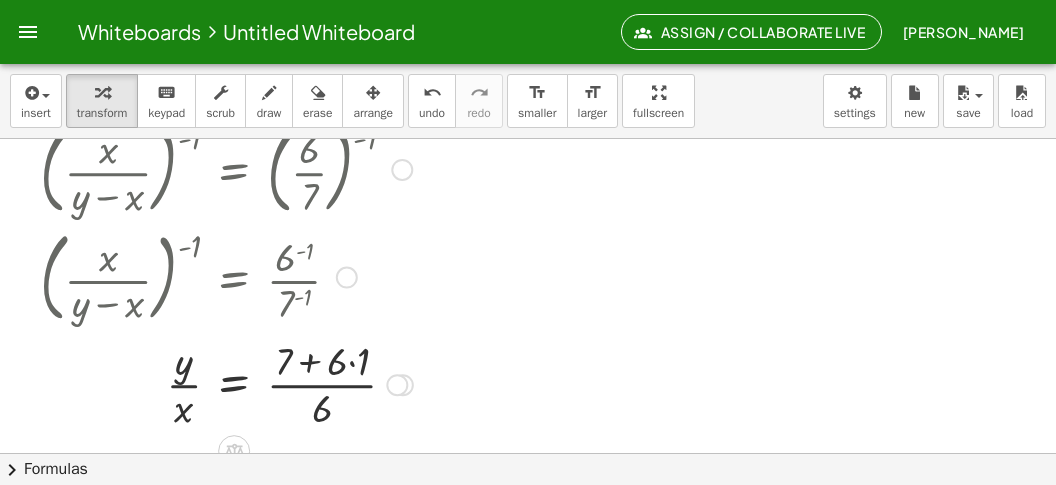 click at bounding box center [226, 383] 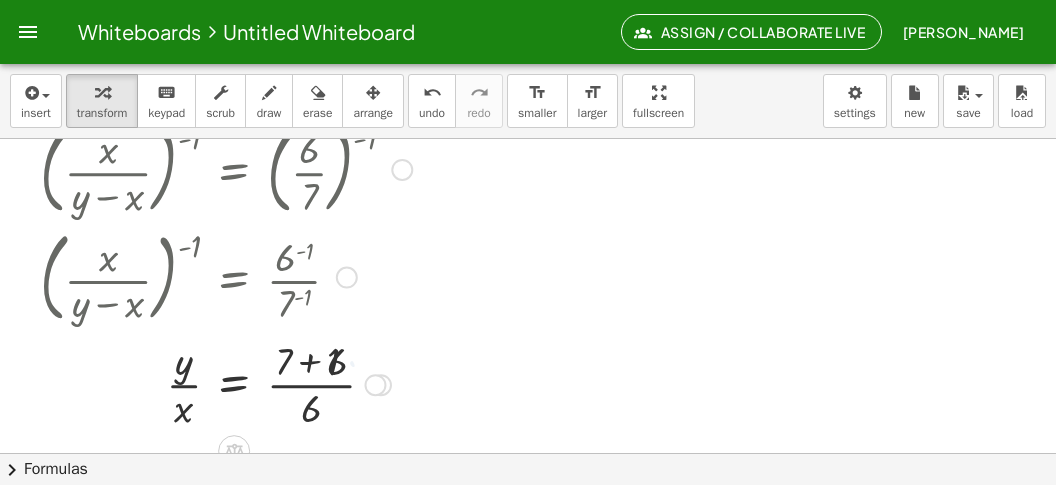 click at bounding box center (226, 383) 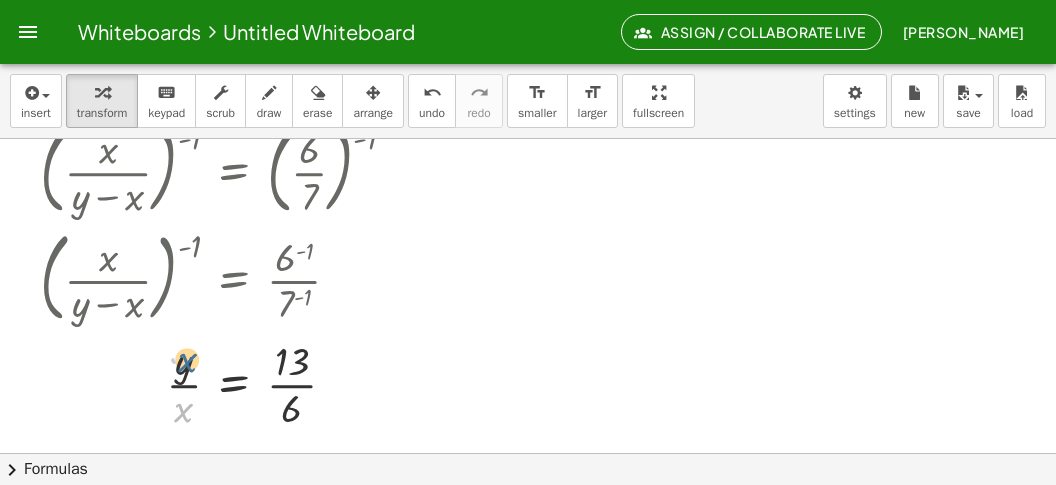 drag, startPoint x: 171, startPoint y: 415, endPoint x: 177, endPoint y: 351, distance: 64.28063 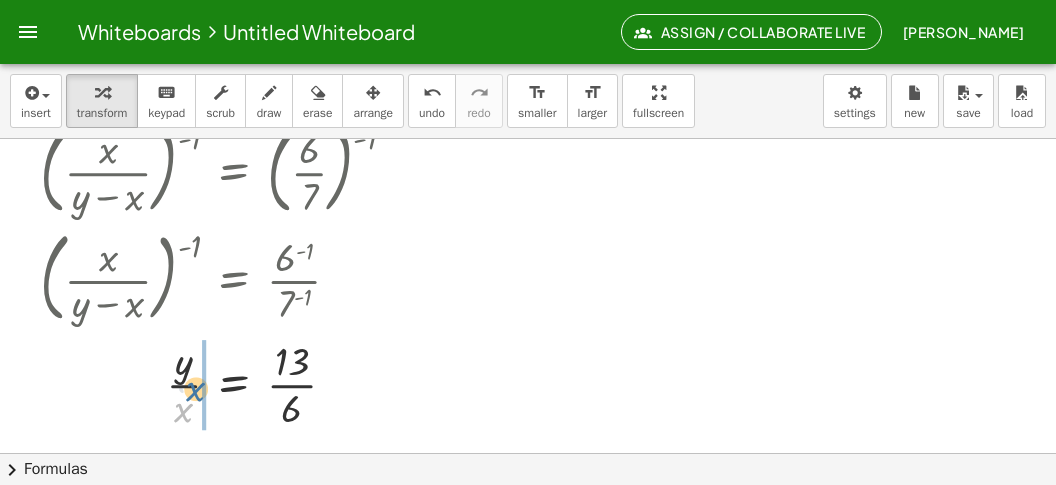 drag, startPoint x: 177, startPoint y: 406, endPoint x: 190, endPoint y: 375, distance: 33.61547 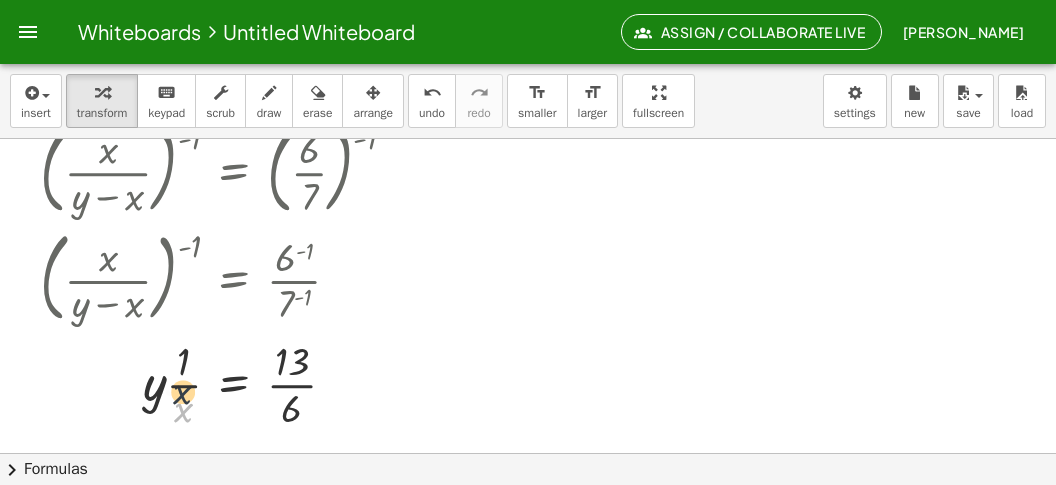 drag, startPoint x: 188, startPoint y: 408, endPoint x: 180, endPoint y: 359, distance: 49.648766 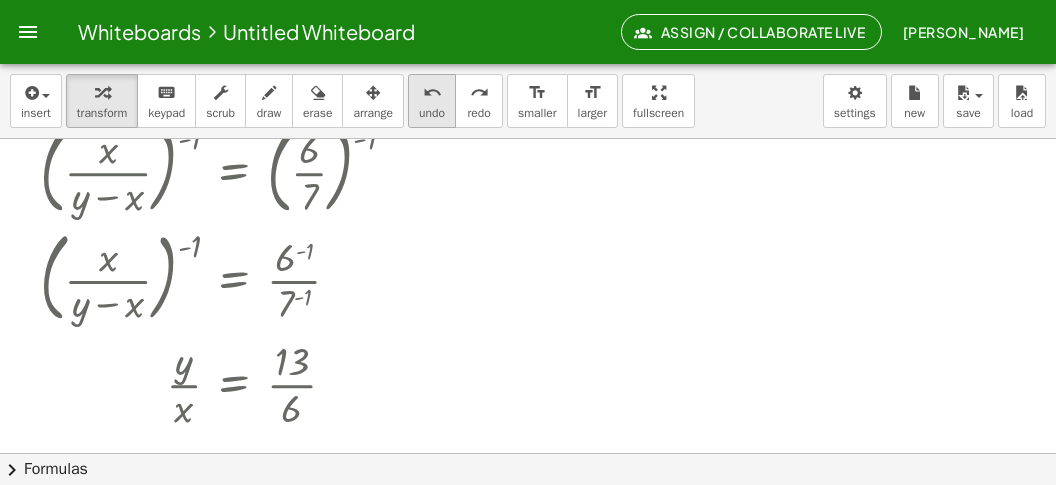 click on "undo" at bounding box center [432, 113] 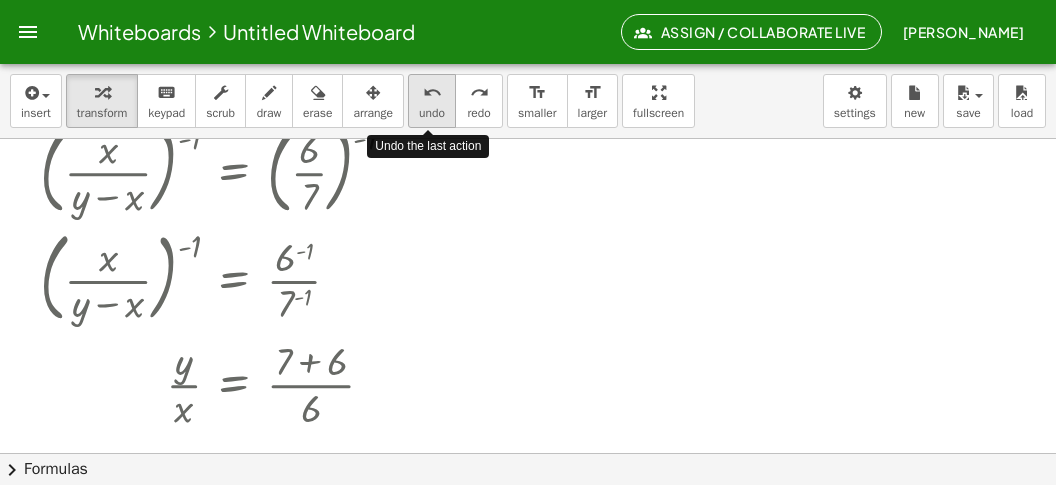 click on "undo" at bounding box center [432, 113] 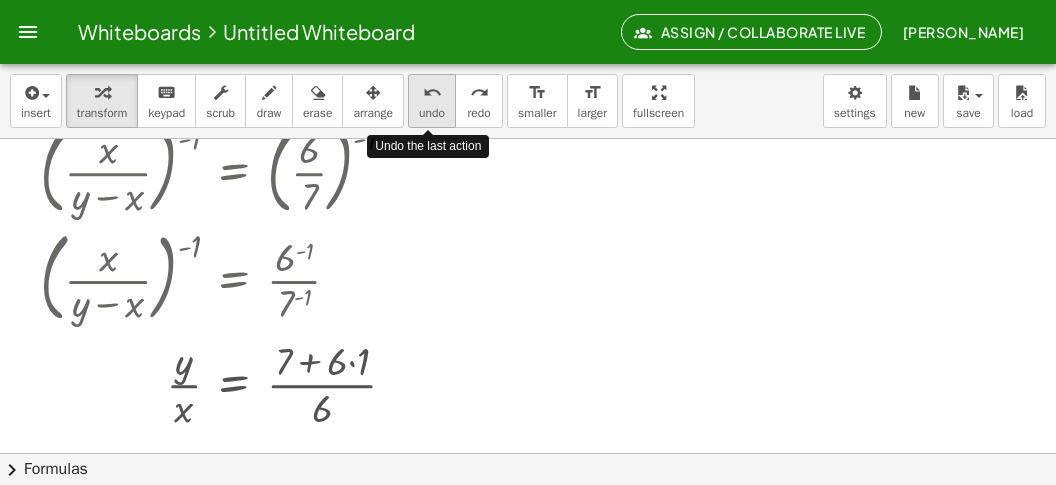 click on "undo" at bounding box center [432, 113] 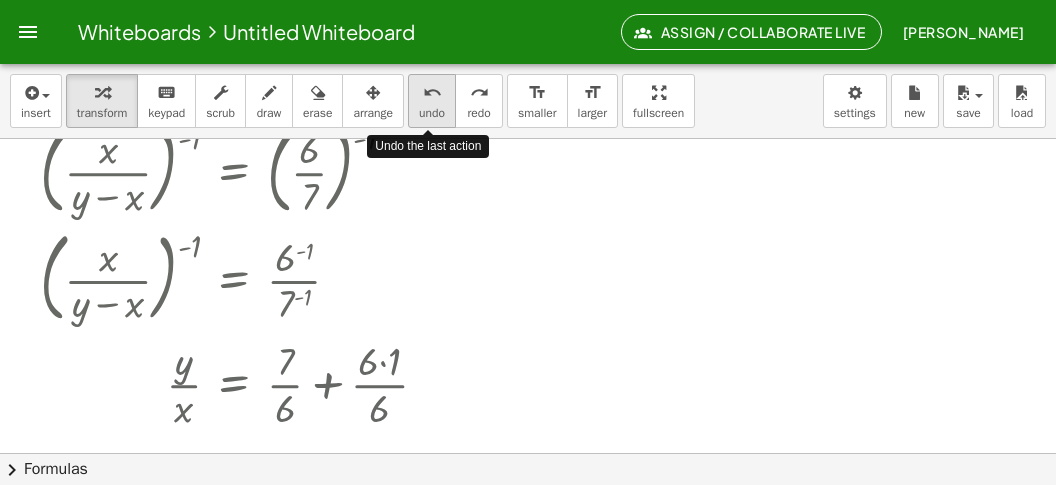 click on "undo undo" at bounding box center (432, 101) 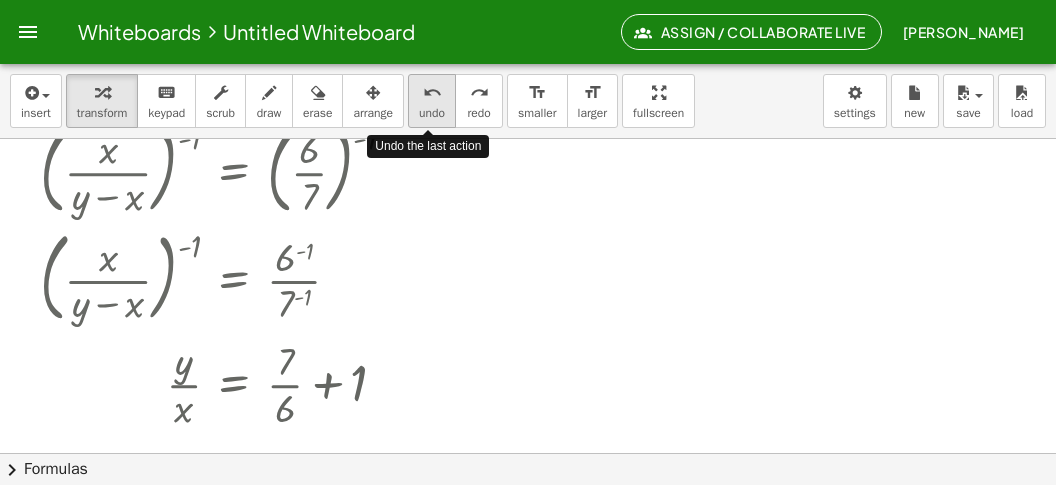 click on "undo undo" at bounding box center (432, 101) 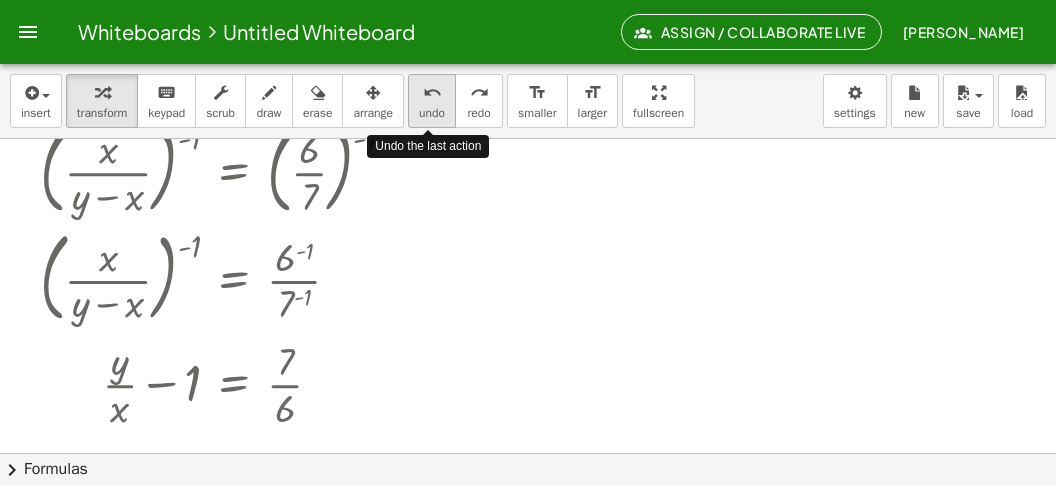 click on "undo undo" at bounding box center (432, 101) 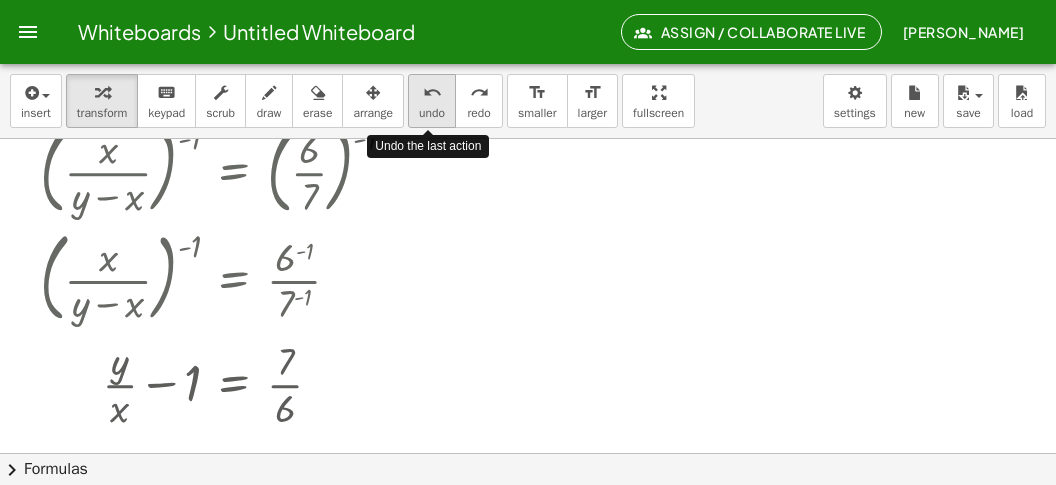 click on "undo undo" at bounding box center [432, 101] 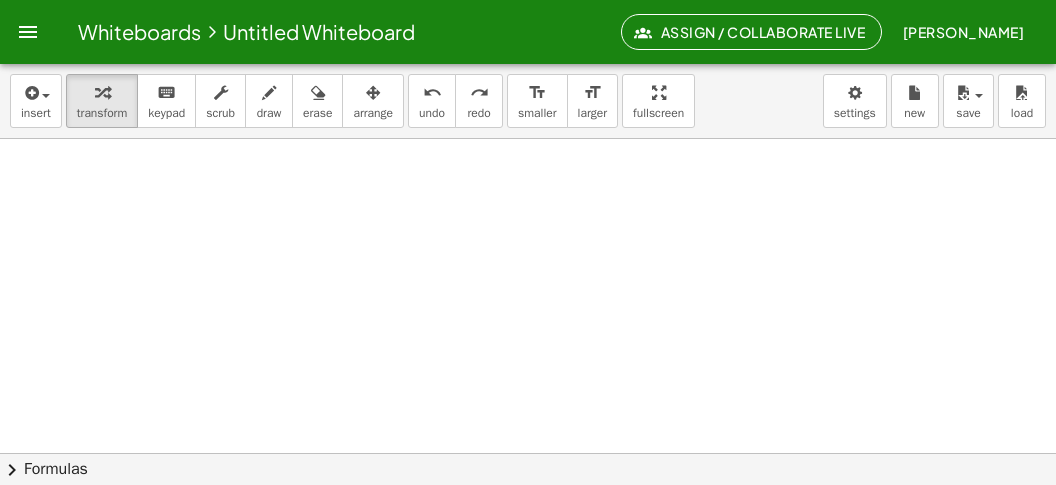 scroll, scrollTop: 2204, scrollLeft: 0, axis: vertical 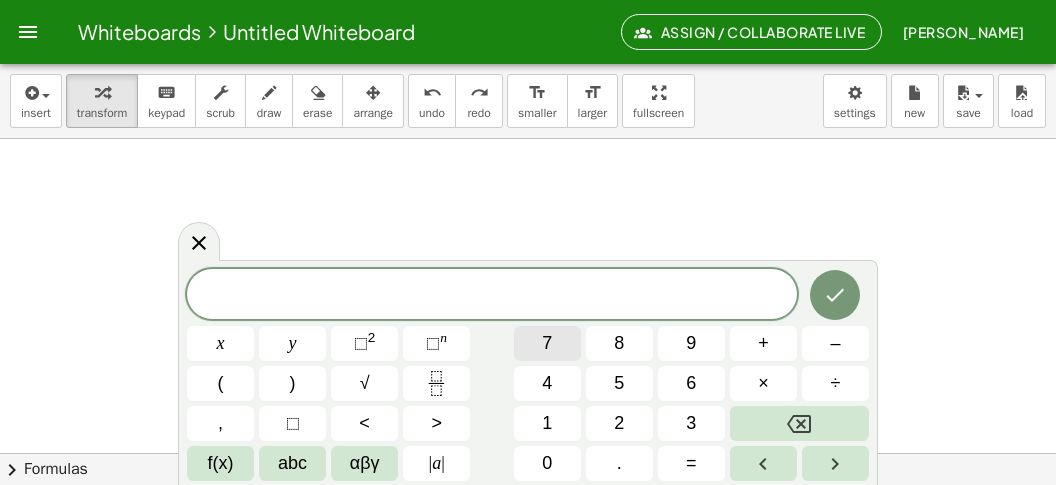 click on "7" at bounding box center [547, 343] 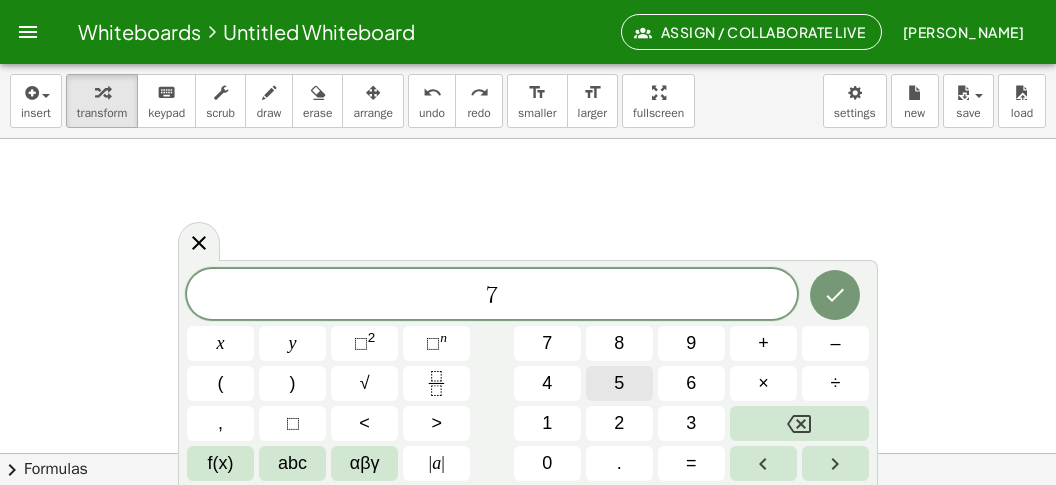 click on "5" at bounding box center [619, 383] 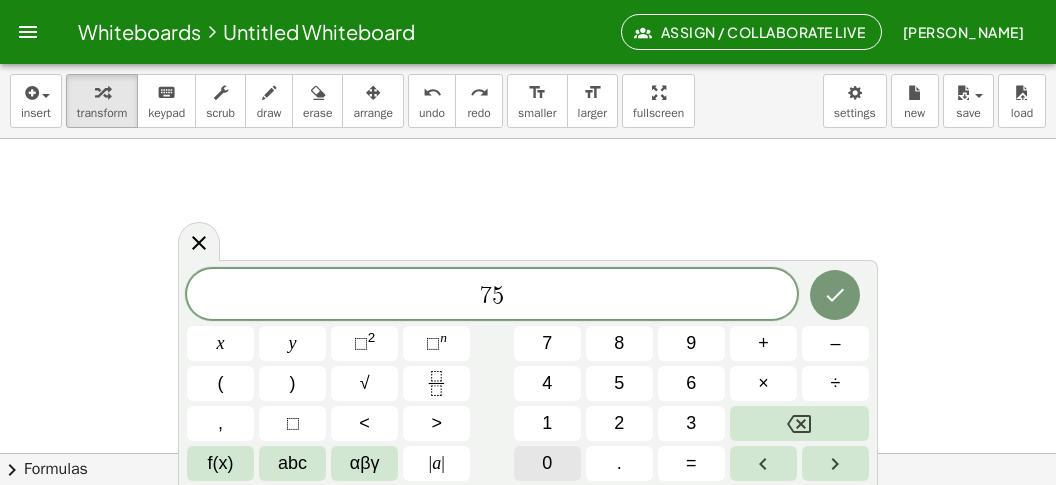 click on "0" at bounding box center (547, 463) 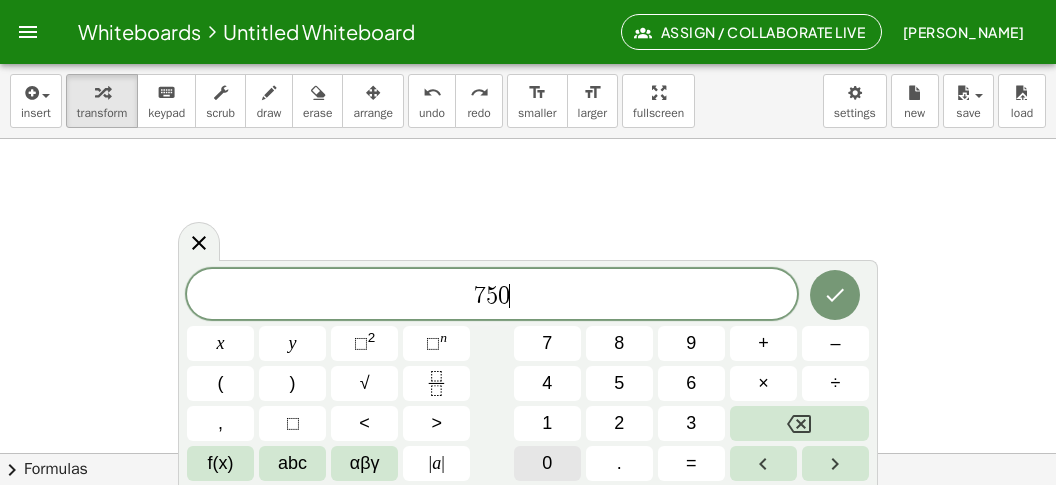 click on "0" at bounding box center [547, 463] 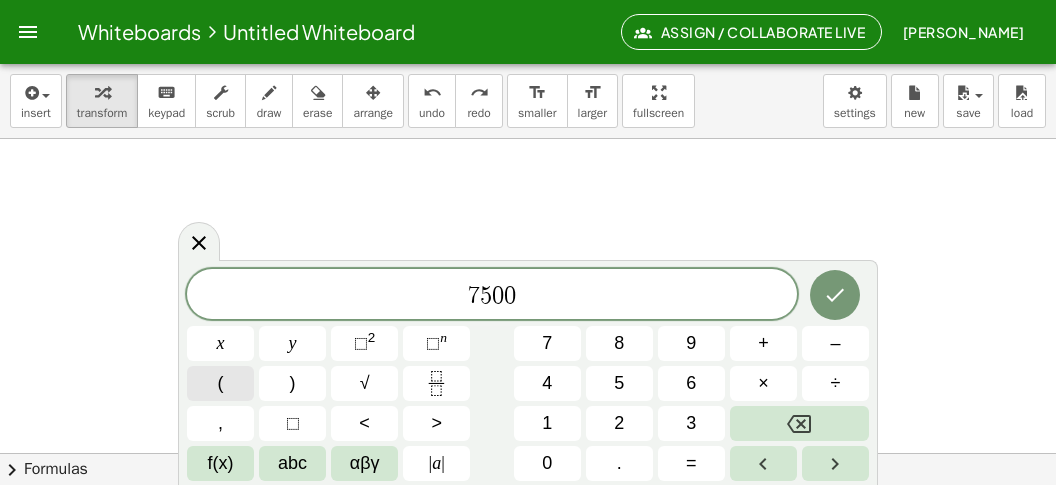 click on "(" at bounding box center [220, 383] 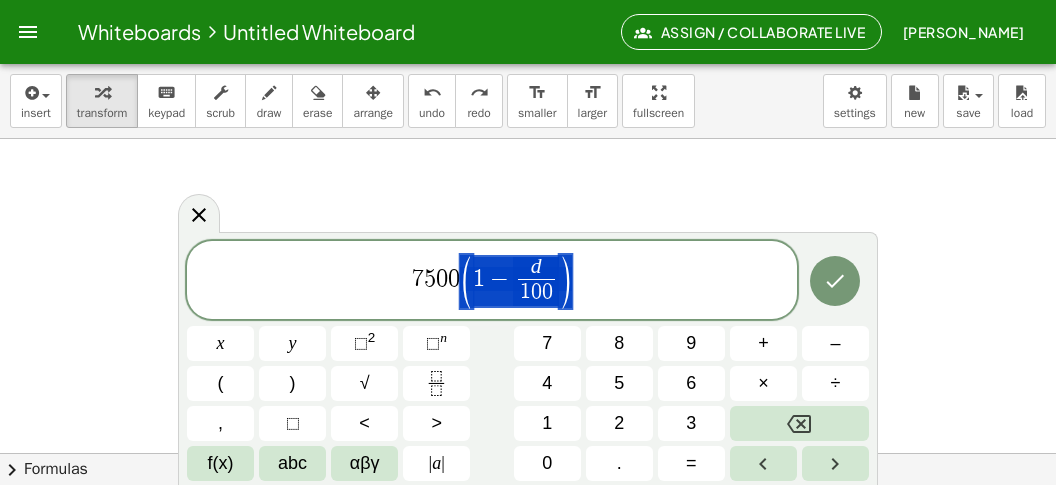 scroll, scrollTop: 648, scrollLeft: 8, axis: both 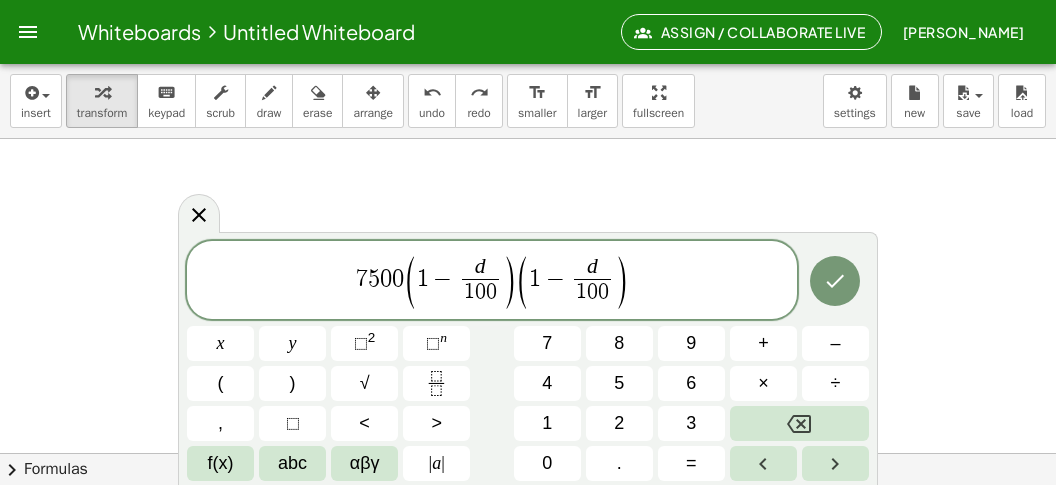 click on "d" at bounding box center (592, 268) 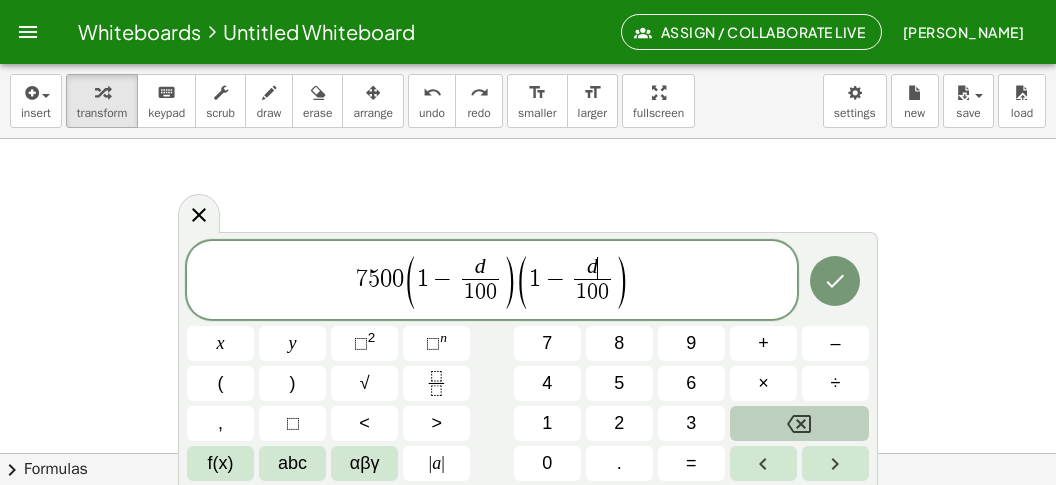 click 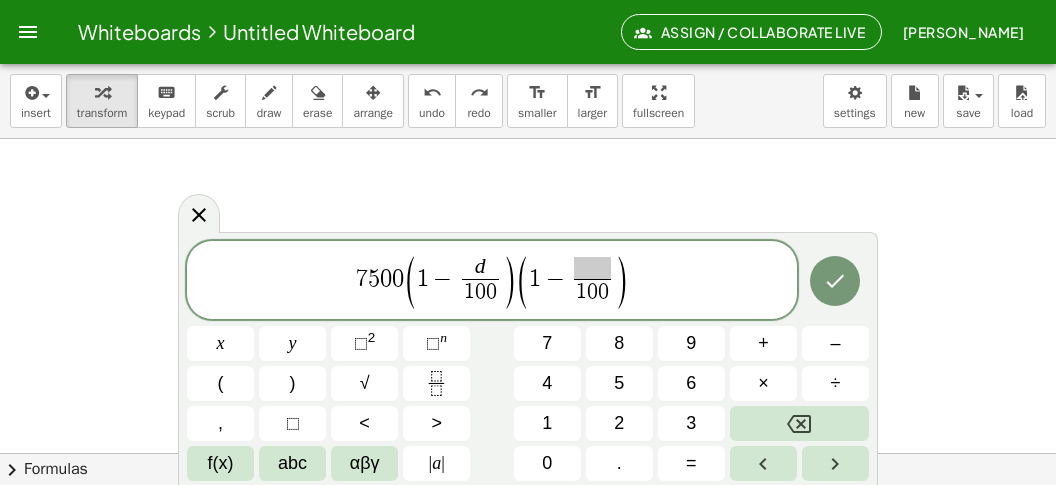 click at bounding box center [592, 268] 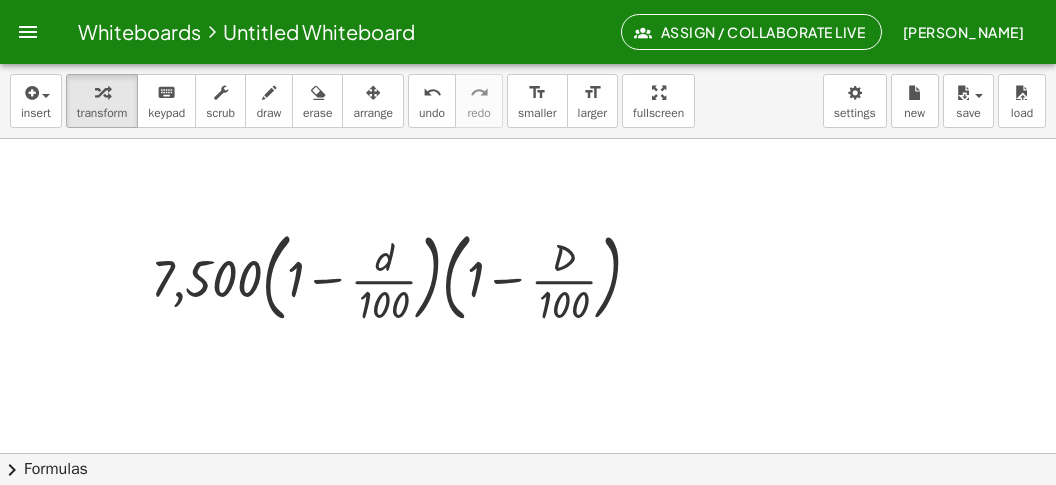 click at bounding box center (528, -648) 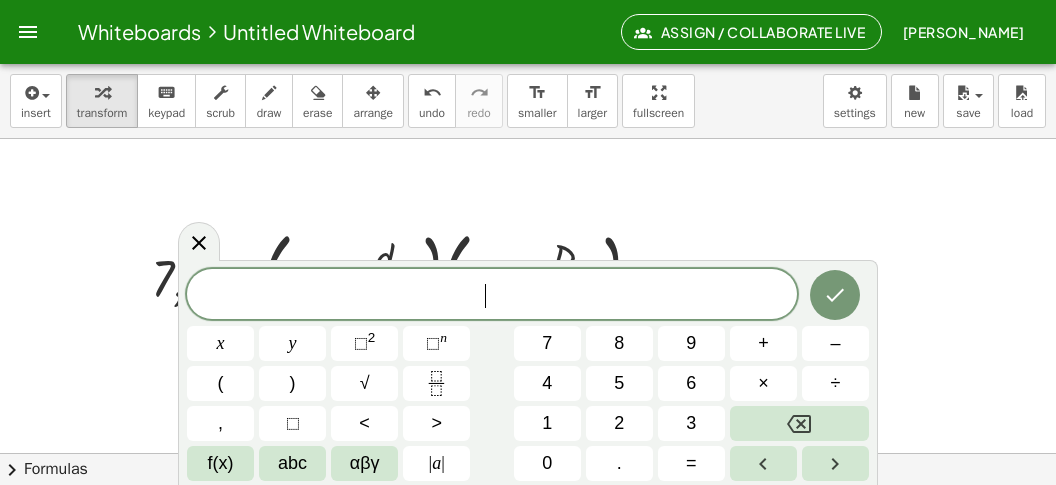 scroll, scrollTop: 18, scrollLeft: 0, axis: vertical 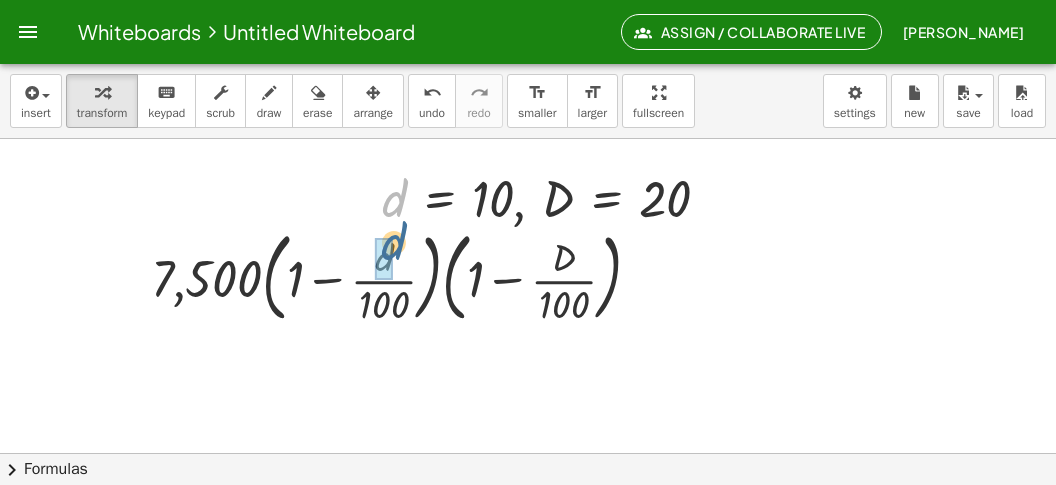 drag, startPoint x: 391, startPoint y: 177, endPoint x: 389, endPoint y: 213, distance: 36.05551 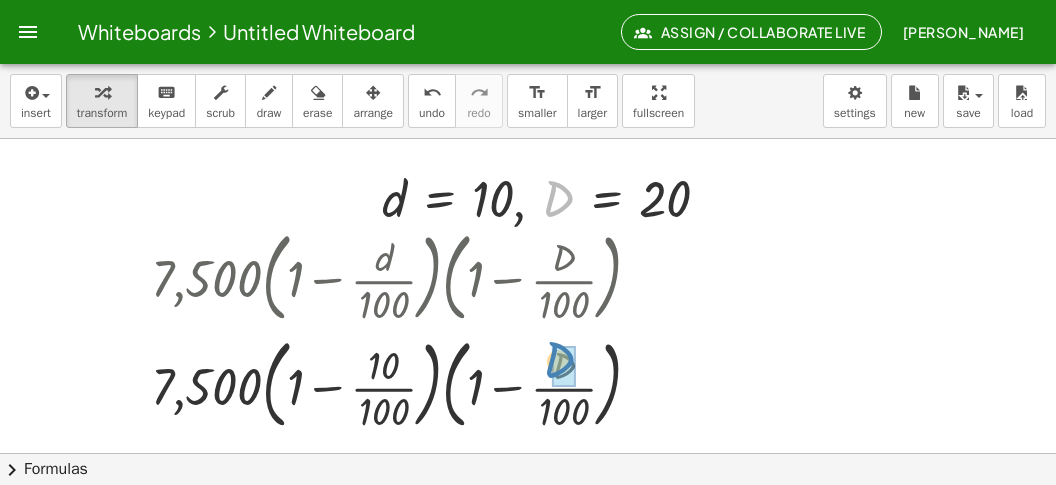 drag, startPoint x: 560, startPoint y: 193, endPoint x: 561, endPoint y: 342, distance: 149.00336 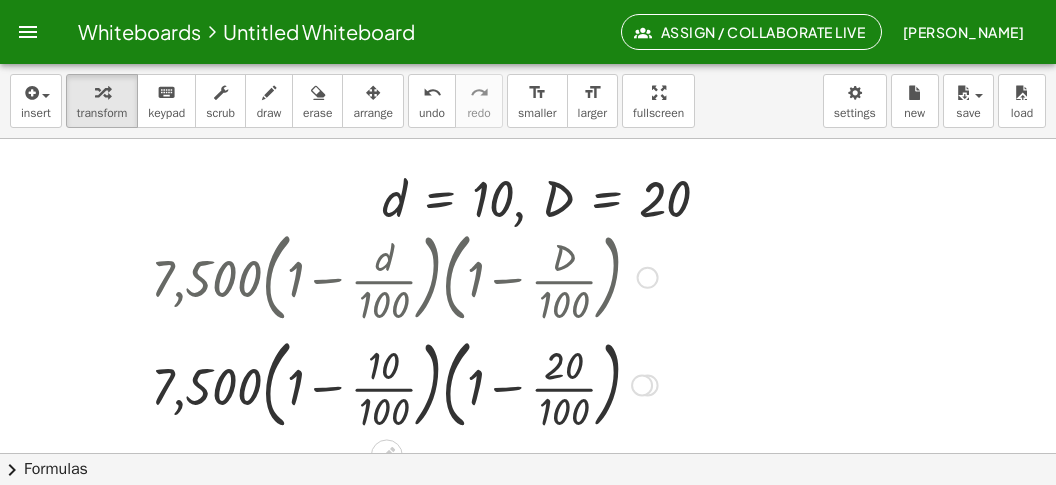click at bounding box center [404, 384] 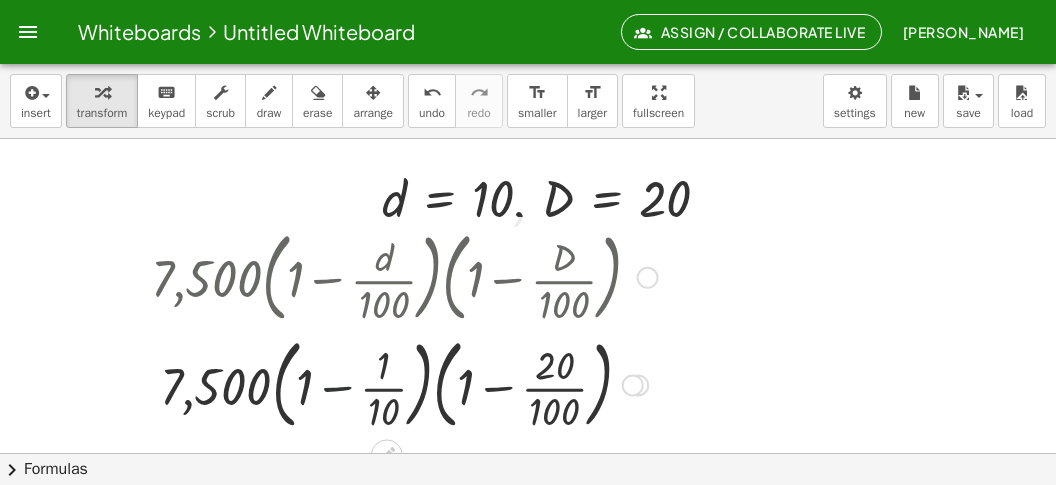 click at bounding box center (404, 384) 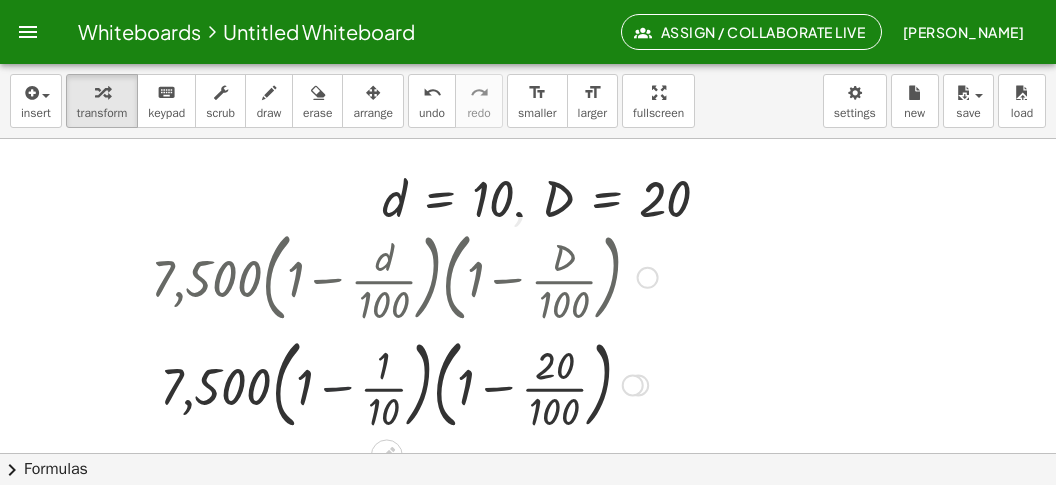 click at bounding box center [404, 384] 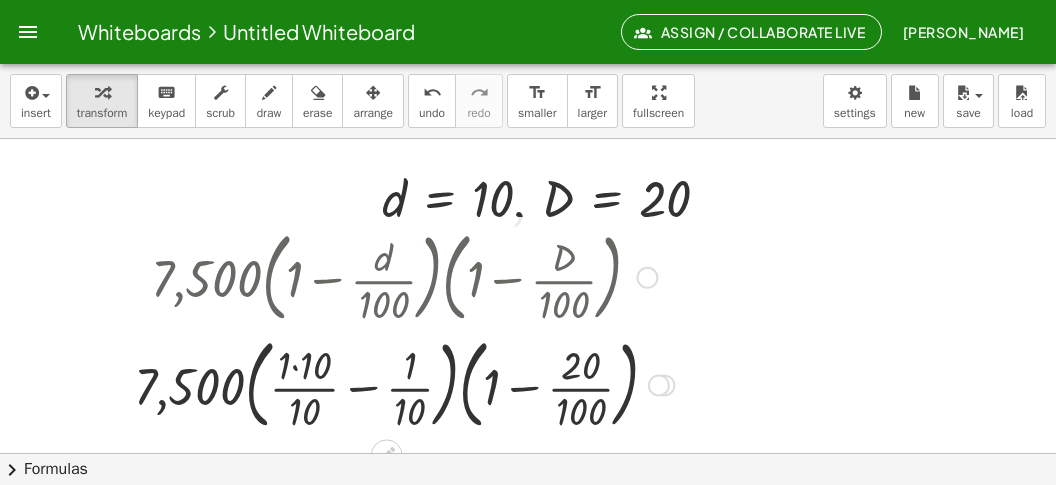 click at bounding box center (404, 384) 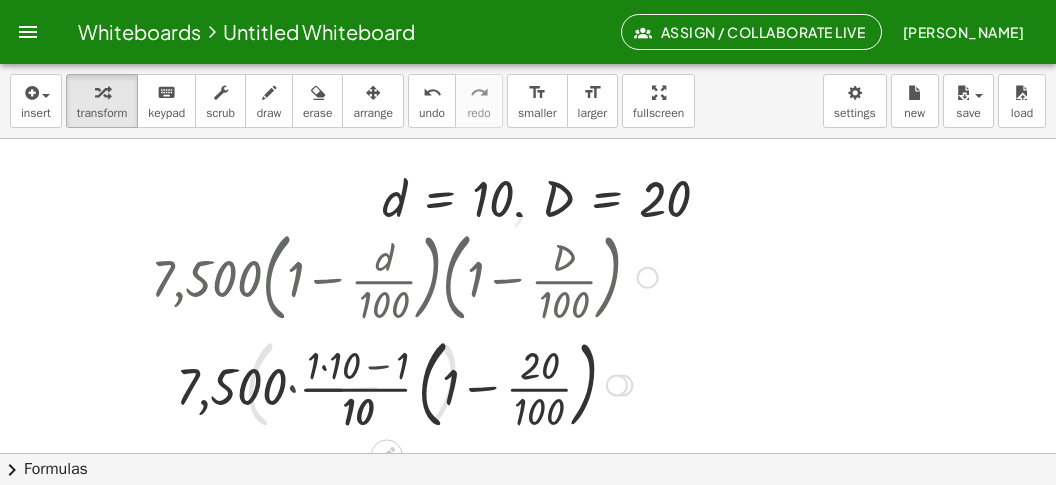 click at bounding box center (404, 384) 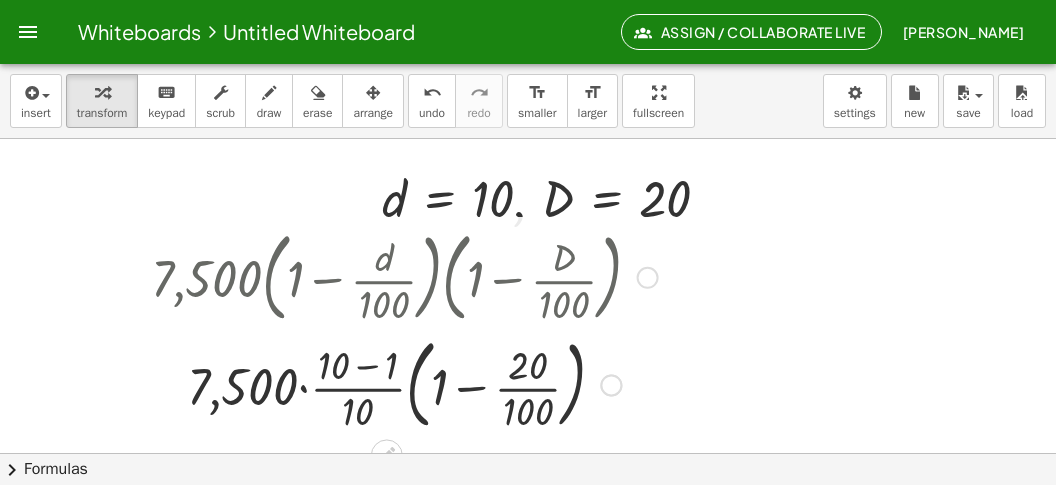 click at bounding box center [404, 384] 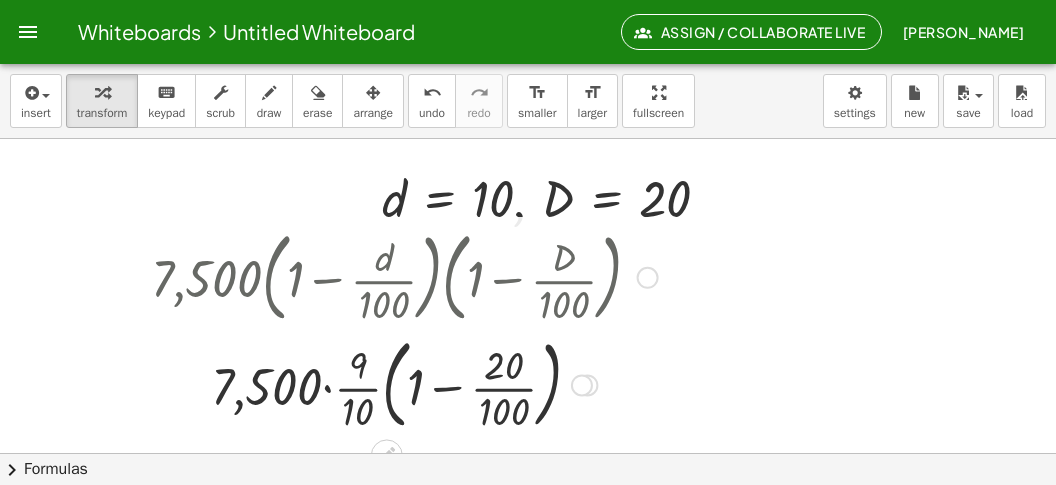 click at bounding box center [404, 384] 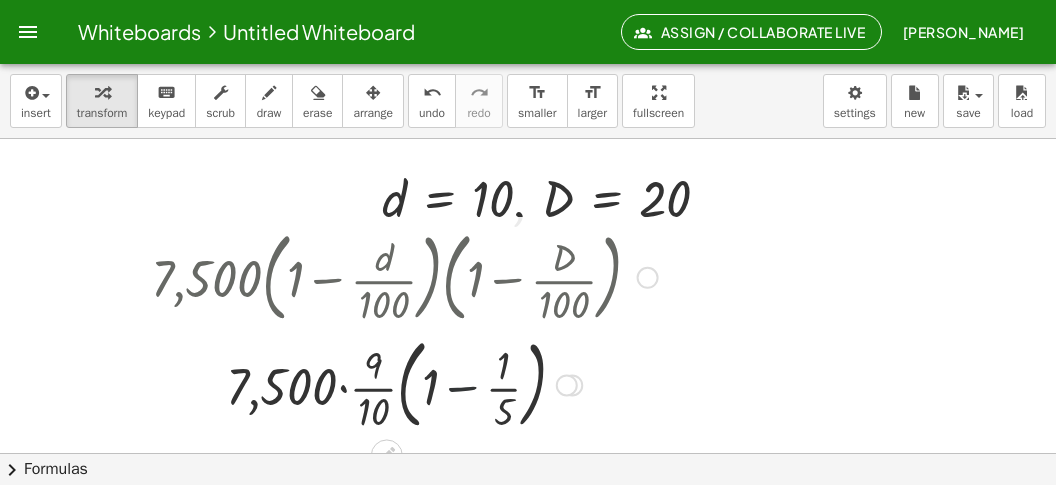 click at bounding box center [404, 384] 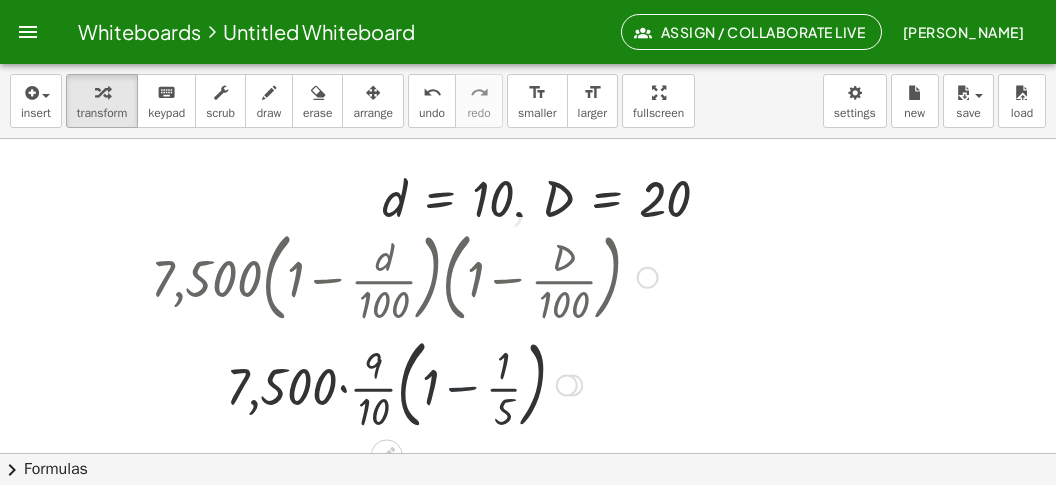 click at bounding box center (404, 384) 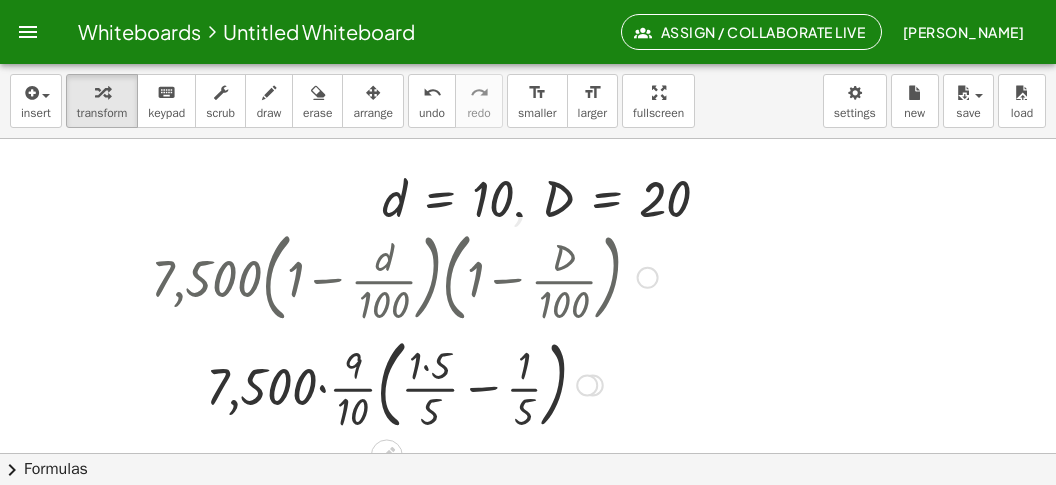 click at bounding box center [404, 384] 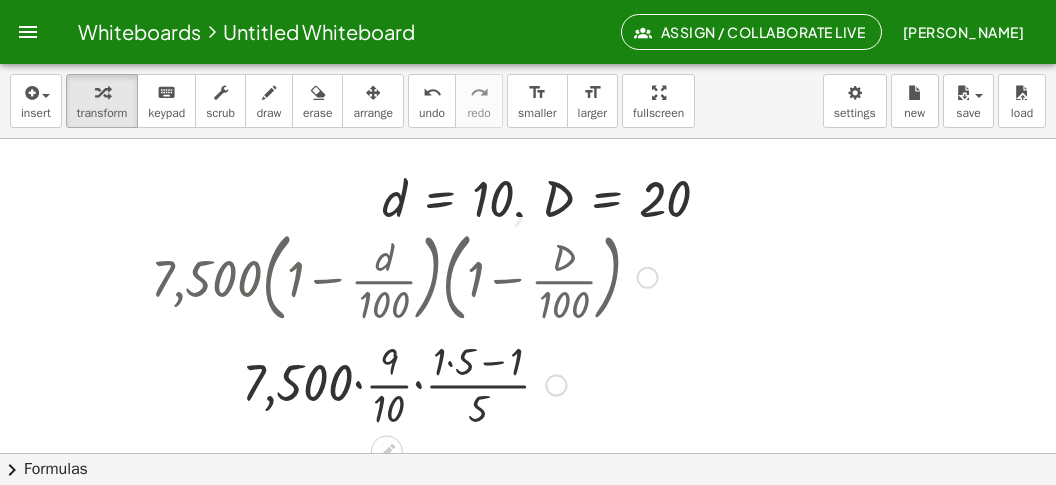 click at bounding box center [404, 383] 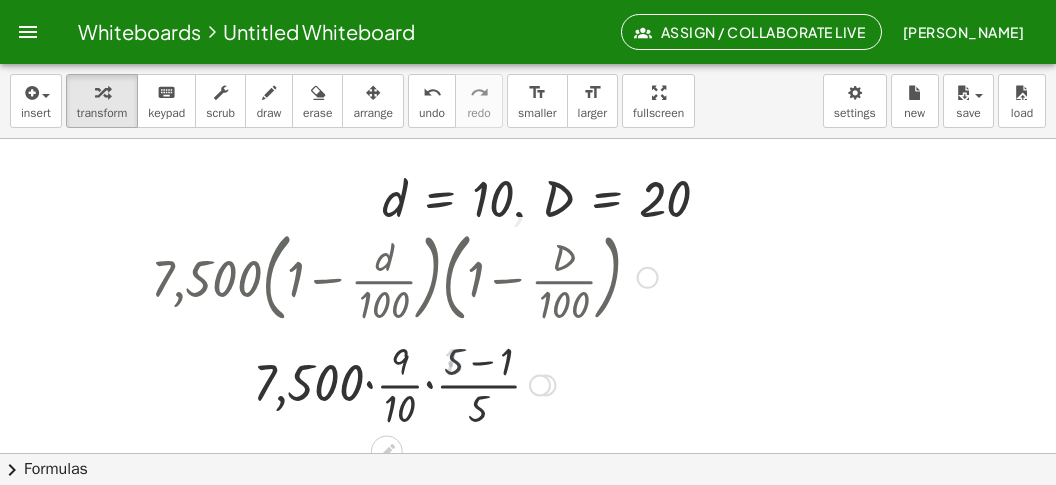 click at bounding box center [404, 383] 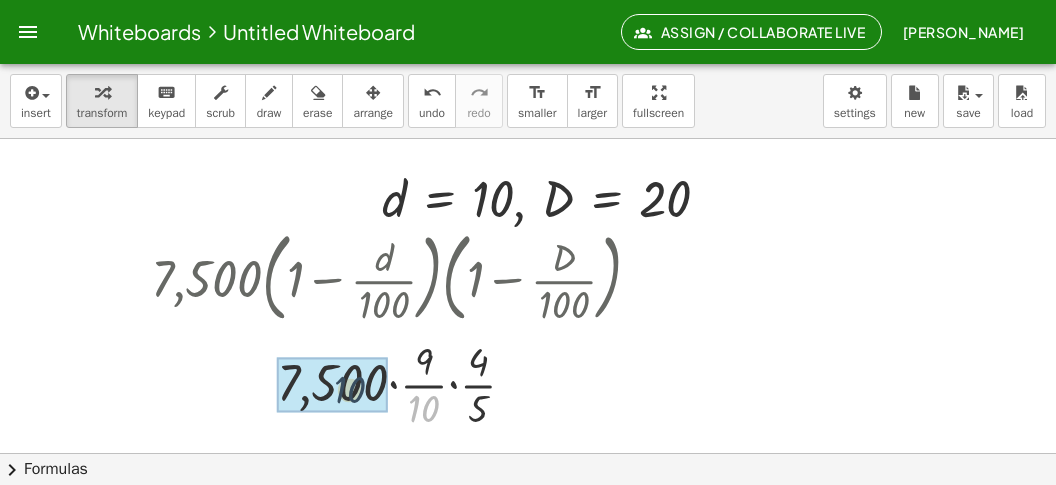 drag, startPoint x: 425, startPoint y: 403, endPoint x: 350, endPoint y: 384, distance: 77.36925 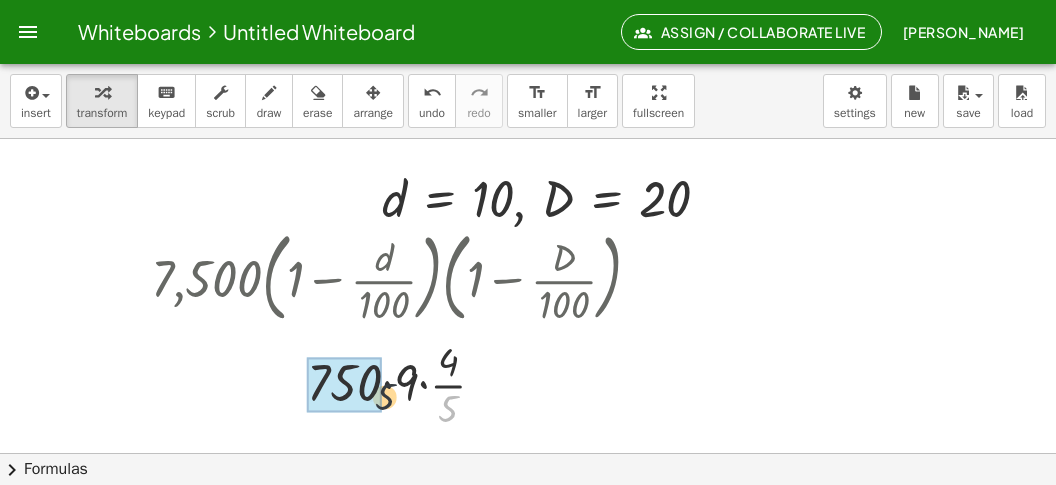 drag, startPoint x: 453, startPoint y: 404, endPoint x: 378, endPoint y: 386, distance: 77.12976 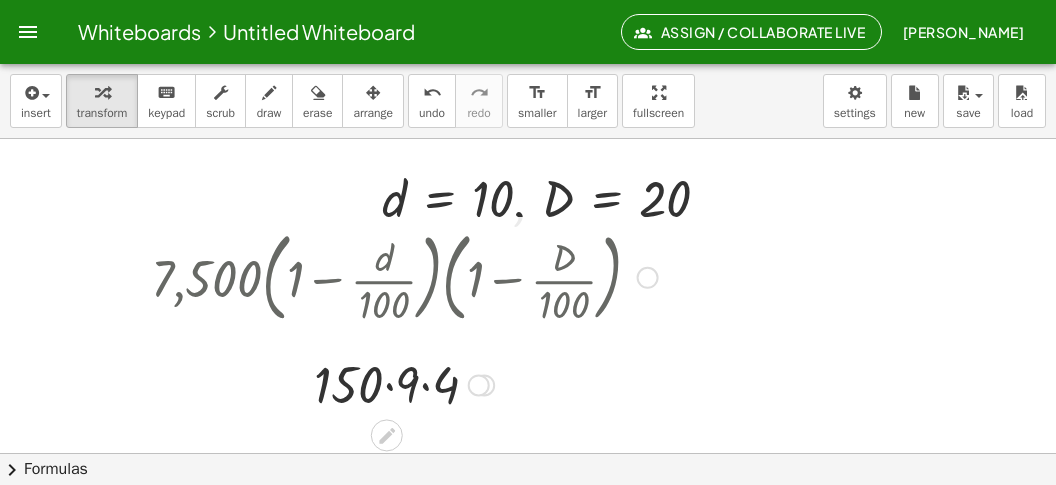 drag, startPoint x: 401, startPoint y: 386, endPoint x: 411, endPoint y: 387, distance: 10.049875 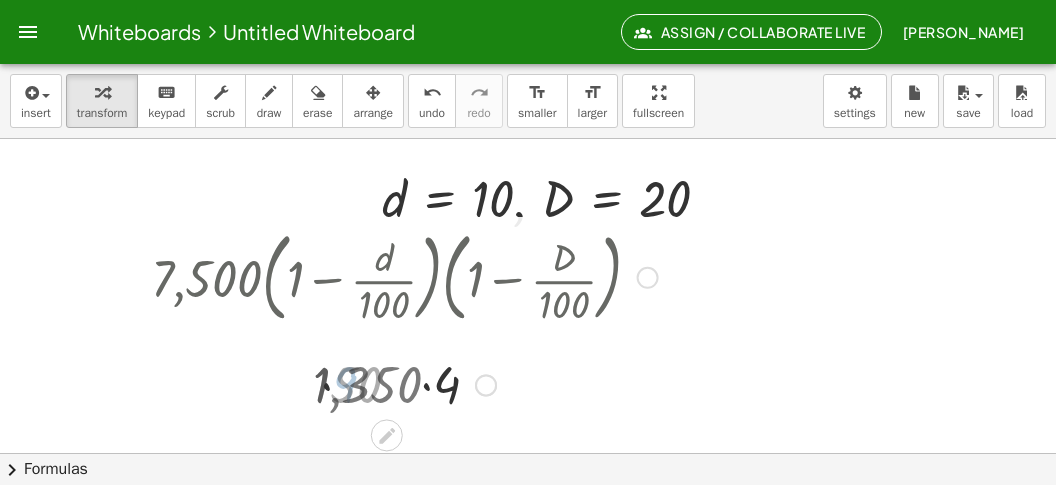 click at bounding box center [404, 383] 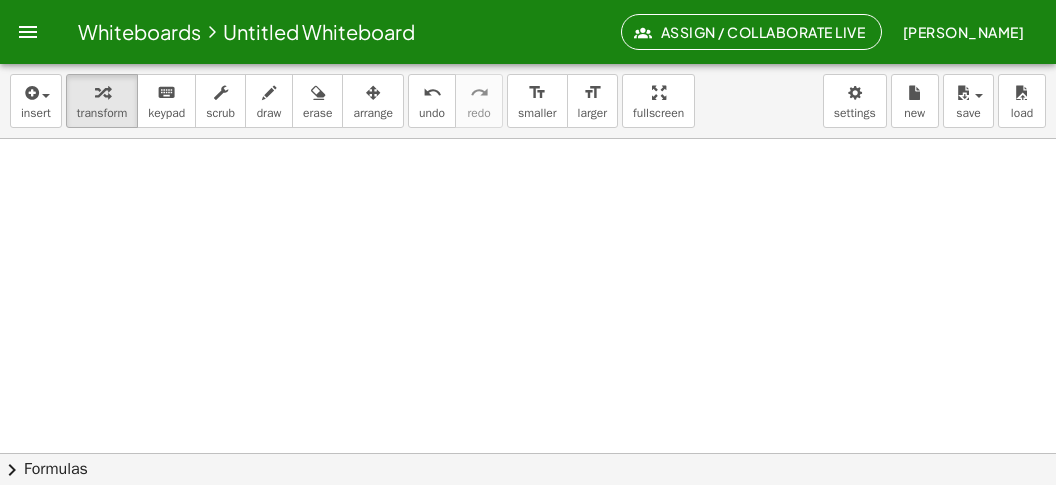scroll, scrollTop: 2519, scrollLeft: 0, axis: vertical 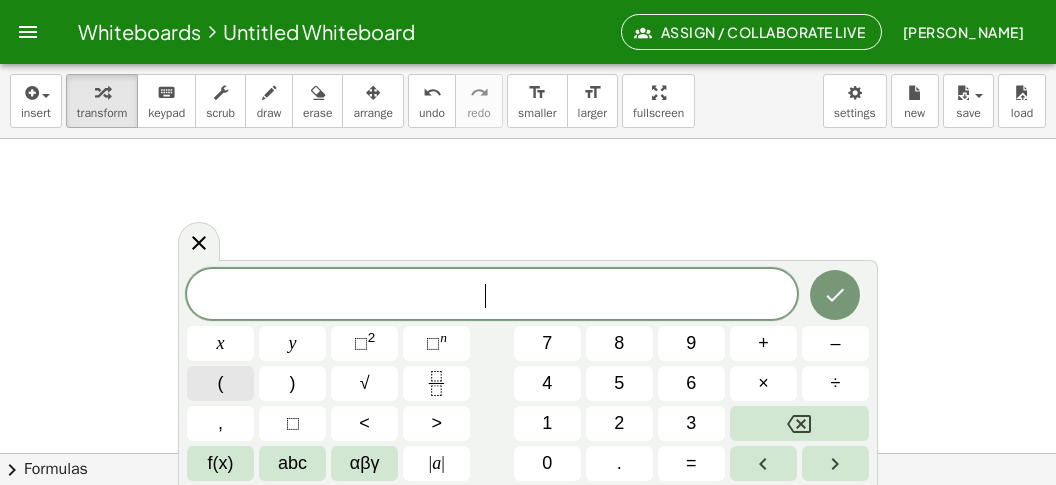 click on "(" at bounding box center (220, 383) 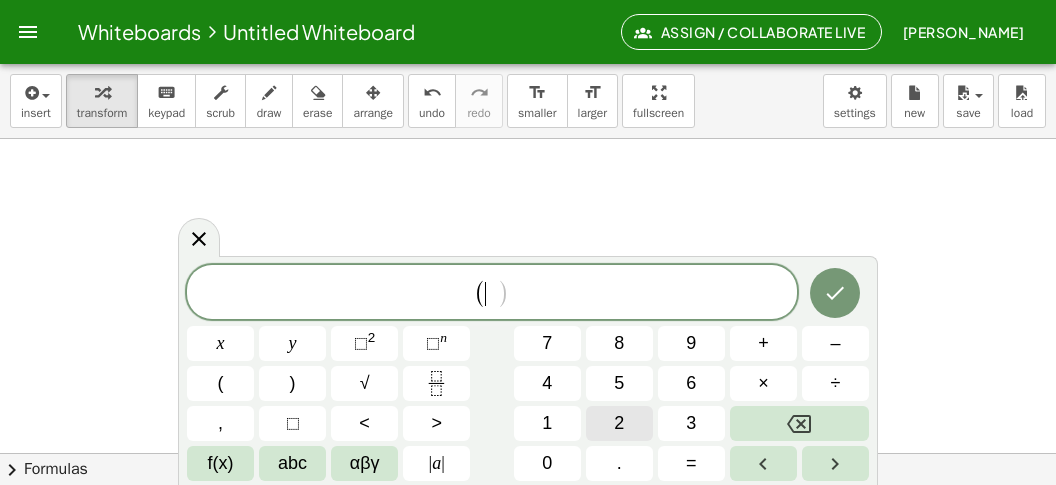 click on "2" at bounding box center [619, 423] 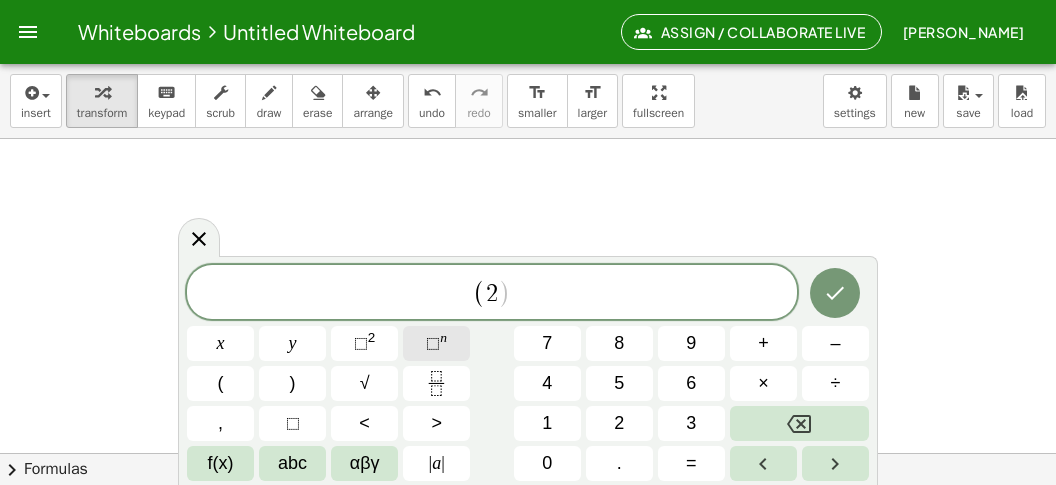click on "⬚" at bounding box center (433, 343) 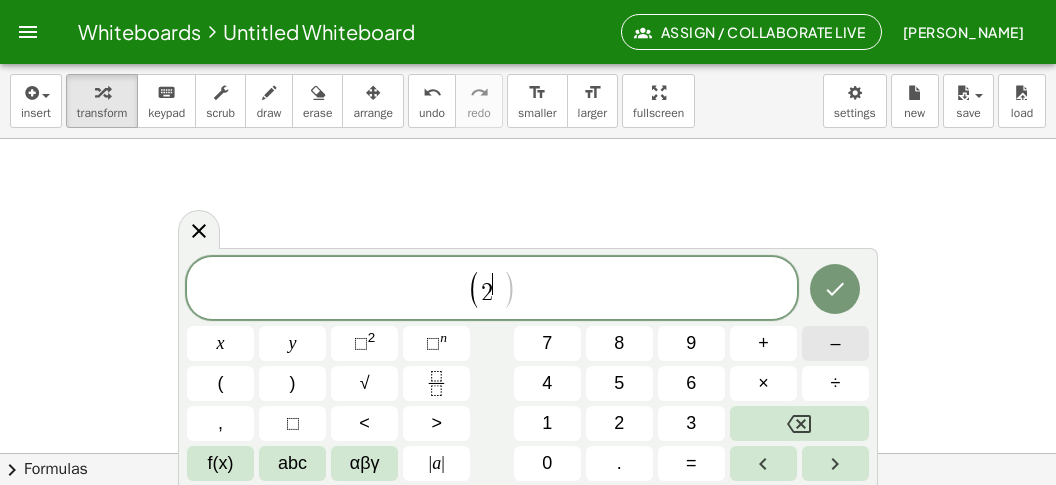 click on "–" at bounding box center (835, 343) 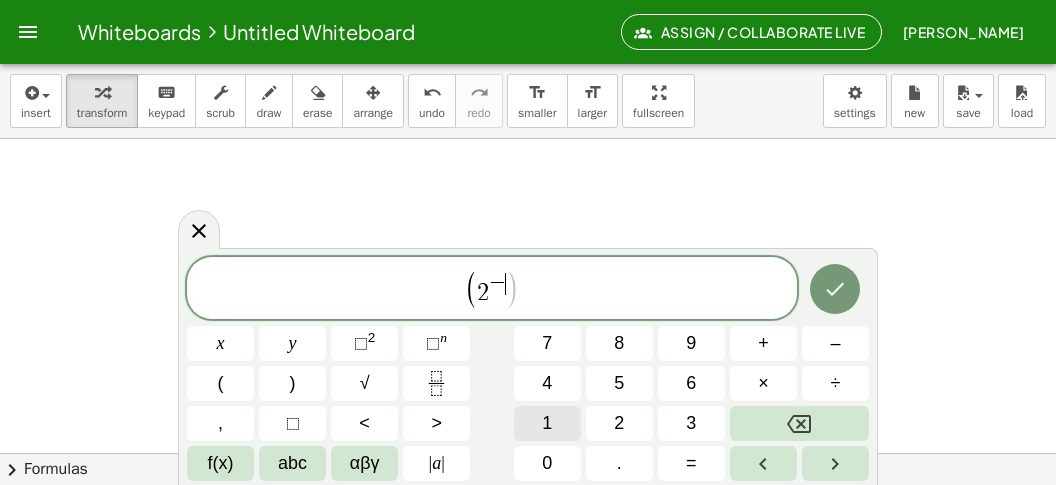 click on "1" at bounding box center (547, 423) 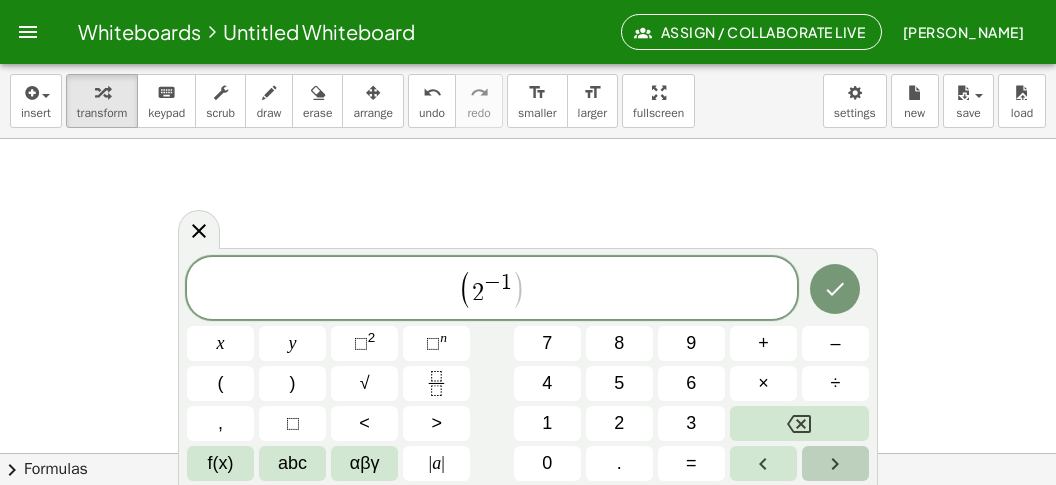 click 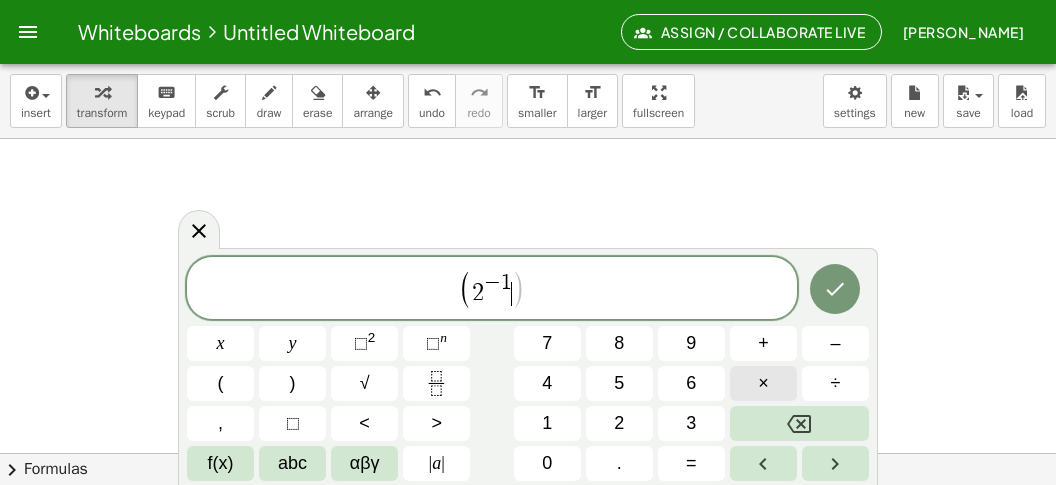 click on "×" at bounding box center (763, 383) 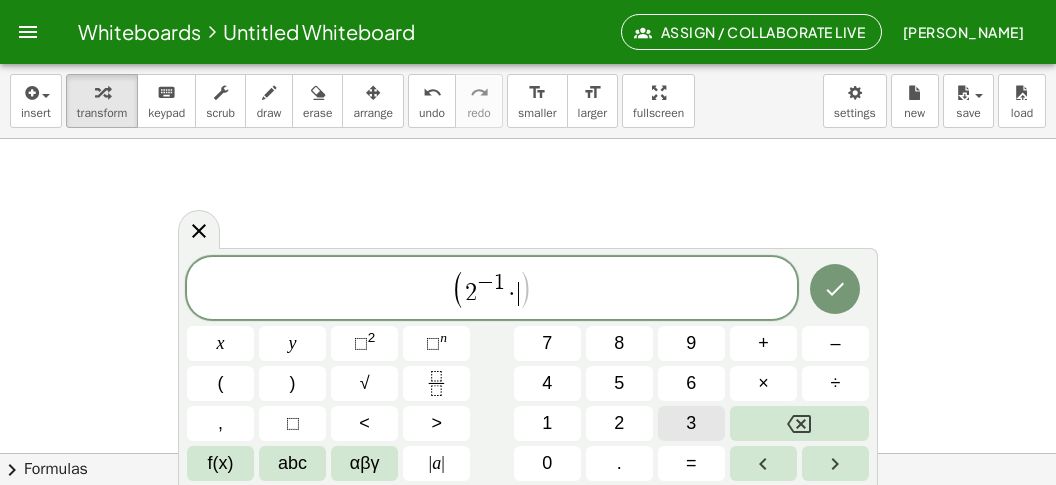 click on "3" at bounding box center (691, 423) 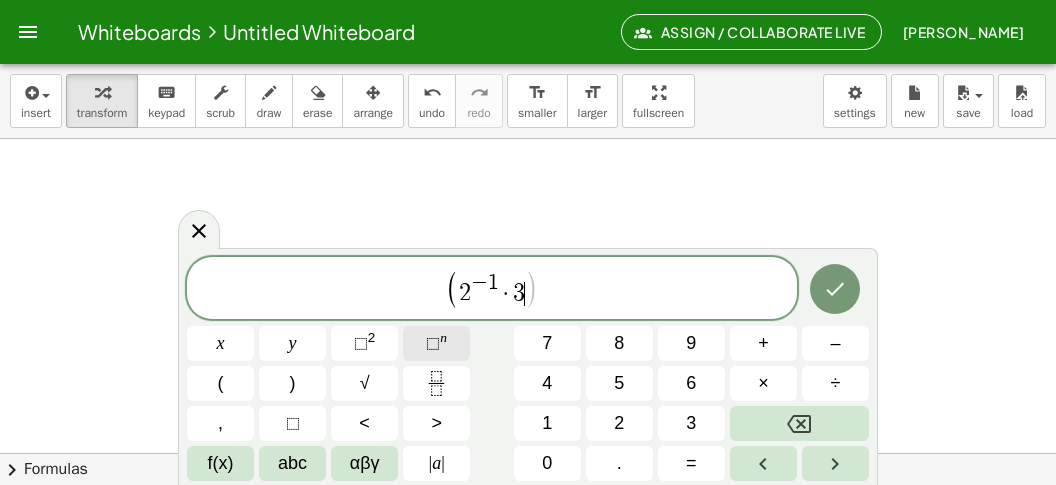 click on "⬚ n" at bounding box center [436, 343] 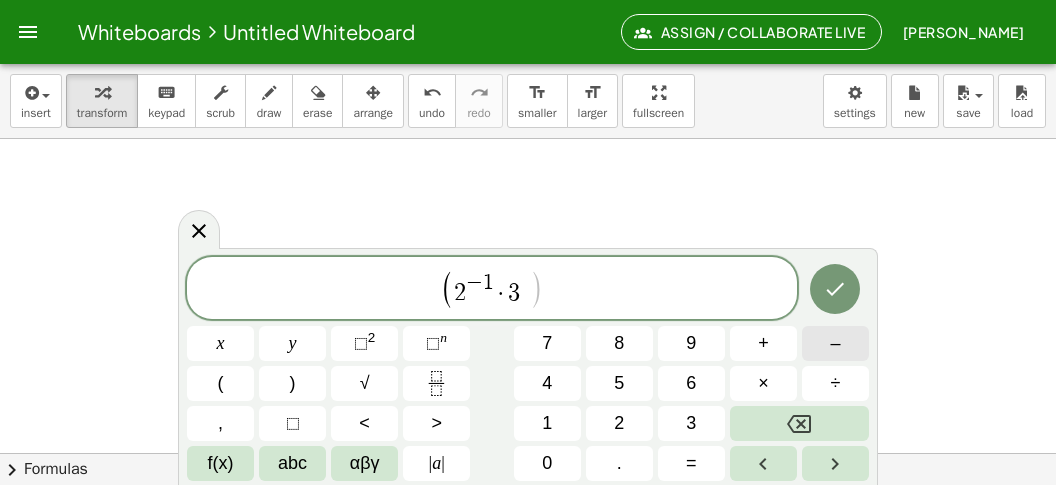 click on "–" at bounding box center (835, 343) 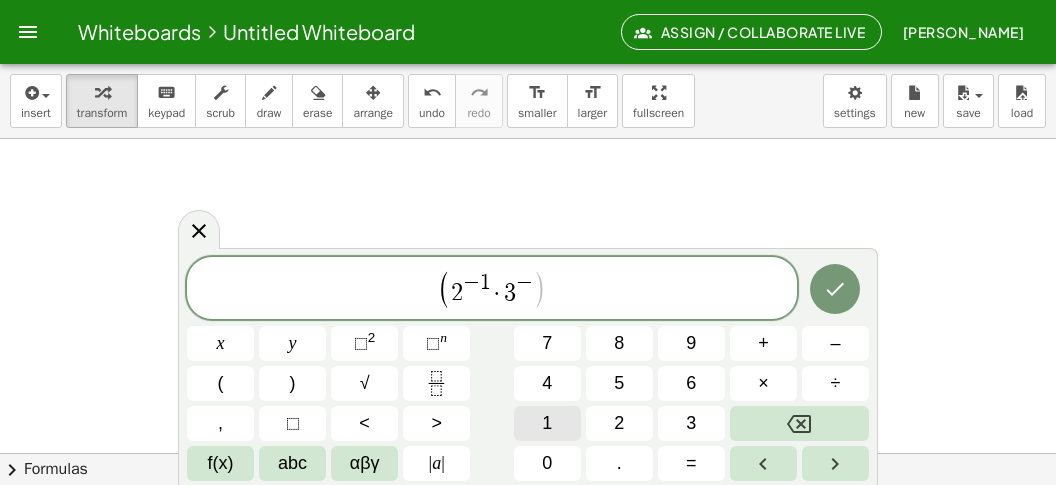click on "1" at bounding box center (547, 423) 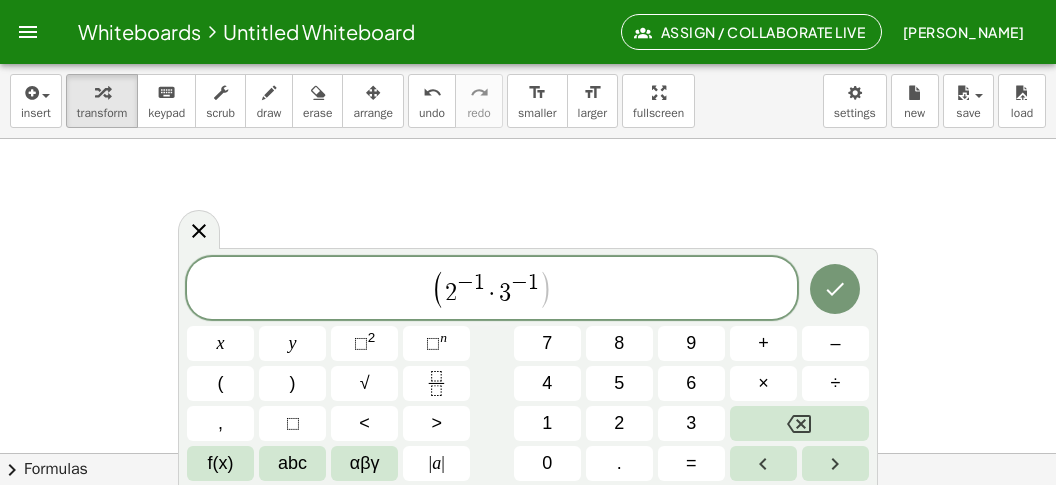 click on "( 2 − 1 · 3 − 1 ​ )" at bounding box center (492, 289) 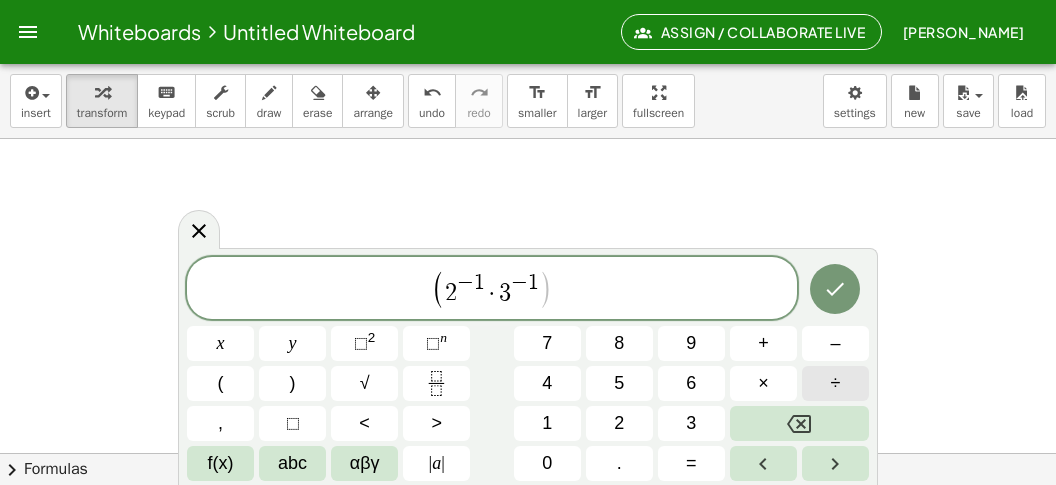 click on "÷" at bounding box center (836, 383) 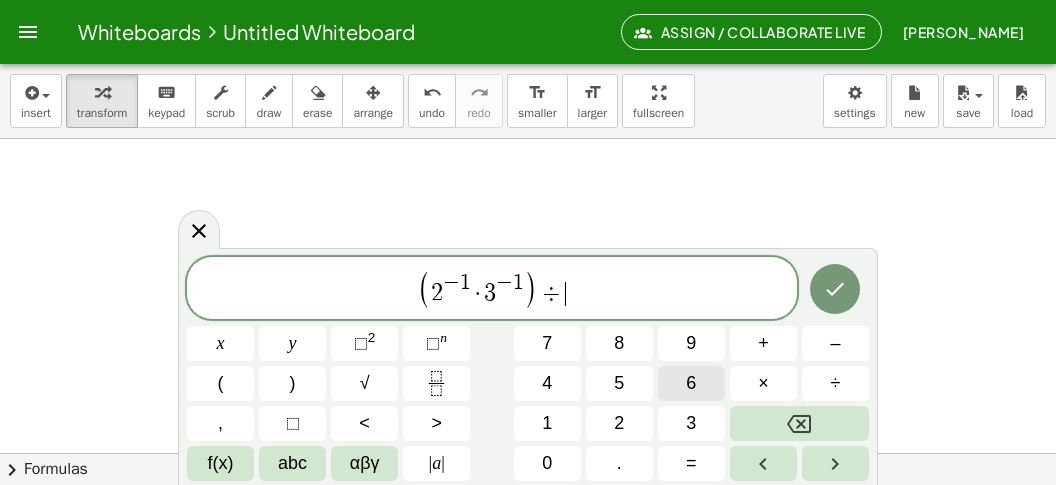 click on "6" at bounding box center (691, 383) 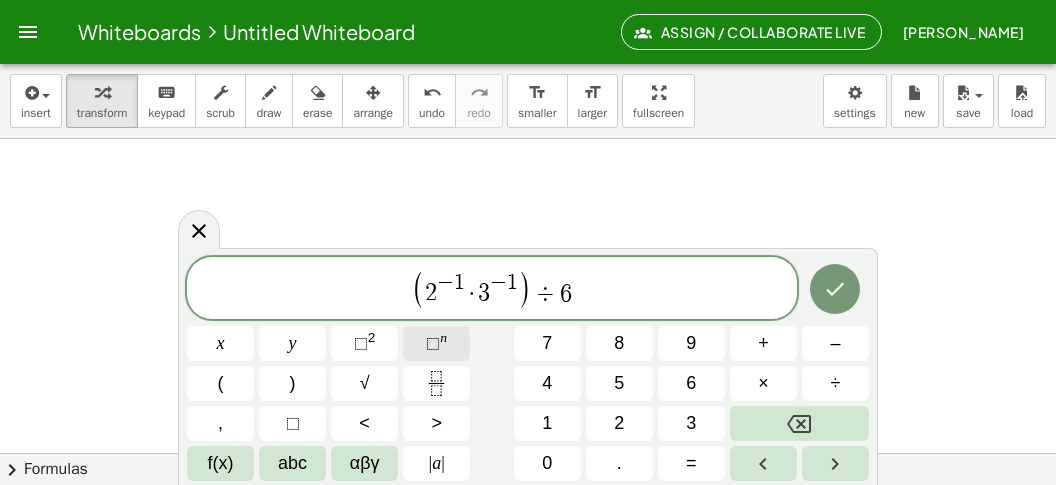 click on "⬚ n" at bounding box center (436, 343) 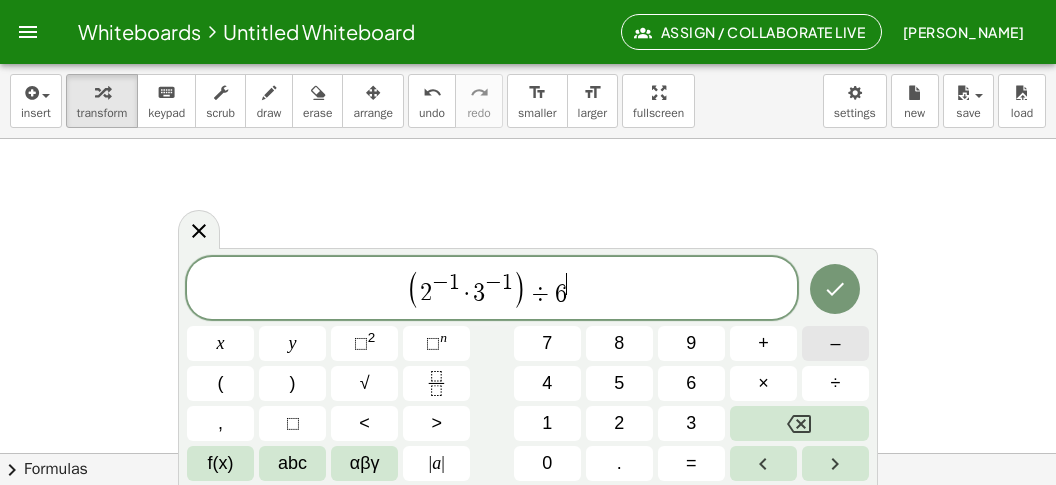 click on "–" at bounding box center [835, 343] 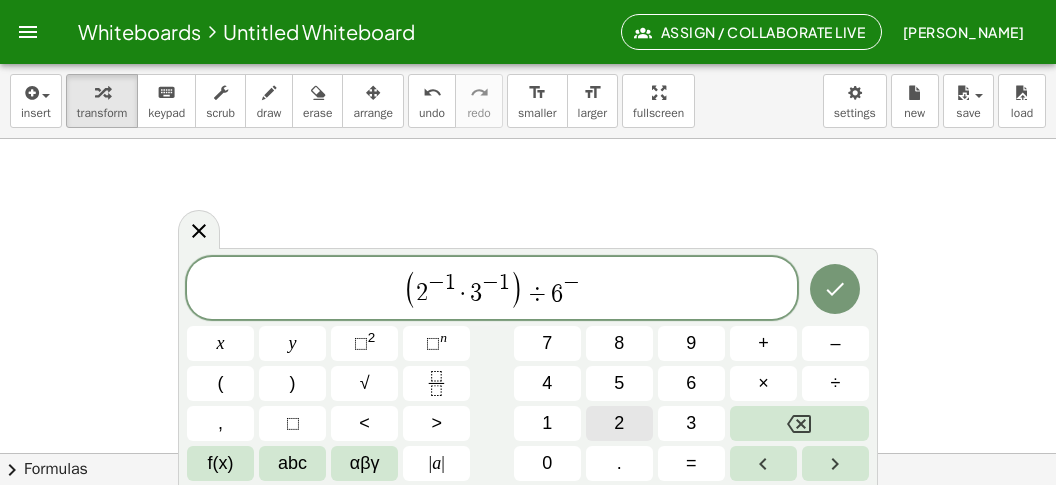 click on "2" at bounding box center (619, 423) 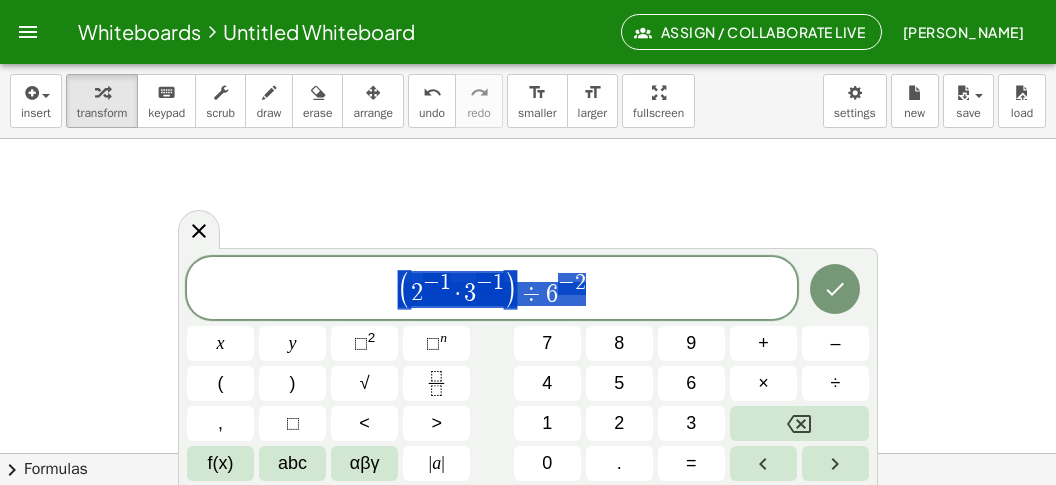 scroll, scrollTop: 984, scrollLeft: 11, axis: both 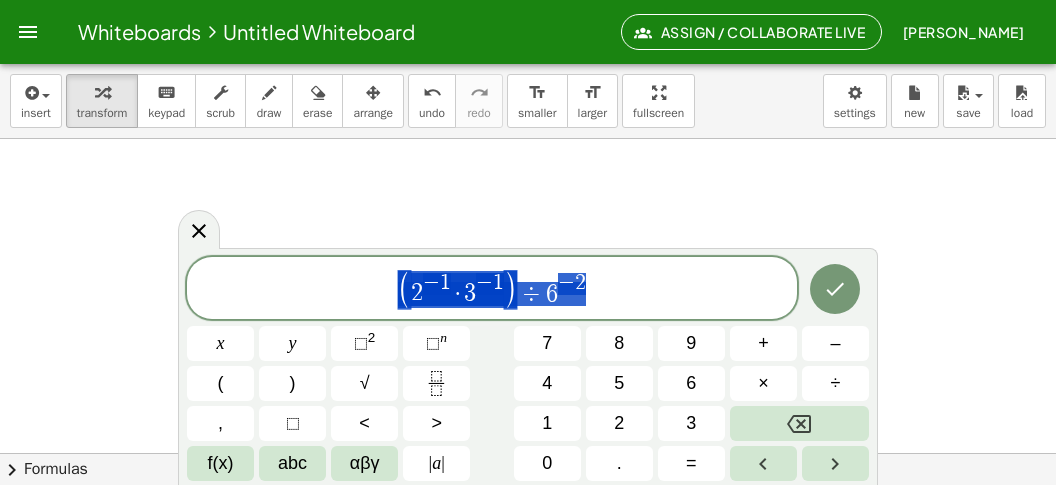 drag, startPoint x: 601, startPoint y: 295, endPoint x: 340, endPoint y: 290, distance: 261.04788 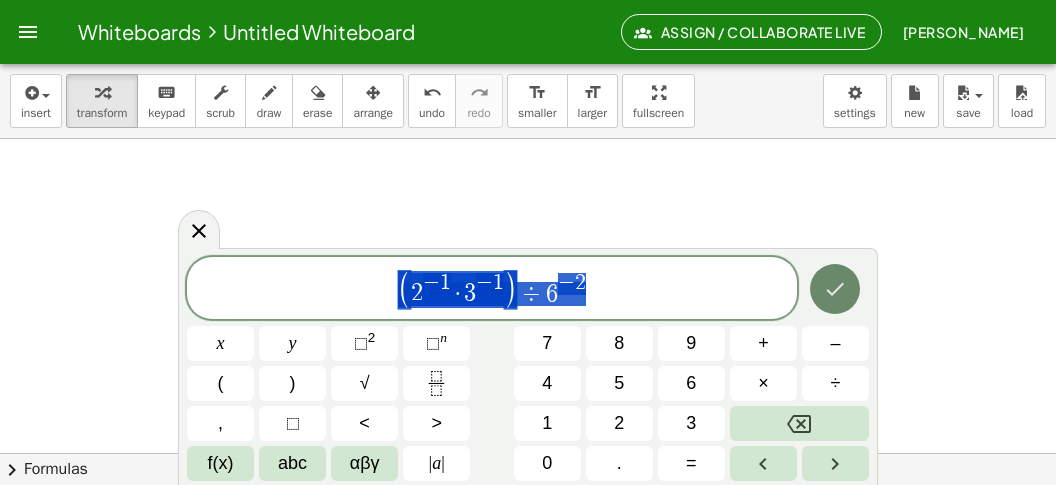 click 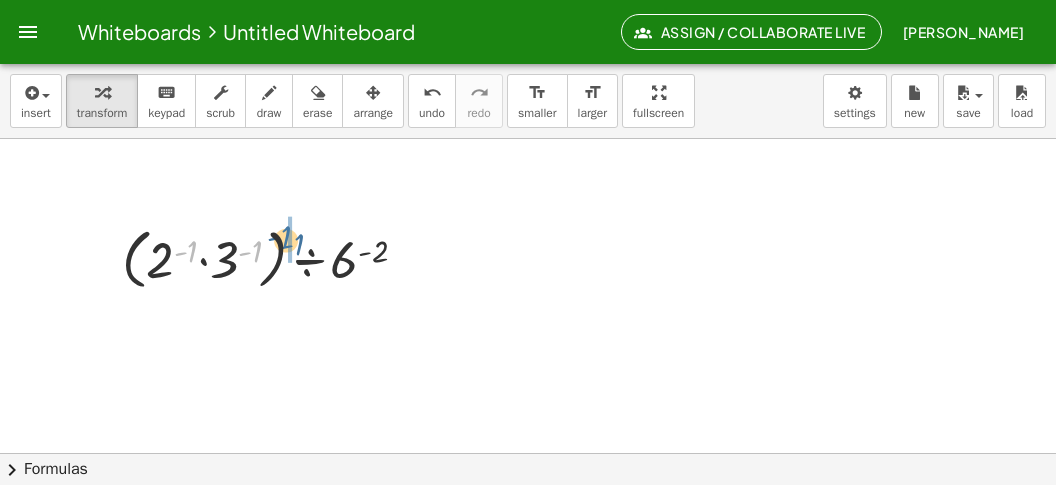 drag, startPoint x: 194, startPoint y: 241, endPoint x: 309, endPoint y: 219, distance: 117.08544 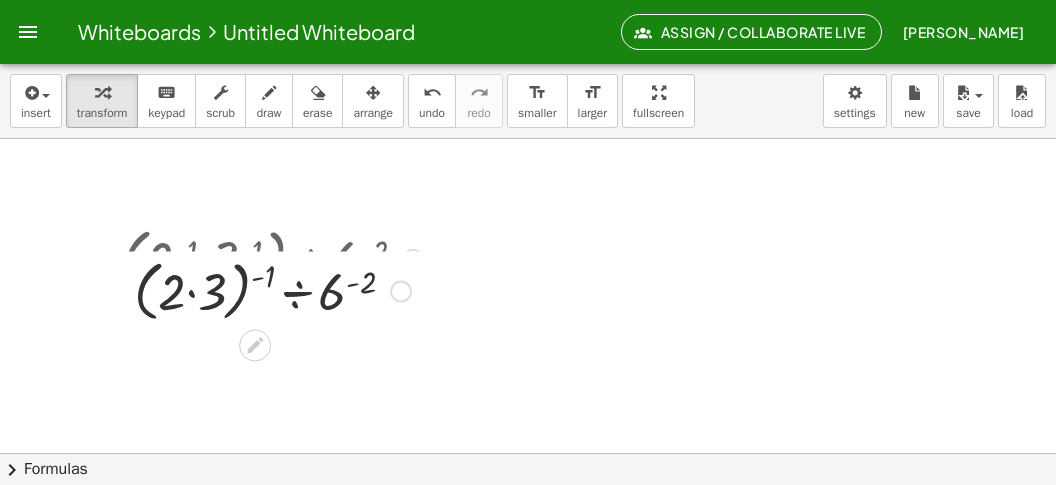 drag, startPoint x: 201, startPoint y: 263, endPoint x: 219, endPoint y: 288, distance: 30.805843 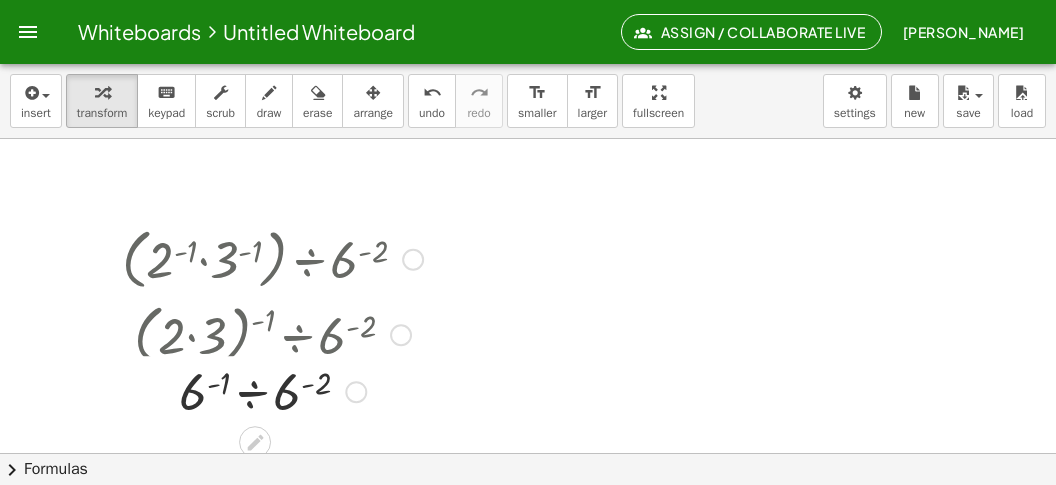 click at bounding box center [272, 334] 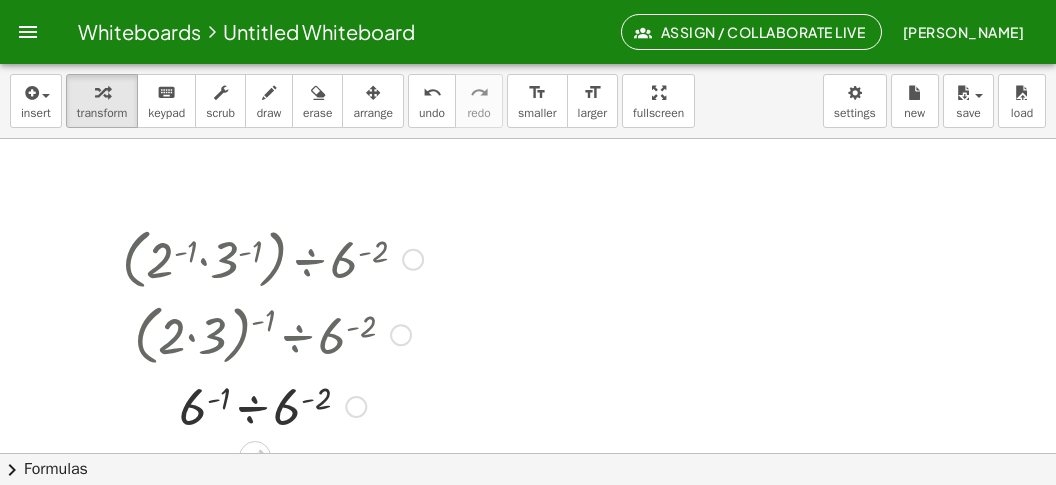 click at bounding box center [272, 405] 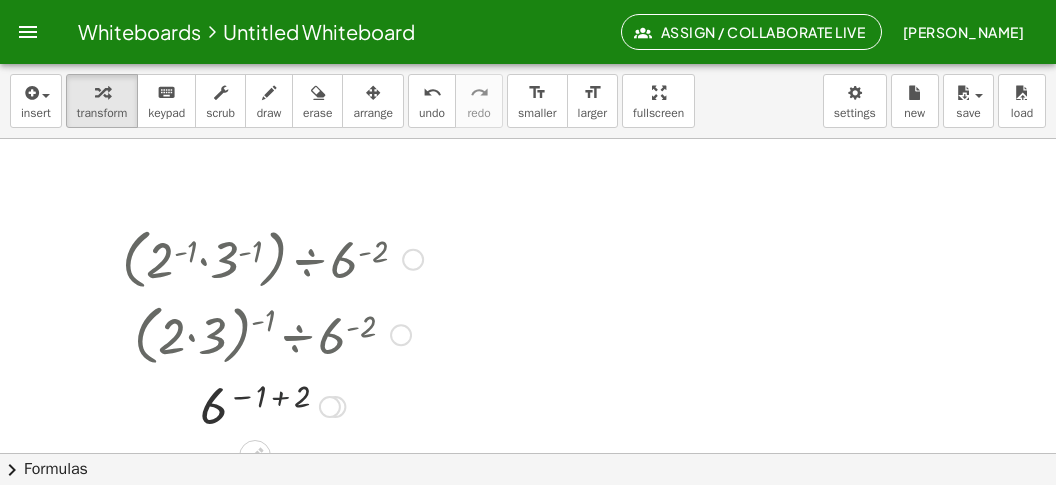 click at bounding box center (272, 405) 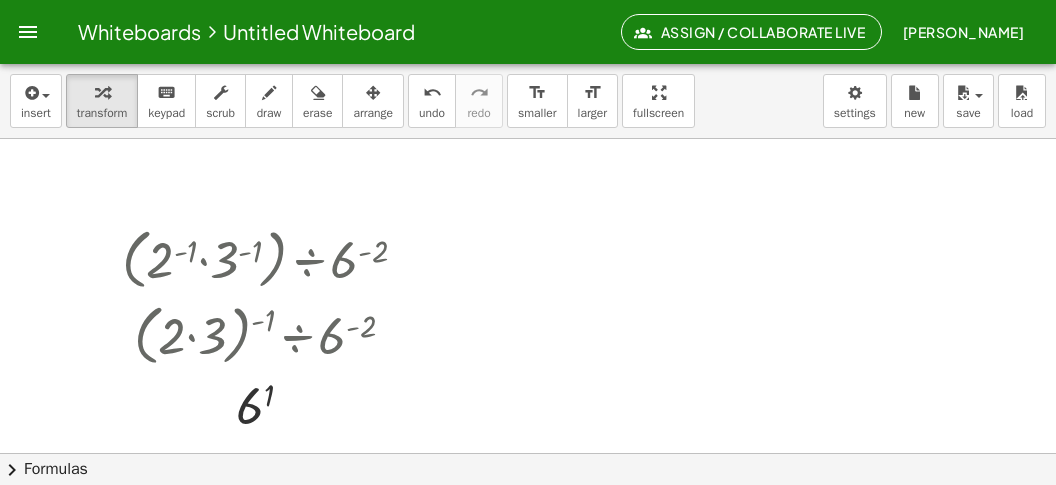 click at bounding box center [528, -806] 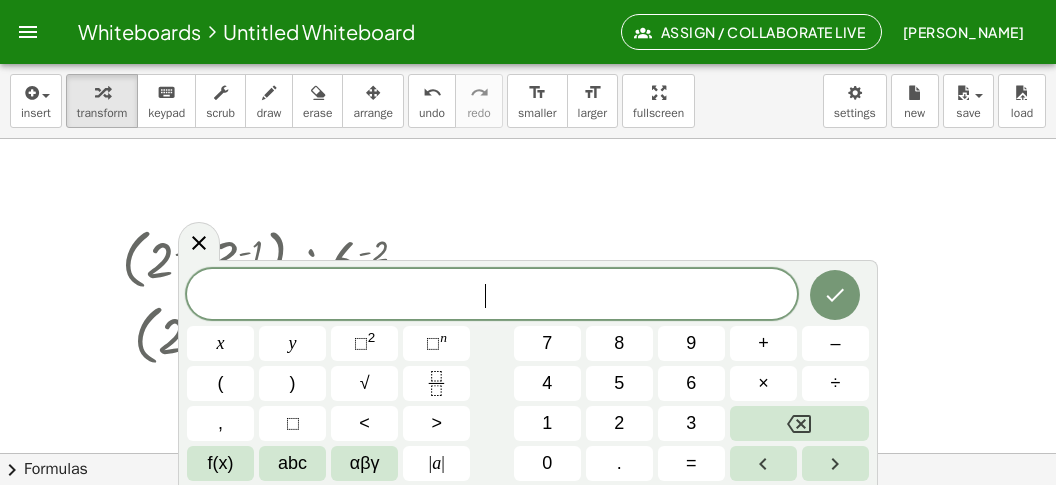 scroll, scrollTop: 18, scrollLeft: 0, axis: vertical 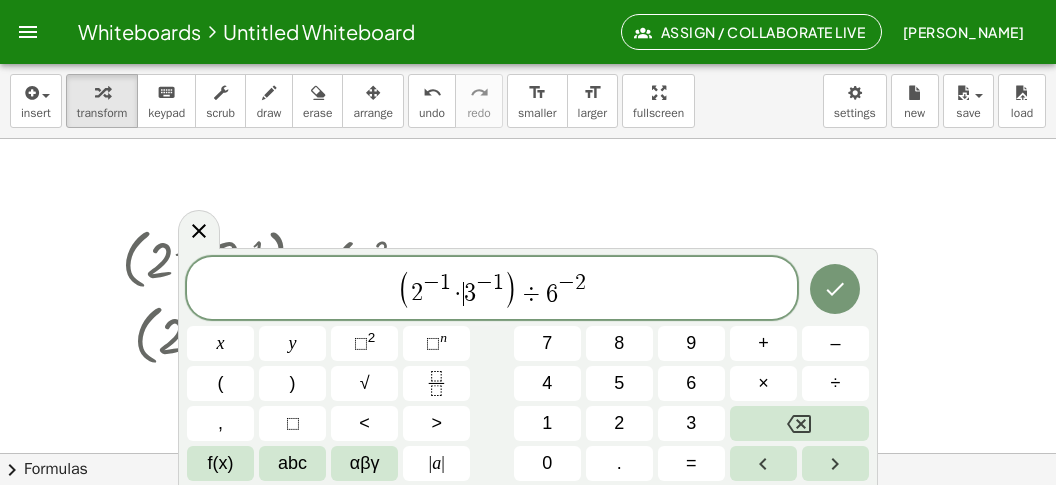 drag, startPoint x: 462, startPoint y: 294, endPoint x: 480, endPoint y: 320, distance: 31.622776 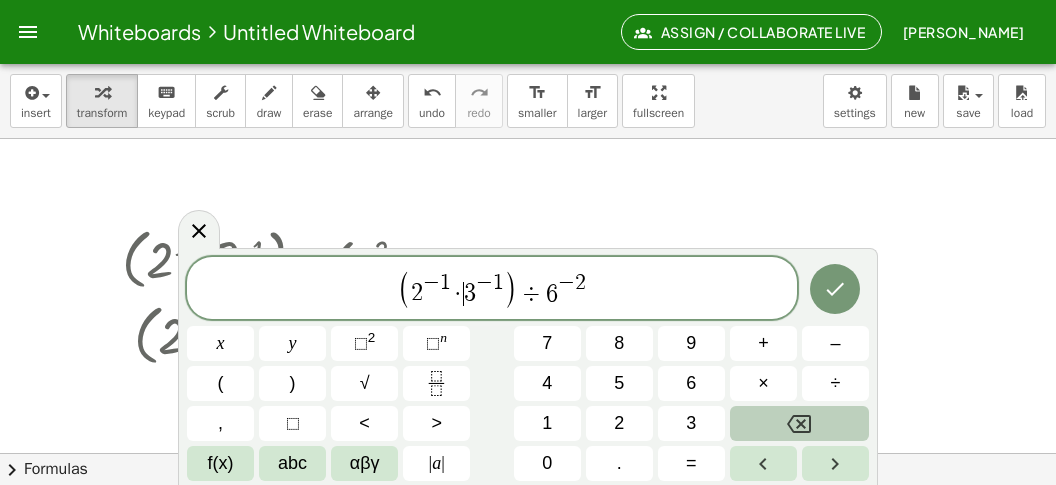 click 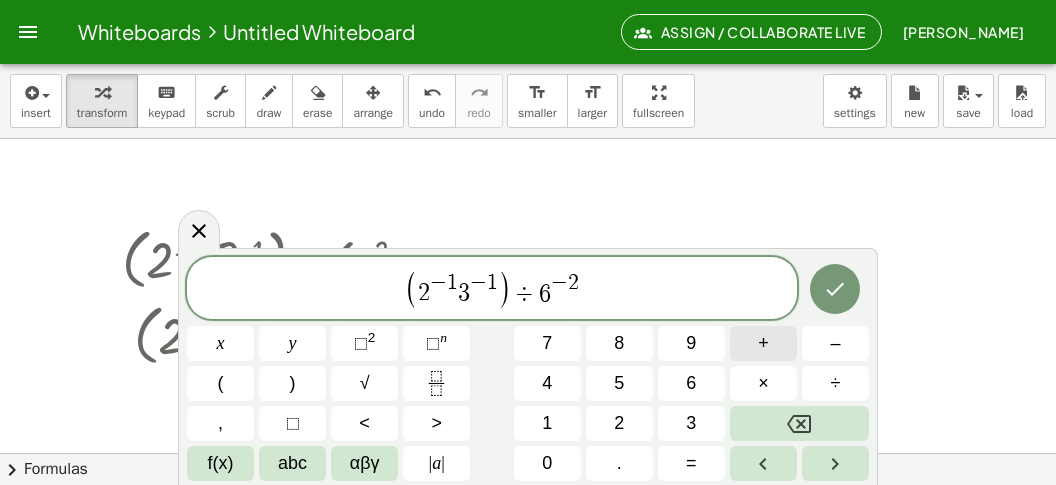 click on "+" at bounding box center [763, 343] 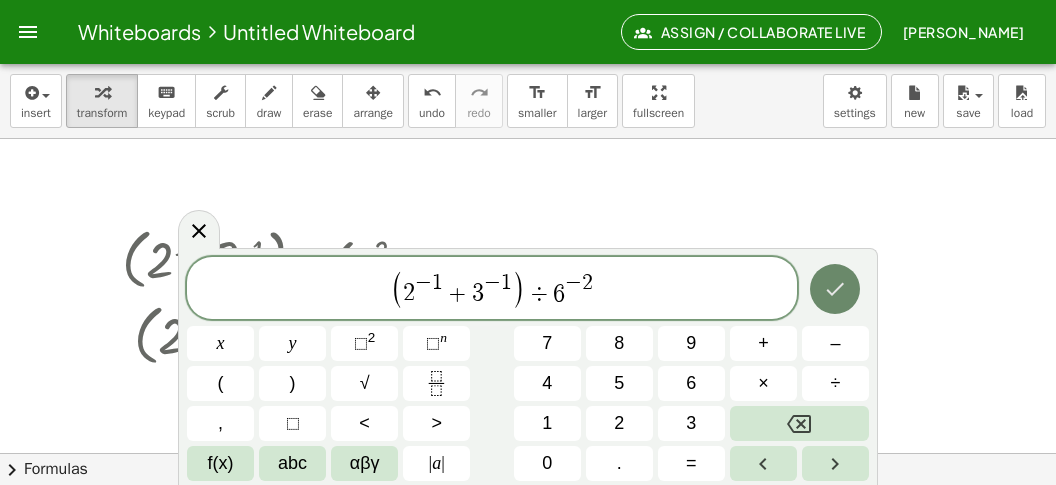 click 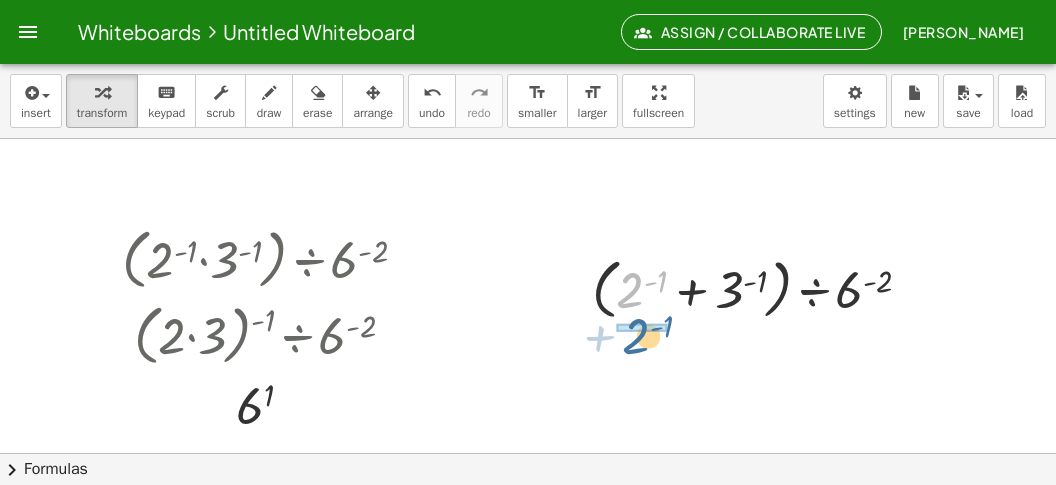 drag, startPoint x: 634, startPoint y: 285, endPoint x: 640, endPoint y: 332, distance: 47.38143 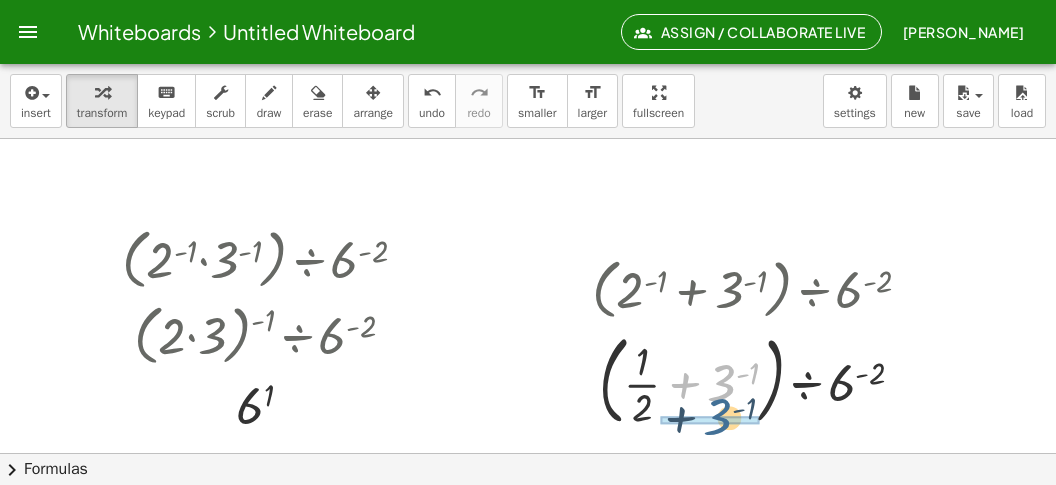 drag, startPoint x: 734, startPoint y: 370, endPoint x: 730, endPoint y: 411, distance: 41.19466 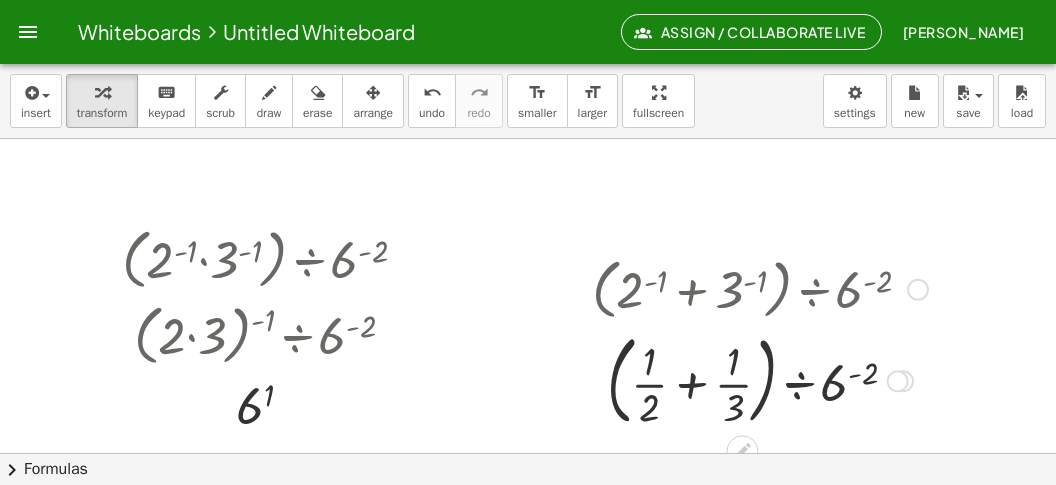 click at bounding box center [760, 380] 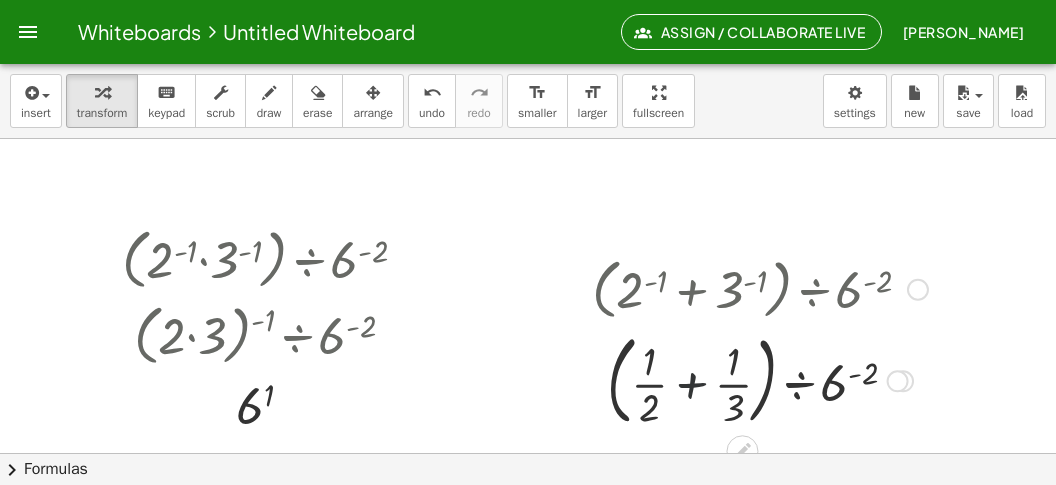 click at bounding box center [760, 380] 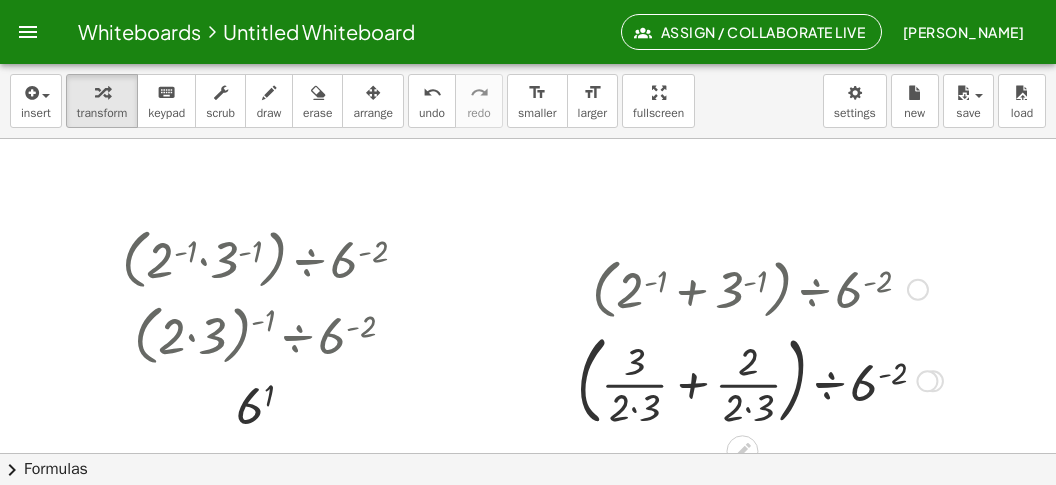 click at bounding box center (760, 380) 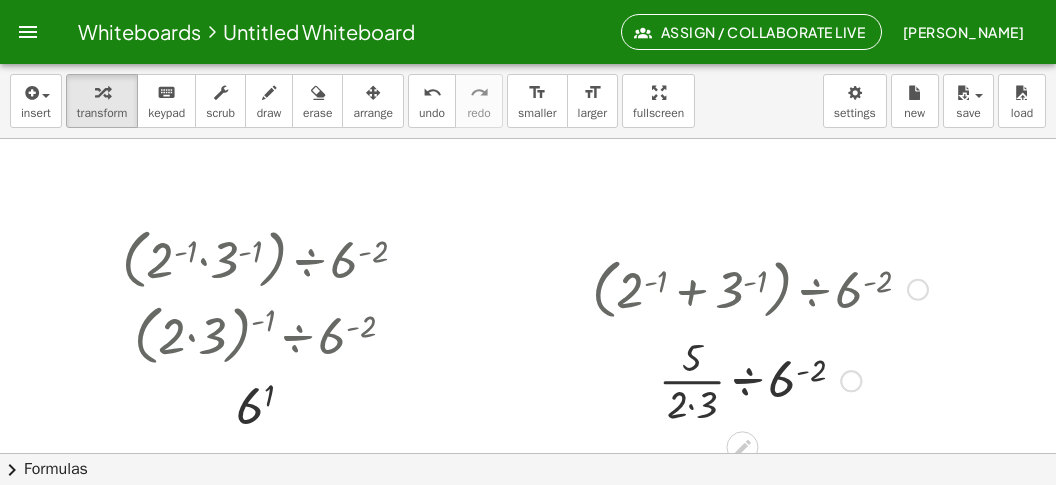 click at bounding box center [760, 379] 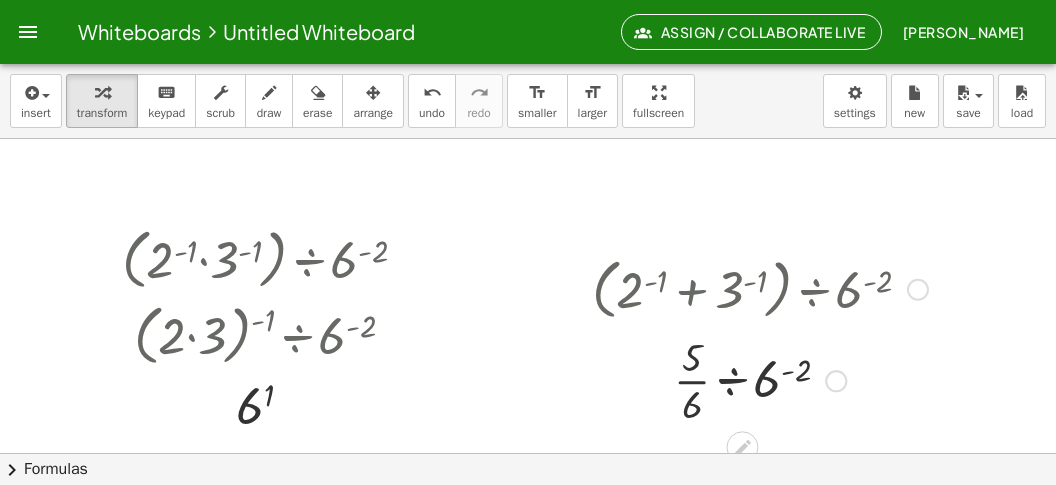 click at bounding box center [760, 379] 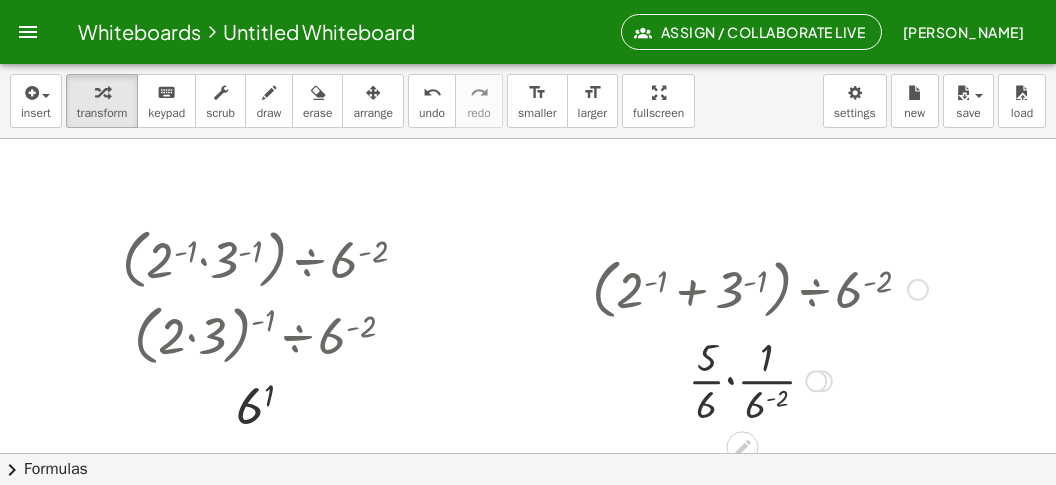 click at bounding box center [760, 379] 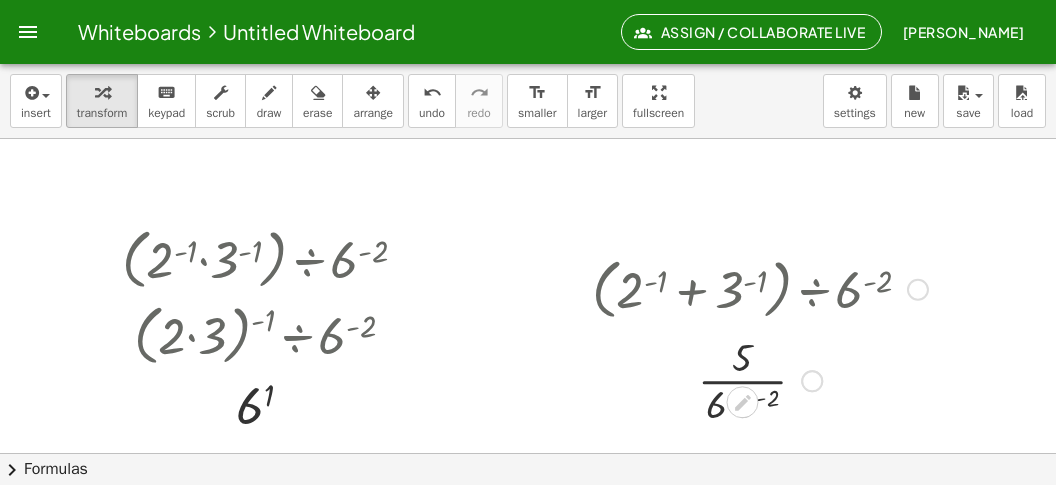 click at bounding box center (742, 402) 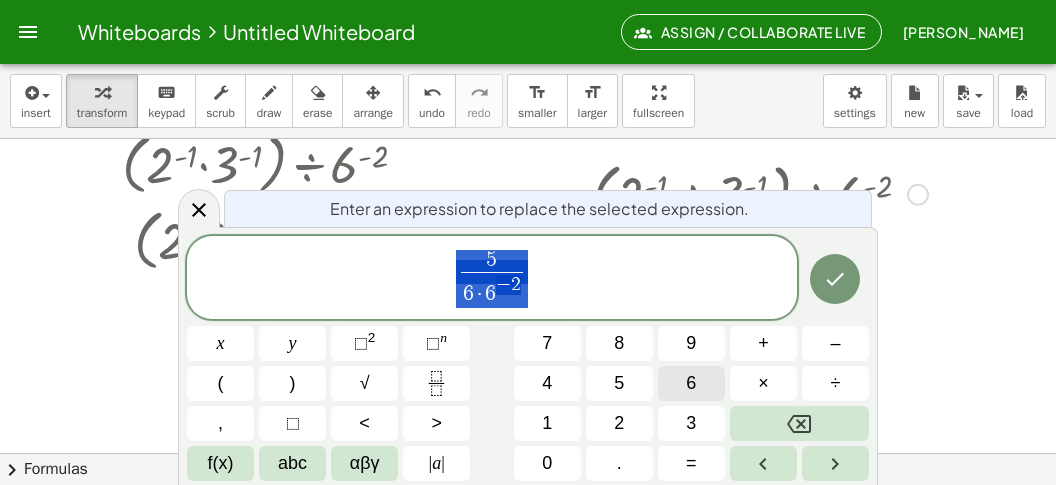 scroll, scrollTop: 2615, scrollLeft: 0, axis: vertical 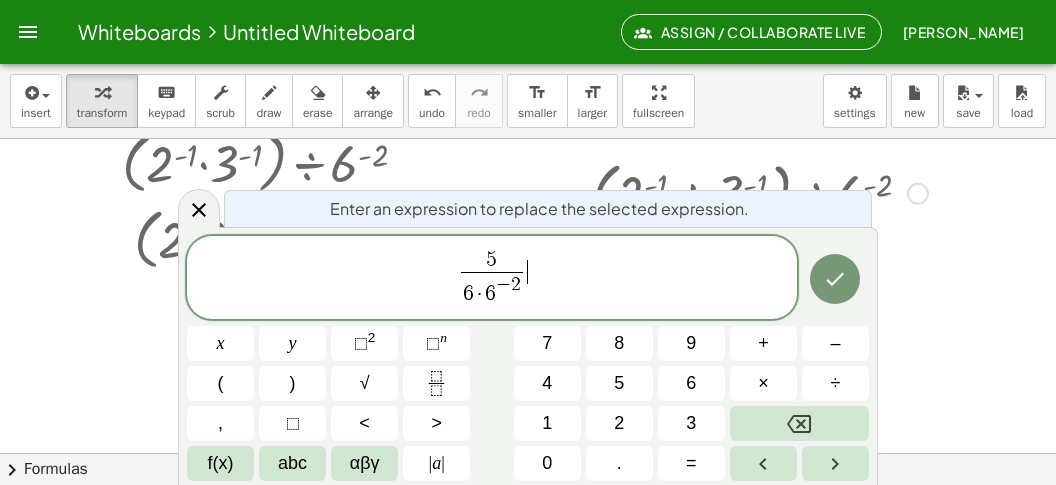drag, startPoint x: 688, startPoint y: 300, endPoint x: 704, endPoint y: 298, distance: 16.124516 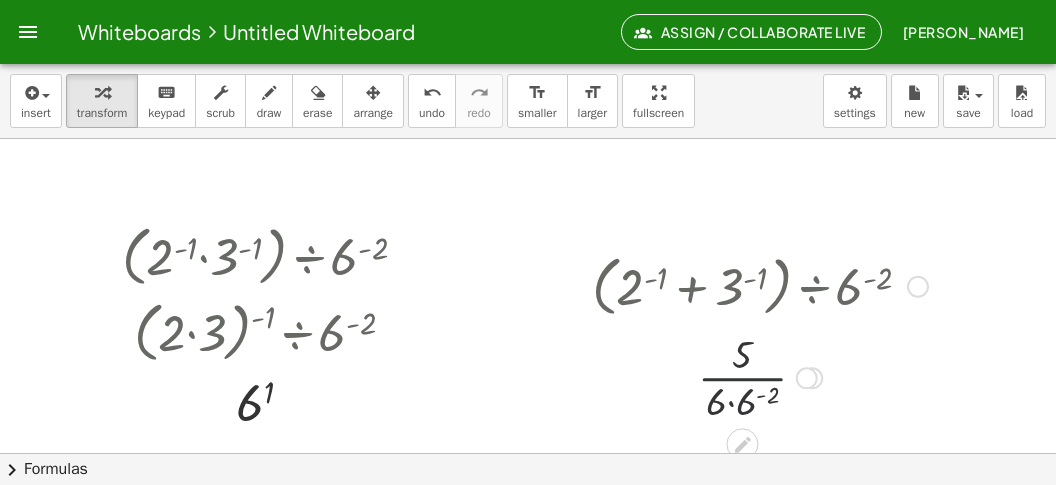 scroll, scrollTop: 2519, scrollLeft: 0, axis: vertical 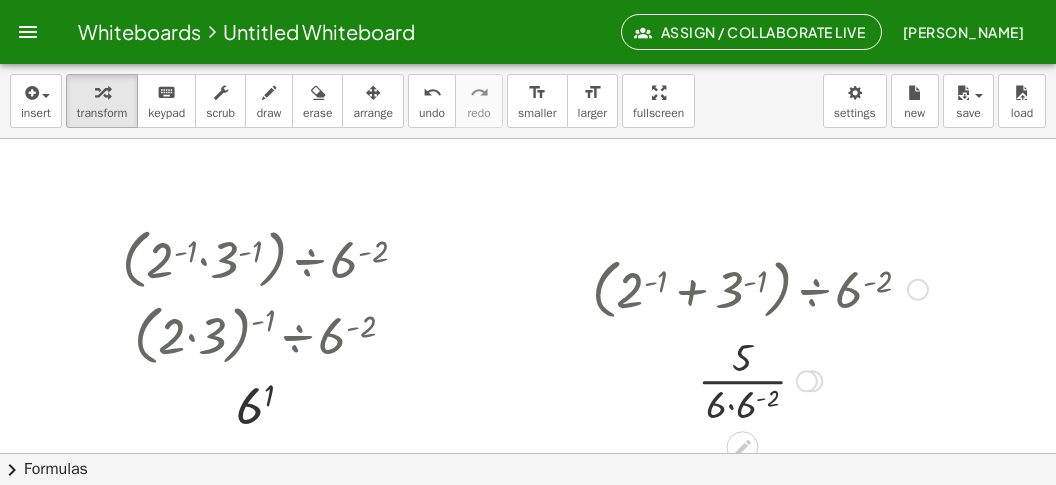 click at bounding box center (760, 379) 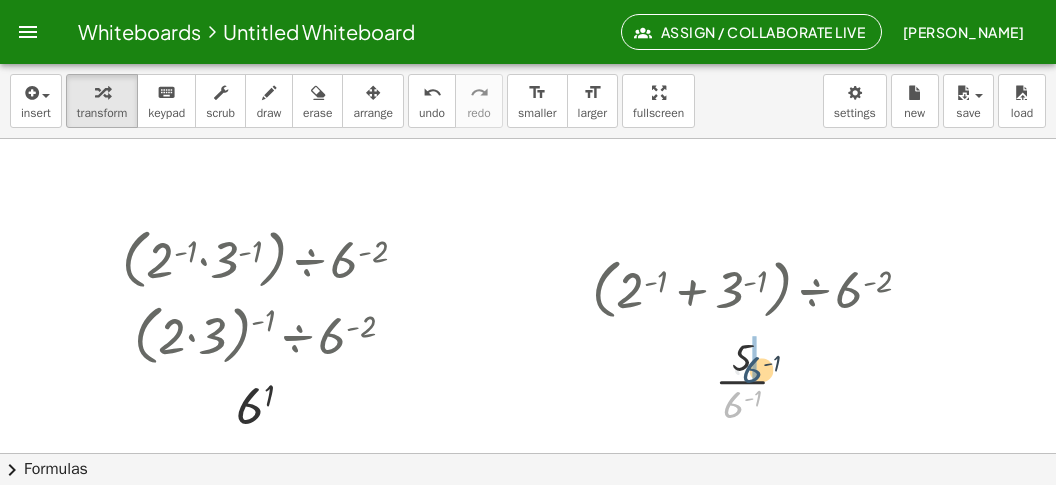 drag, startPoint x: 732, startPoint y: 413, endPoint x: 755, endPoint y: 366, distance: 52.3259 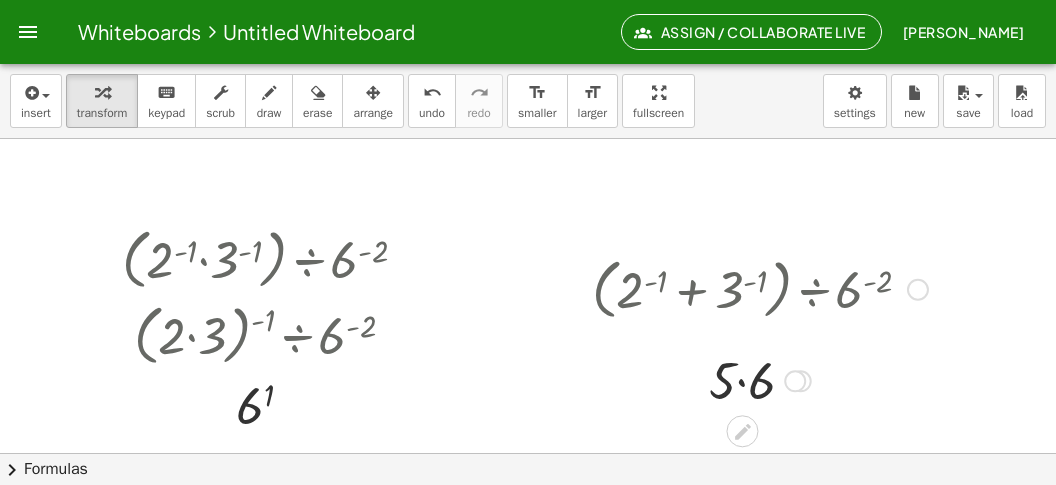 click at bounding box center [760, 379] 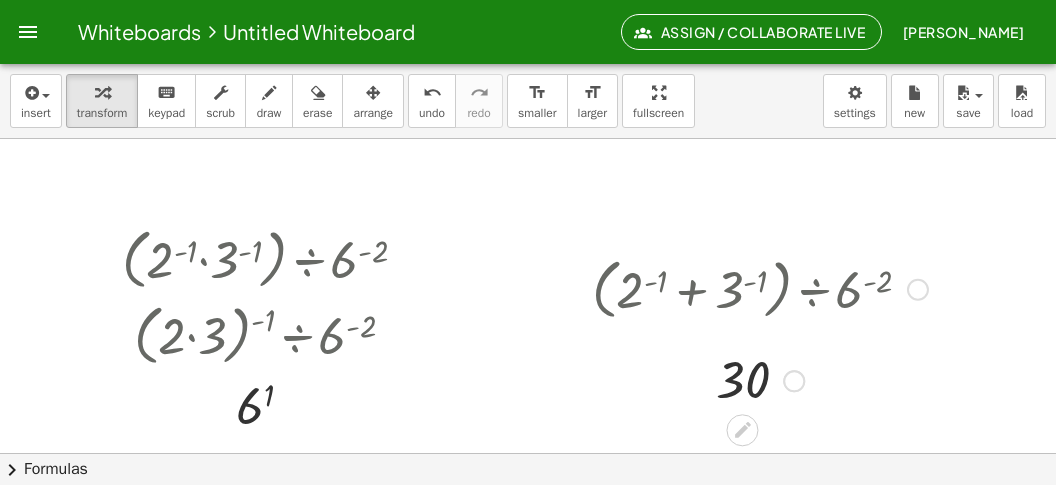 scroll, scrollTop: 2770, scrollLeft: 0, axis: vertical 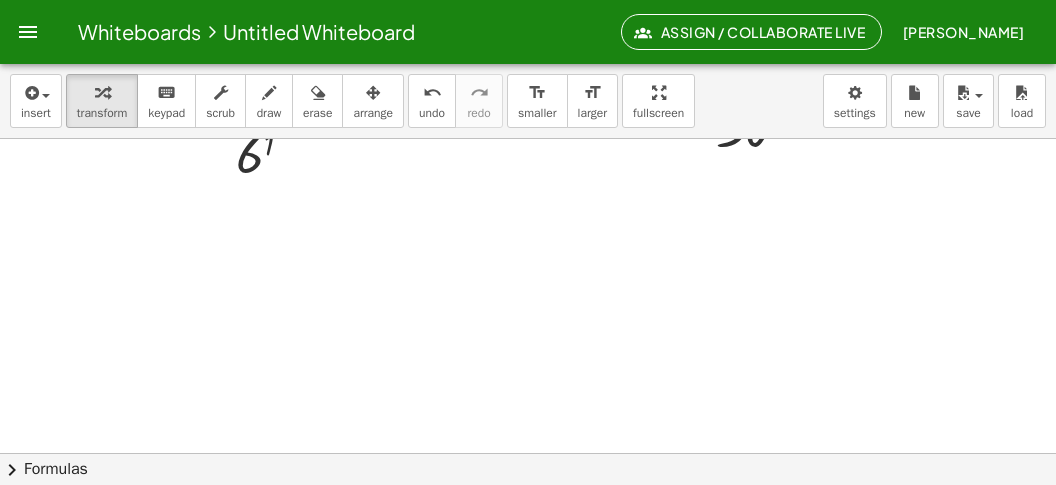 click at bounding box center (528, -1057) 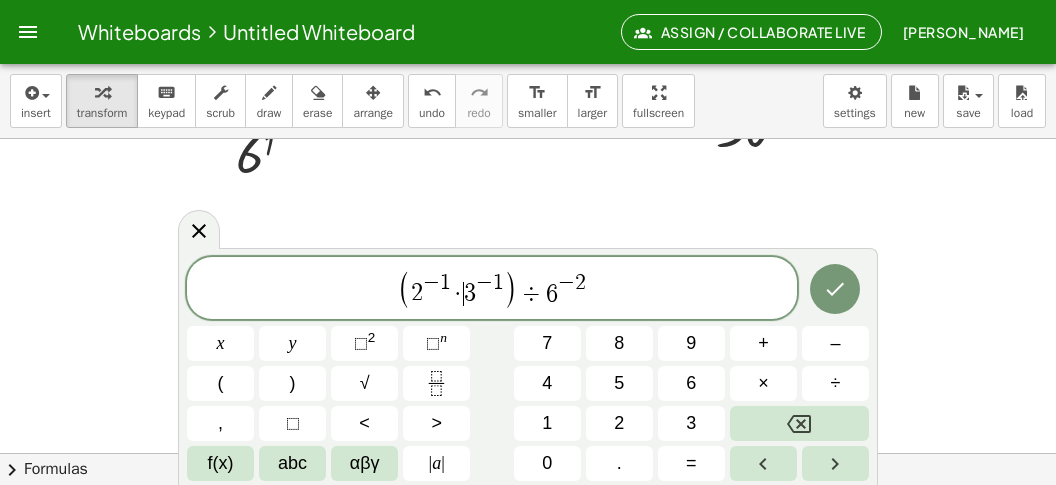 drag, startPoint x: 464, startPoint y: 292, endPoint x: 475, endPoint y: 311, distance: 21.954498 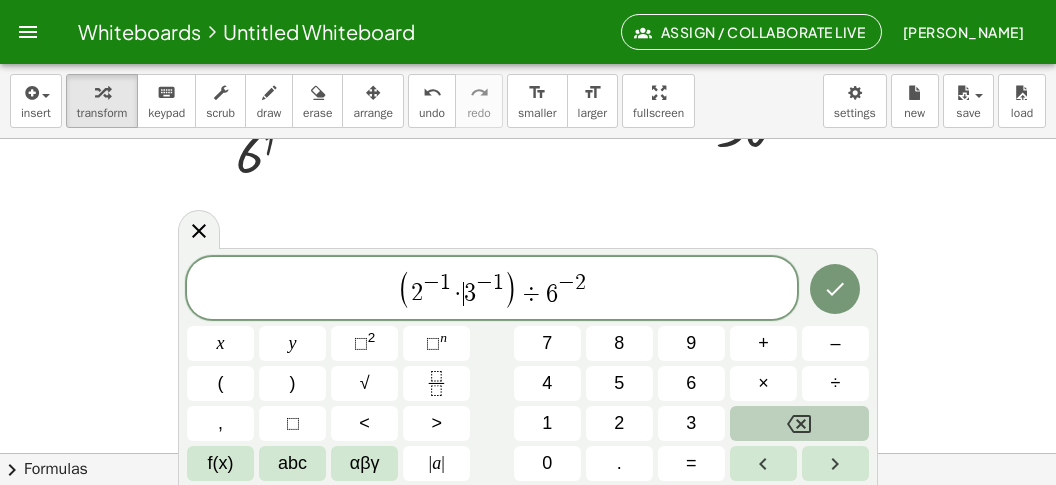 click 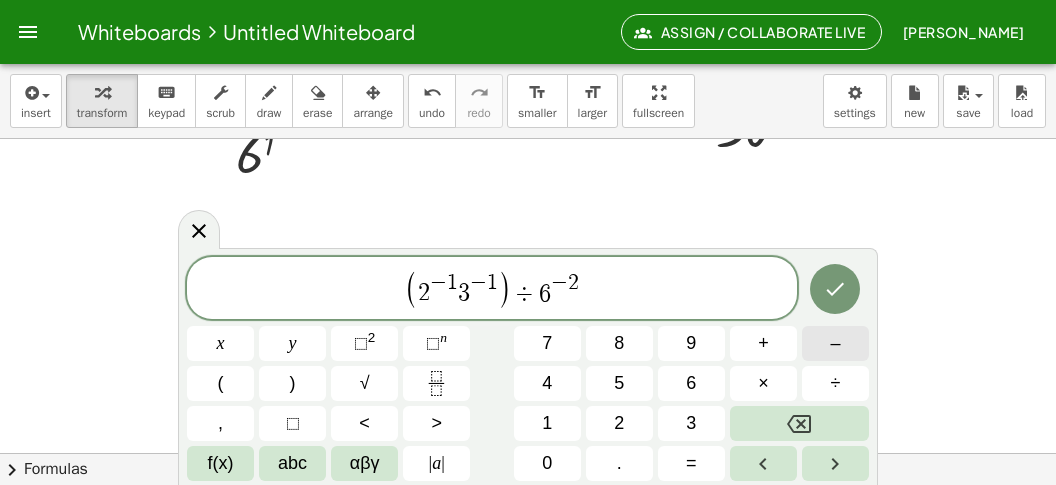 click on "–" at bounding box center [835, 343] 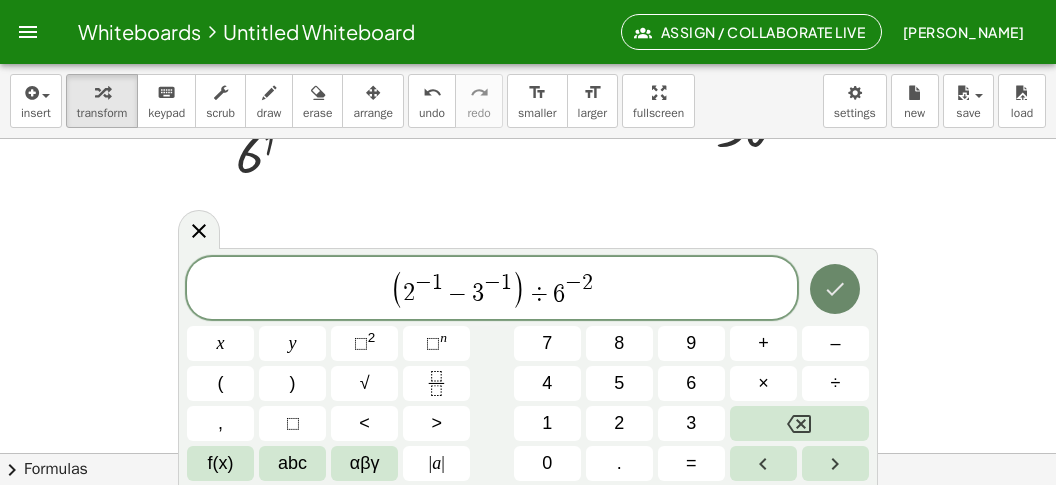 click 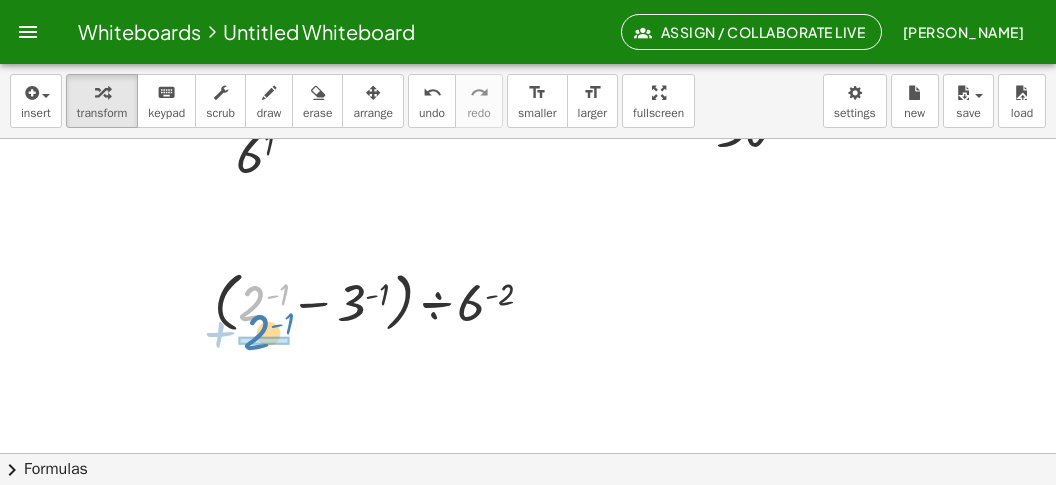 drag, startPoint x: 254, startPoint y: 310, endPoint x: 256, endPoint y: 335, distance: 25.079872 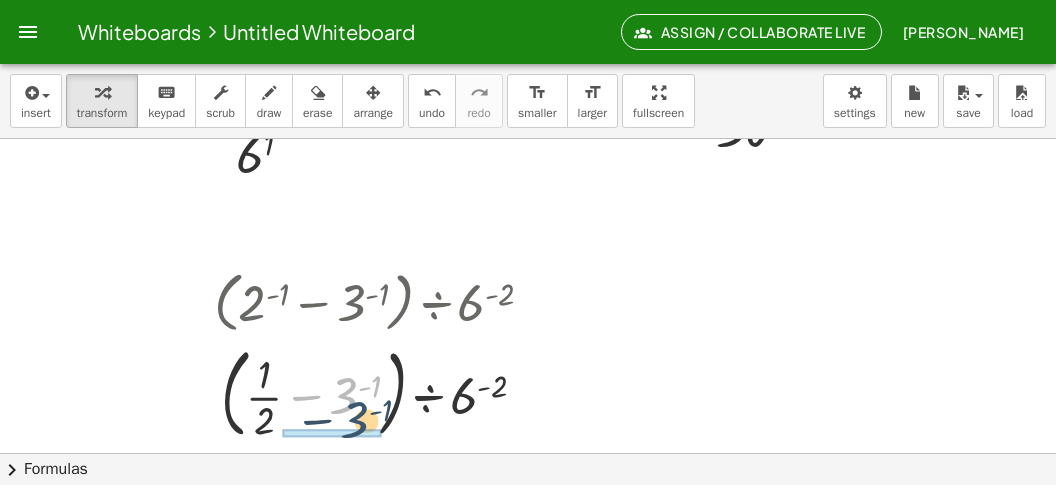 drag, startPoint x: 334, startPoint y: 382, endPoint x: 343, endPoint y: 416, distance: 35.17101 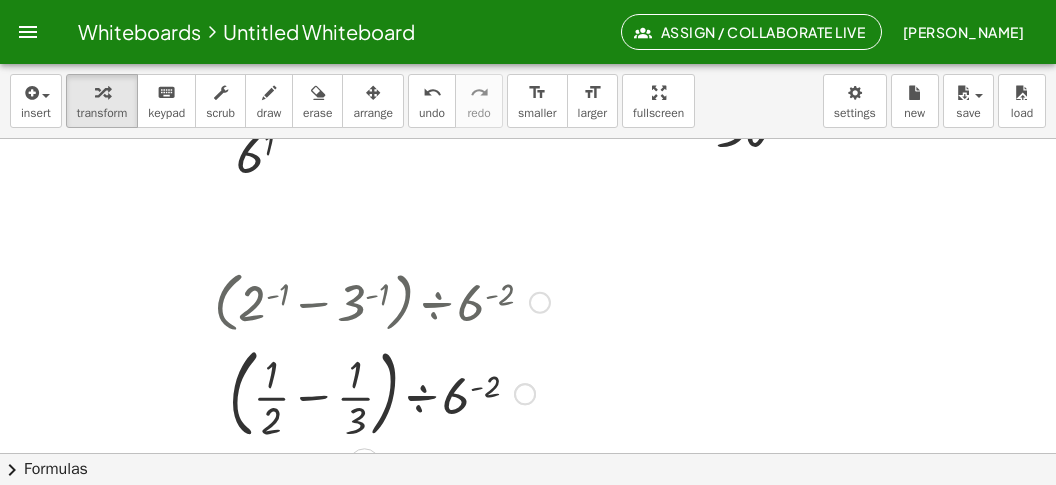 click at bounding box center (382, 393) 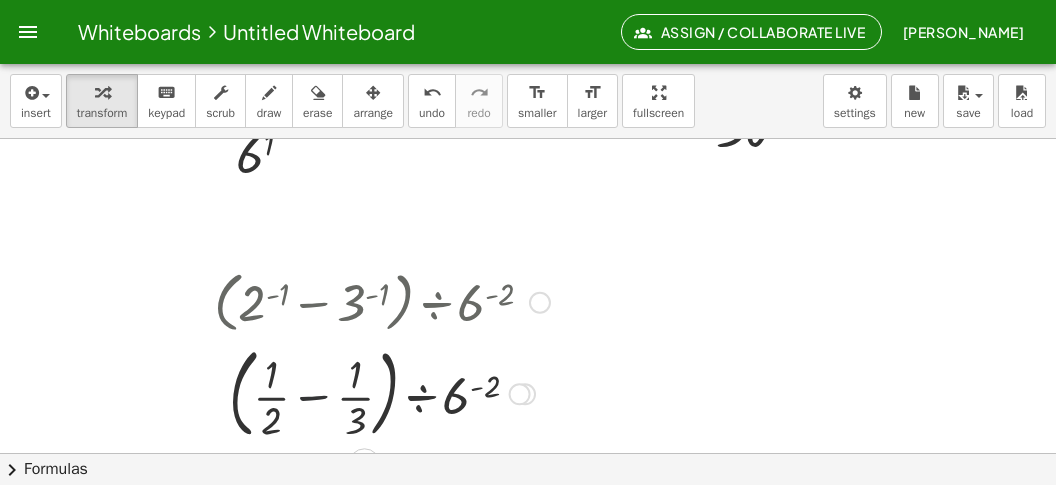 click at bounding box center [382, 393] 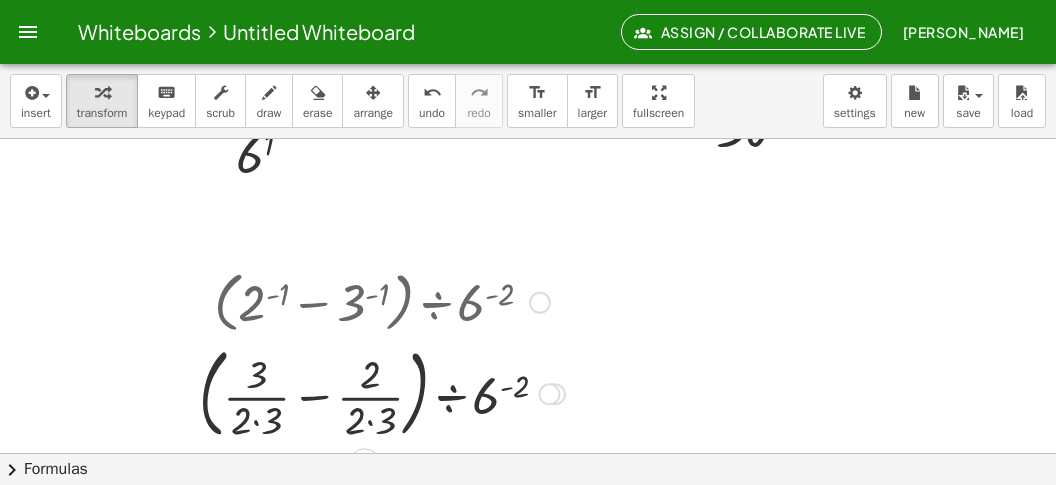 click at bounding box center (382, 393) 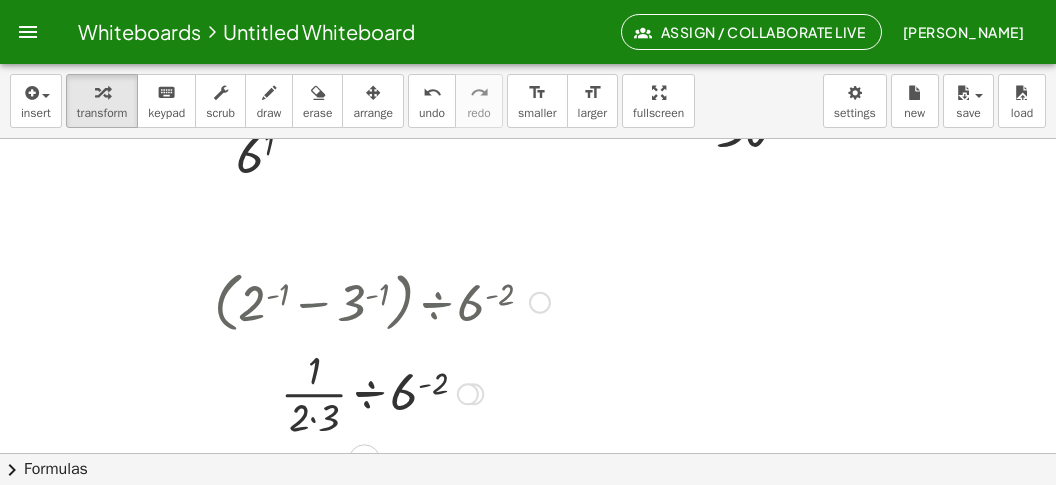 click at bounding box center [382, 392] 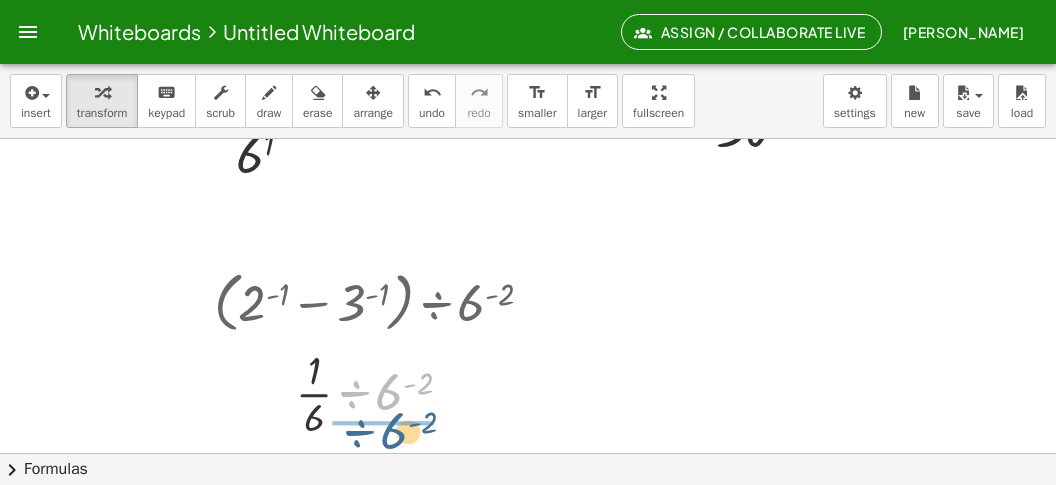 drag, startPoint x: 381, startPoint y: 399, endPoint x: 387, endPoint y: 442, distance: 43.416588 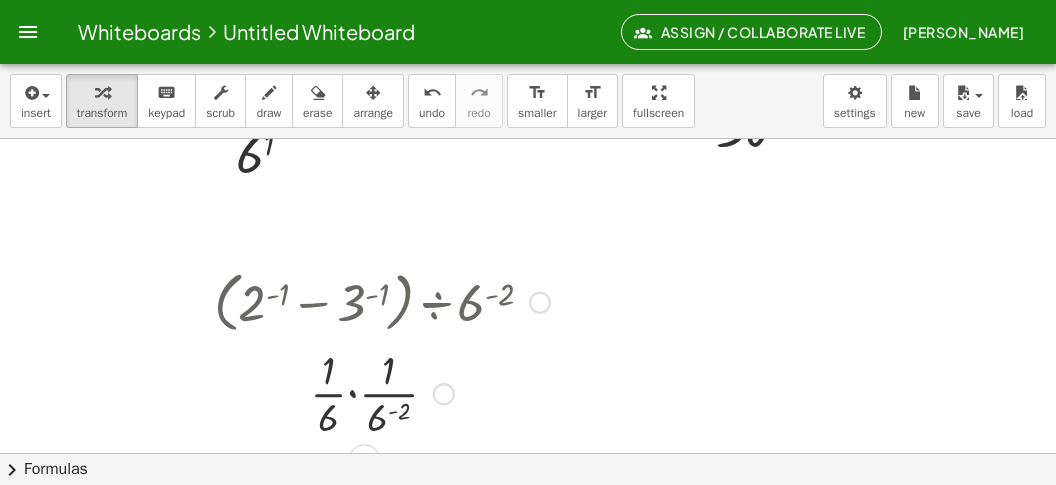click at bounding box center [382, 392] 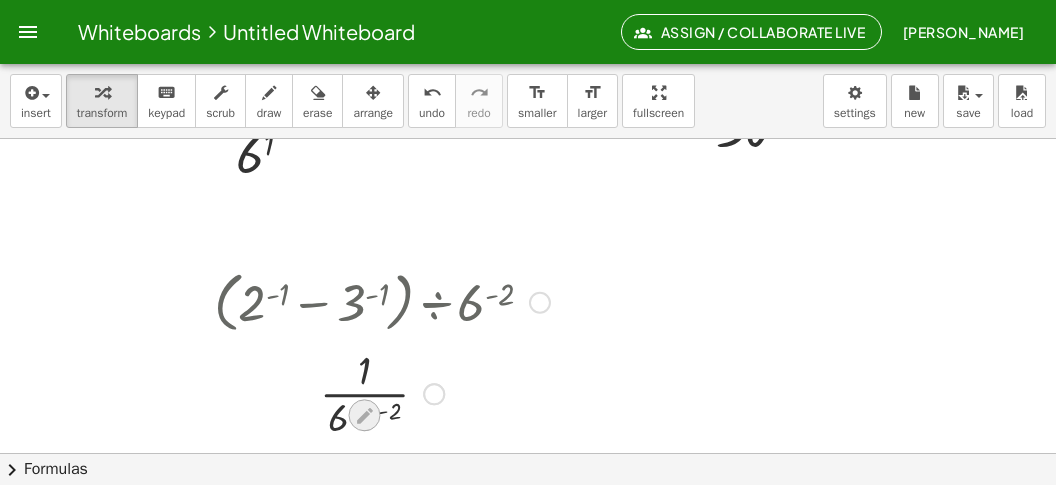 click 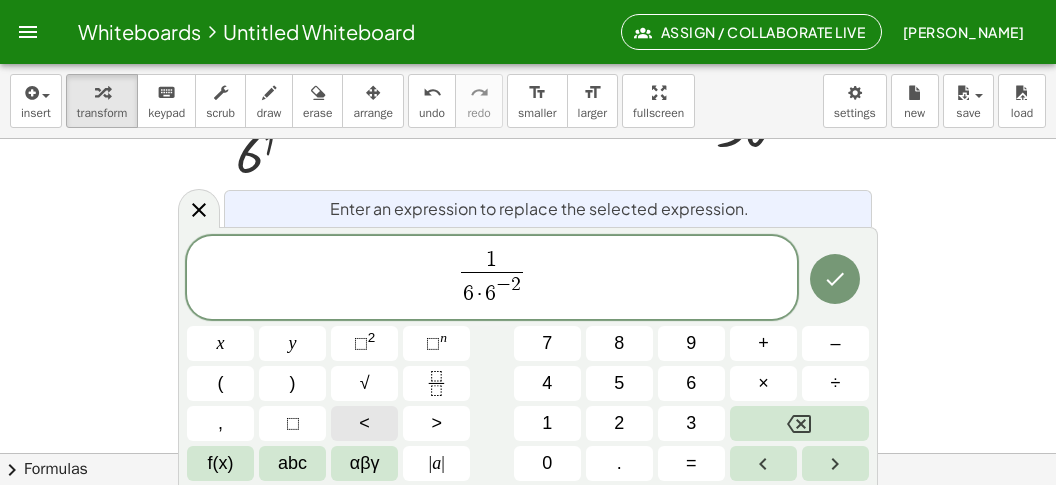 scroll, scrollTop: 528, scrollLeft: 11, axis: both 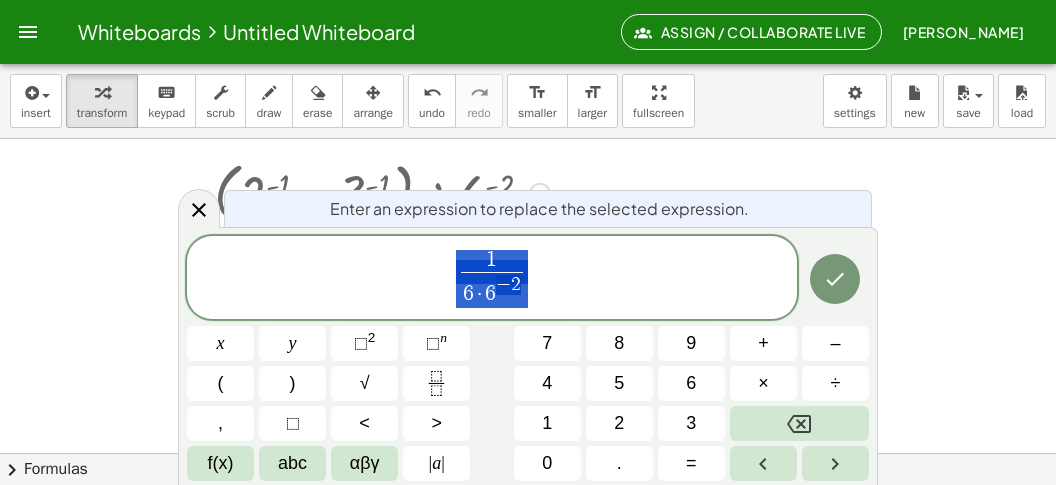 click 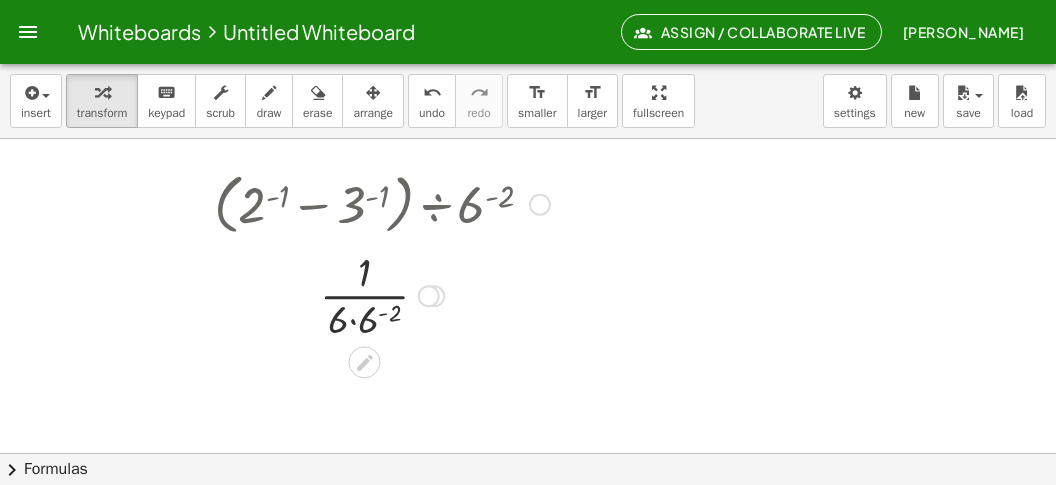 scroll, scrollTop: 2895, scrollLeft: 0, axis: vertical 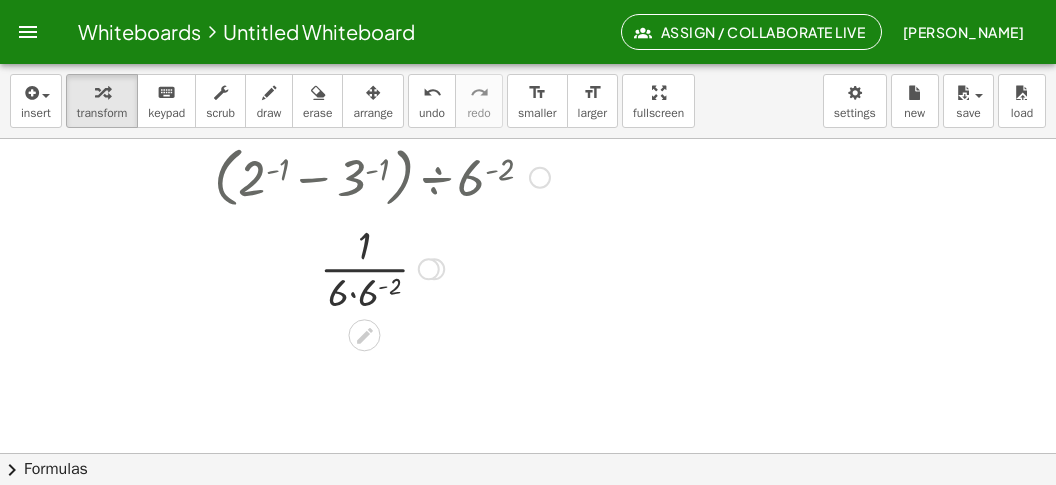 click at bounding box center (382, 267) 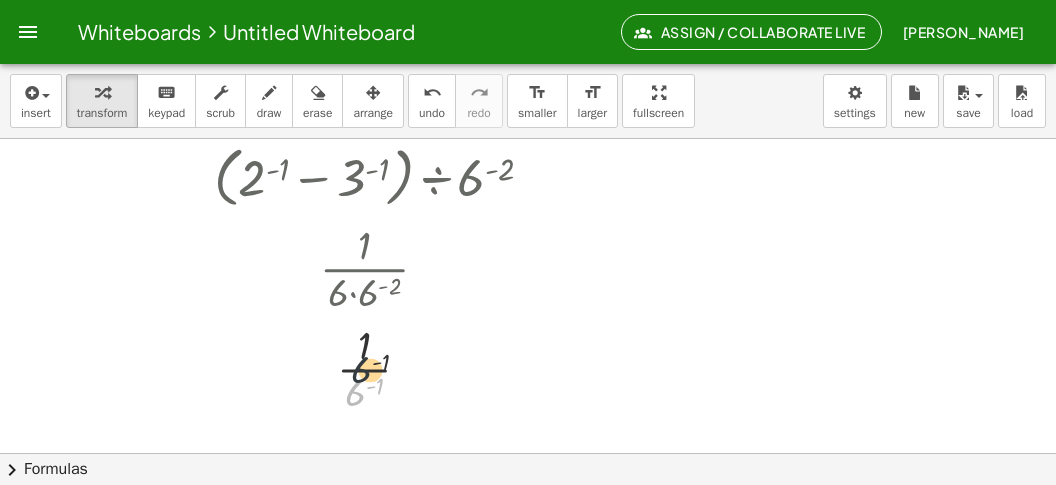 drag, startPoint x: 352, startPoint y: 392, endPoint x: 363, endPoint y: 350, distance: 43.416588 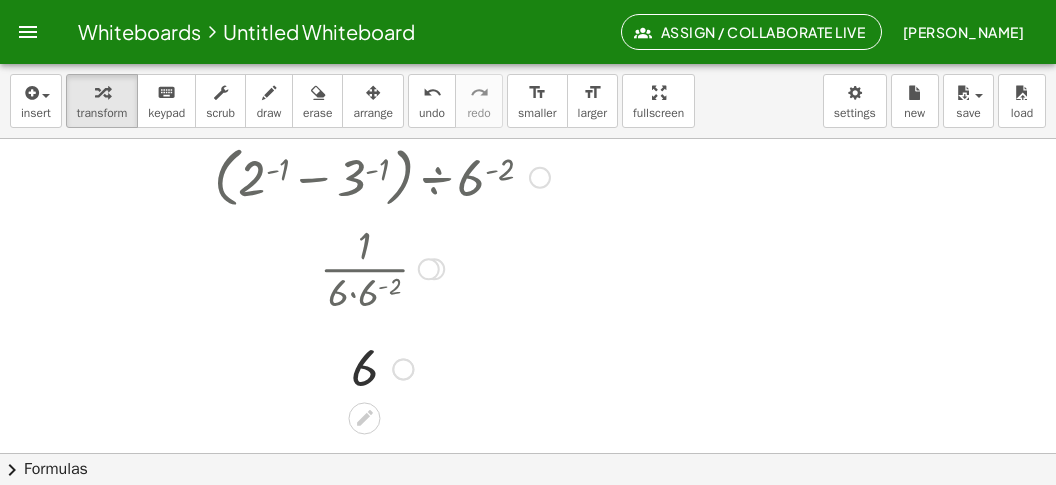 click 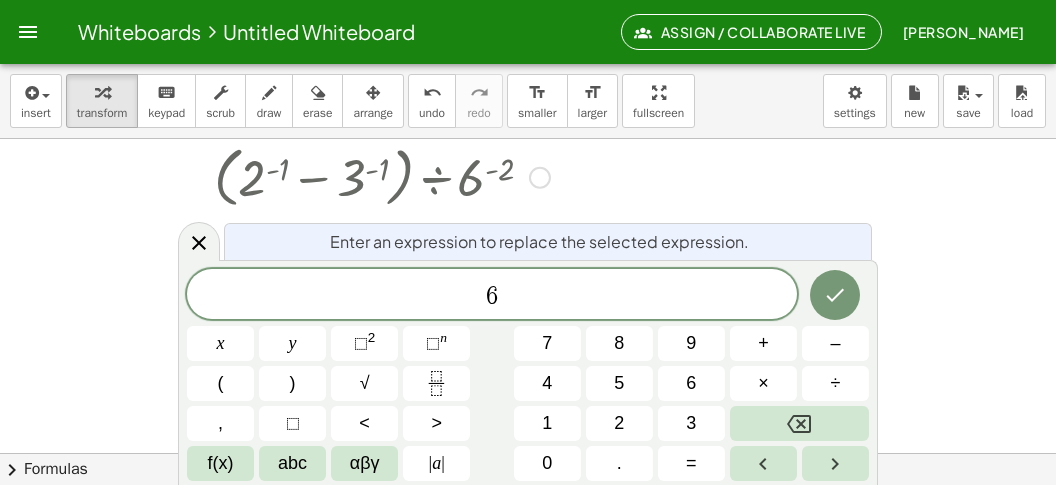 click 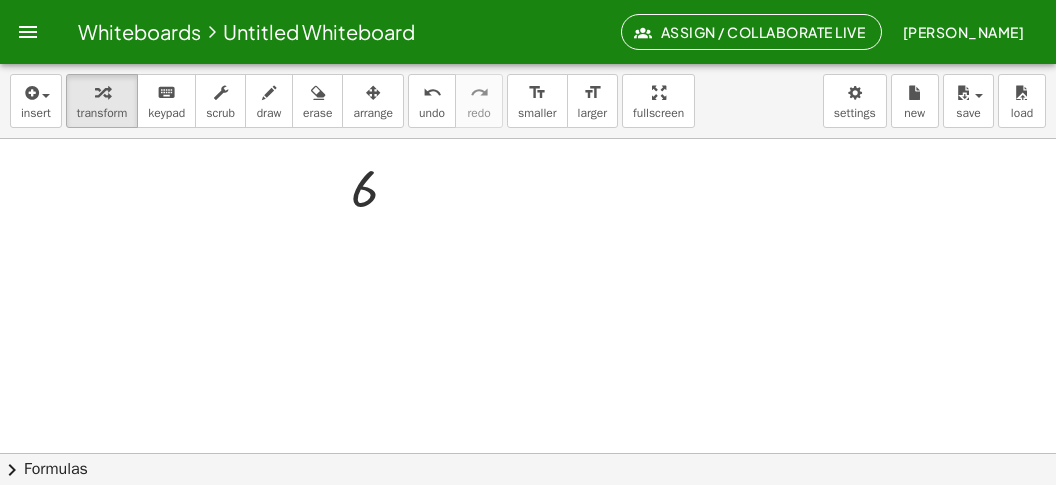 scroll, scrollTop: 3149, scrollLeft: 0, axis: vertical 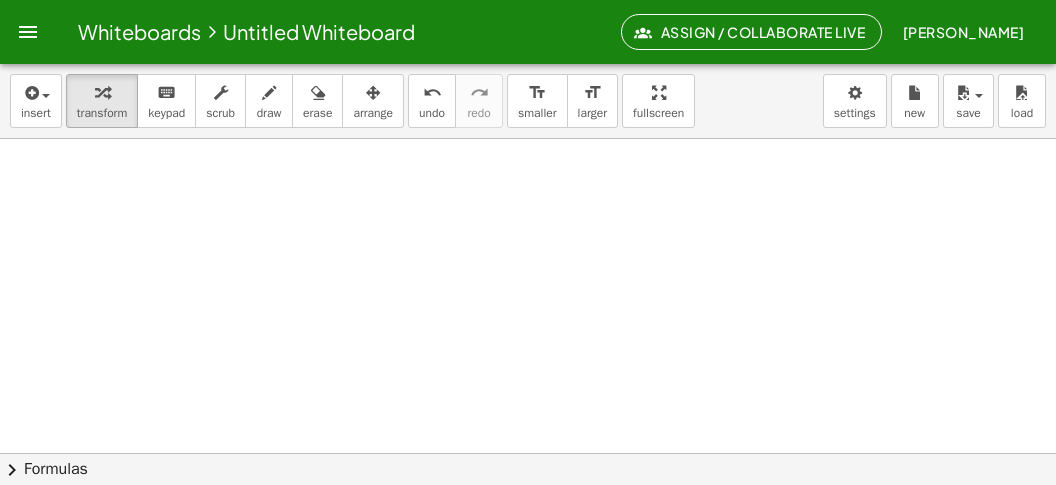 click at bounding box center [528, -1121] 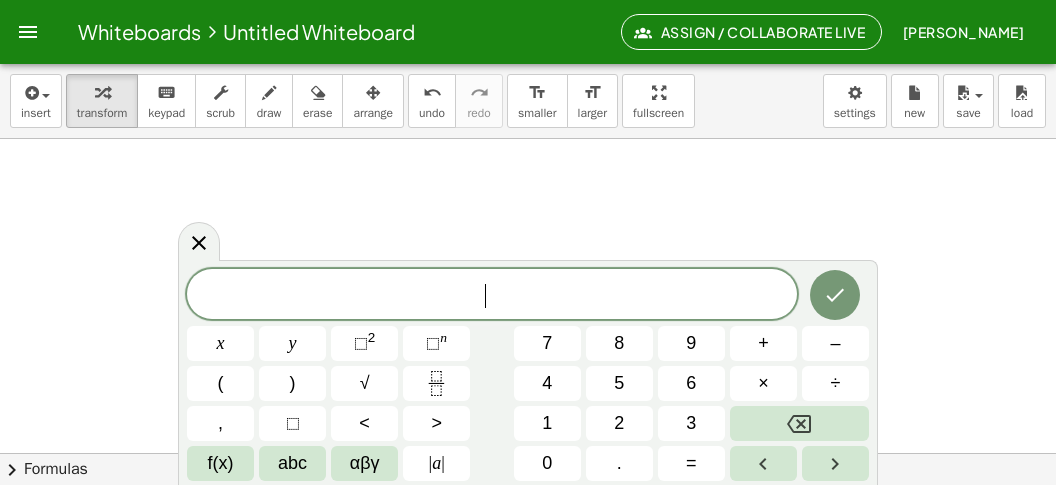 scroll, scrollTop: 18, scrollLeft: 0, axis: vertical 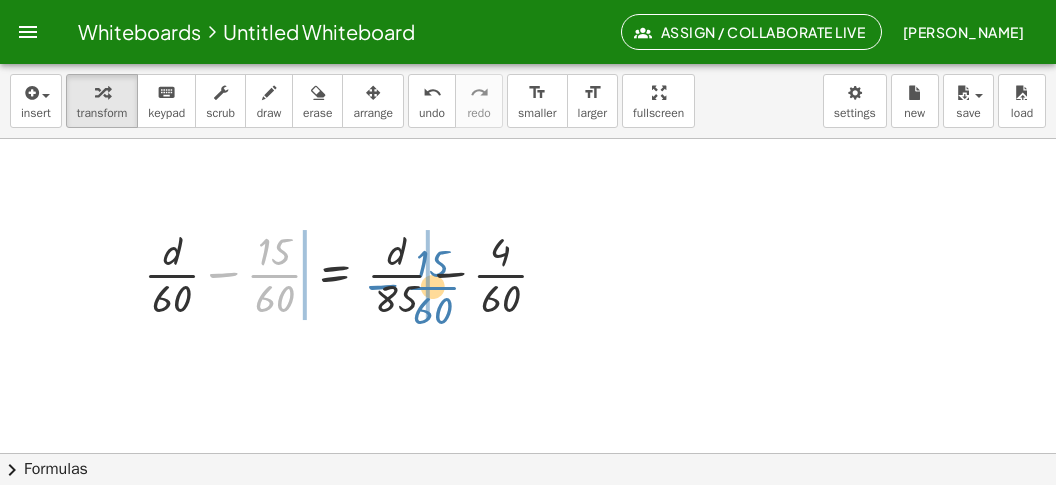 drag, startPoint x: 231, startPoint y: 270, endPoint x: 408, endPoint y: 280, distance: 177.28226 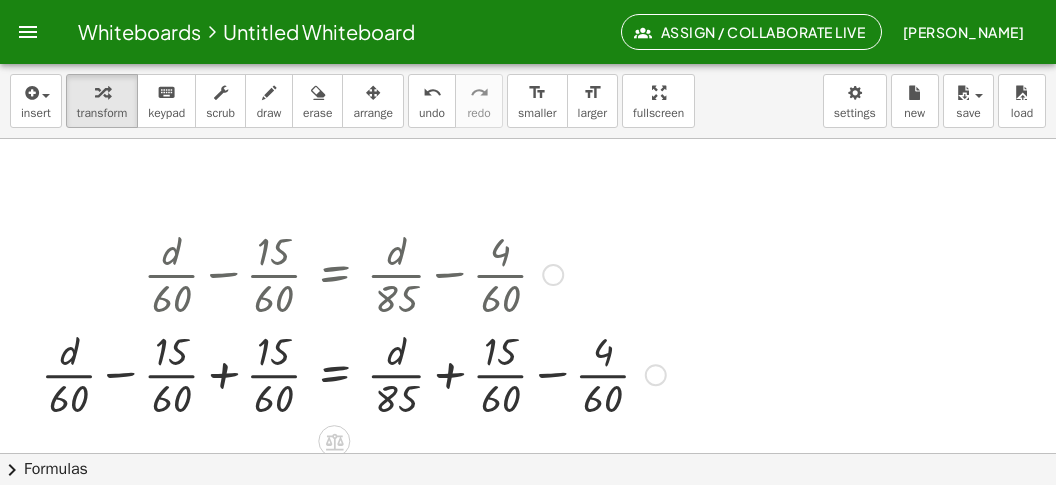 click at bounding box center (353, 373) 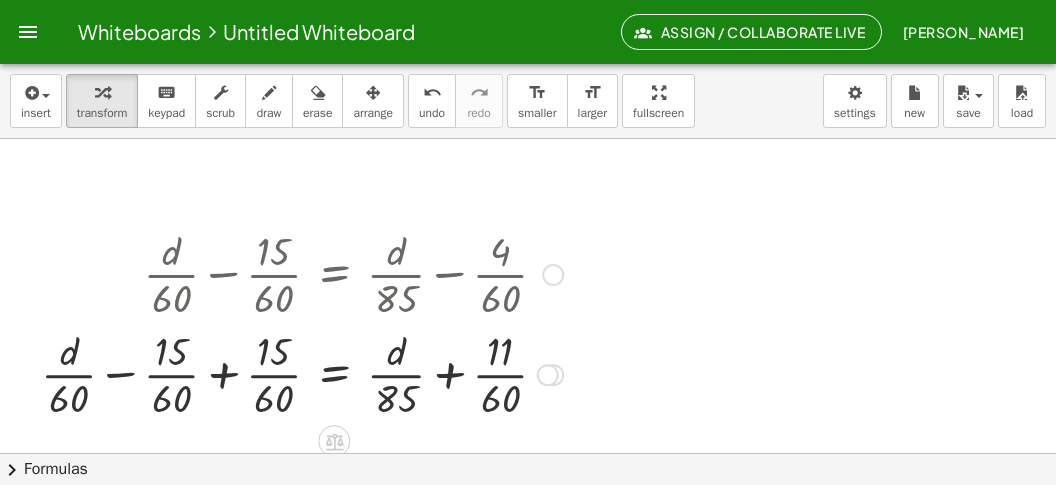 click at bounding box center (302, 373) 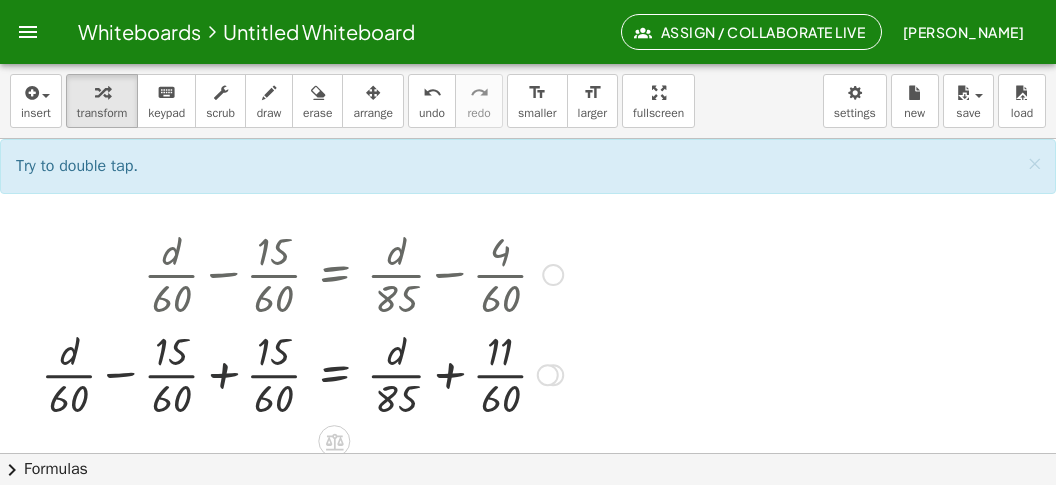 drag, startPoint x: 212, startPoint y: 373, endPoint x: 234, endPoint y: 380, distance: 23.086792 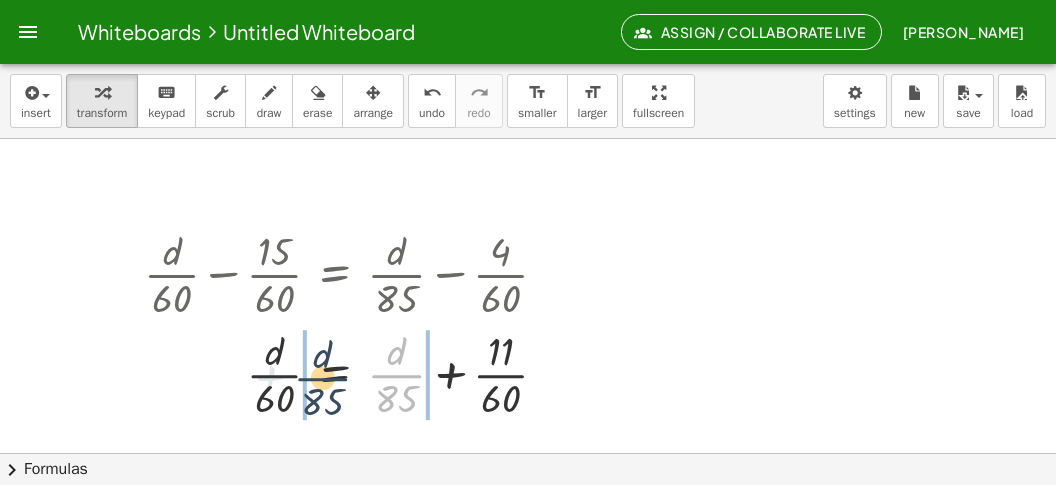 drag, startPoint x: 388, startPoint y: 375, endPoint x: 318, endPoint y: 378, distance: 70.064255 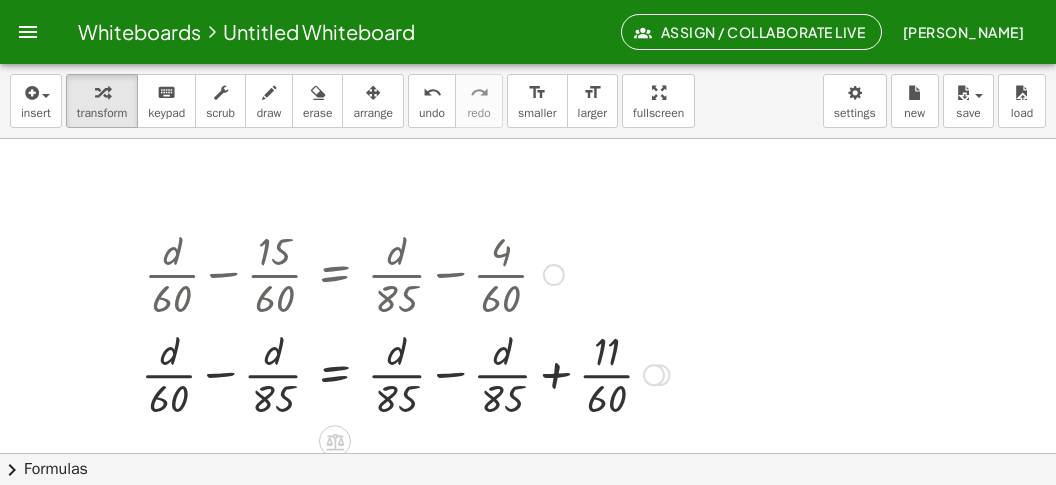 click at bounding box center [405, 373] 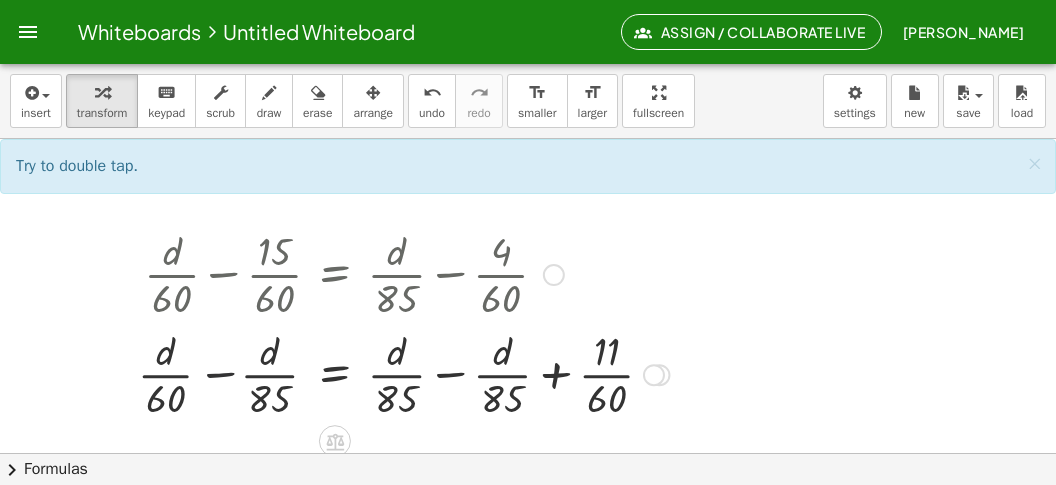 click at bounding box center [405, 373] 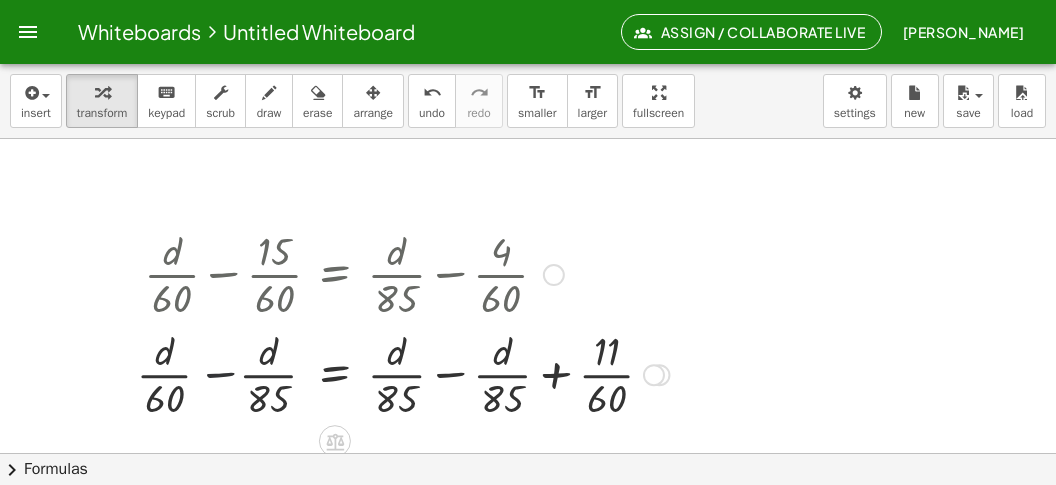 click at bounding box center (405, 373) 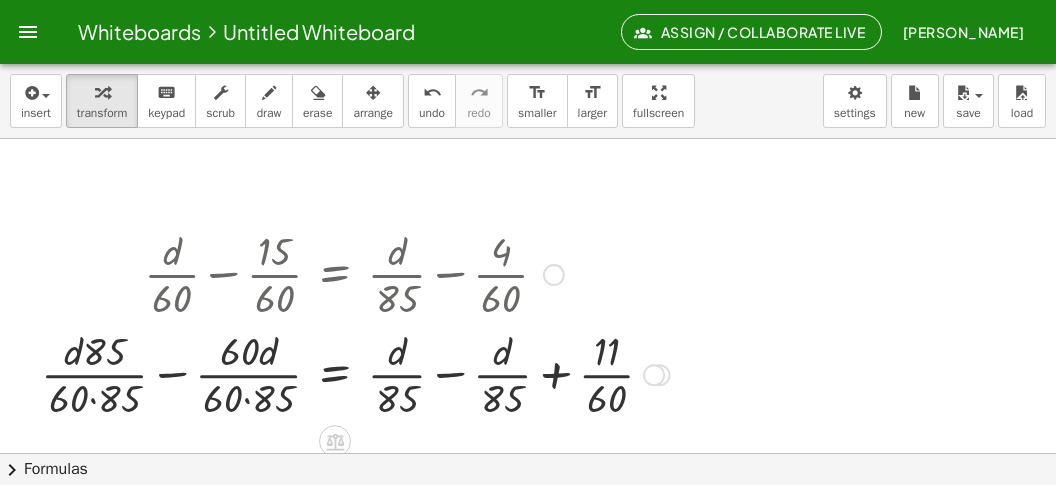 click at bounding box center [355, 373] 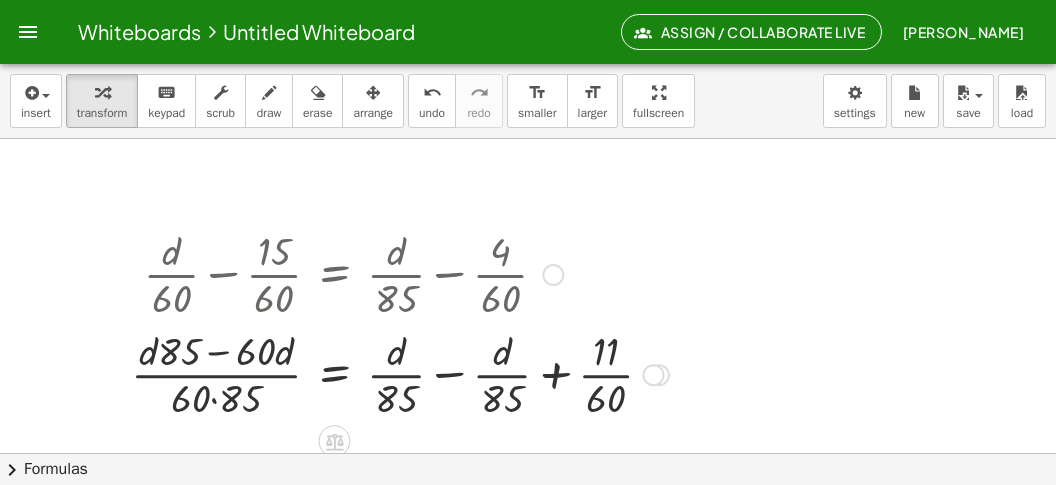 drag, startPoint x: 436, startPoint y: 378, endPoint x: 355, endPoint y: 378, distance: 81 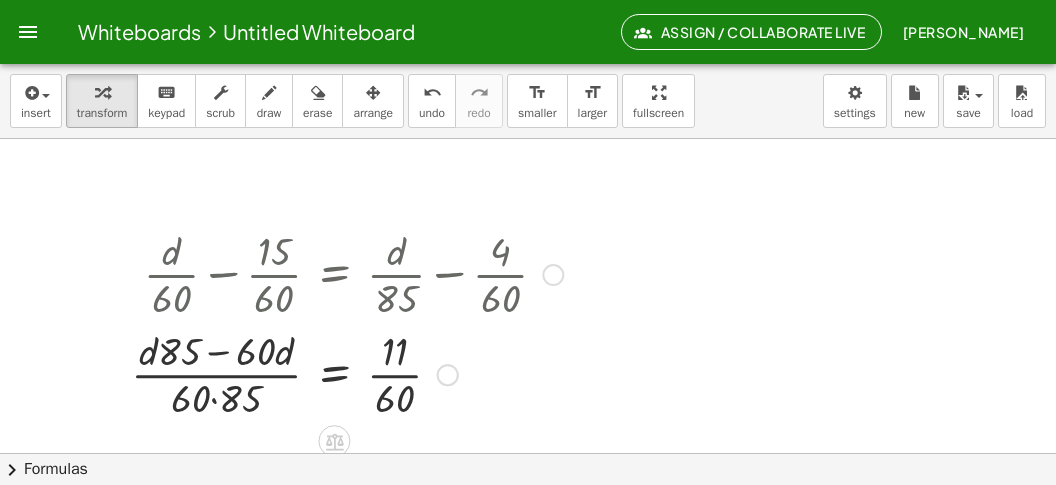 click at bounding box center (347, 373) 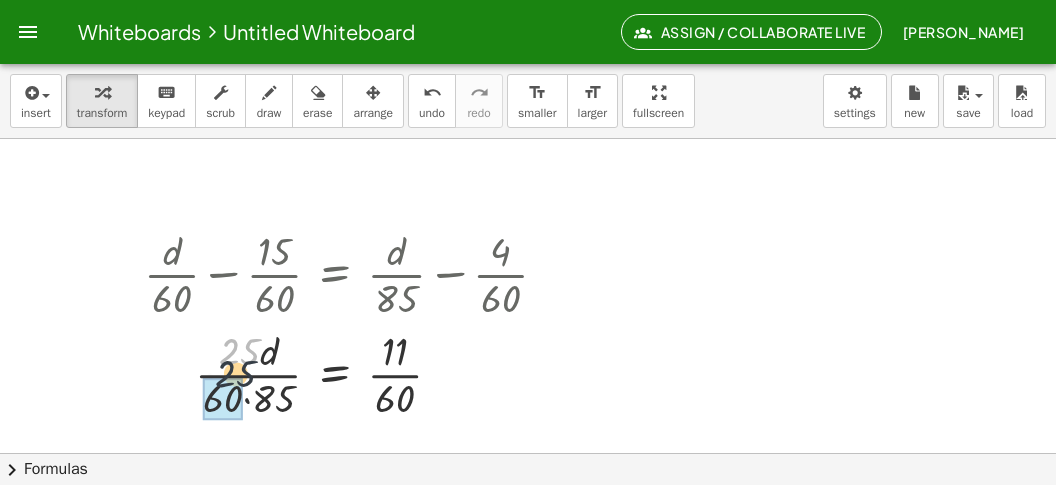 drag, startPoint x: 224, startPoint y: 348, endPoint x: 215, endPoint y: 383, distance: 36.138622 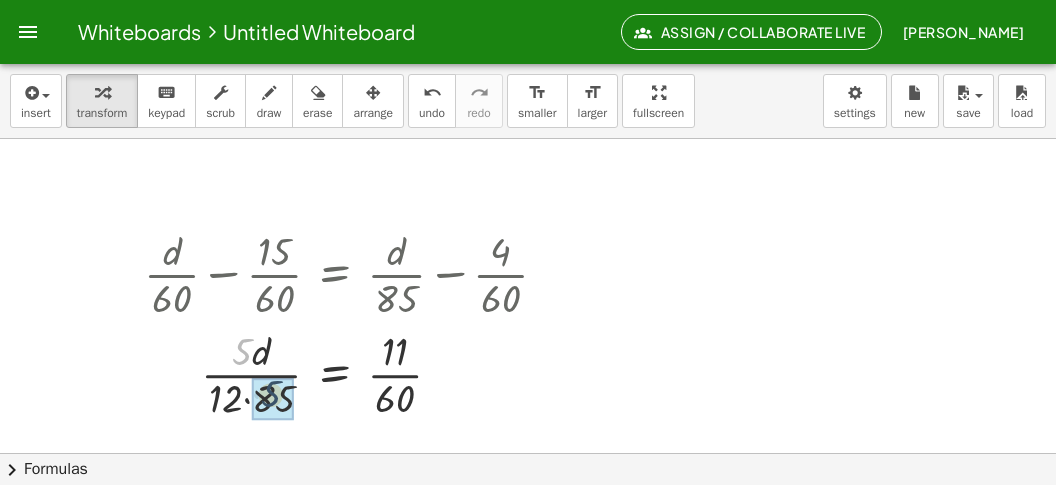 drag, startPoint x: 243, startPoint y: 338, endPoint x: 273, endPoint y: 382, distance: 53.25411 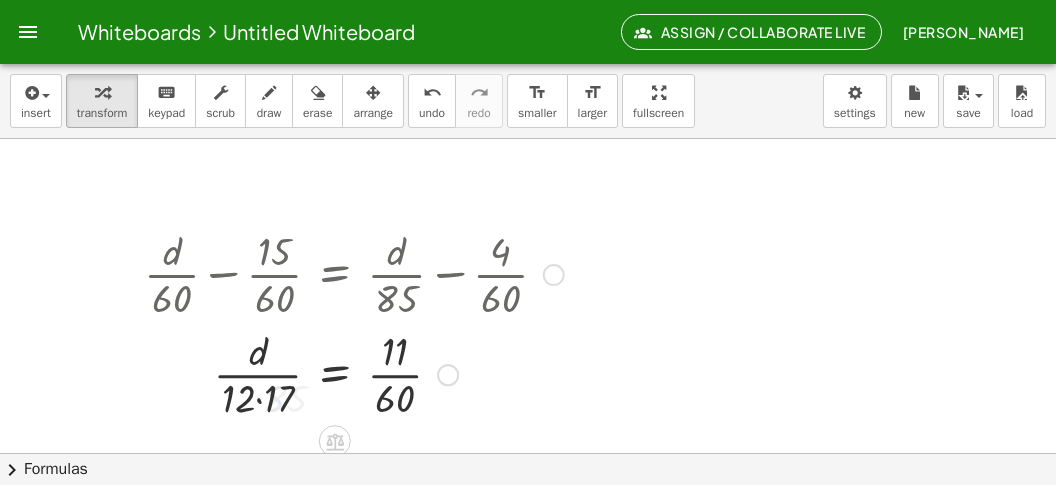 click at bounding box center (354, 373) 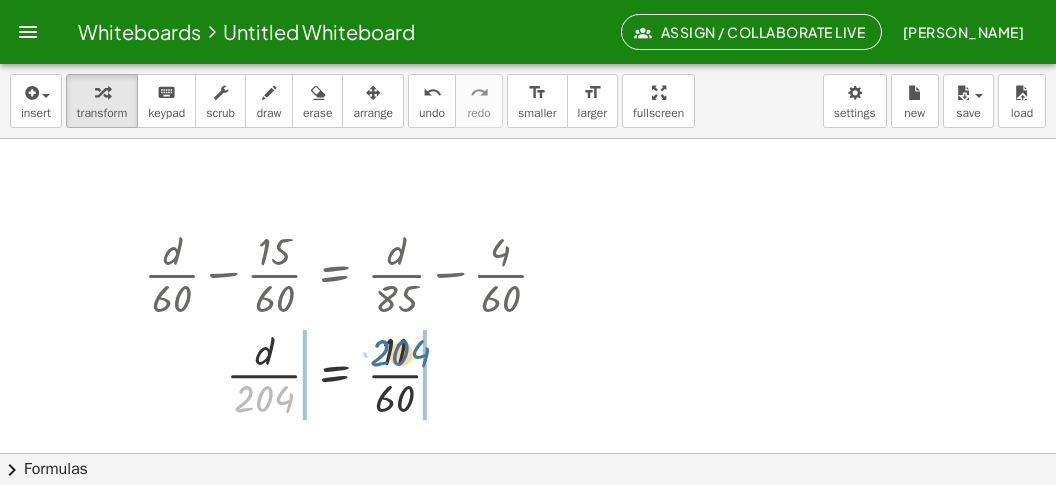 drag, startPoint x: 258, startPoint y: 401, endPoint x: 406, endPoint y: 355, distance: 154.98387 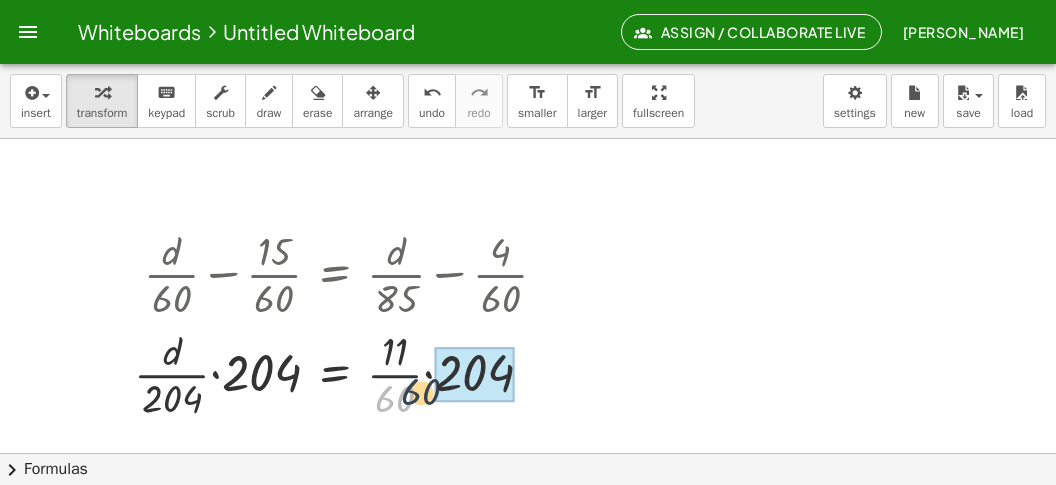 drag, startPoint x: 397, startPoint y: 400, endPoint x: 428, endPoint y: 391, distance: 32.280025 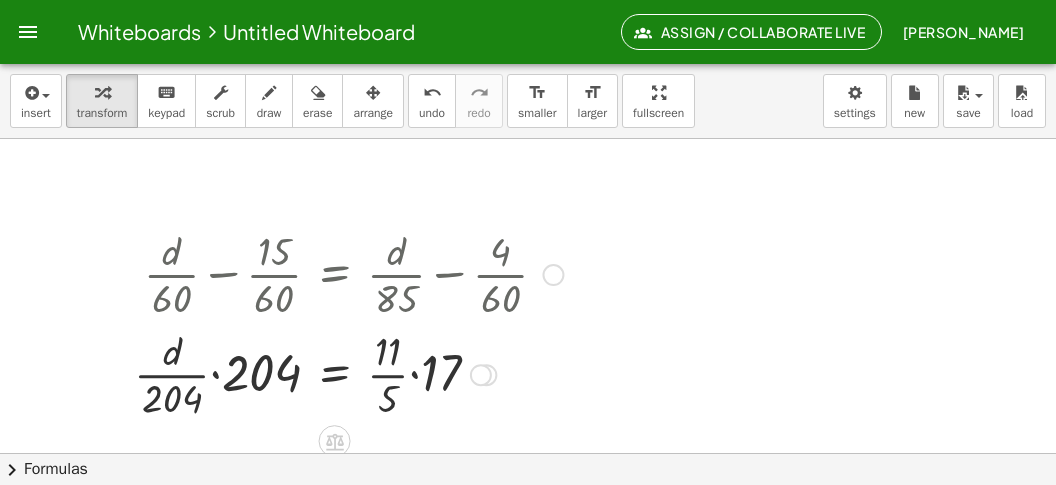 click at bounding box center (348, 373) 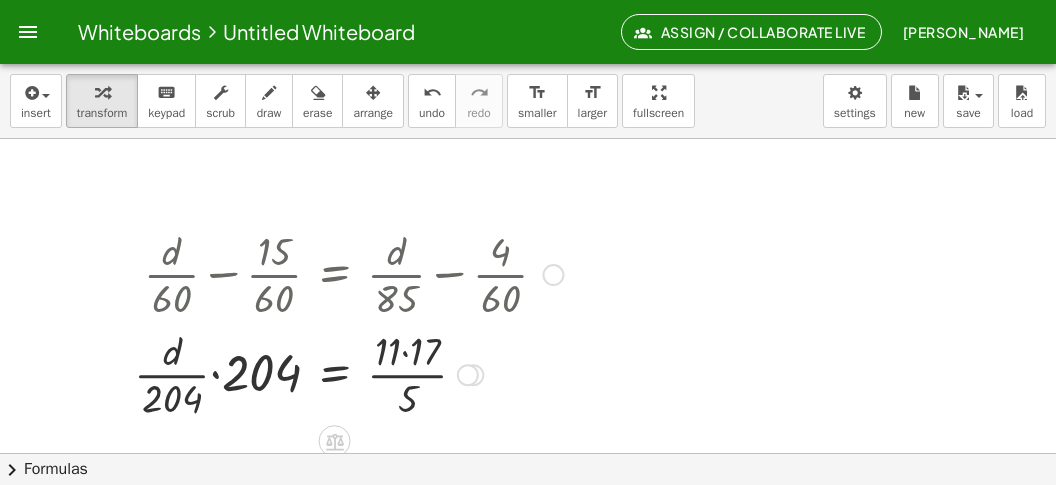 click at bounding box center (348, 373) 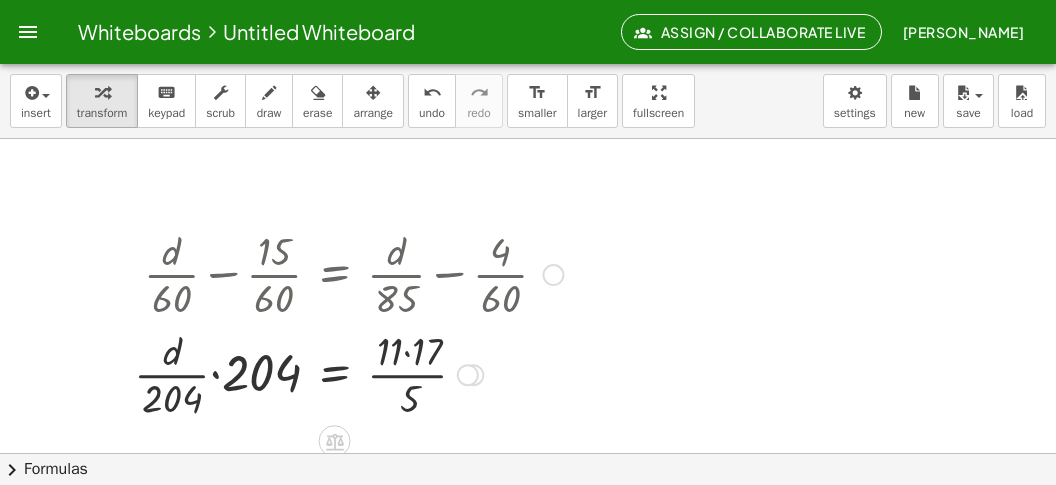 click at bounding box center (348, 373) 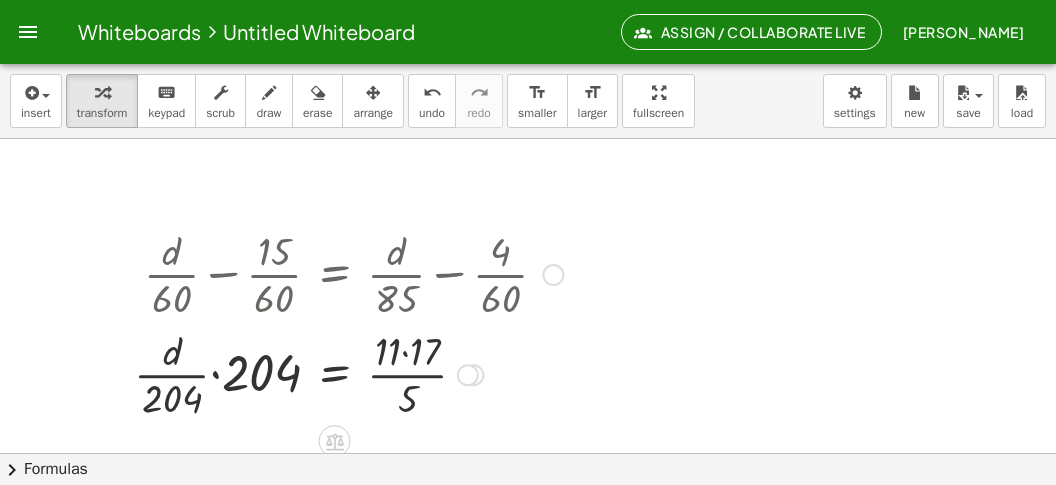 click at bounding box center [348, 373] 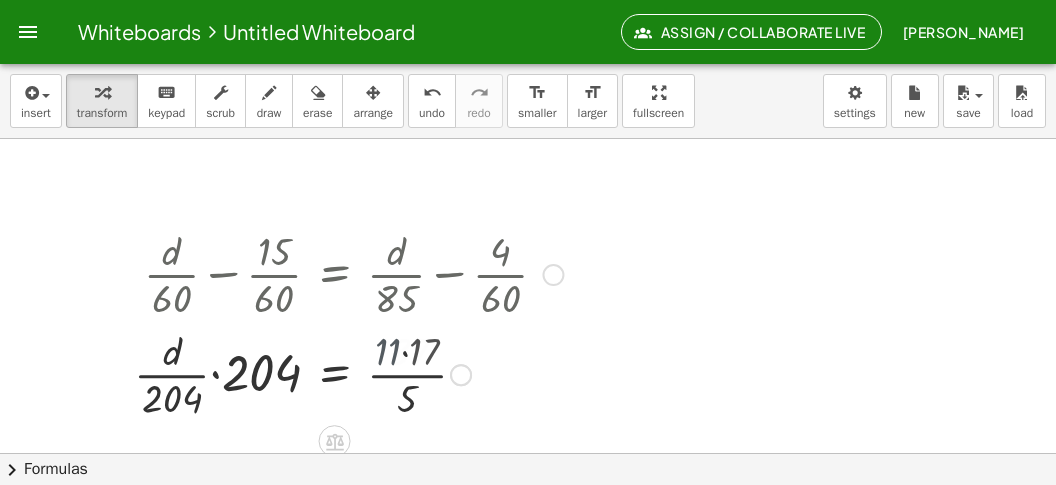 click at bounding box center [348, 373] 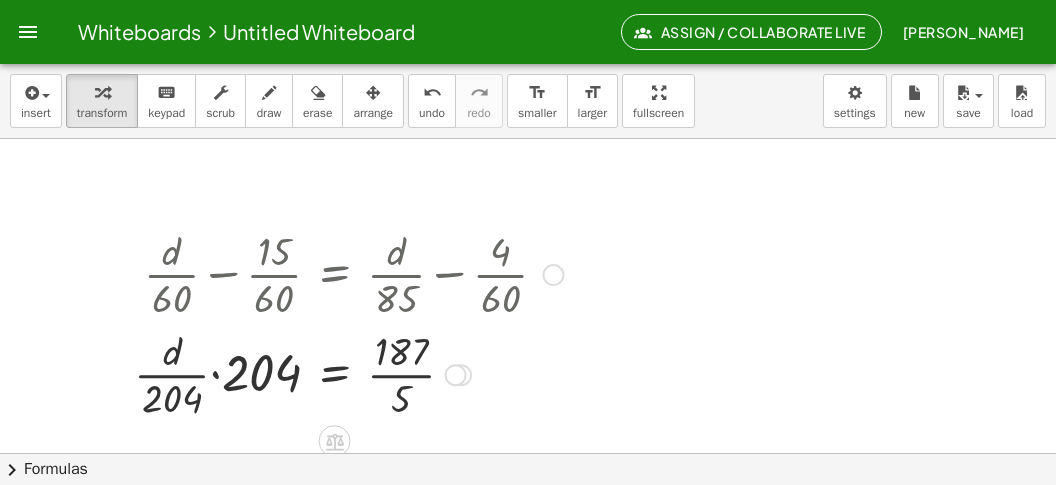 click at bounding box center [348, 373] 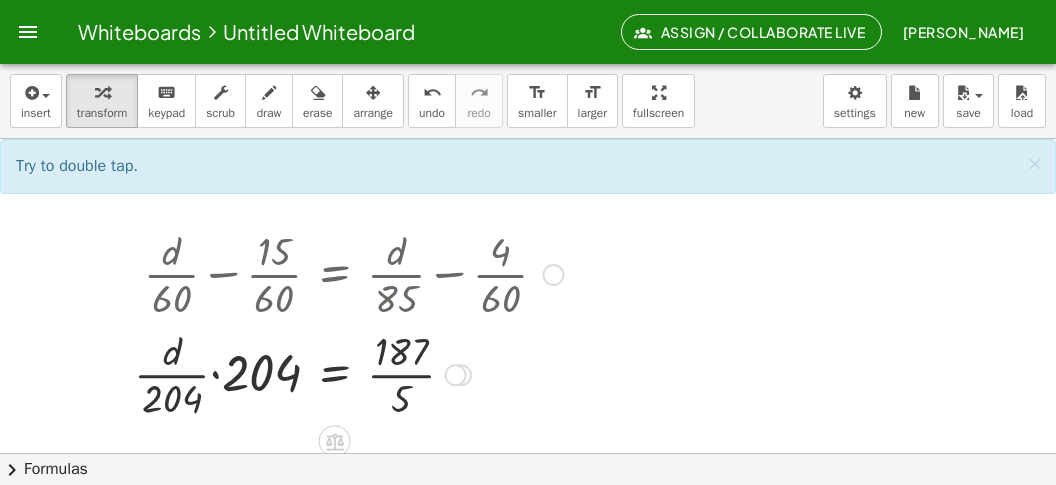 click at bounding box center [348, 373] 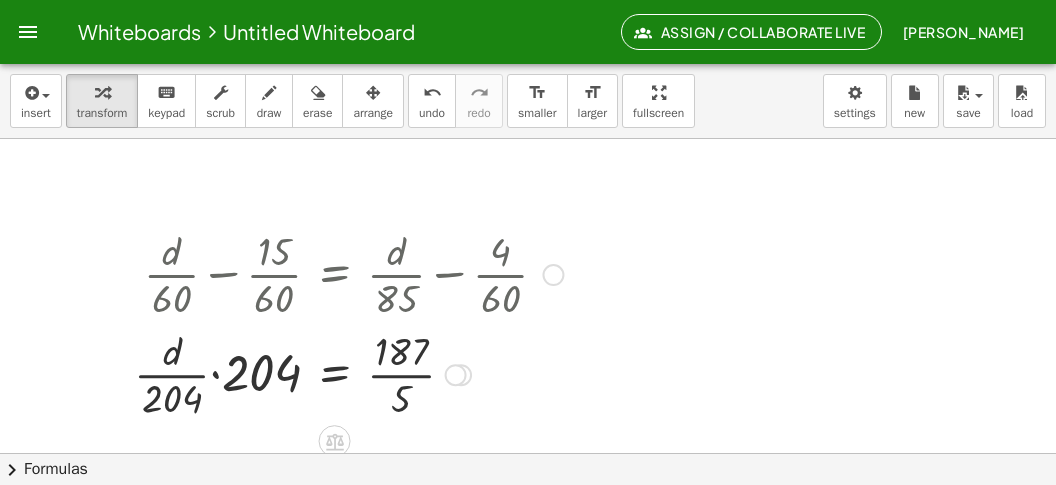click at bounding box center [348, 373] 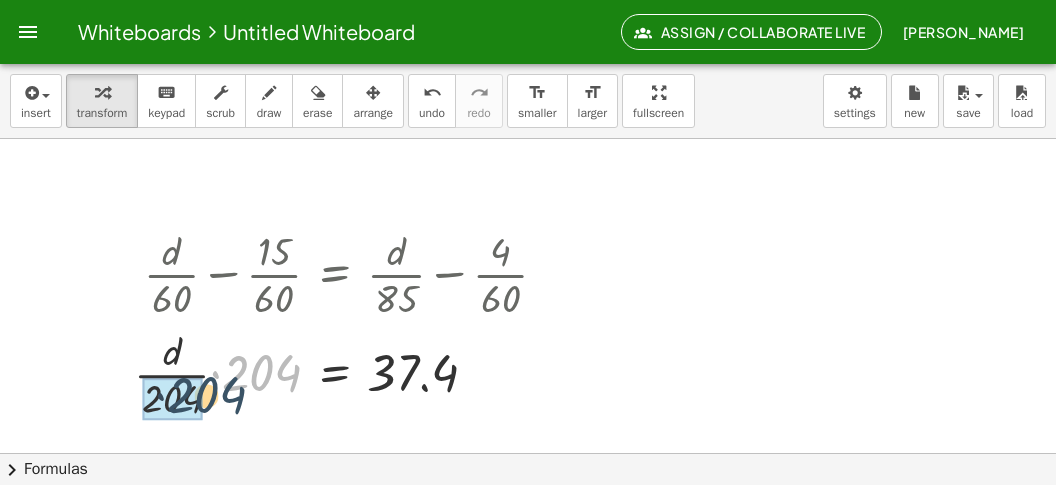 drag, startPoint x: 267, startPoint y: 376, endPoint x: 193, endPoint y: 405, distance: 79.47956 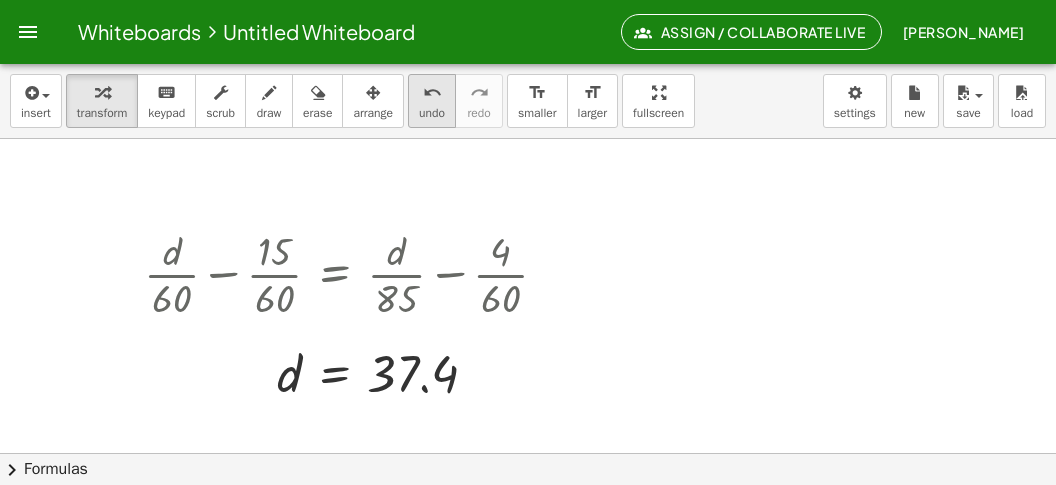 click on "undo" at bounding box center (432, 113) 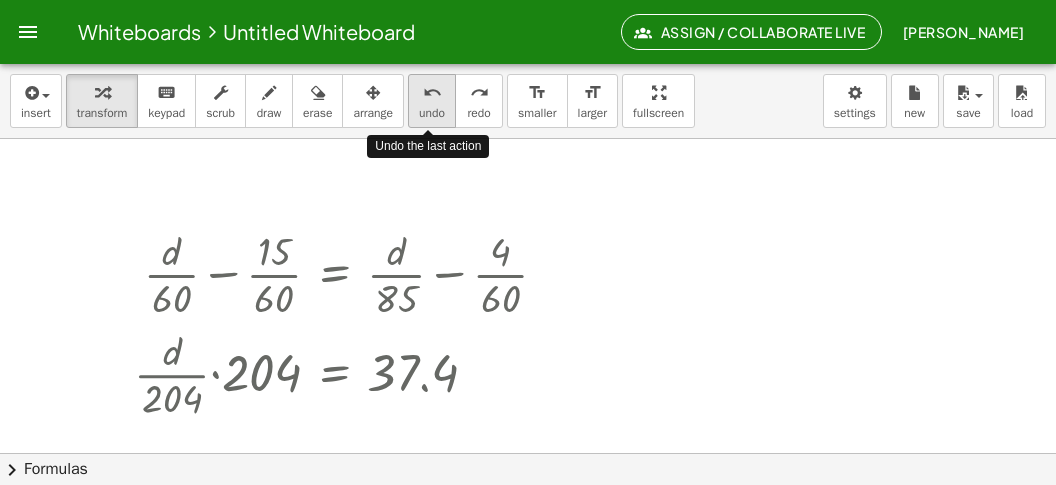 click on "undo" at bounding box center [432, 113] 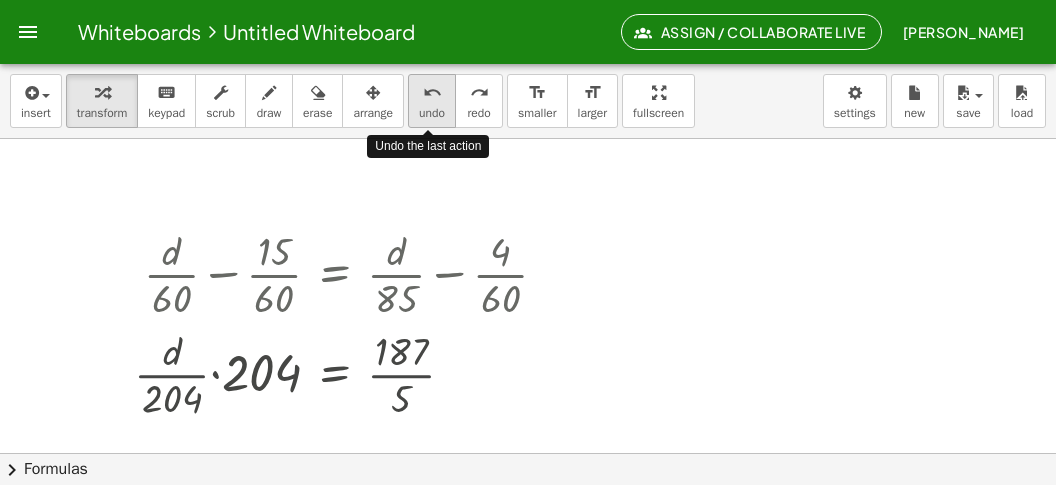 click on "undo" at bounding box center [432, 113] 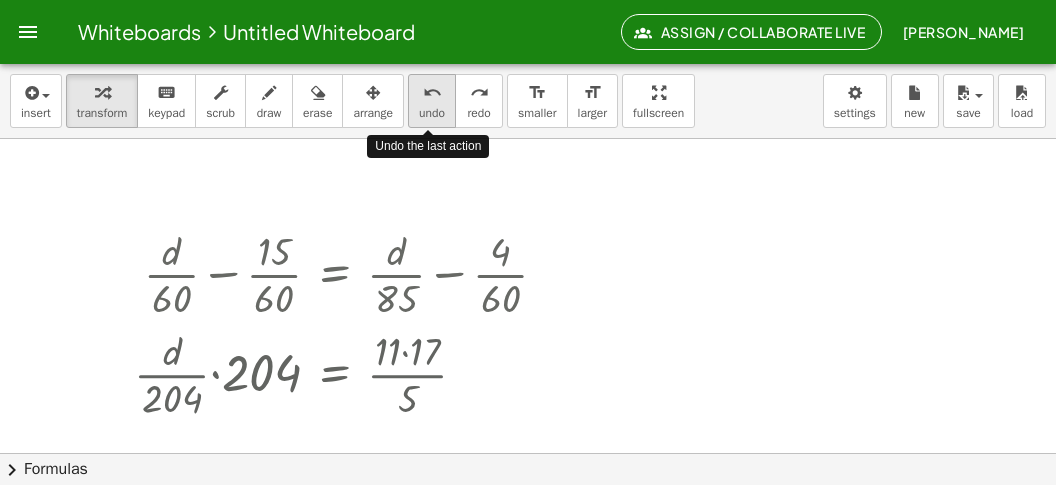 click on "undo" at bounding box center (432, 113) 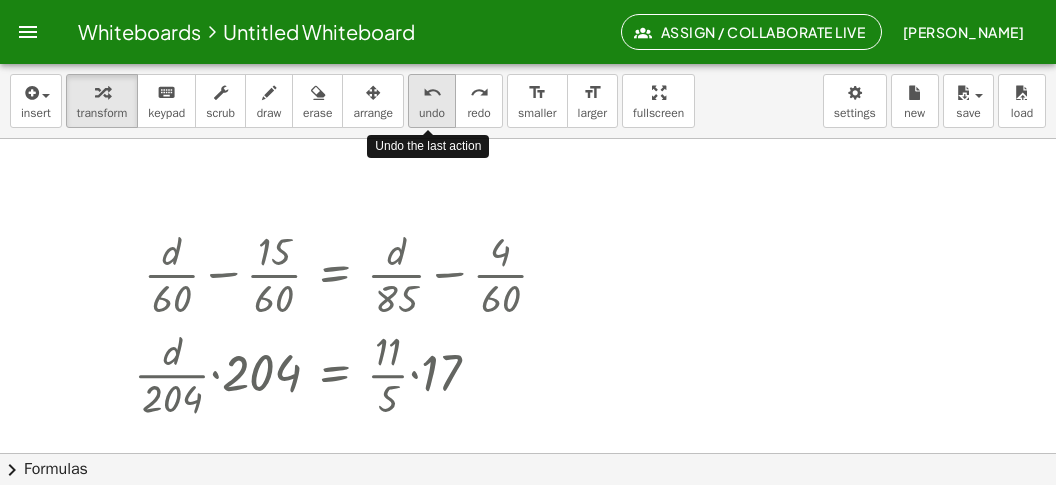click on "undo" at bounding box center (432, 113) 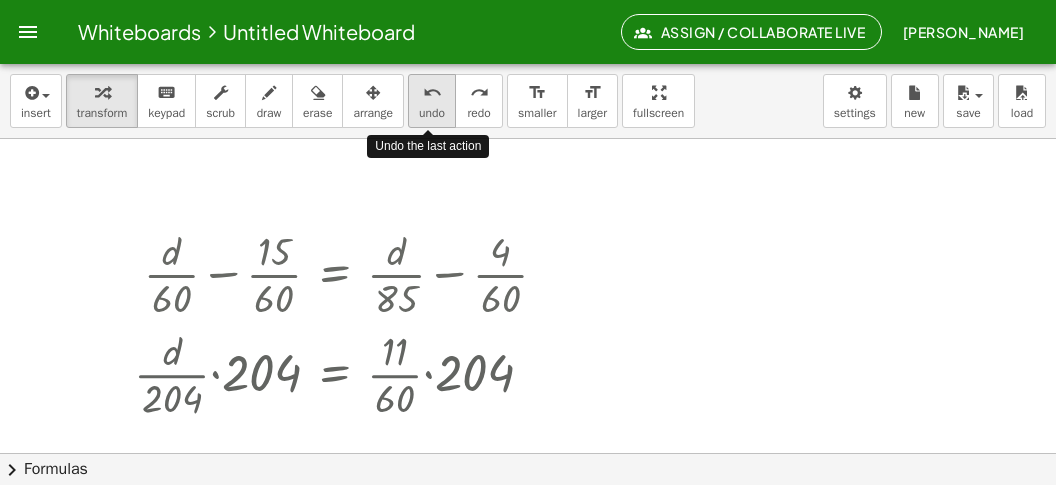 click on "undo" at bounding box center (432, 113) 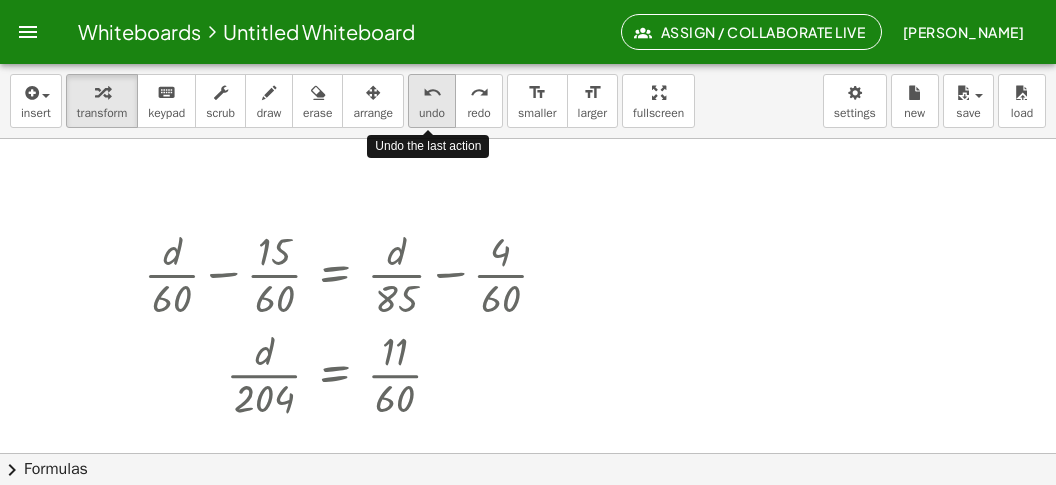 click on "undo" at bounding box center (432, 113) 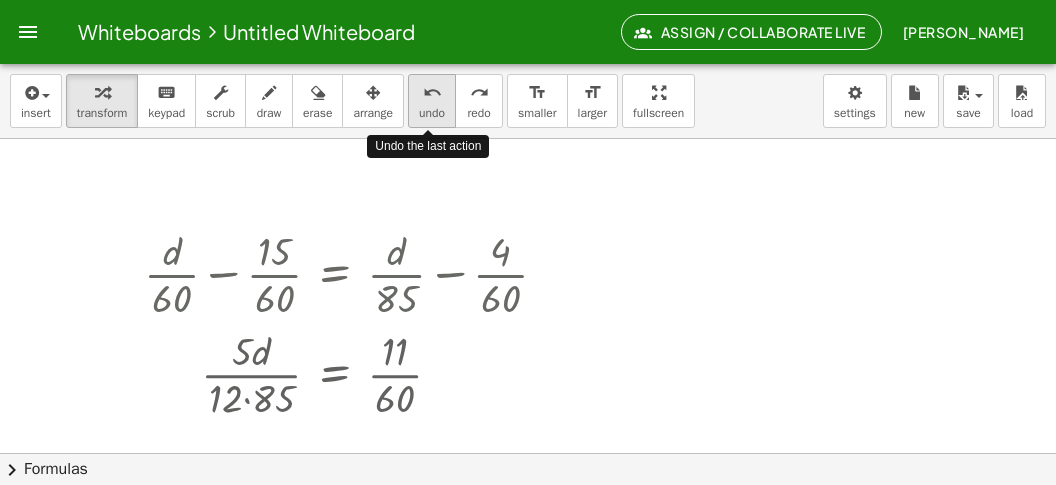 click on "undo" at bounding box center [432, 113] 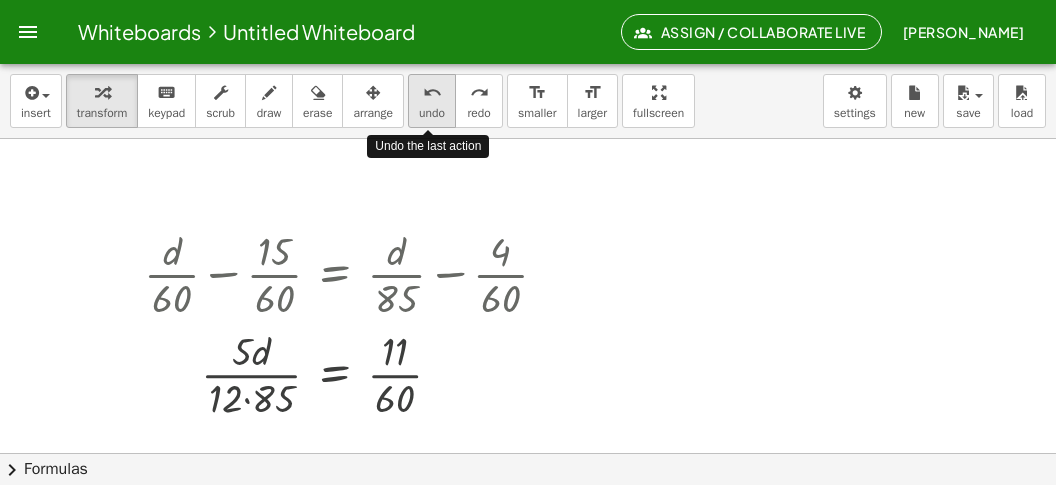 click on "undo" at bounding box center [432, 113] 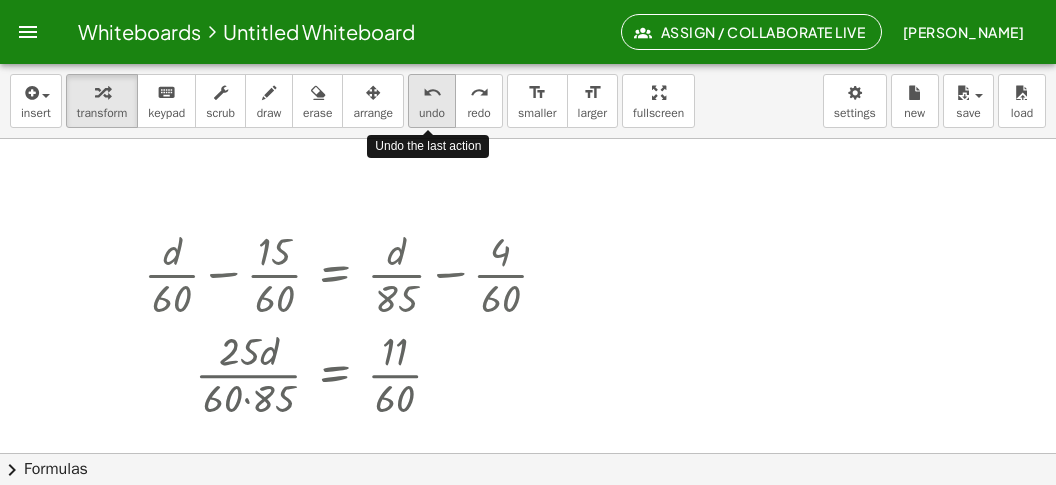 click on "undo" at bounding box center (432, 113) 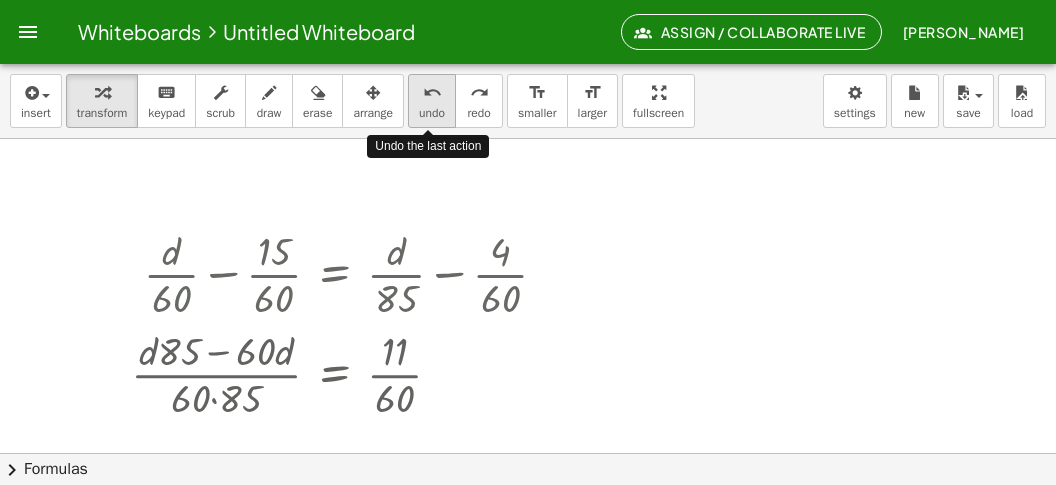 click on "undo" at bounding box center (432, 113) 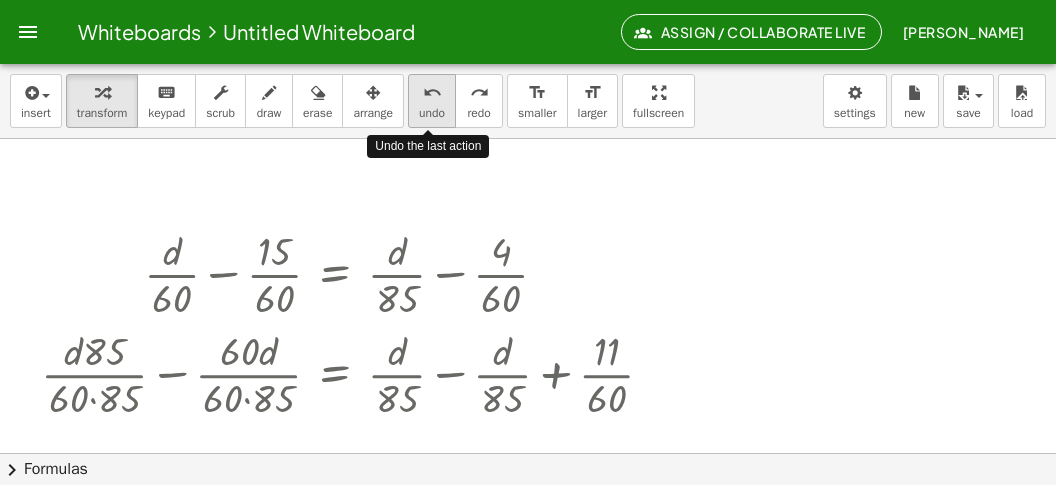 click on "undo" at bounding box center (432, 113) 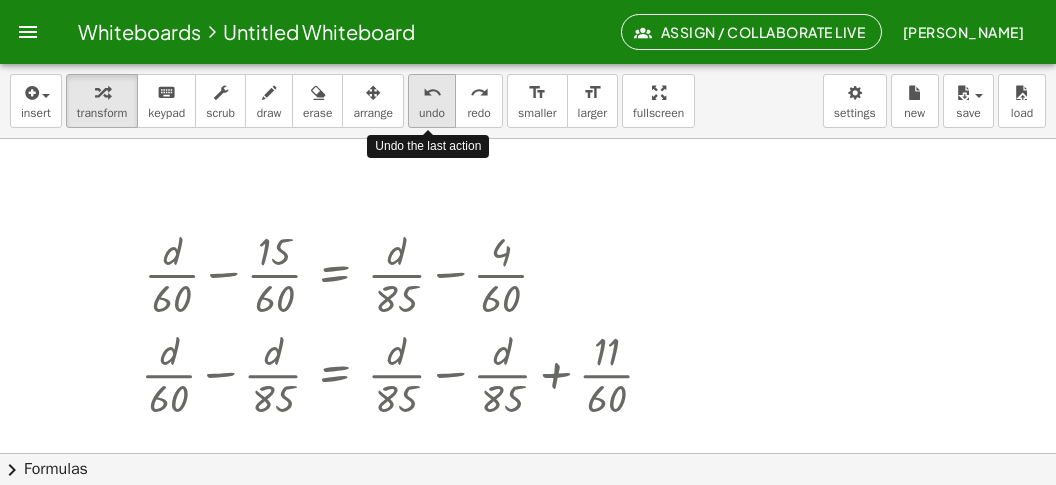 click on "undo" at bounding box center (432, 113) 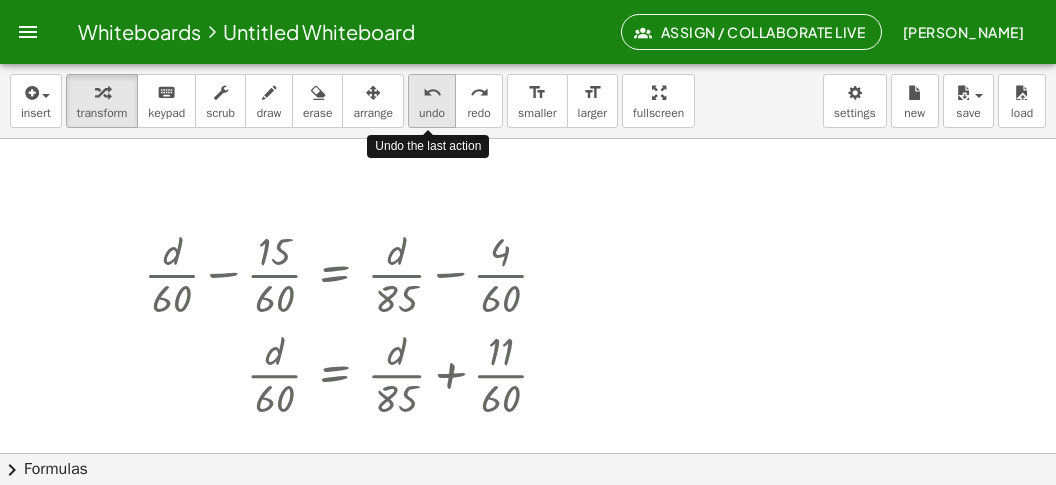 click on "undo" at bounding box center [432, 113] 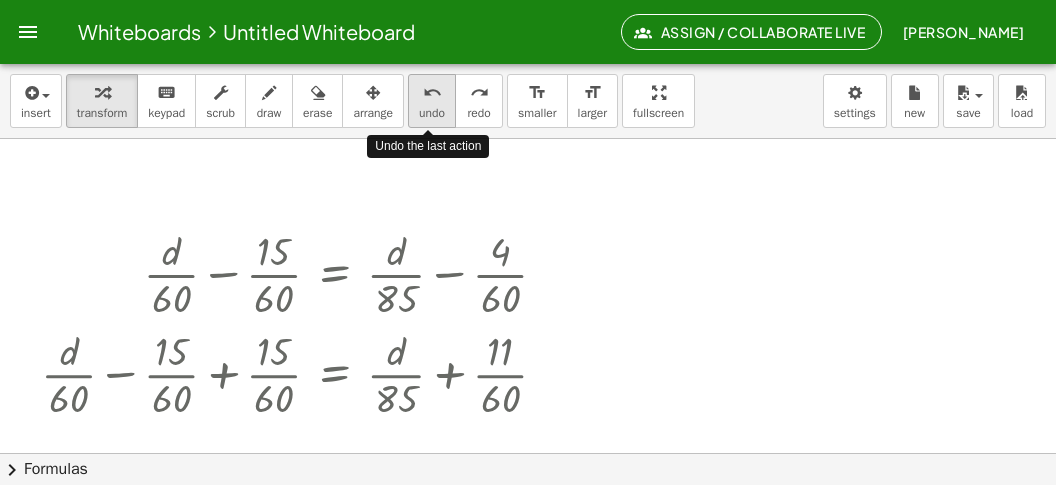 click on "undo" at bounding box center (432, 113) 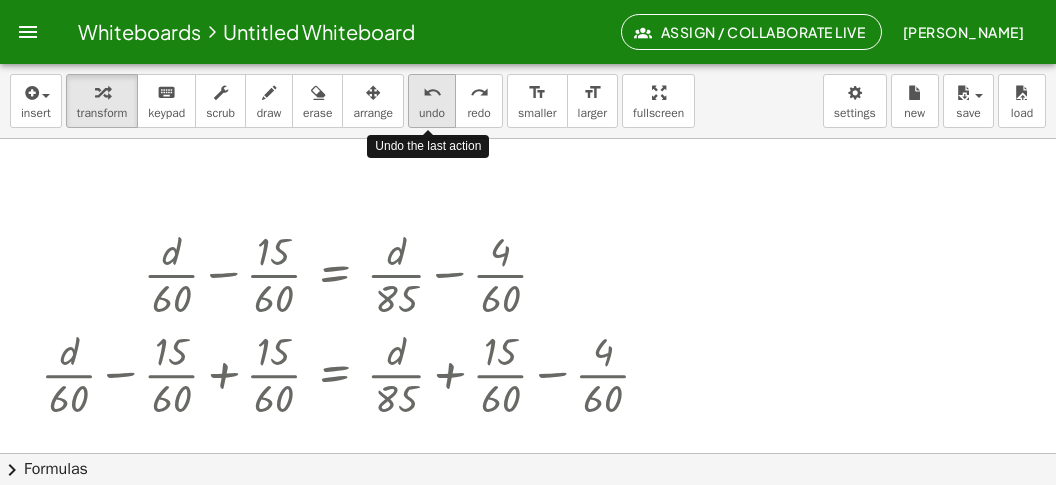 click on "undo" at bounding box center (432, 113) 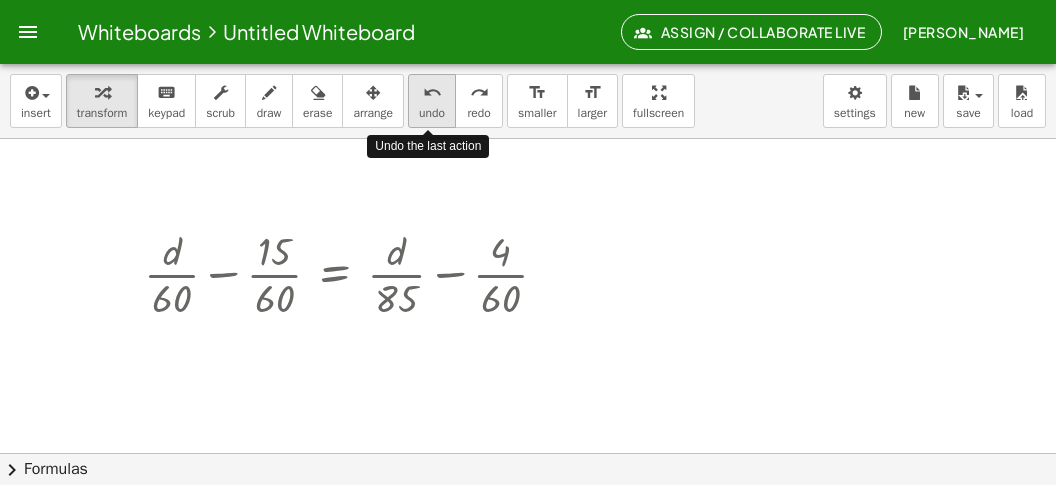 click on "undo" at bounding box center (432, 113) 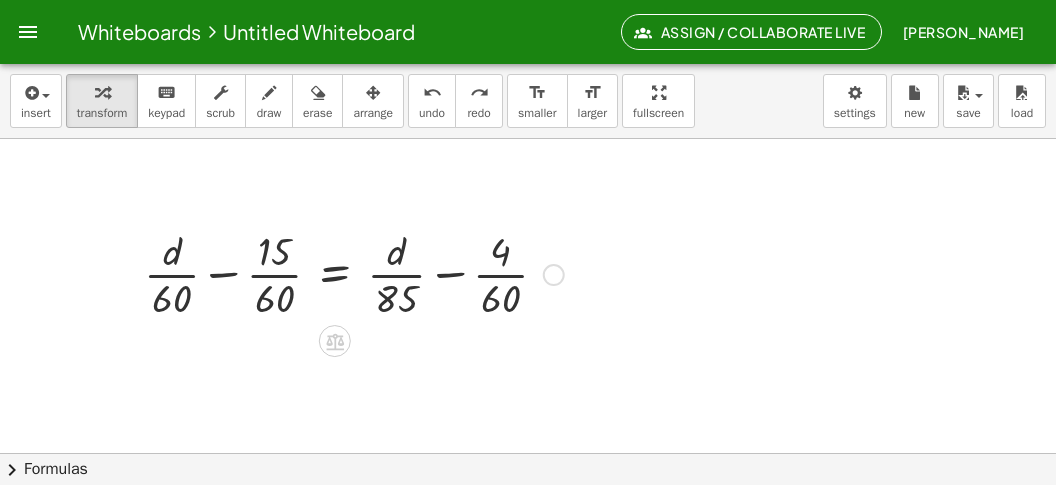click at bounding box center (354, 273) 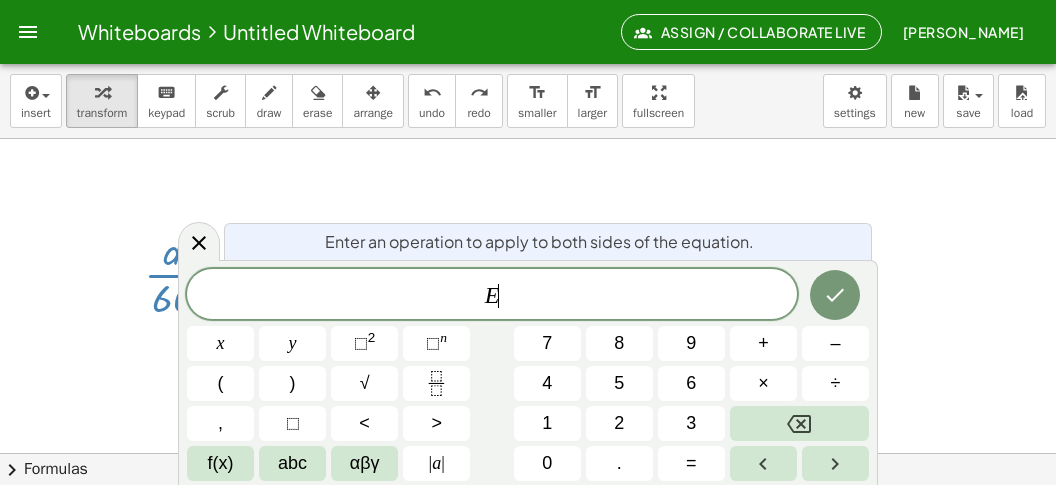 scroll, scrollTop: 18, scrollLeft: 0, axis: vertical 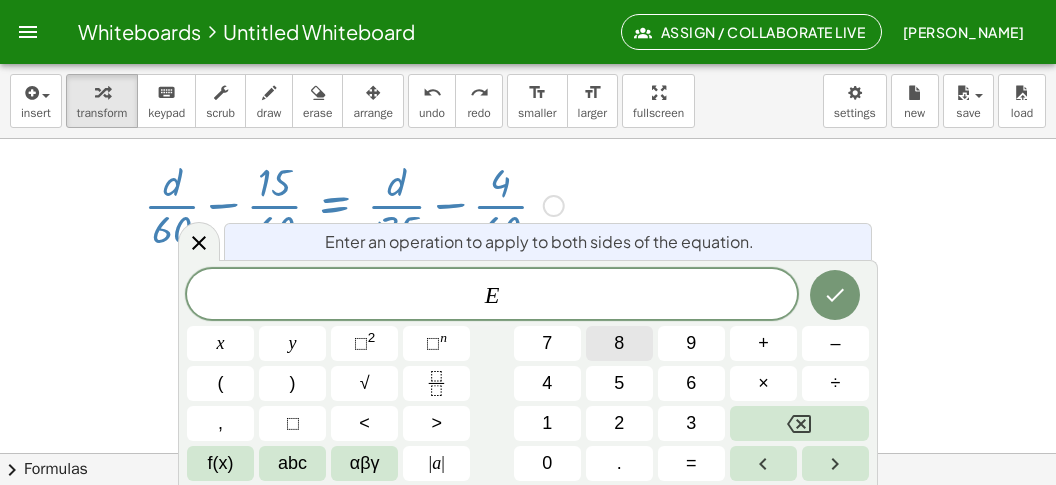 click on "8" at bounding box center [619, 343] 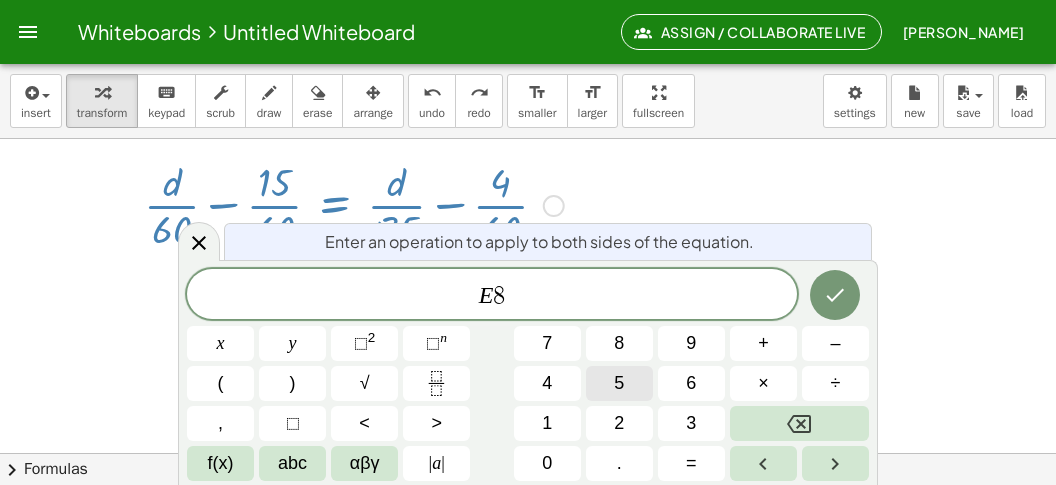 click on "5" at bounding box center [619, 383] 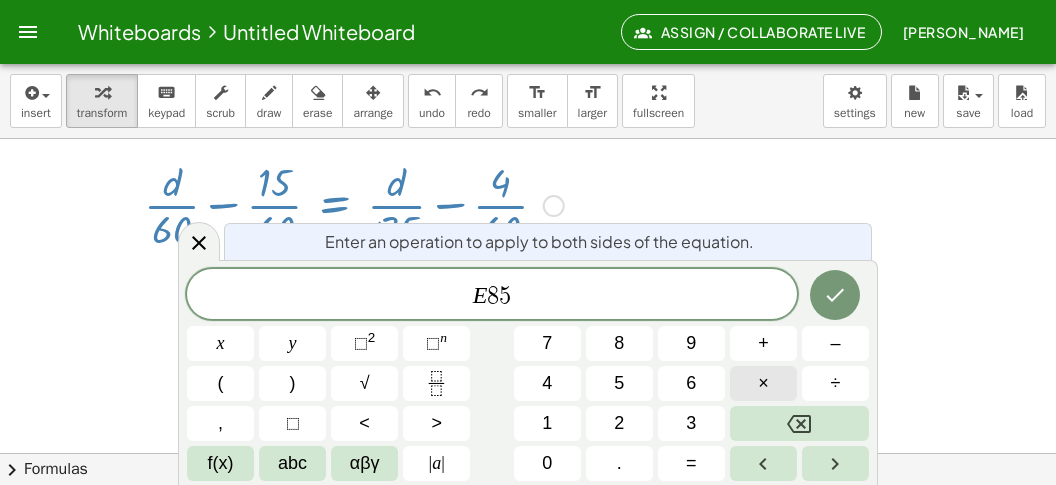 click on "×" at bounding box center (763, 383) 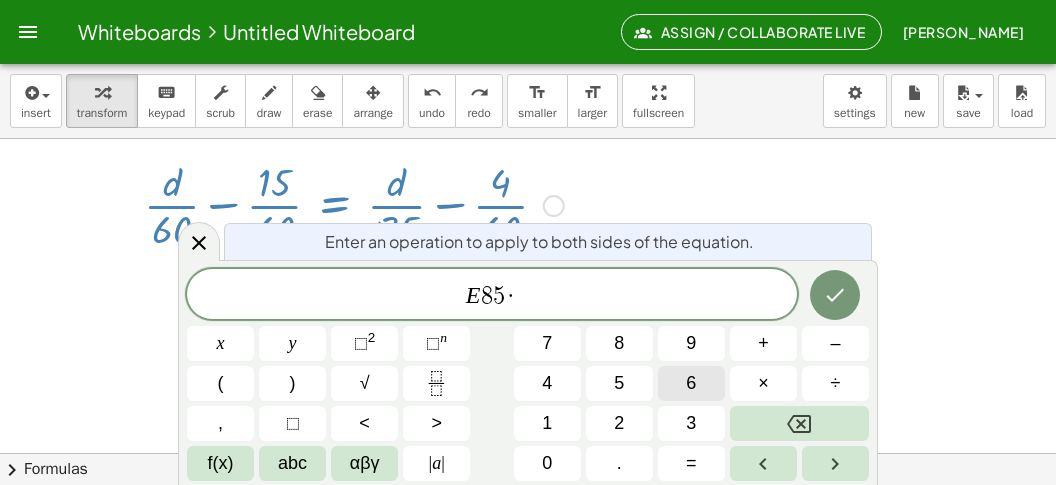 click on "6" at bounding box center [691, 383] 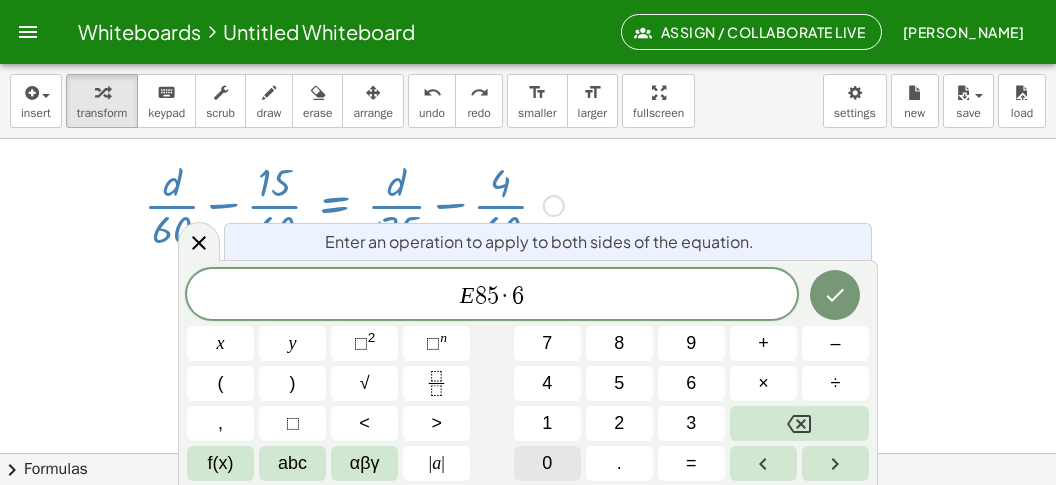 click on "0" at bounding box center [547, 463] 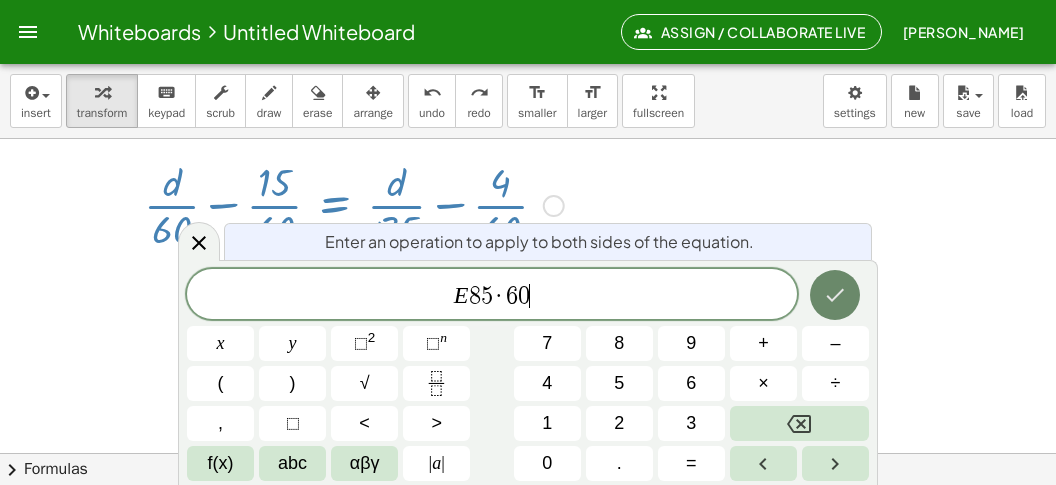 click 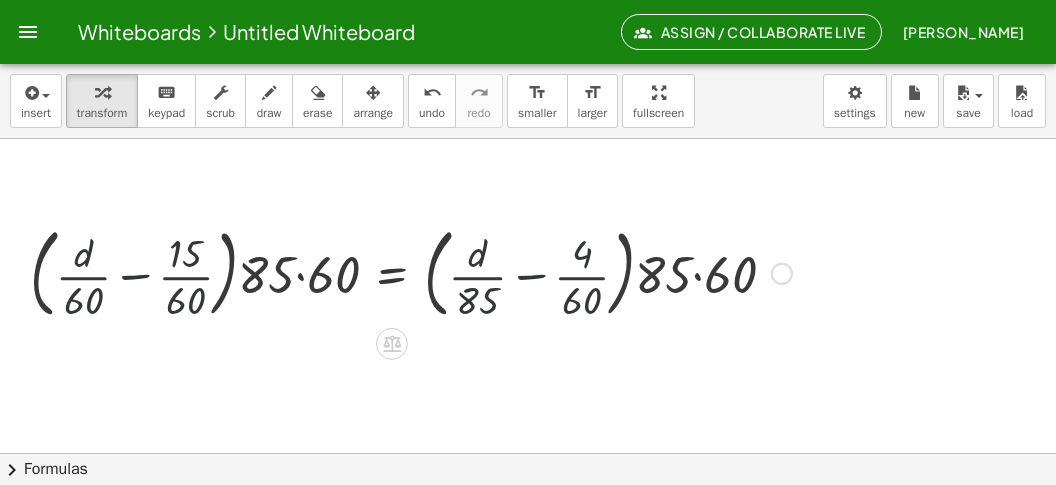 scroll, scrollTop: 3149, scrollLeft: 0, axis: vertical 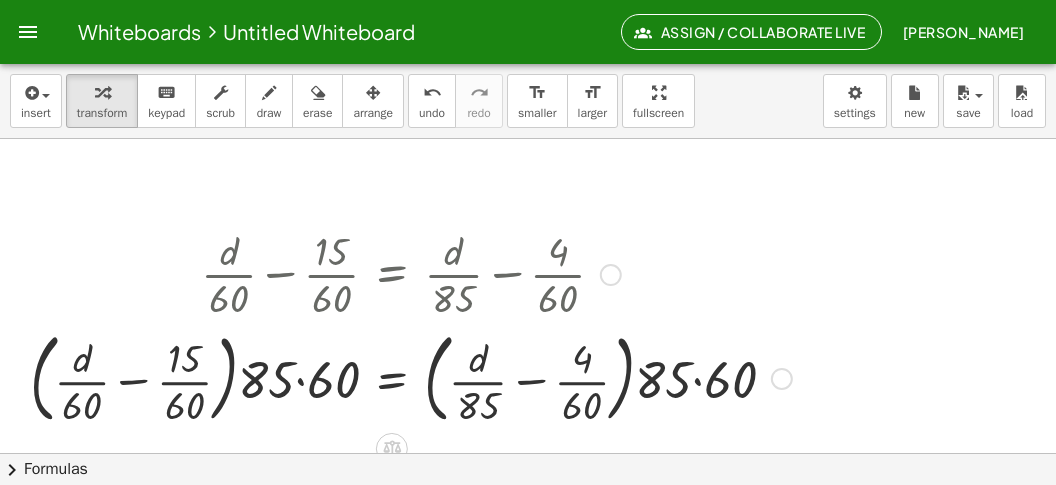 click at bounding box center (411, 377) 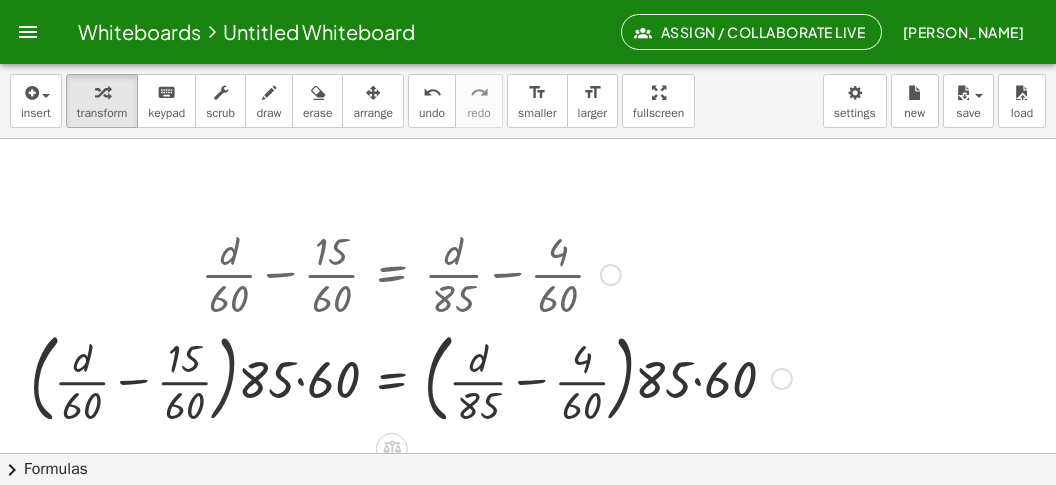 click at bounding box center [411, 377] 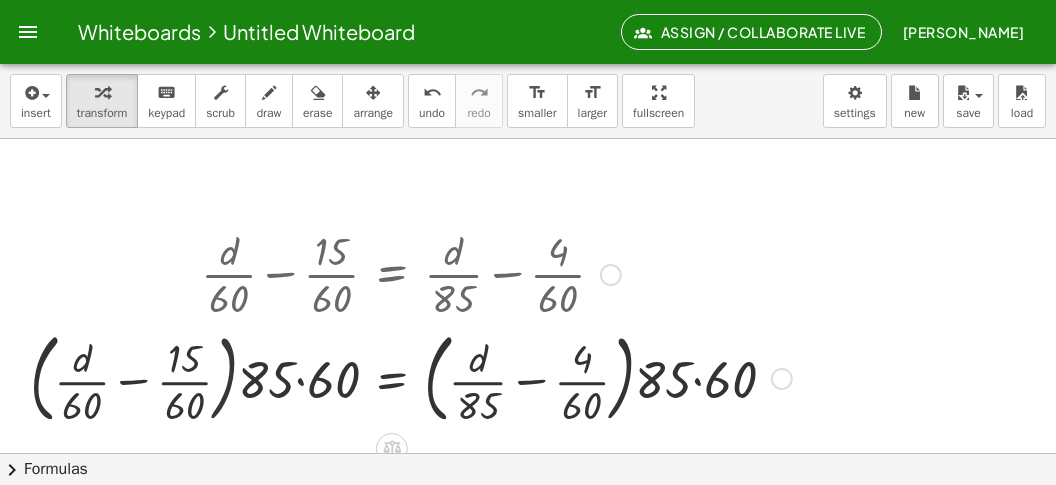 click at bounding box center (411, 377) 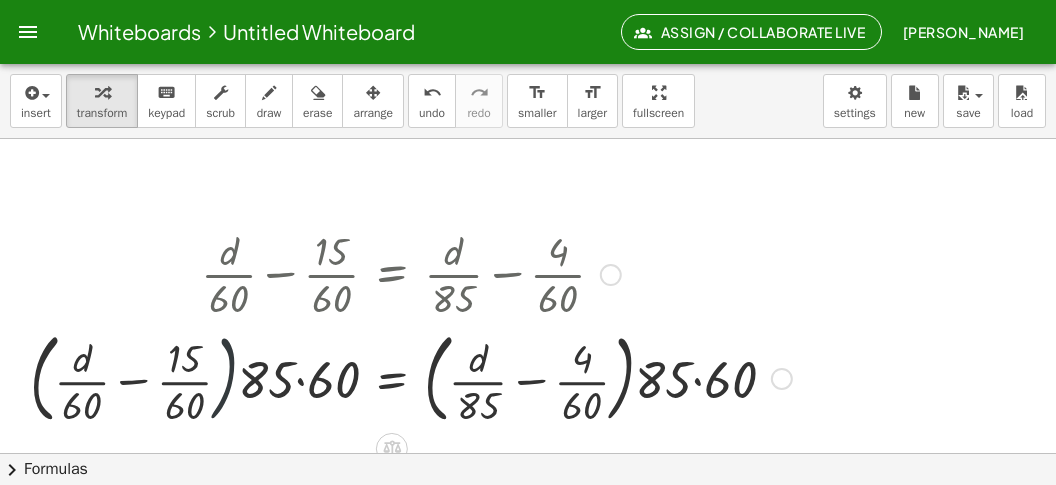 click at bounding box center [411, 377] 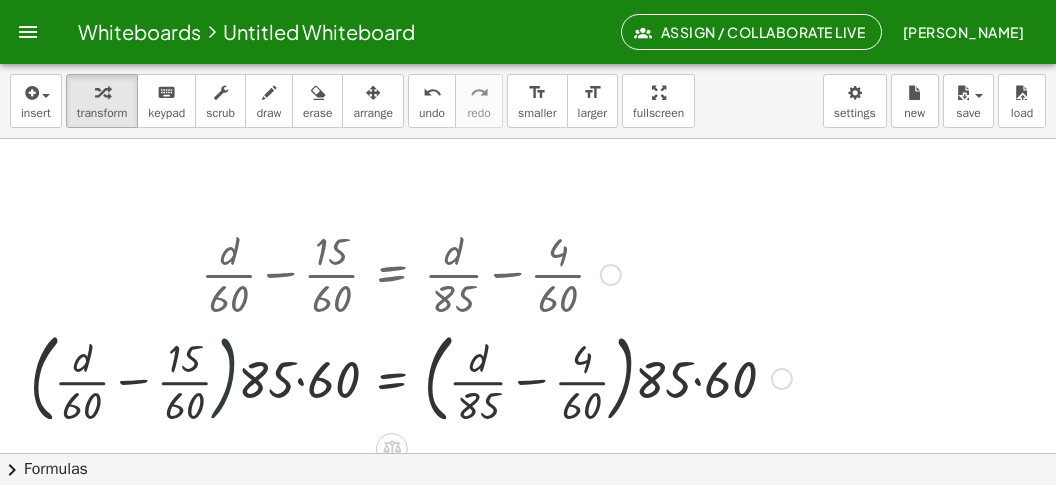 click at bounding box center [411, 377] 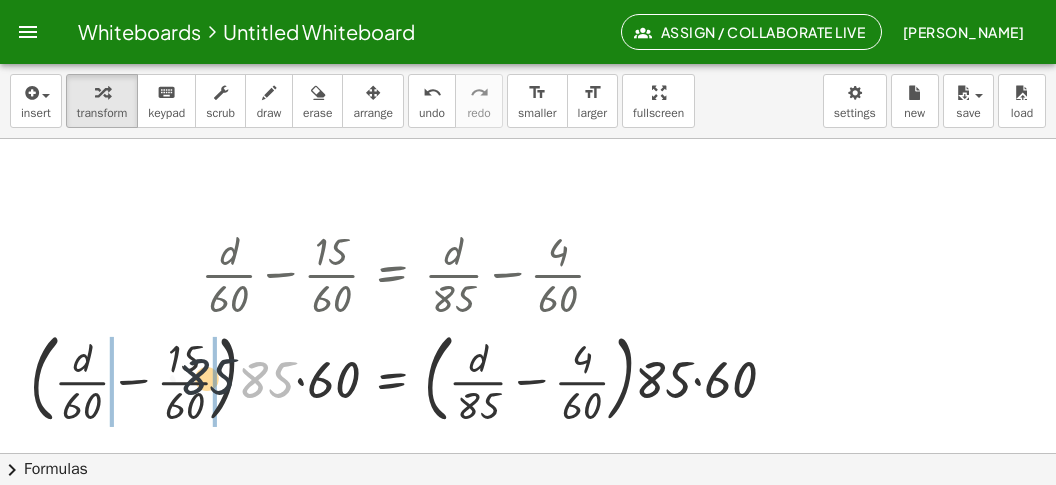 drag, startPoint x: 266, startPoint y: 384, endPoint x: 139, endPoint y: 377, distance: 127.192764 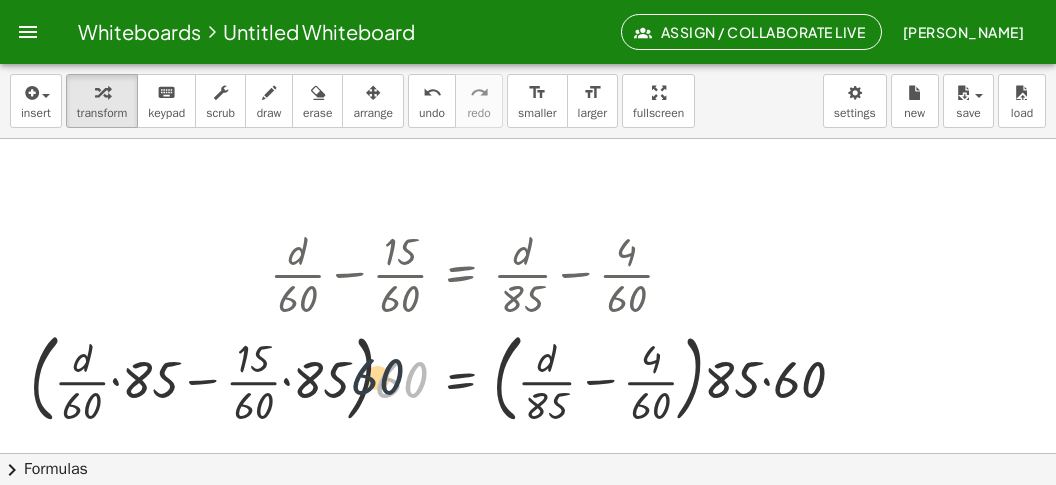 drag, startPoint x: 402, startPoint y: 379, endPoint x: 292, endPoint y: 378, distance: 110.00455 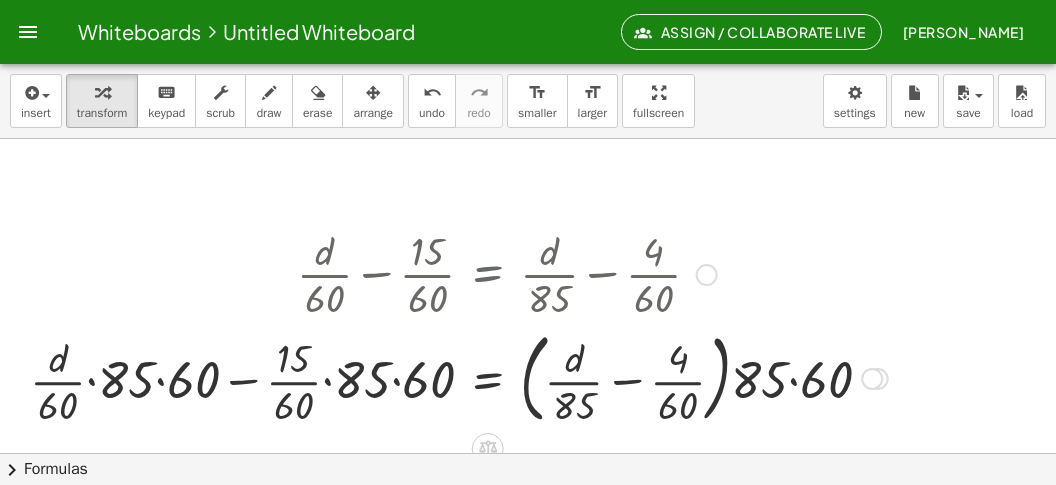 drag, startPoint x: 754, startPoint y: 382, endPoint x: 633, endPoint y: 374, distance: 121.264175 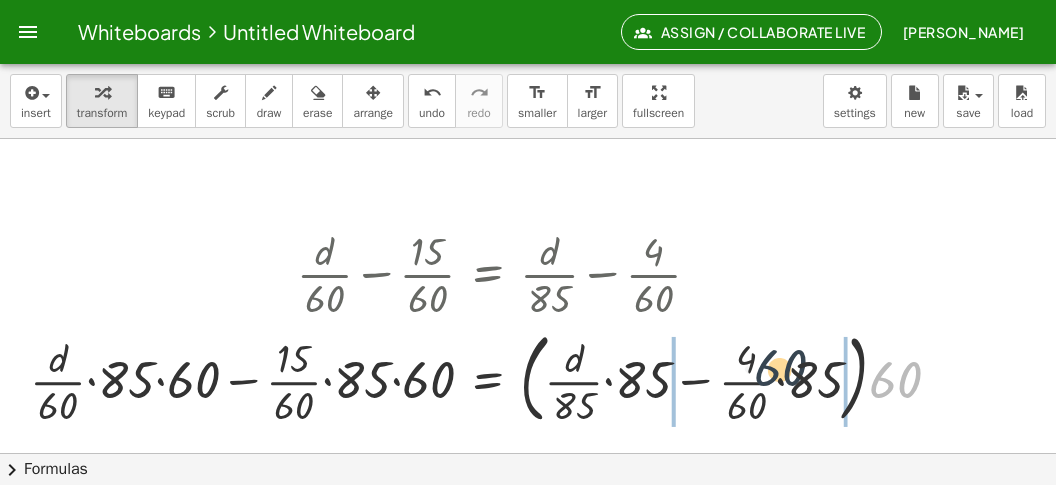 drag, startPoint x: 907, startPoint y: 385, endPoint x: 754, endPoint y: 372, distance: 153.5513 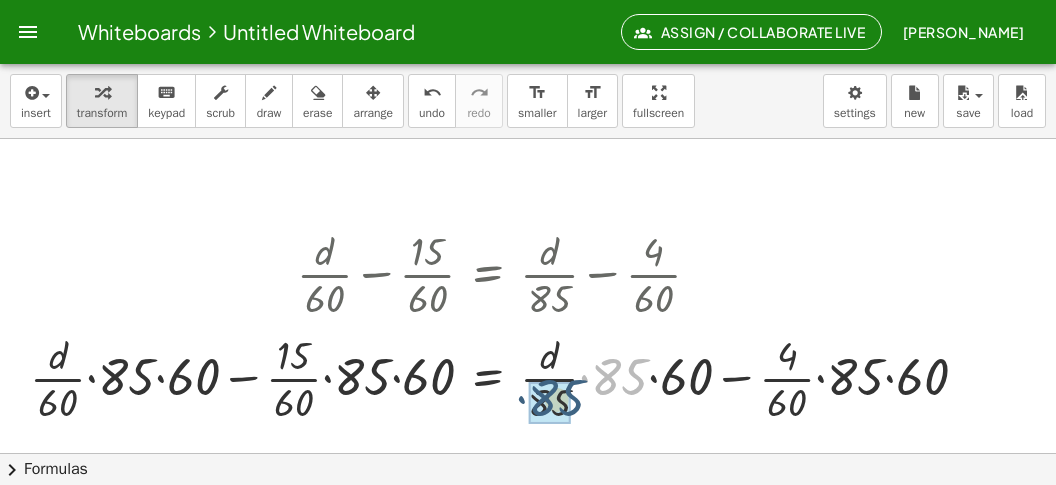 drag, startPoint x: 612, startPoint y: 378, endPoint x: 635, endPoint y: 402, distance: 33.24154 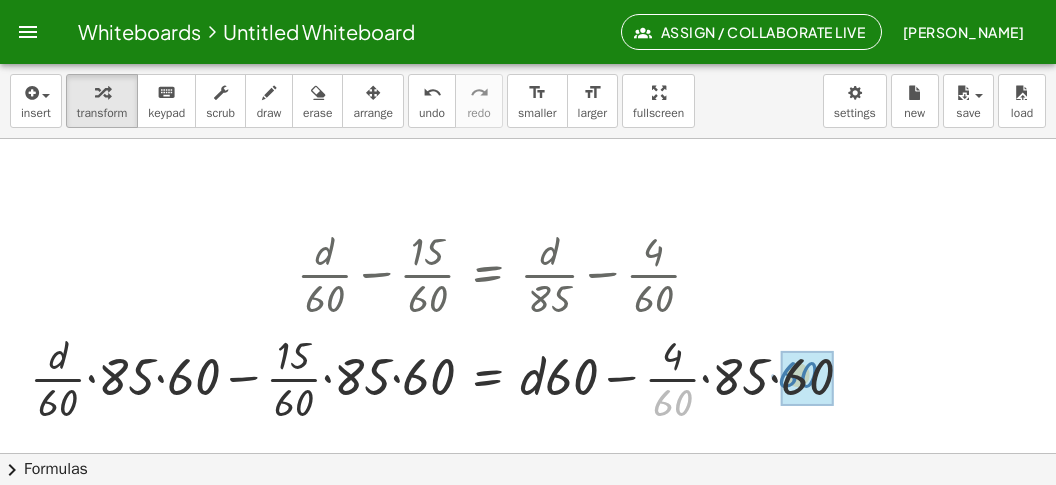drag, startPoint x: 659, startPoint y: 403, endPoint x: 788, endPoint y: 375, distance: 132.00378 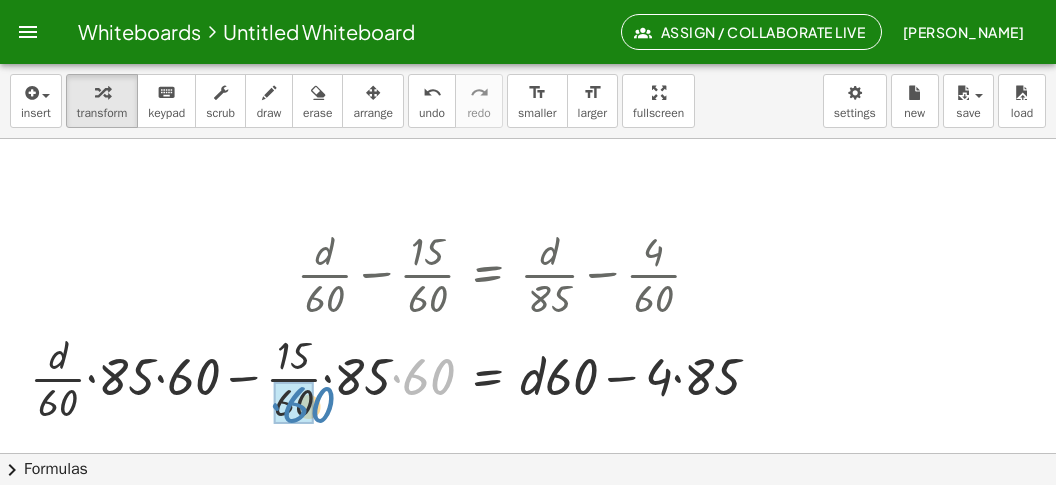 drag, startPoint x: 435, startPoint y: 377, endPoint x: 310, endPoint y: 405, distance: 128.09763 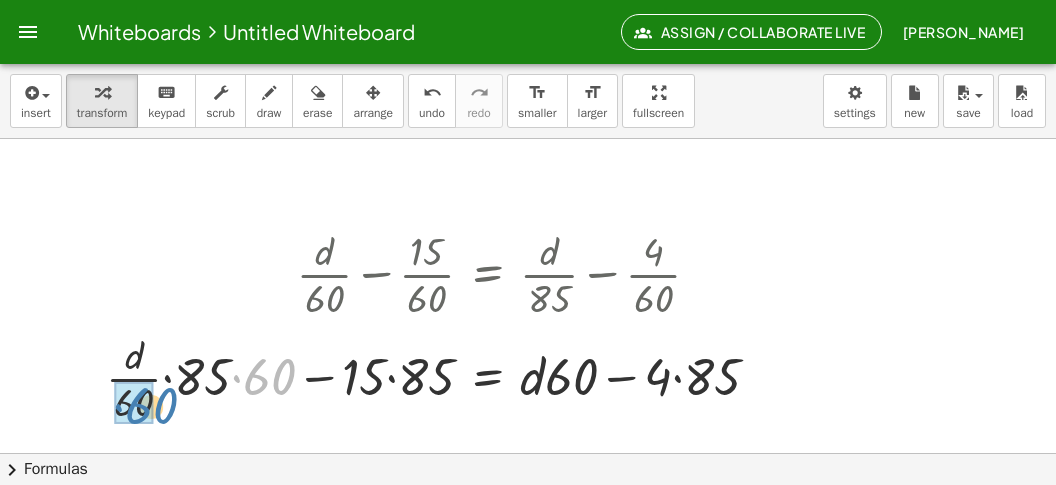 drag, startPoint x: 260, startPoint y: 375, endPoint x: 123, endPoint y: 407, distance: 140.68759 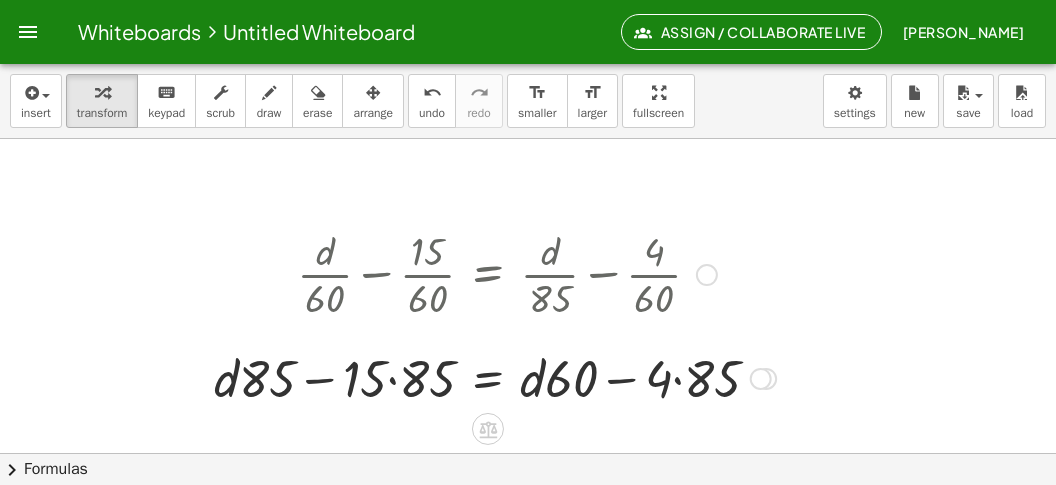 click at bounding box center (495, 377) 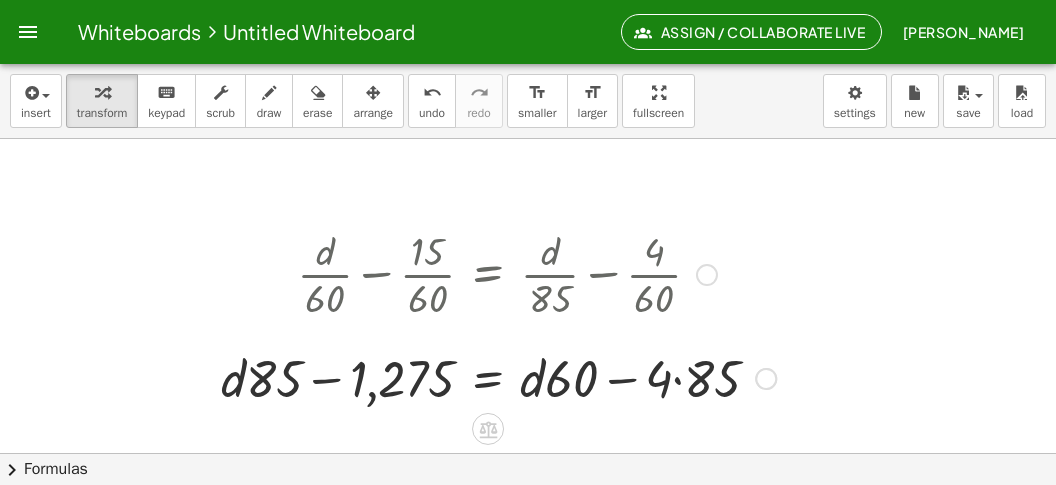 click at bounding box center (498, 377) 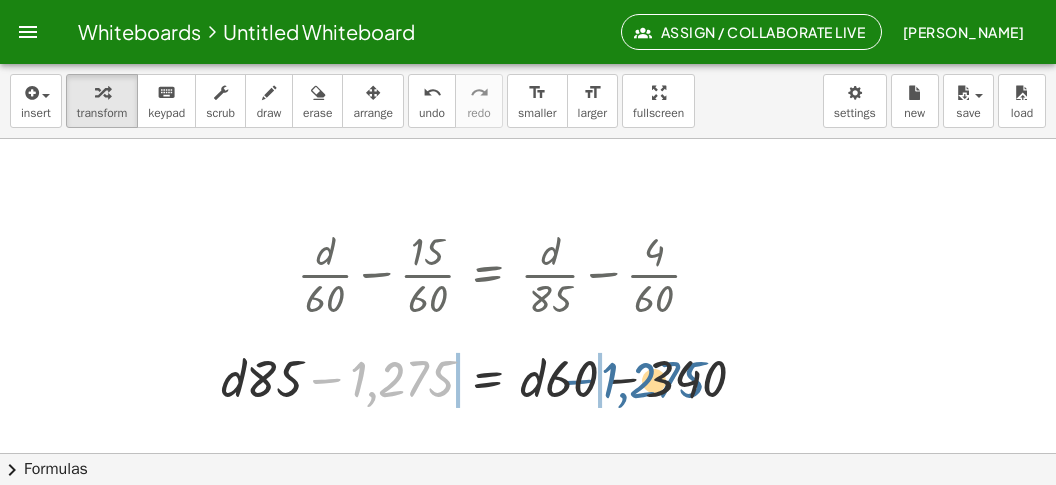 drag, startPoint x: 342, startPoint y: 371, endPoint x: 588, endPoint y: 367, distance: 246.03252 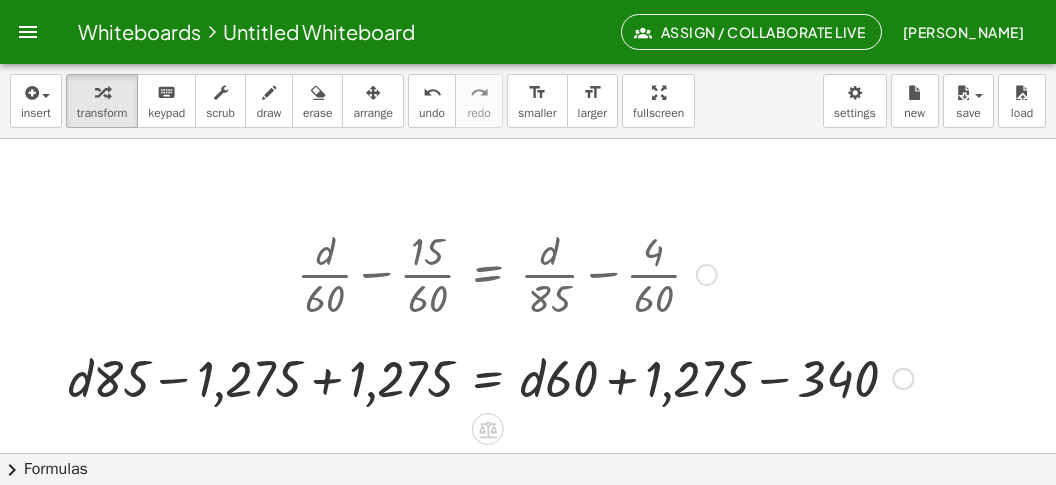 drag, startPoint x: 330, startPoint y: 385, endPoint x: 362, endPoint y: 386, distance: 32.01562 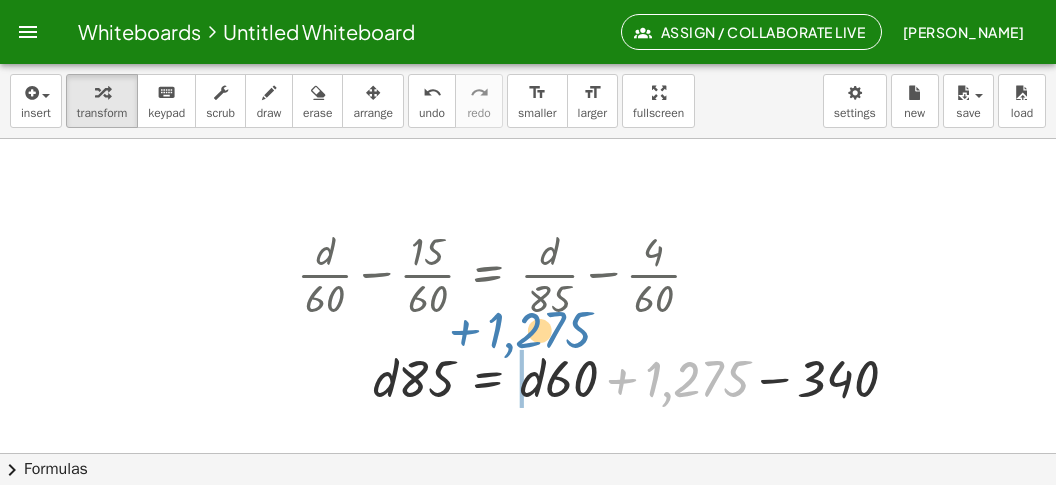drag, startPoint x: 624, startPoint y: 370, endPoint x: 466, endPoint y: 333, distance: 162.27446 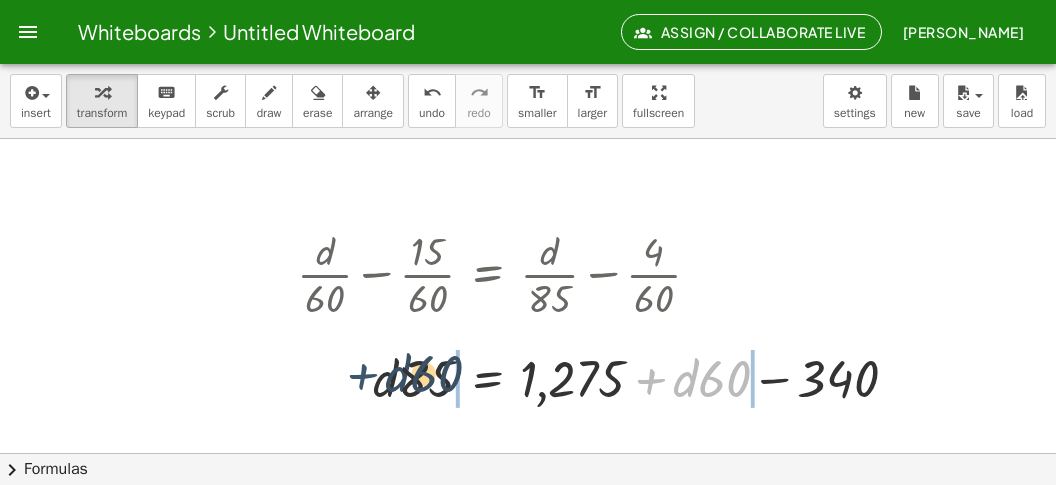 drag, startPoint x: 648, startPoint y: 380, endPoint x: 338, endPoint y: 379, distance: 310.00162 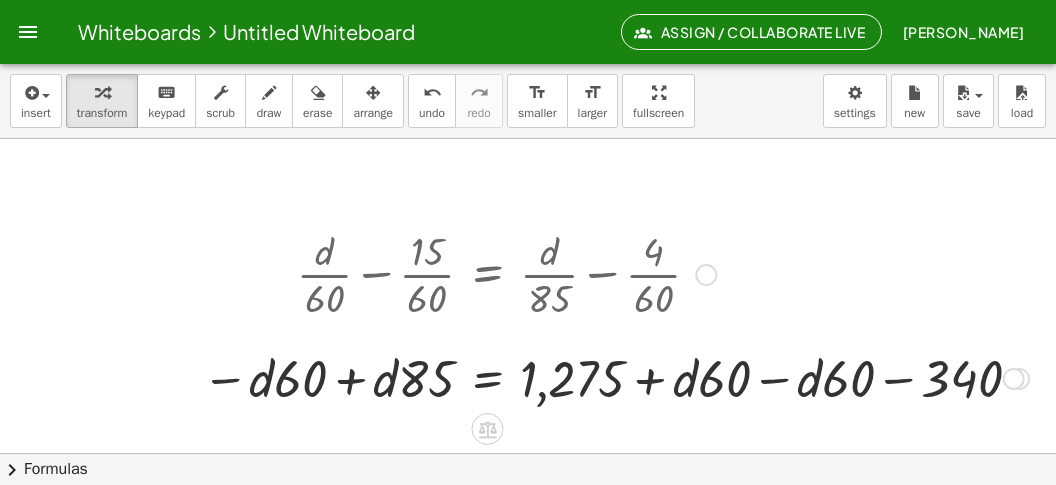 click at bounding box center (615, 377) 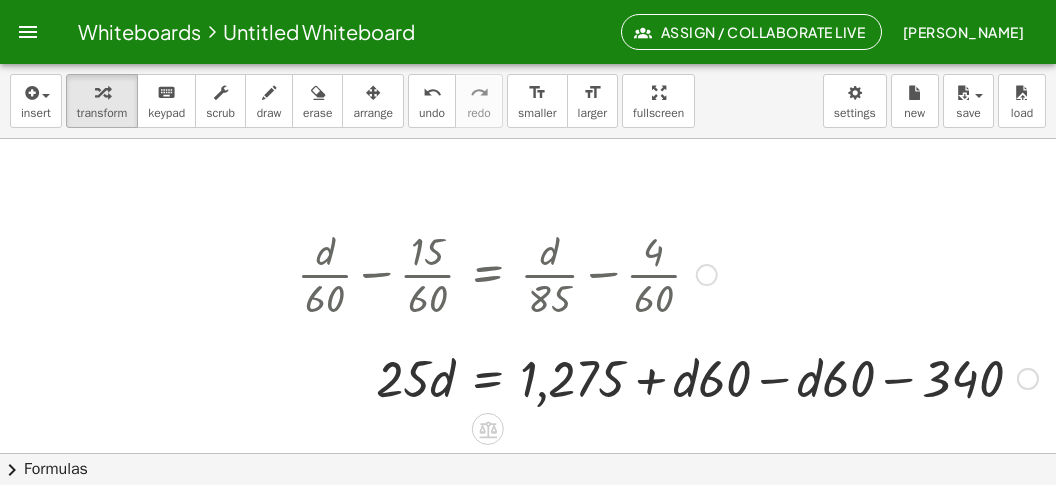 click at bounding box center [667, 377] 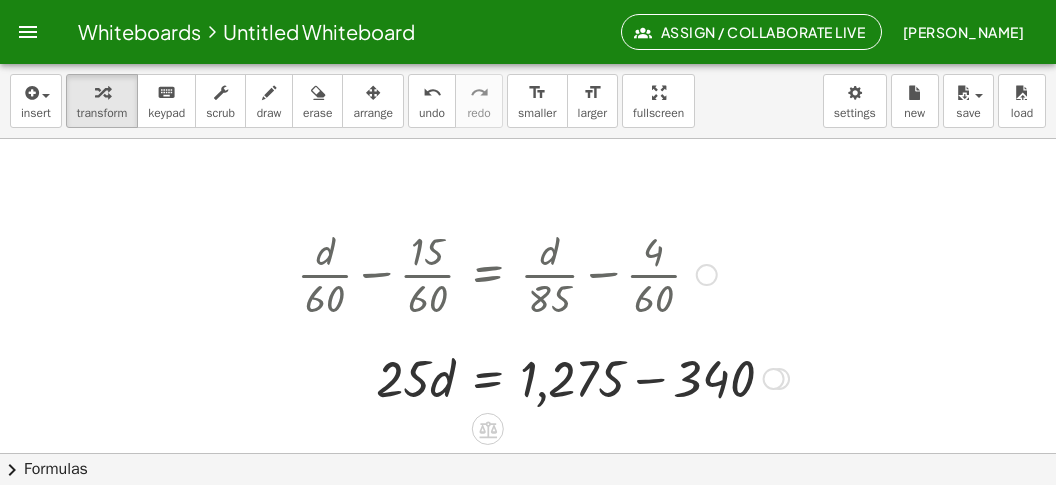 click at bounding box center [543, 377] 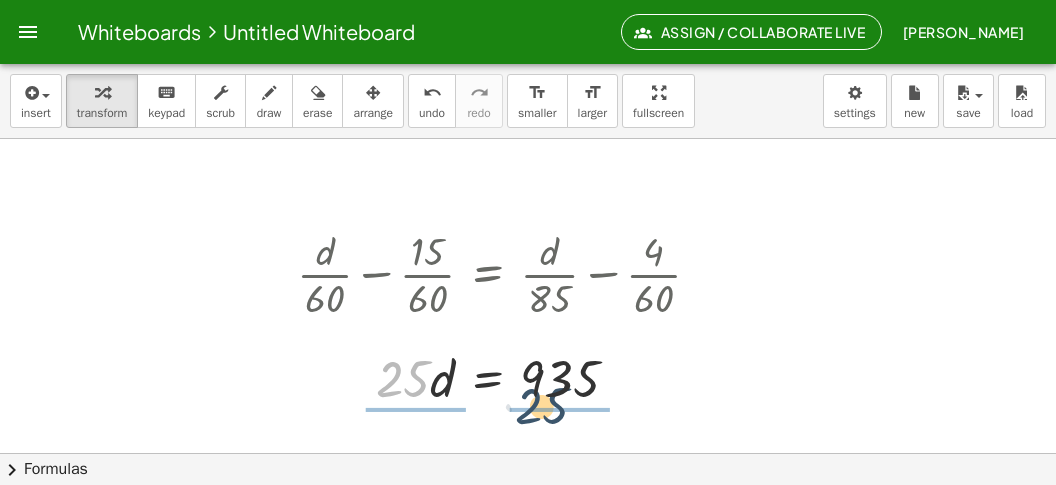 drag, startPoint x: 393, startPoint y: 383, endPoint x: 563, endPoint y: 417, distance: 173.36667 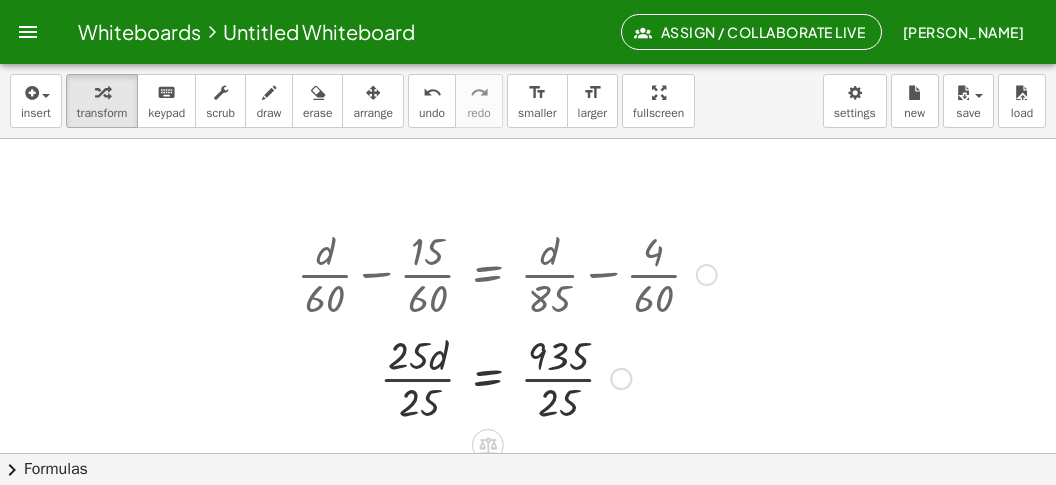click at bounding box center [507, 377] 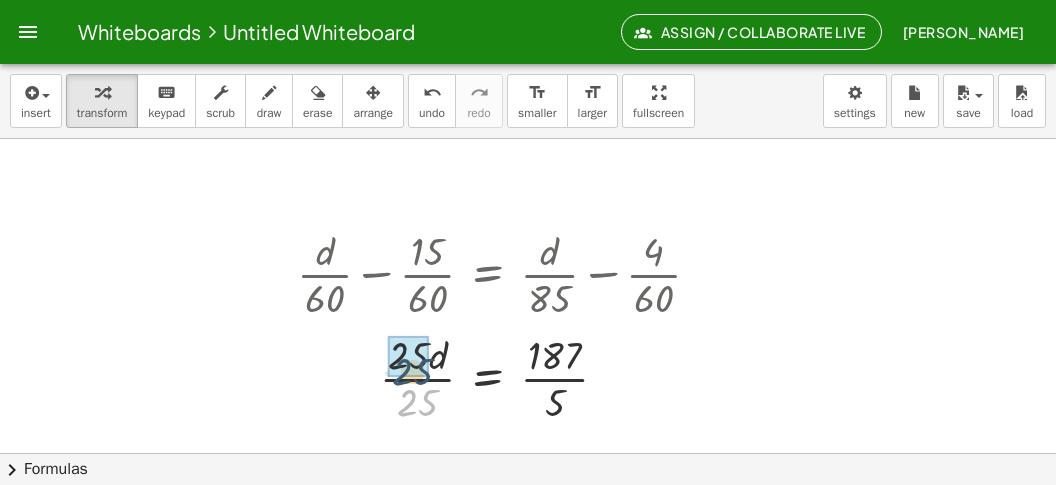 drag, startPoint x: 430, startPoint y: 409, endPoint x: 428, endPoint y: 377, distance: 32.06244 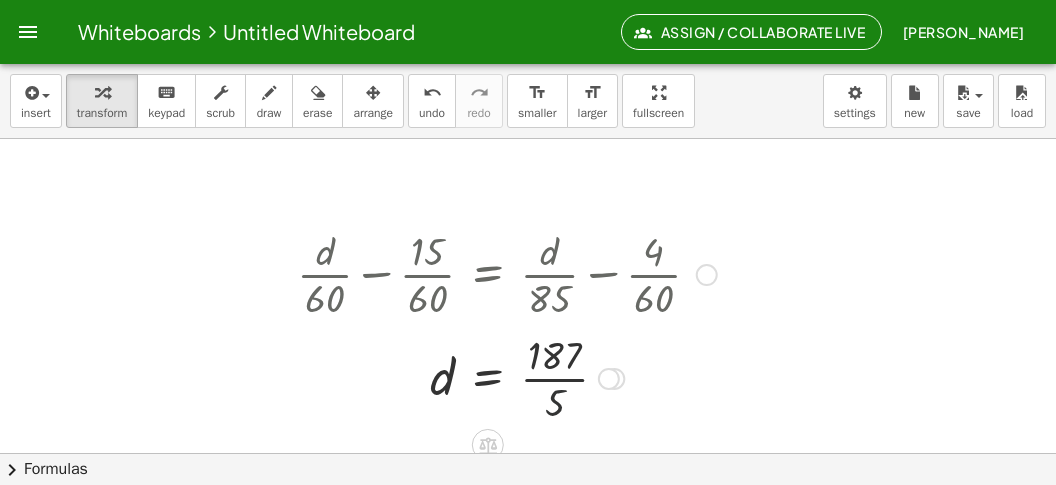 click at bounding box center [507, 377] 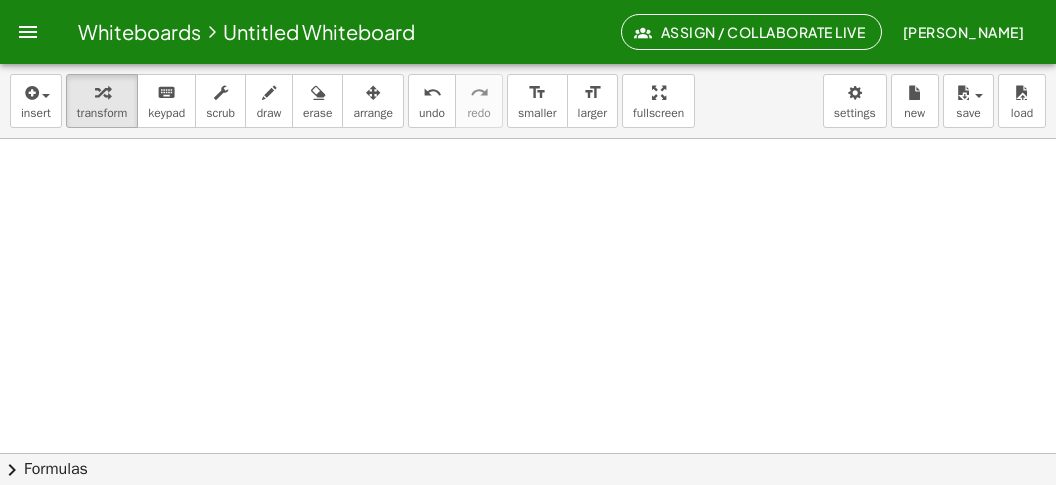 scroll, scrollTop: 3464, scrollLeft: 0, axis: vertical 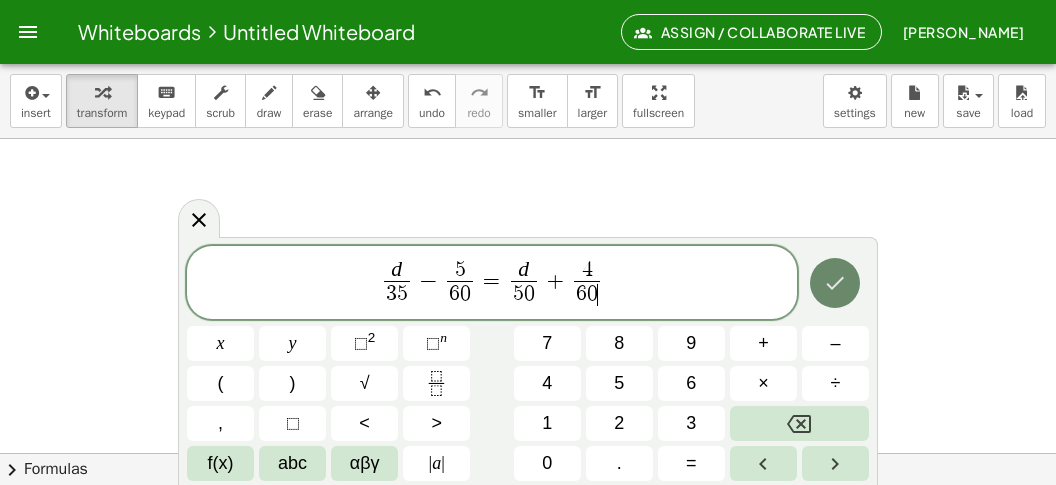 click 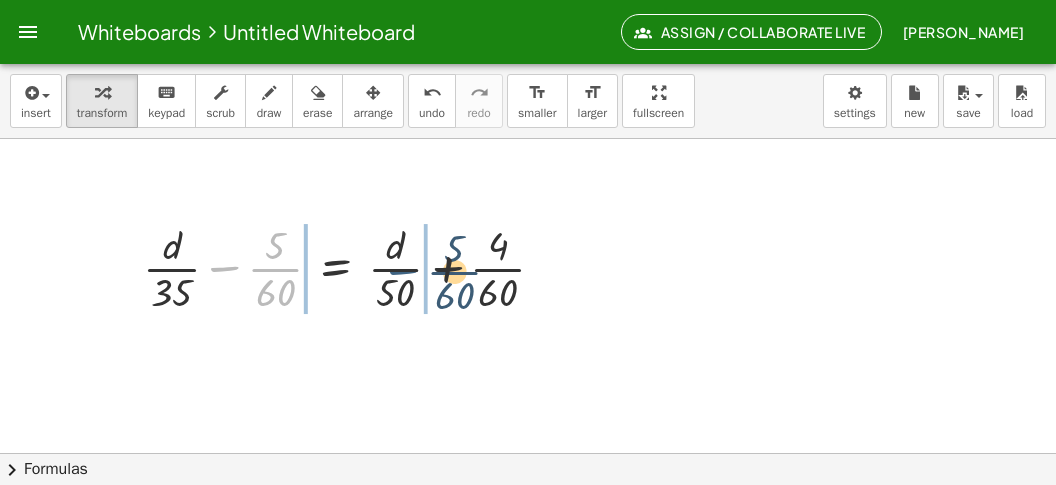 drag, startPoint x: 236, startPoint y: 260, endPoint x: 451, endPoint y: 259, distance: 215.00232 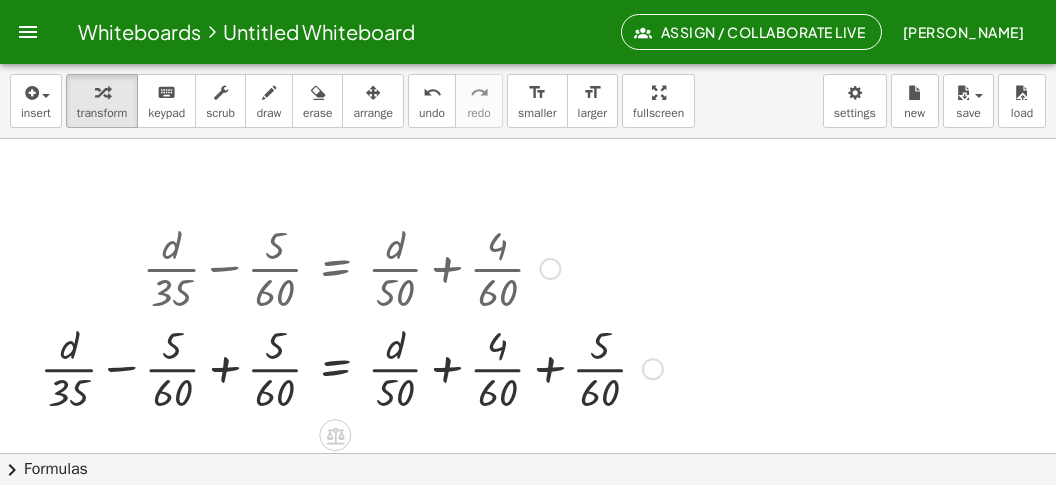 drag, startPoint x: 534, startPoint y: 351, endPoint x: 519, endPoint y: 362, distance: 18.601076 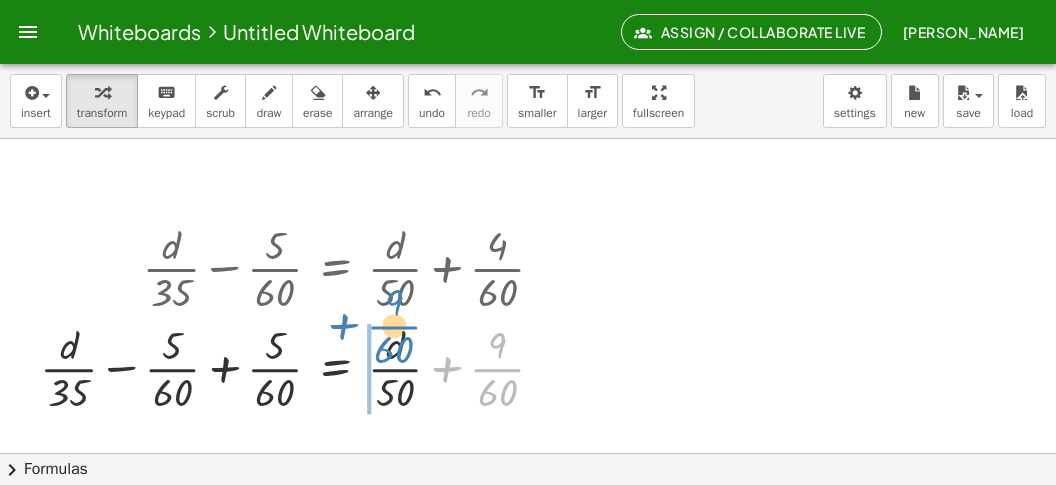 drag, startPoint x: 455, startPoint y: 368, endPoint x: 344, endPoint y: 336, distance: 115.52056 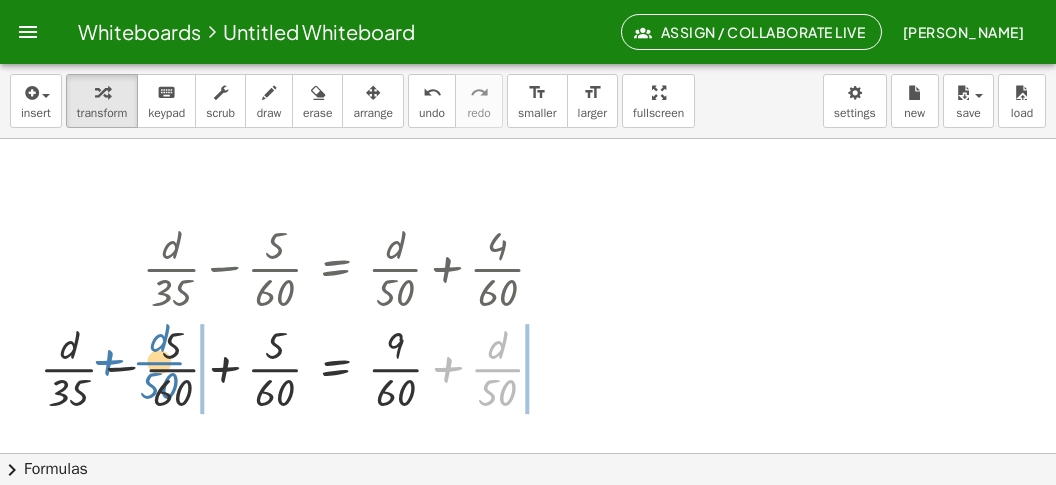 drag, startPoint x: 449, startPoint y: 368, endPoint x: 117, endPoint y: 360, distance: 332.09637 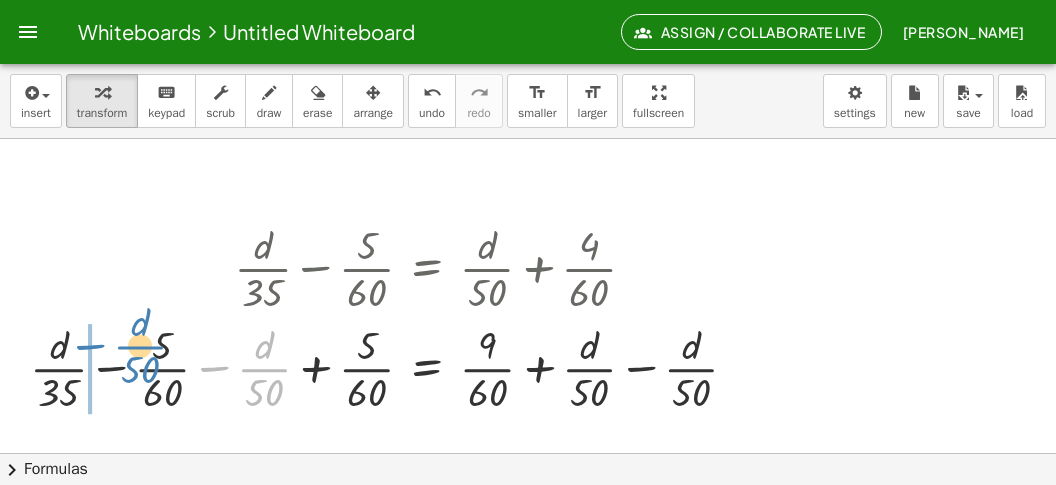 drag, startPoint x: 208, startPoint y: 368, endPoint x: 84, endPoint y: 361, distance: 124.197426 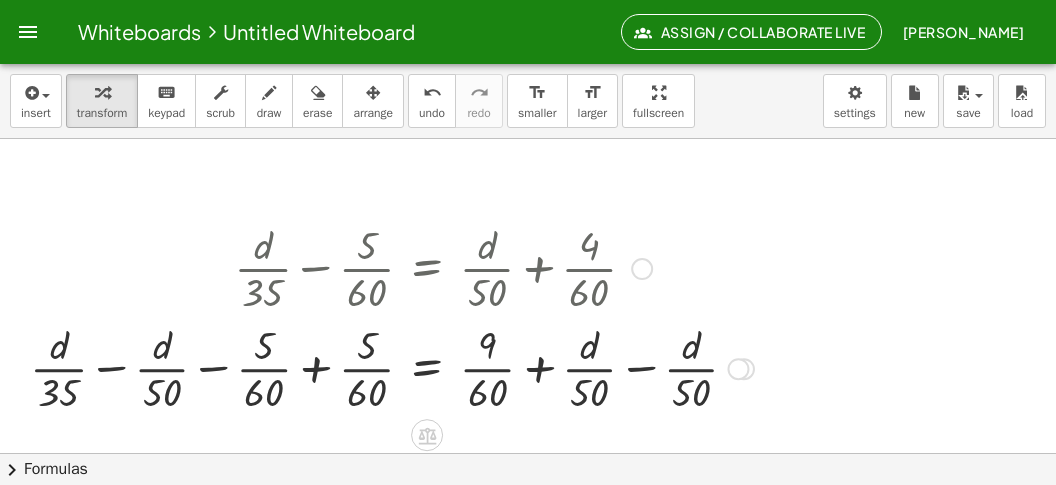 click at bounding box center [392, 367] 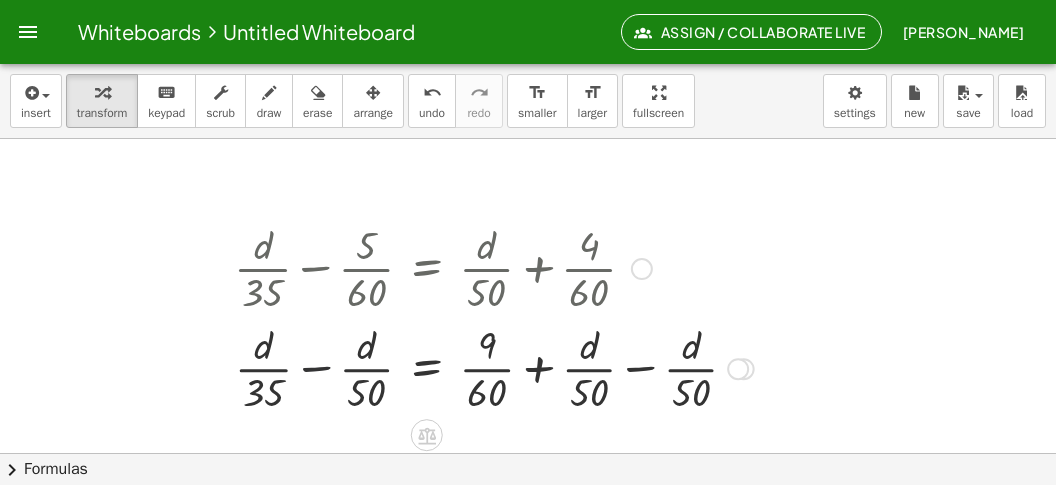 click at bounding box center [494, 367] 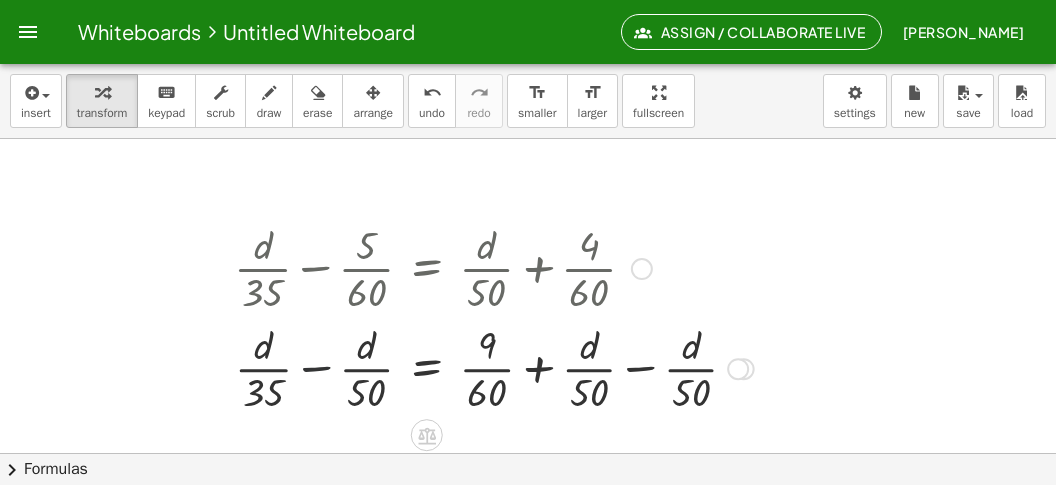 click at bounding box center (494, 367) 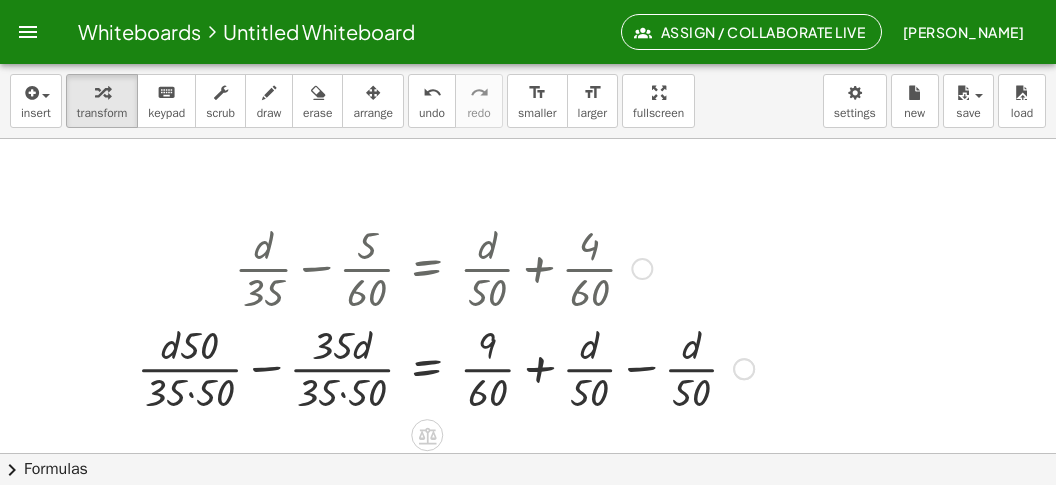 click at bounding box center [445, 367] 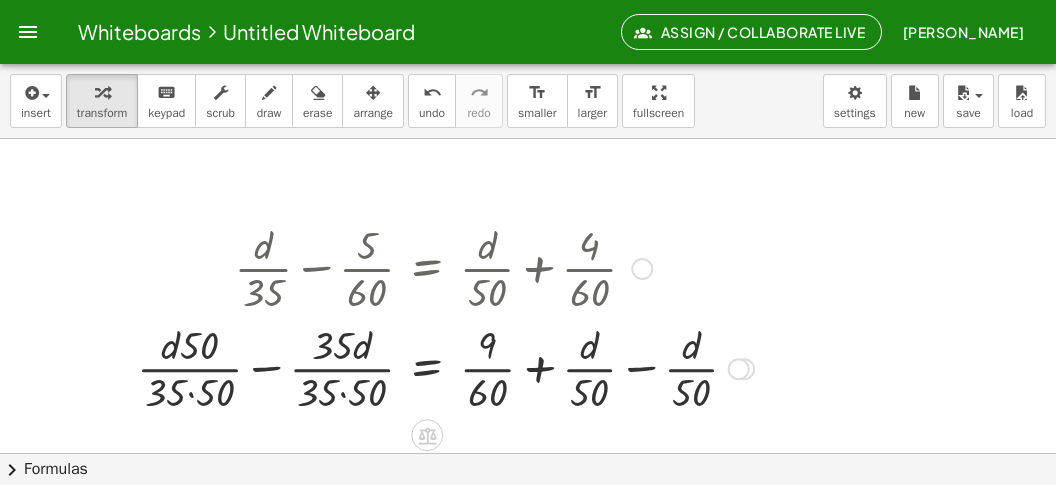 drag, startPoint x: 643, startPoint y: 370, endPoint x: 627, endPoint y: 367, distance: 16.27882 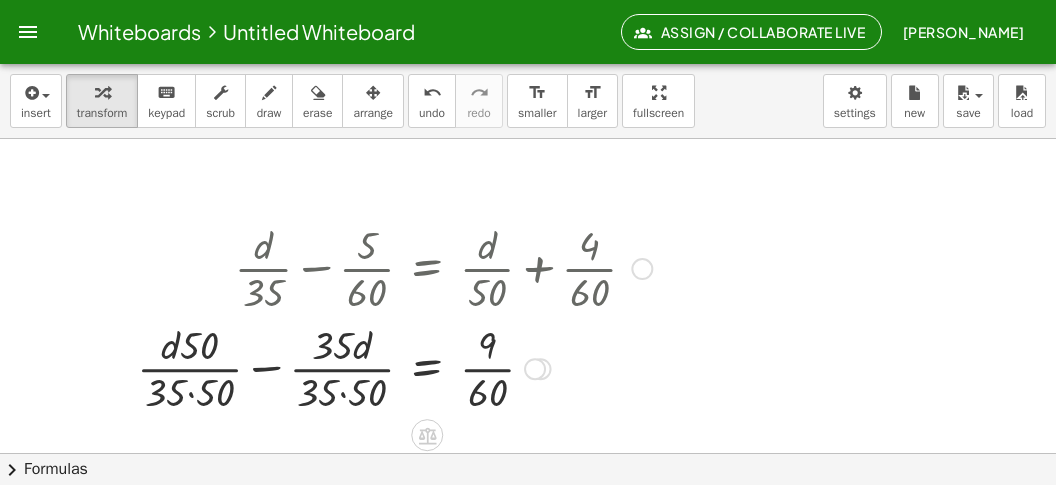 click at bounding box center (394, 367) 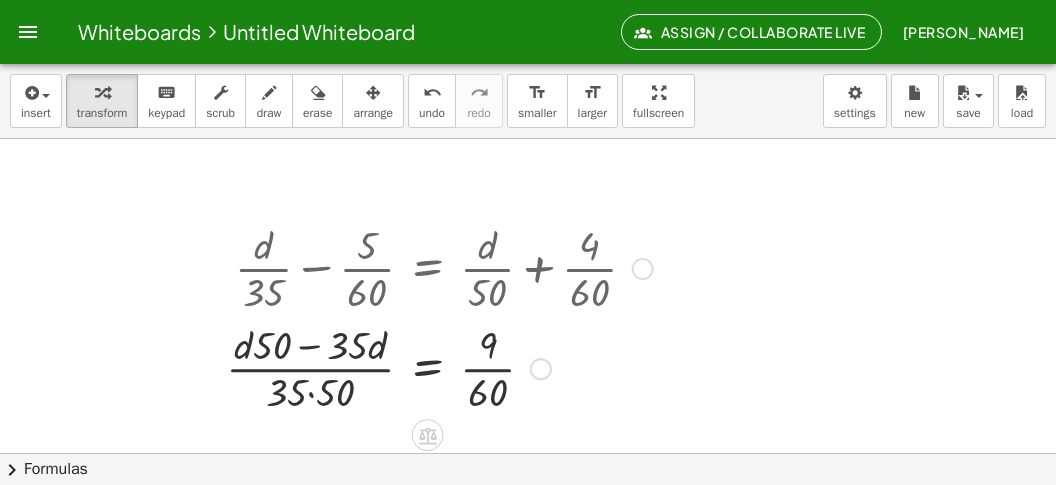 click at bounding box center (439, 367) 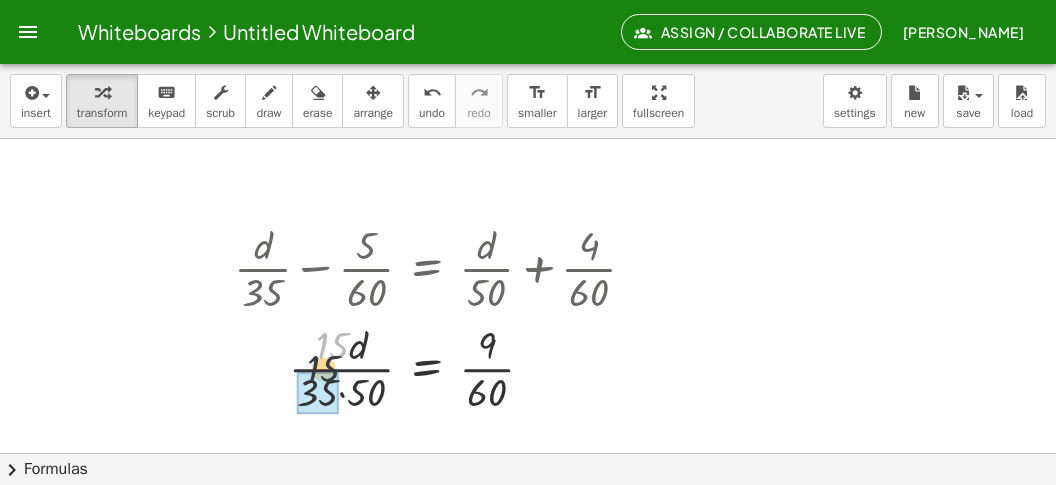 drag, startPoint x: 333, startPoint y: 335, endPoint x: 321, endPoint y: 362, distance: 29.546574 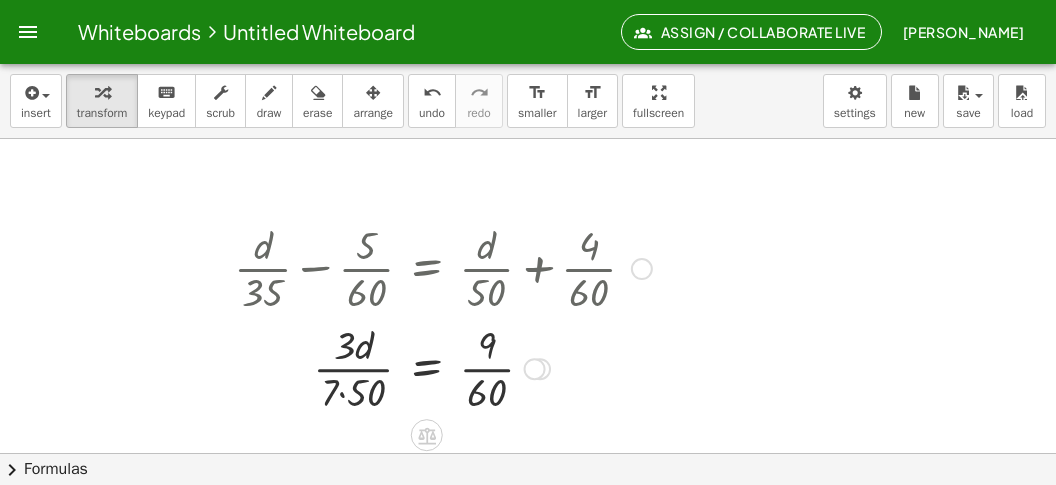 click at bounding box center (443, 367) 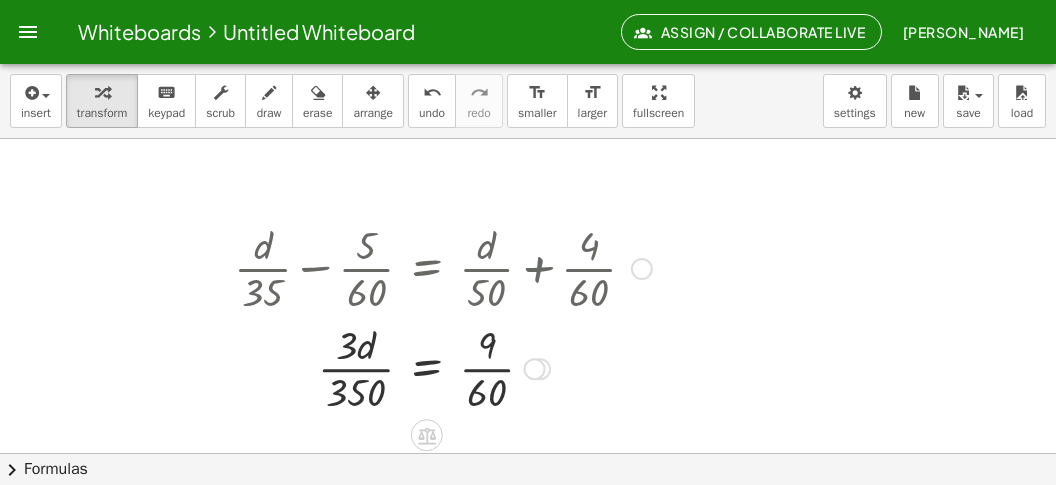 drag, startPoint x: 488, startPoint y: 400, endPoint x: 464, endPoint y: 405, distance: 24.5153 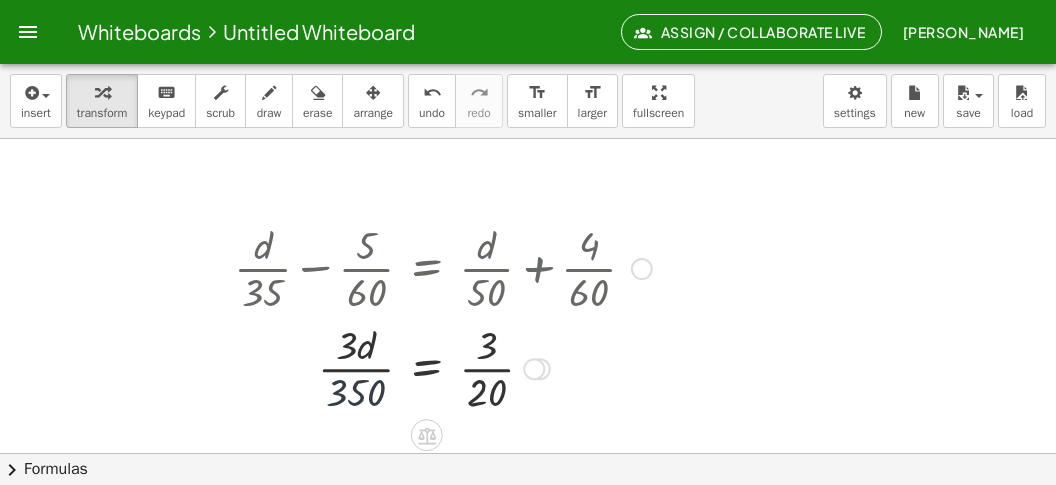 click at bounding box center (443, 367) 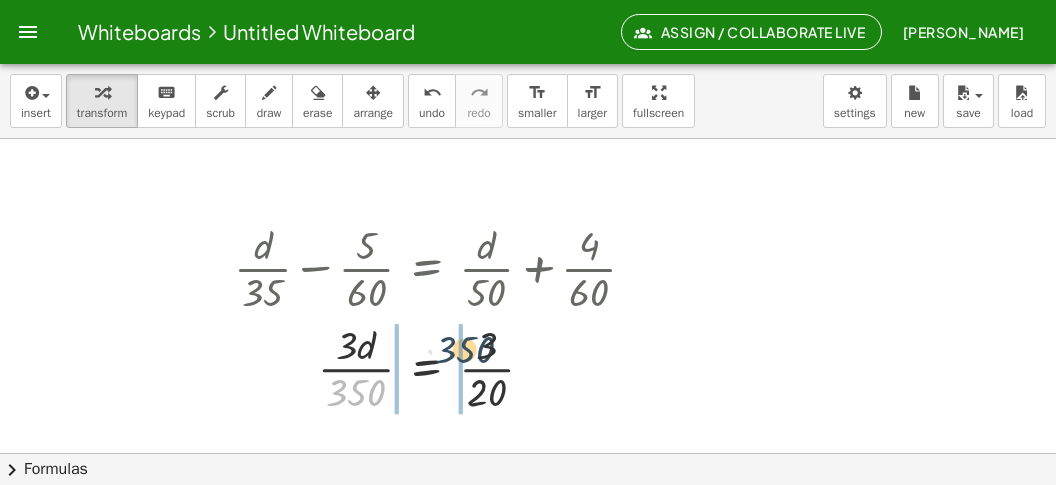 drag, startPoint x: 354, startPoint y: 391, endPoint x: 503, endPoint y: 345, distance: 155.93909 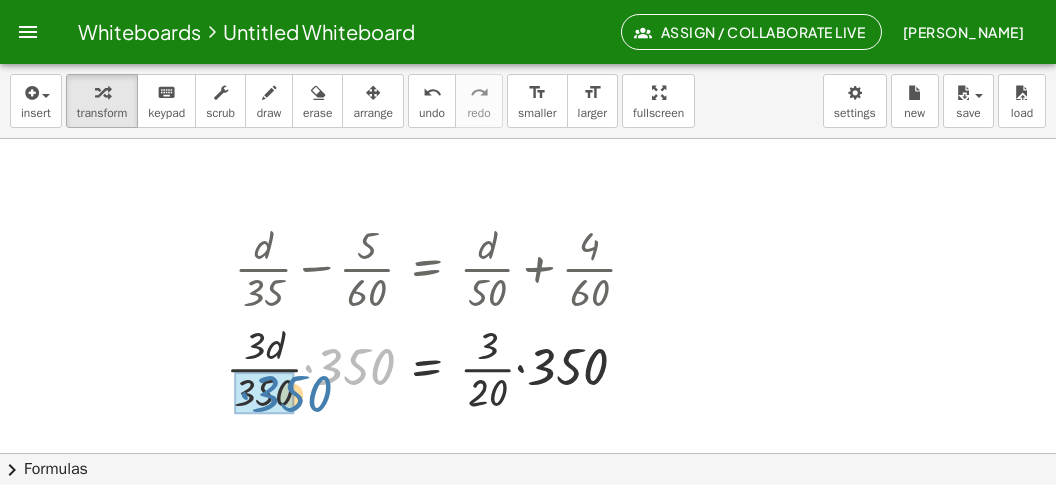 drag, startPoint x: 375, startPoint y: 359, endPoint x: 301, endPoint y: 381, distance: 77.201035 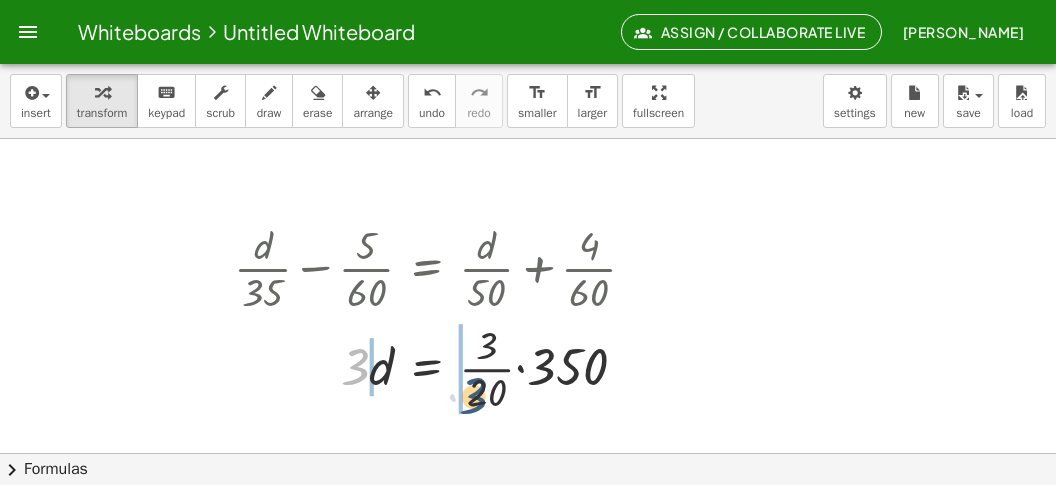 drag, startPoint x: 353, startPoint y: 370, endPoint x: 481, endPoint y: 399, distance: 131.24405 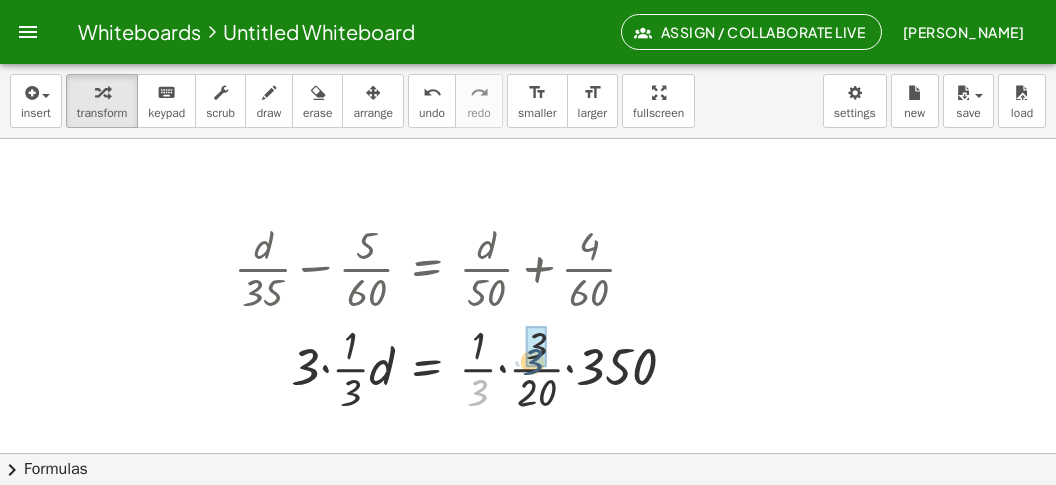 drag, startPoint x: 468, startPoint y: 388, endPoint x: 427, endPoint y: 391, distance: 41.109608 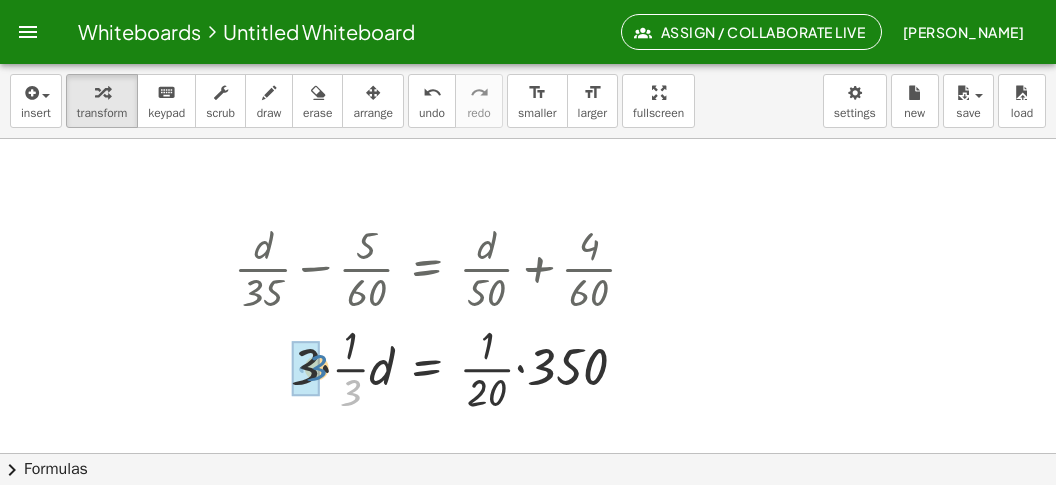 drag, startPoint x: 353, startPoint y: 397, endPoint x: 318, endPoint y: 371, distance: 43.60046 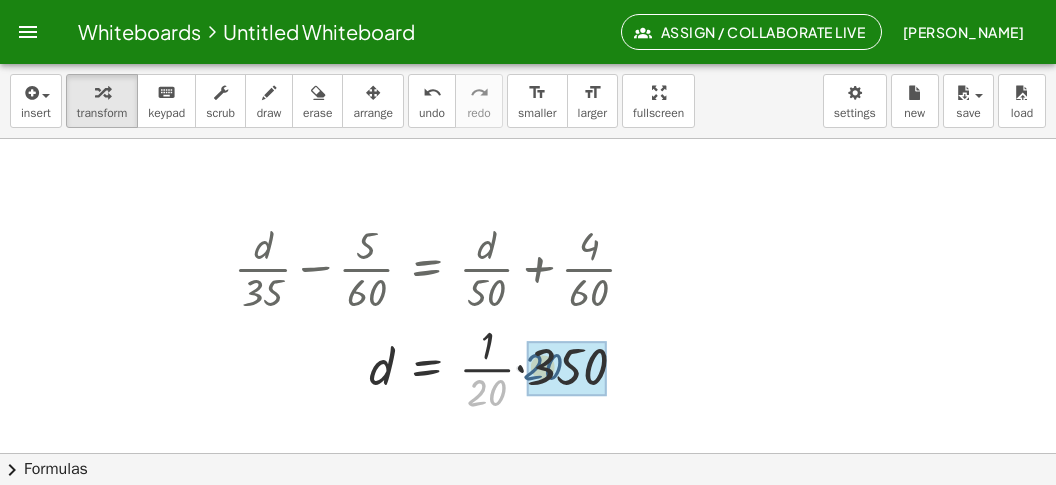 drag, startPoint x: 492, startPoint y: 395, endPoint x: 523, endPoint y: 374, distance: 37.44329 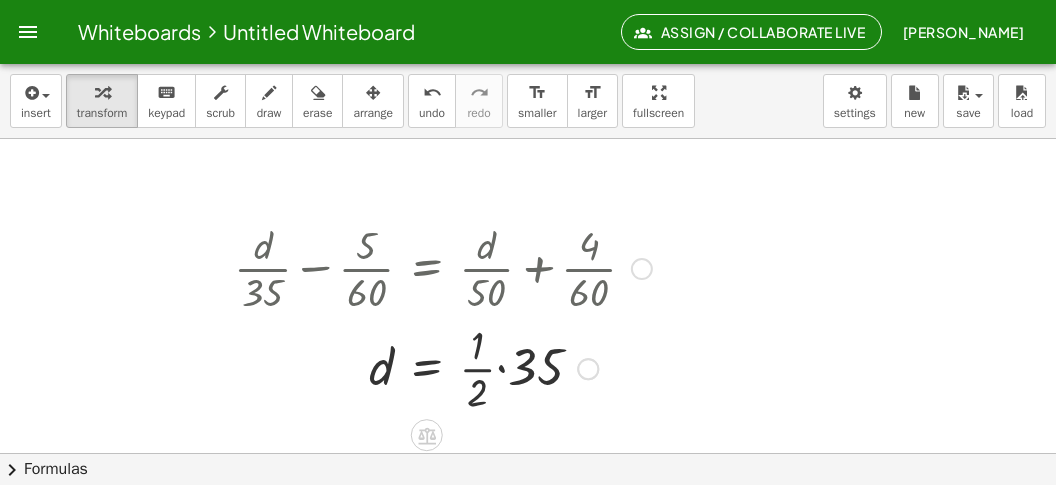 click at bounding box center [443, 367] 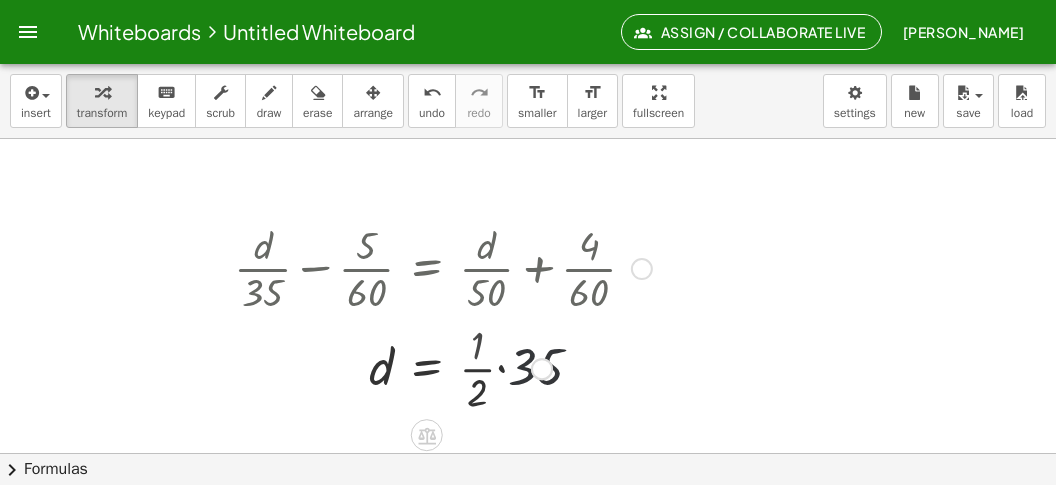 click at bounding box center (443, 367) 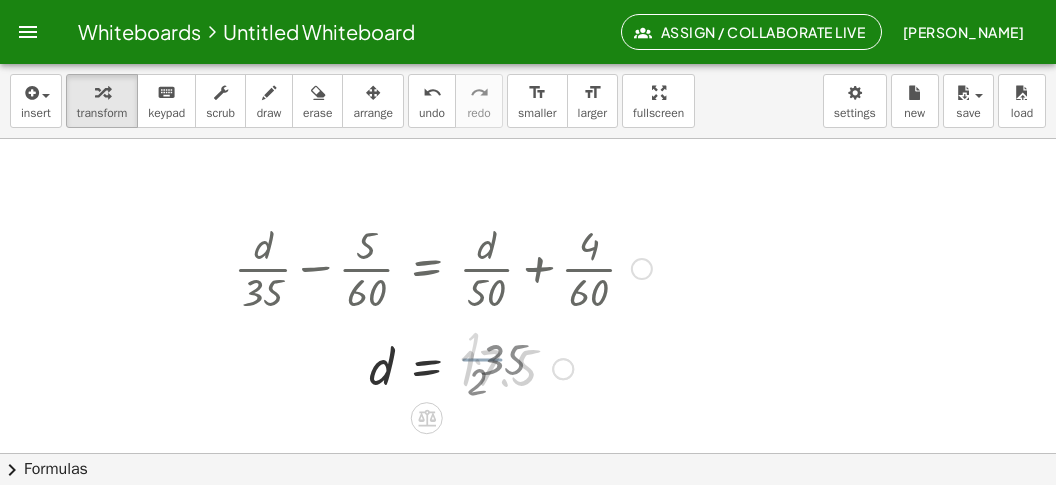 click at bounding box center (443, 367) 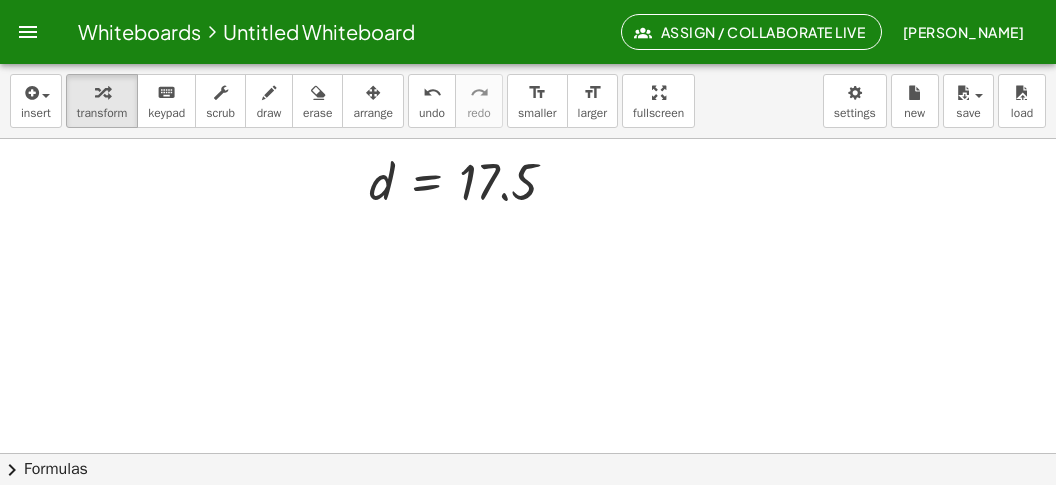 scroll, scrollTop: 3779, scrollLeft: 0, axis: vertical 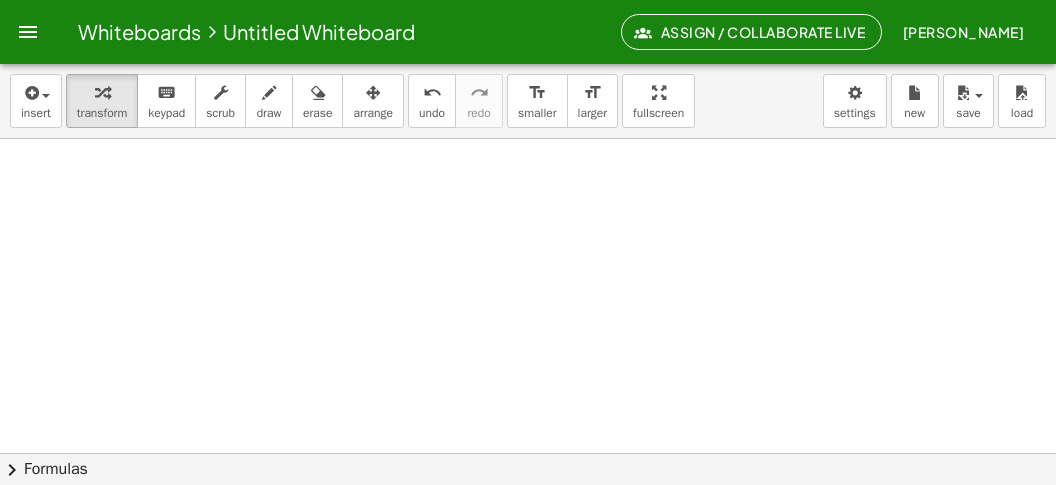 click at bounding box center (528, -1436) 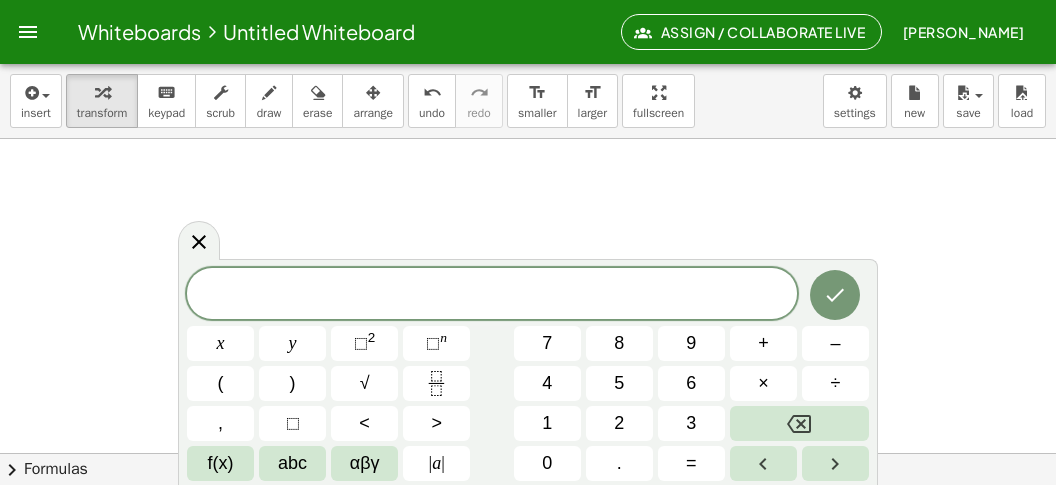 scroll, scrollTop: 18, scrollLeft: 0, axis: vertical 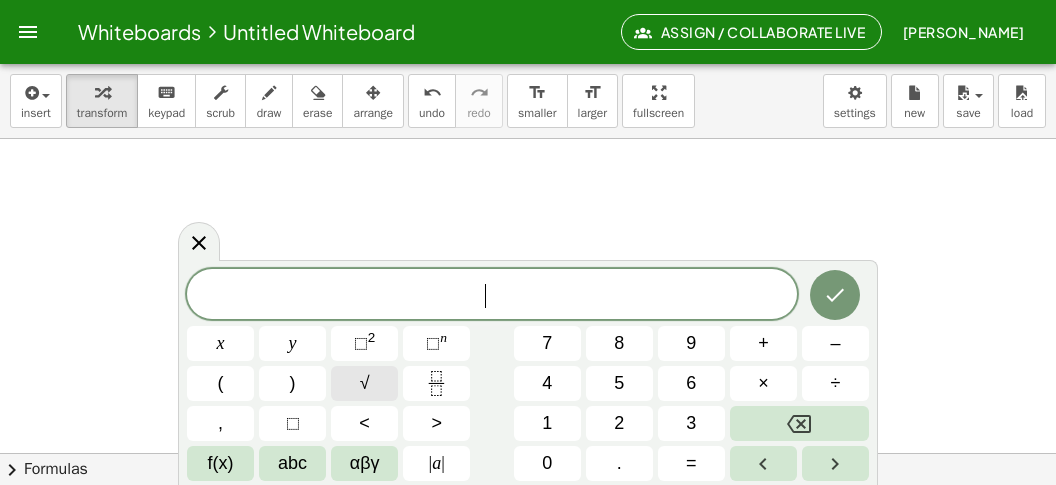 click on "√" at bounding box center [364, 383] 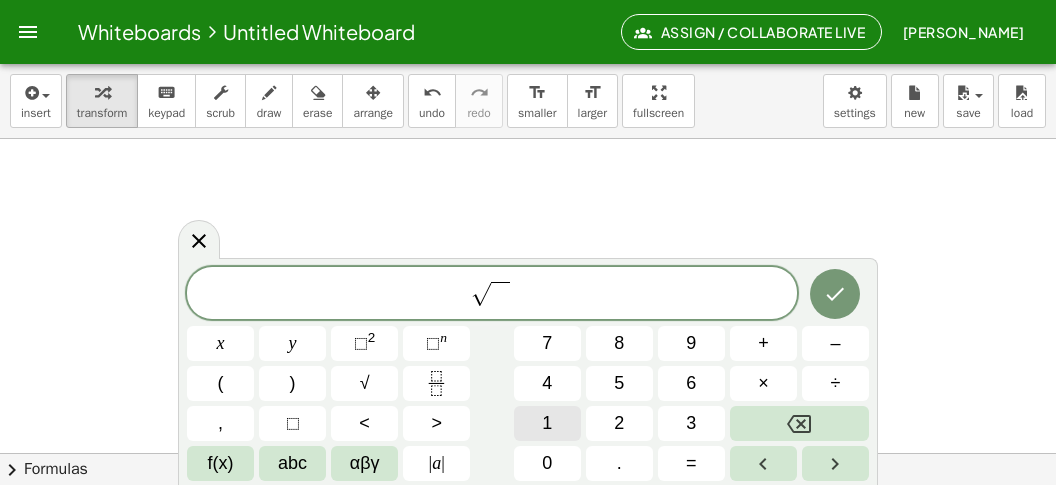 click on "1" at bounding box center (547, 423) 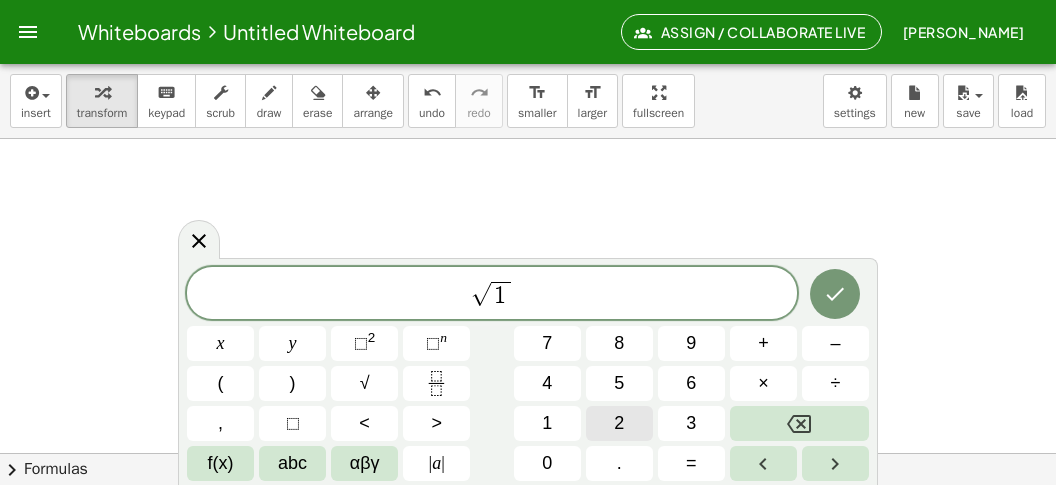 click on "2" at bounding box center [619, 423] 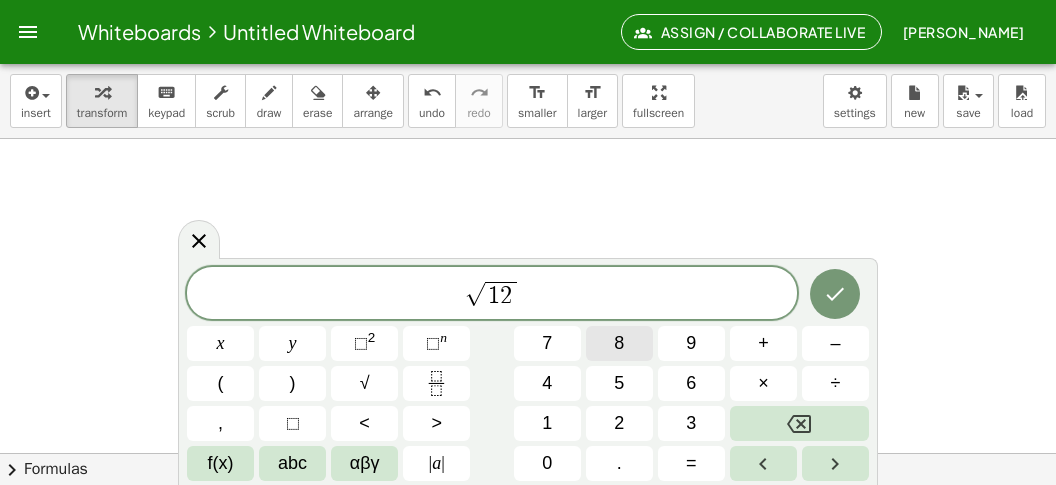click on "8" at bounding box center [619, 343] 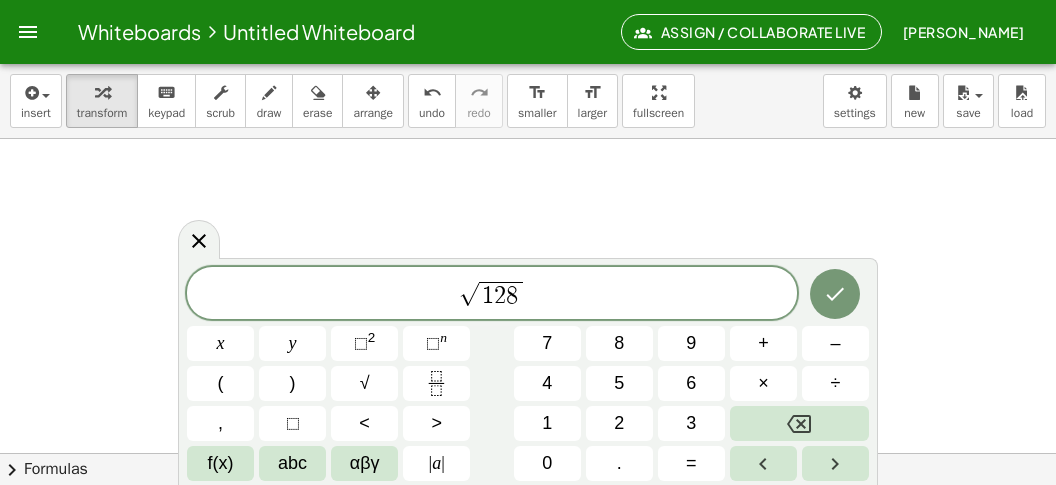 click on "√ 1 2 8 ​" at bounding box center [492, 294] 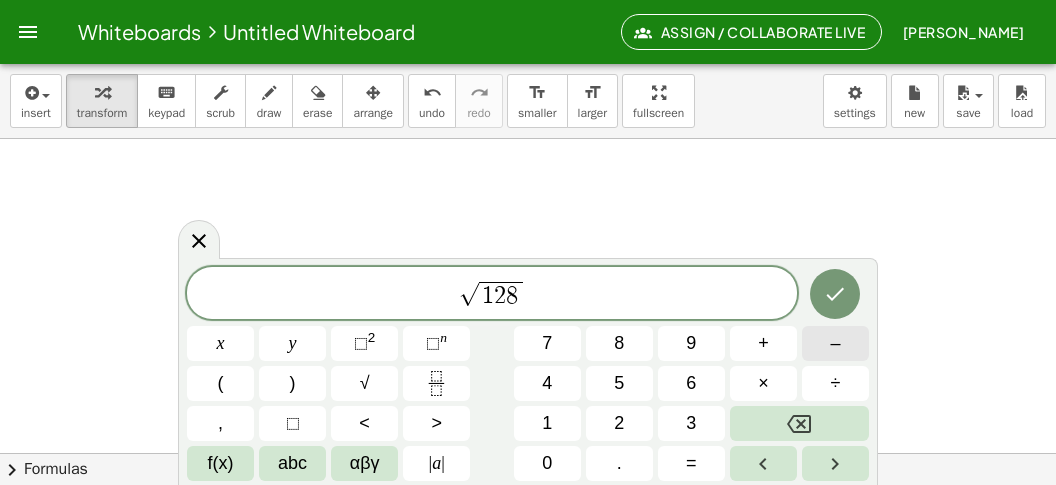click on "–" at bounding box center [835, 343] 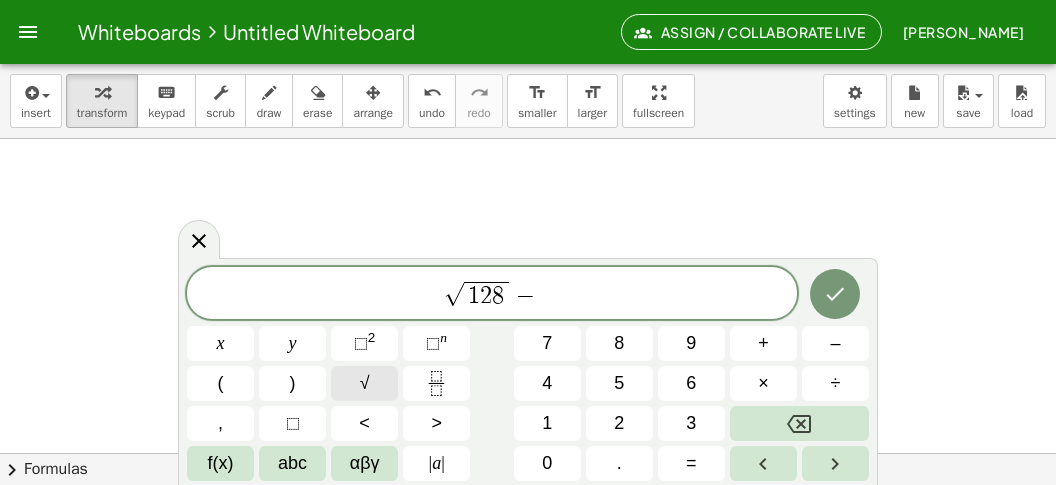 click on "√" at bounding box center [365, 383] 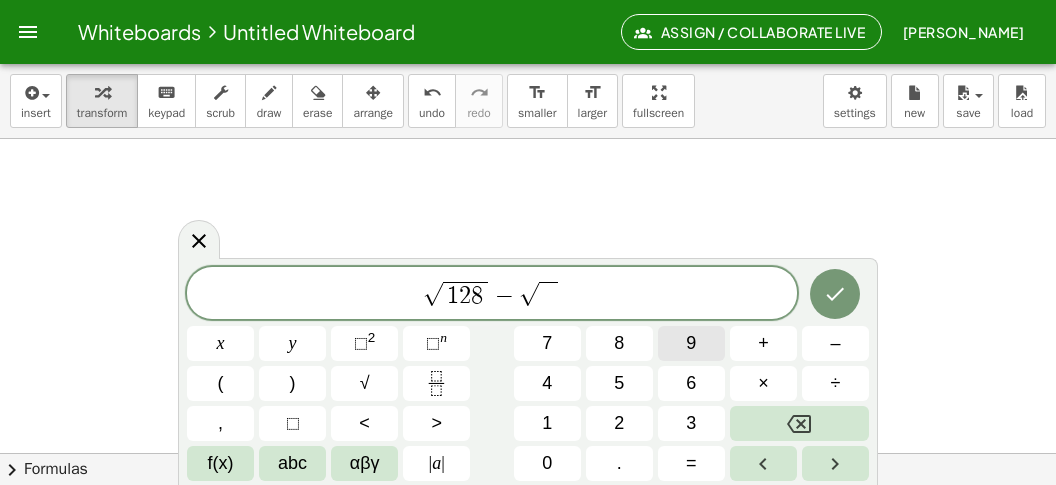 click on "9" at bounding box center (691, 343) 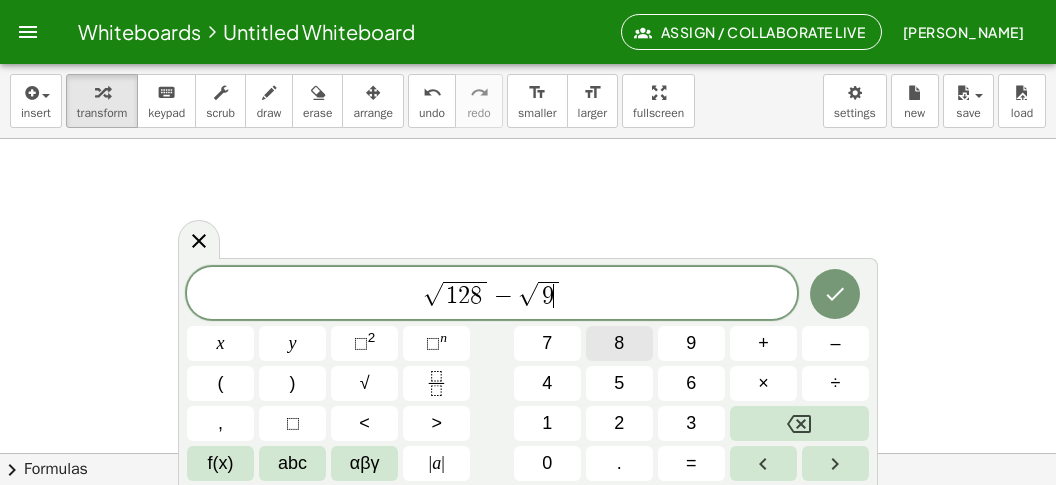 click on "8" at bounding box center [619, 343] 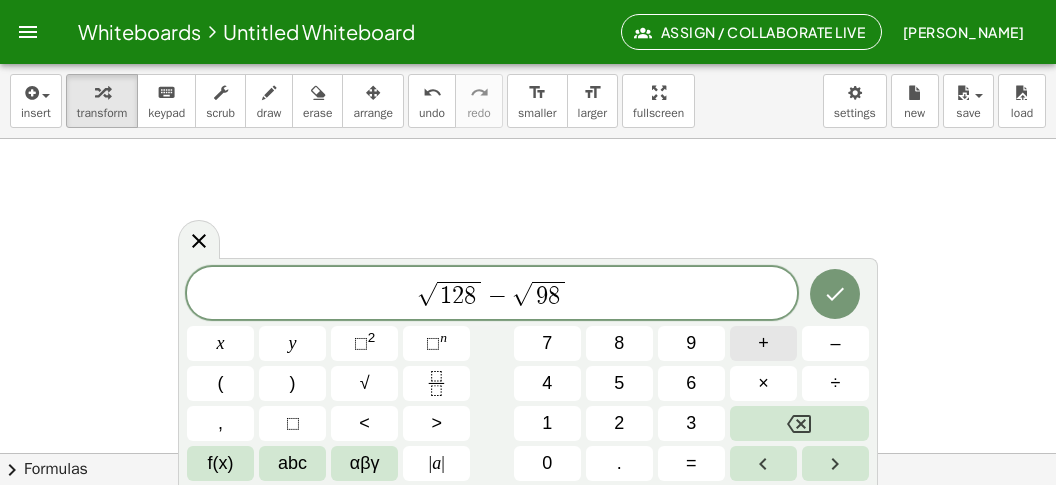 click on "√ 1 2 8 − √ 9 8 ​" at bounding box center [492, 294] 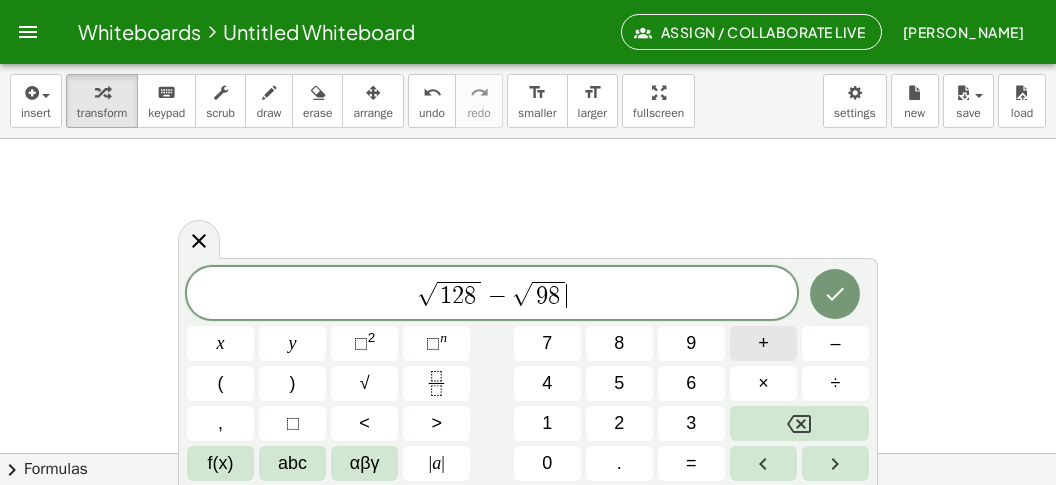 click on "+" at bounding box center [763, 343] 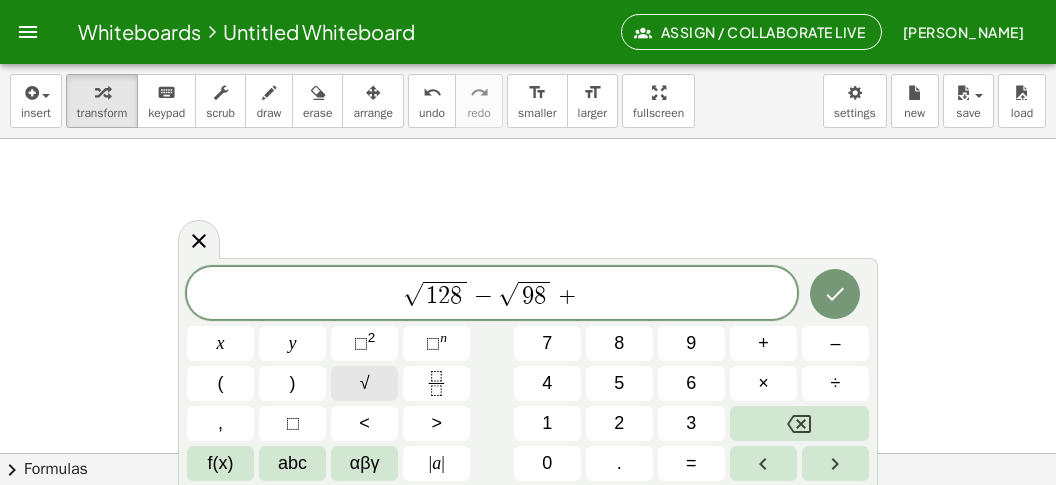 click on "√" at bounding box center [364, 383] 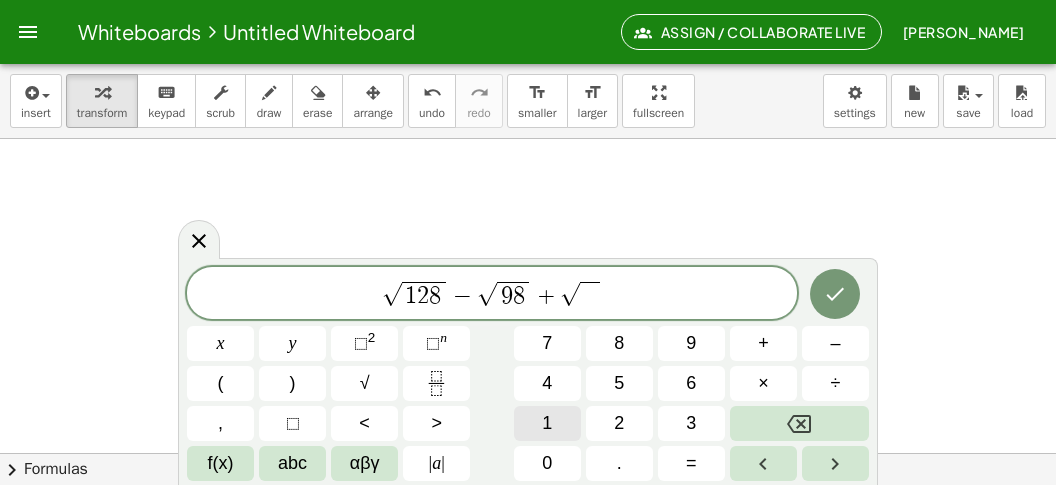 click on "1" at bounding box center (547, 423) 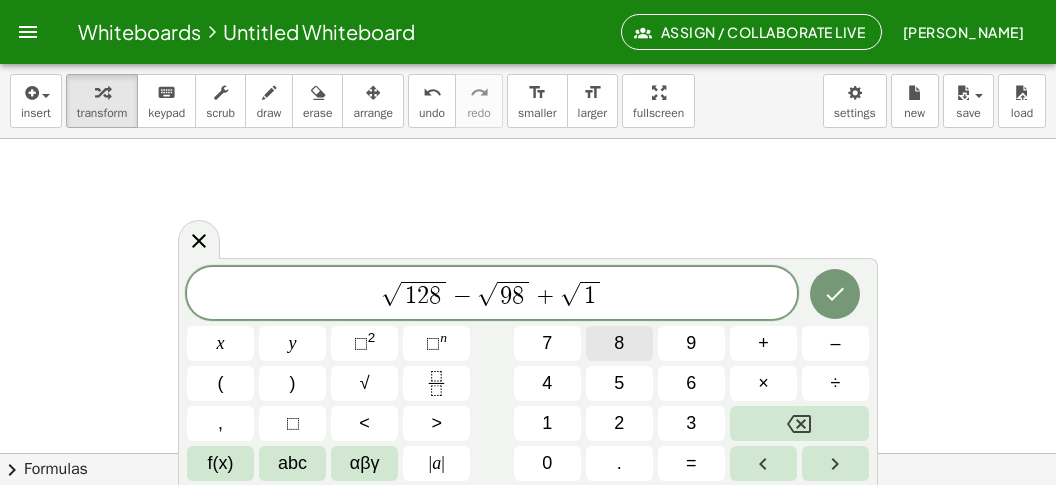 click on "8" at bounding box center [619, 343] 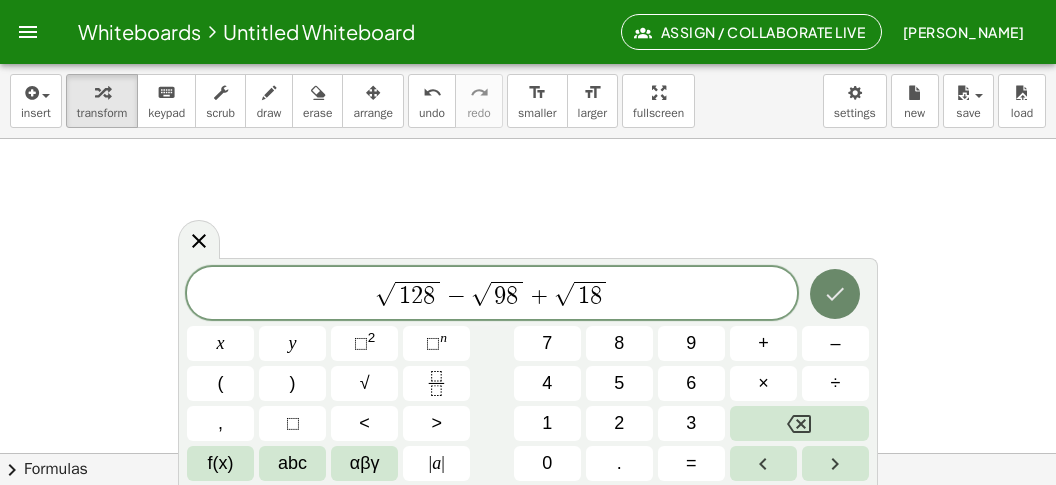 click 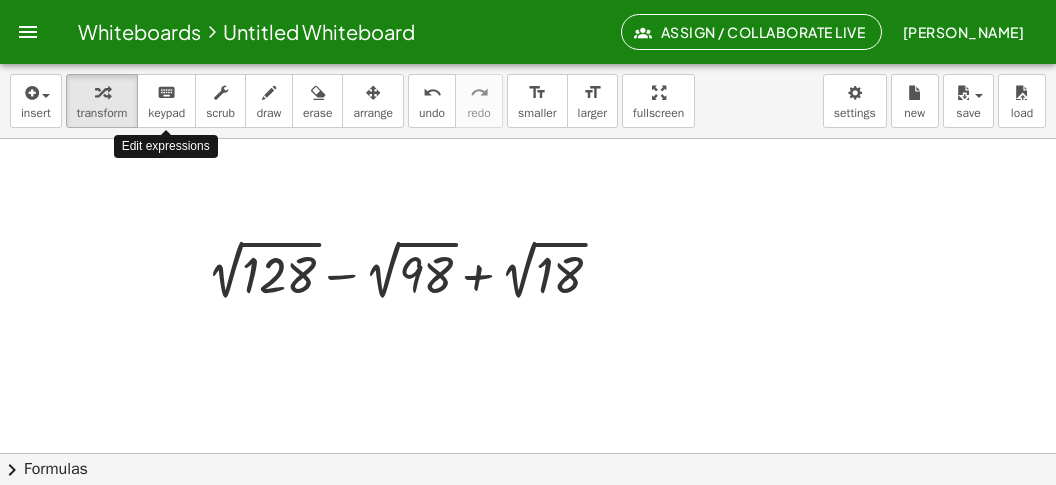 drag, startPoint x: 179, startPoint y: 116, endPoint x: 293, endPoint y: 285, distance: 203.85535 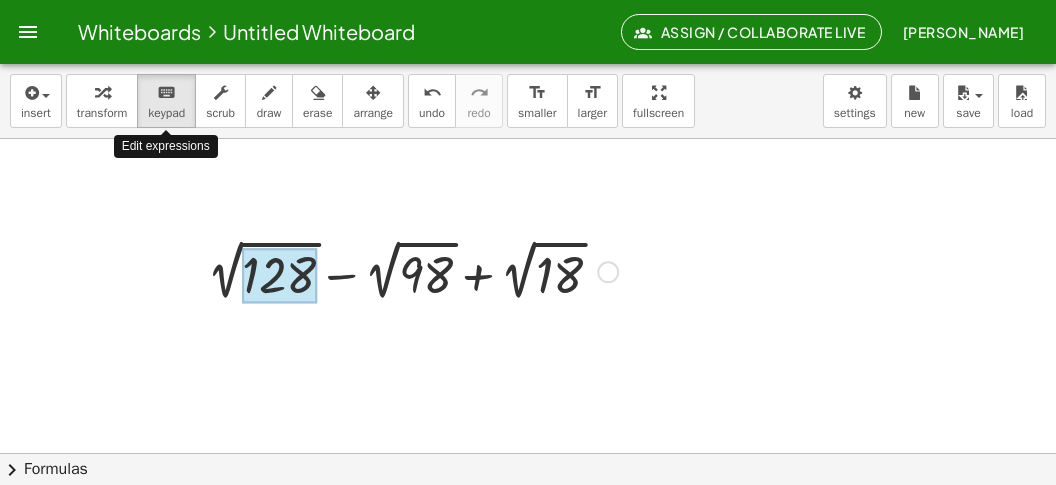 click at bounding box center (279, 275) 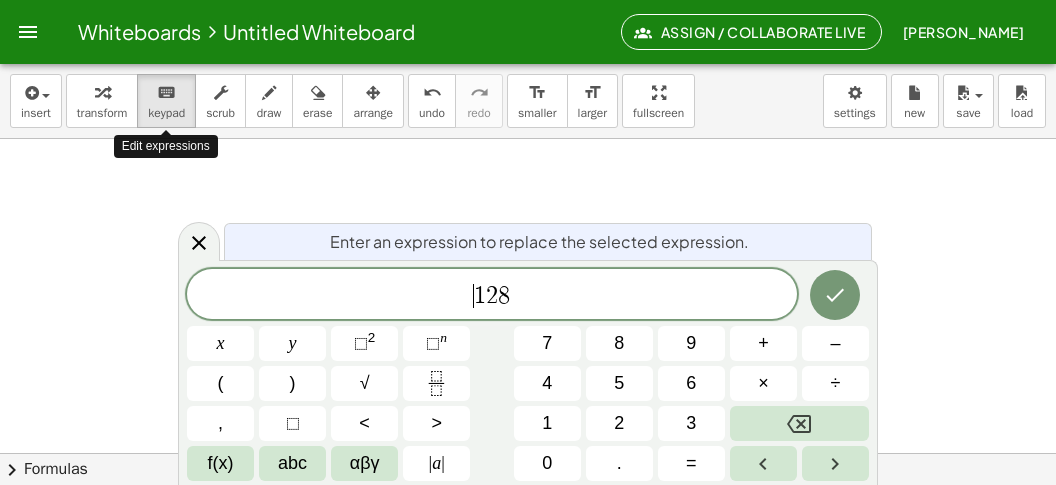 scroll, scrollTop: 47, scrollLeft: 11, axis: both 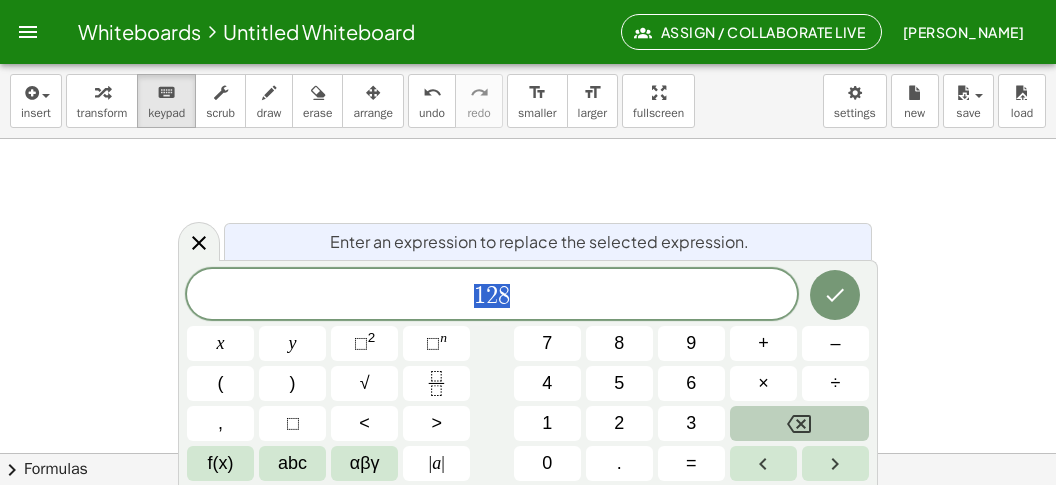 click 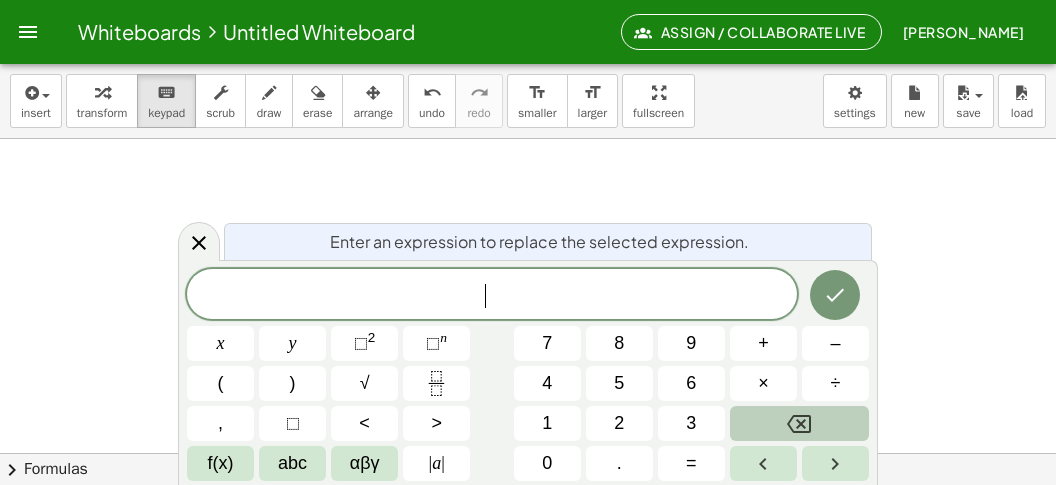 scroll, scrollTop: 23, scrollLeft: 0, axis: vertical 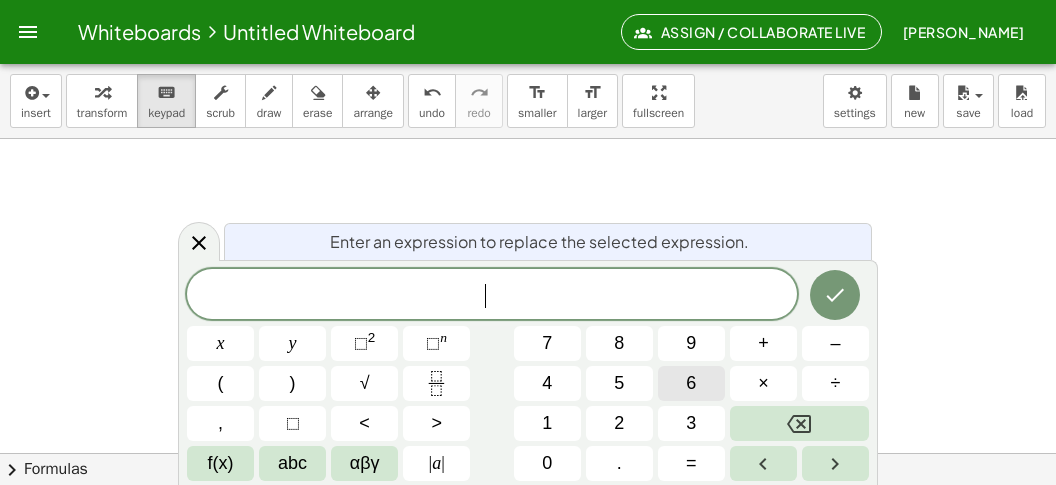 click on "6" at bounding box center (691, 383) 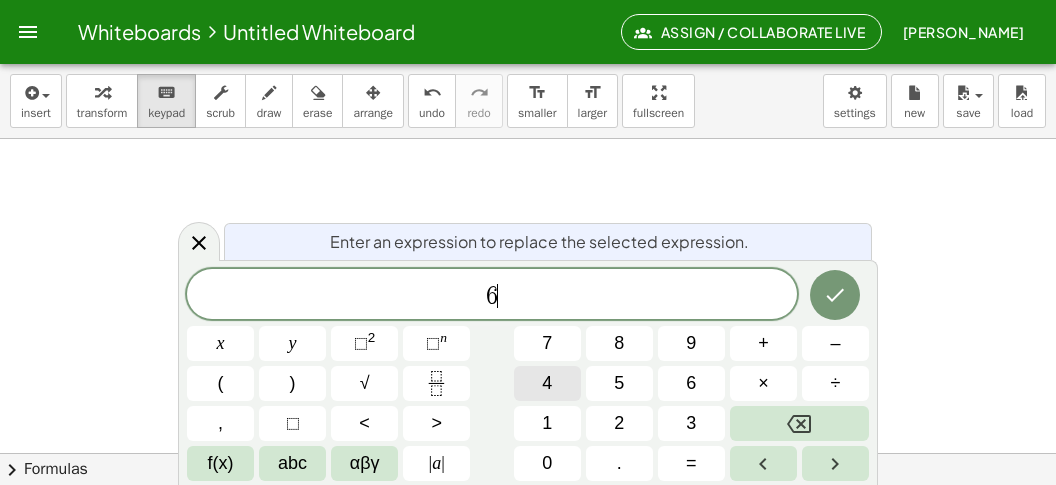 click on "4" at bounding box center [547, 383] 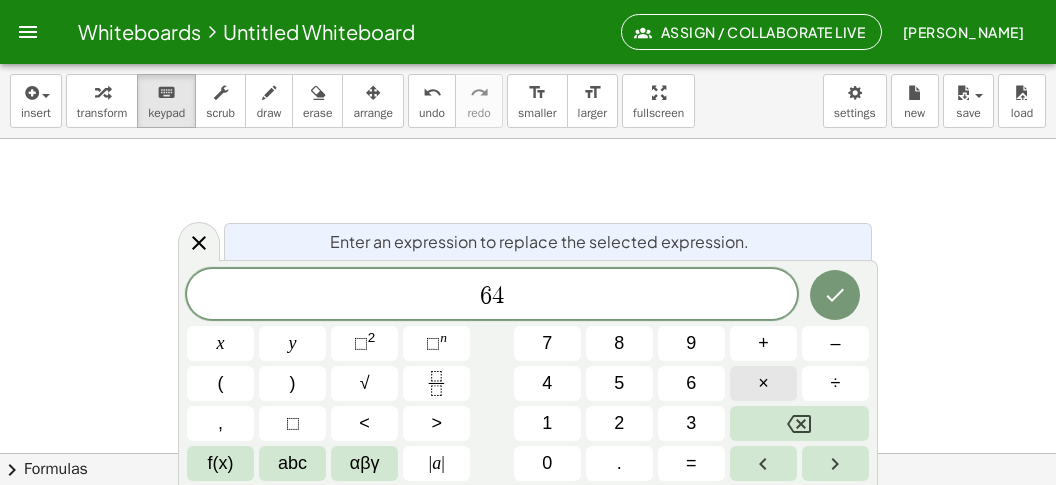 click on "×" at bounding box center [763, 383] 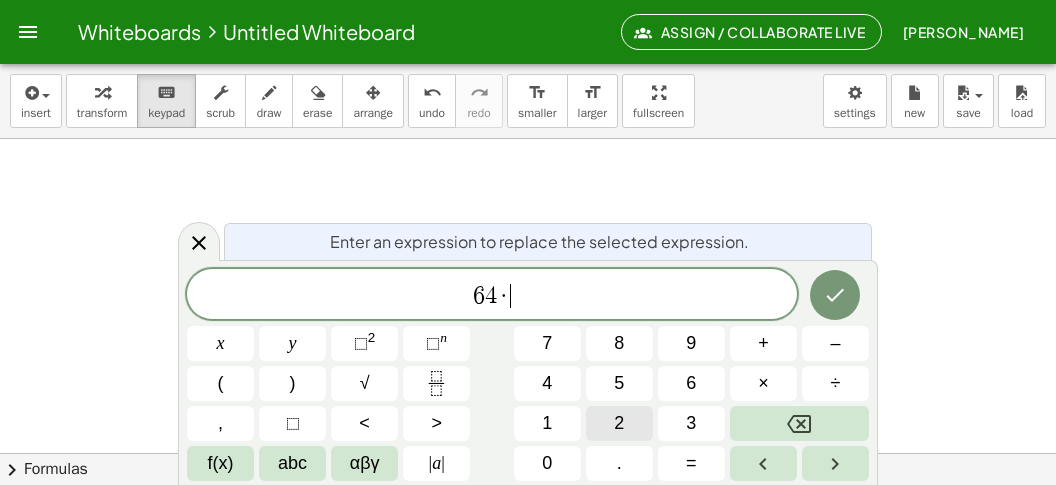 click on "2" at bounding box center (619, 423) 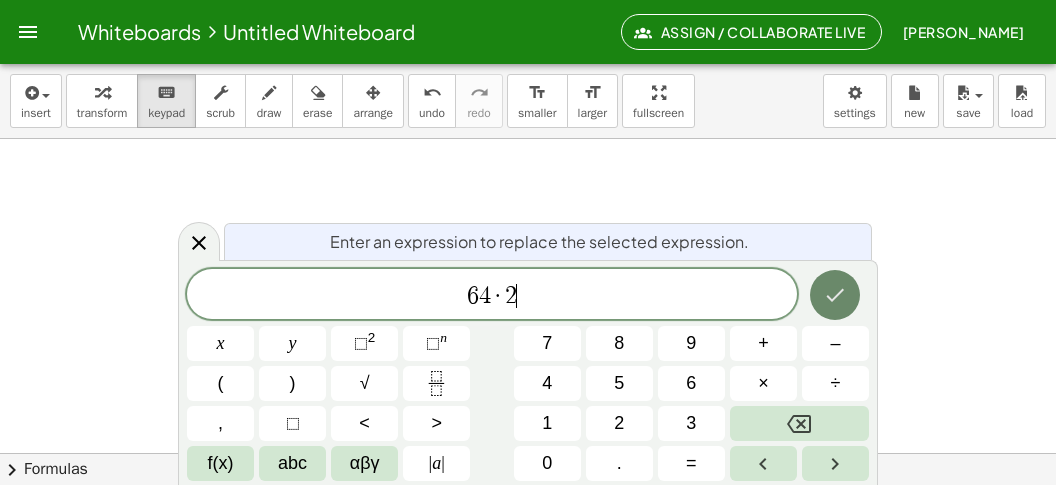 click 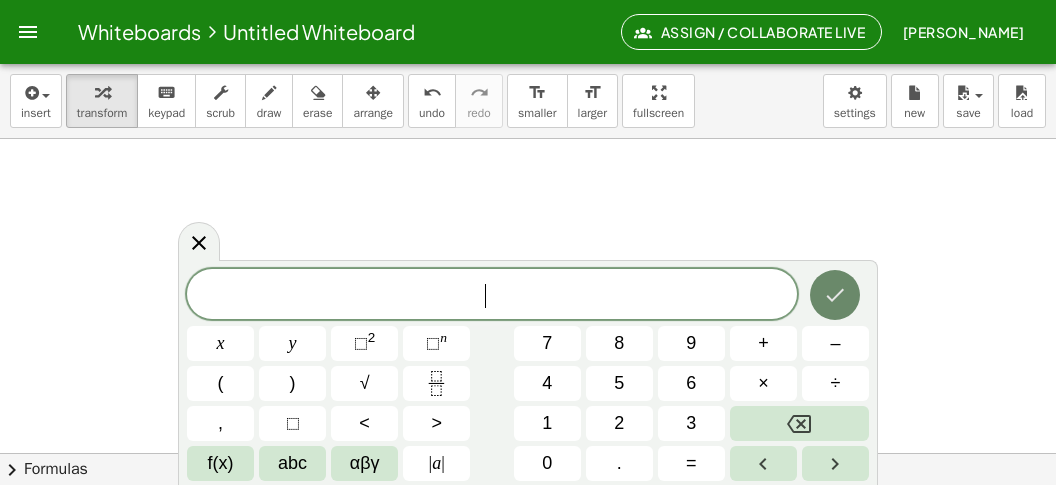click 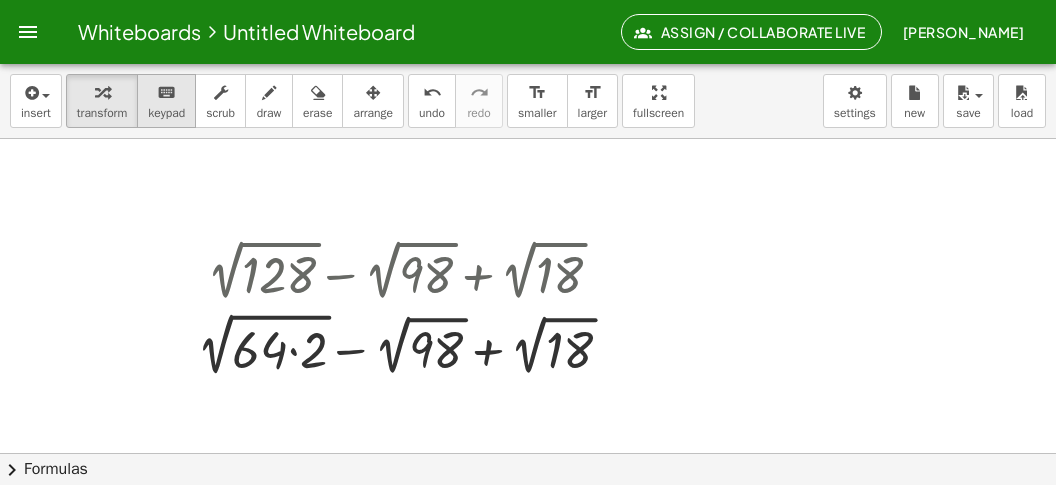 click on "keyboard" at bounding box center (166, 92) 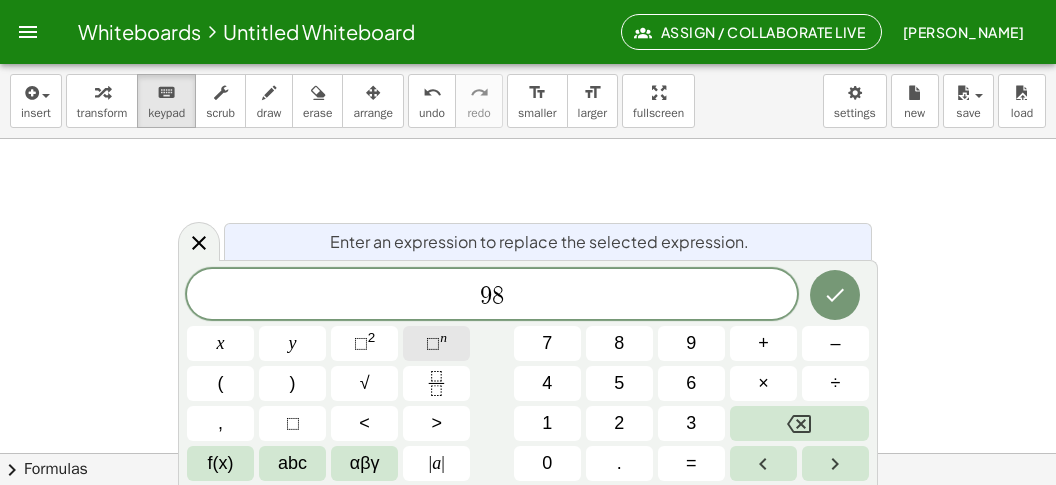 scroll, scrollTop: 23, scrollLeft: 11, axis: both 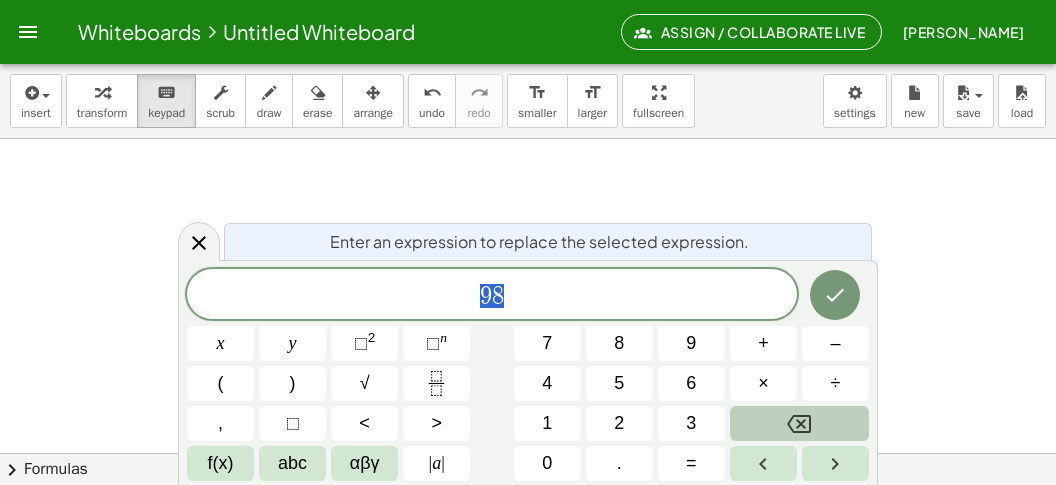 click 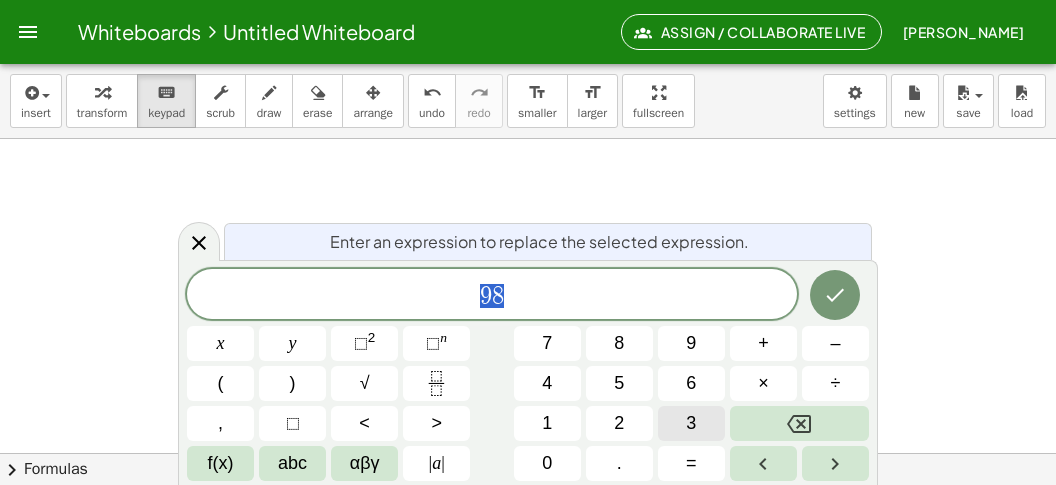scroll, scrollTop: 23, scrollLeft: 0, axis: vertical 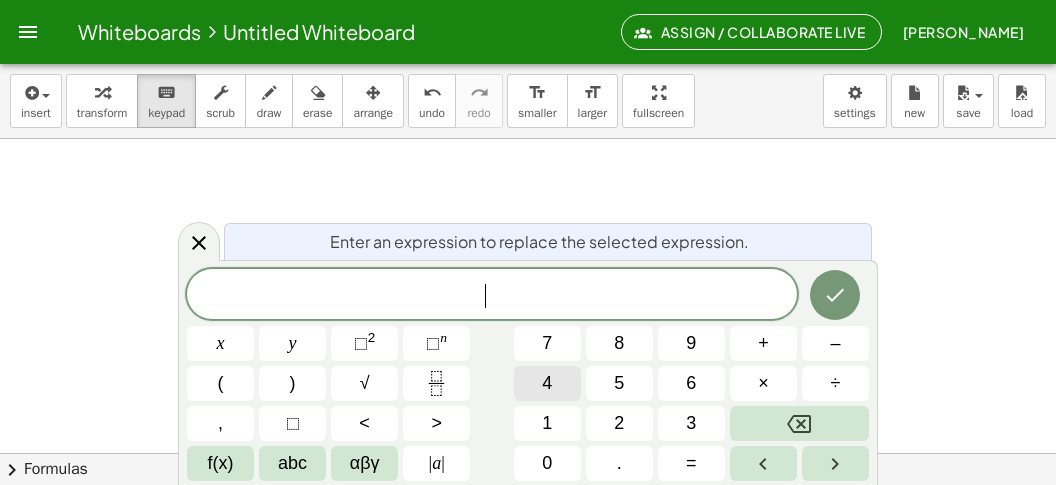 click on "4" at bounding box center [547, 383] 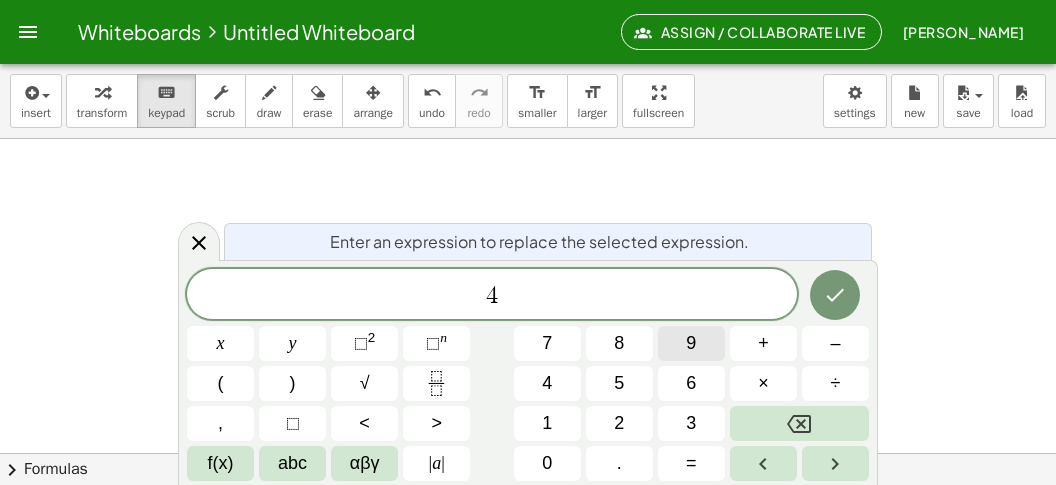 click on "9" at bounding box center (691, 343) 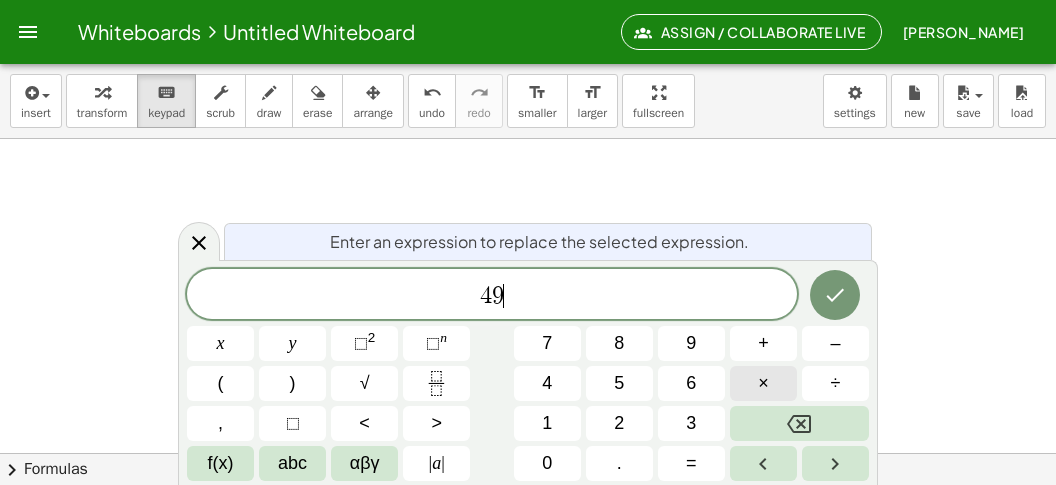 click on "×" at bounding box center [763, 383] 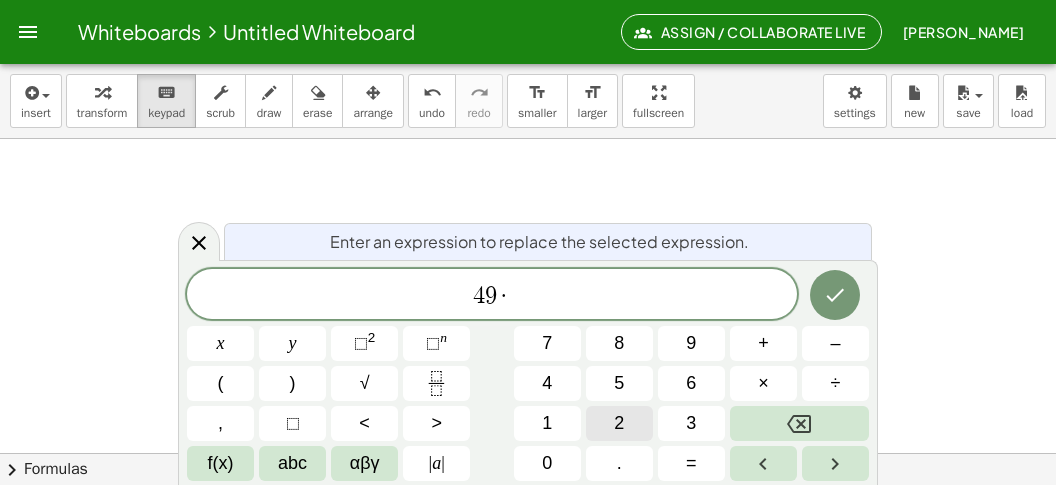 click on "2" at bounding box center [619, 423] 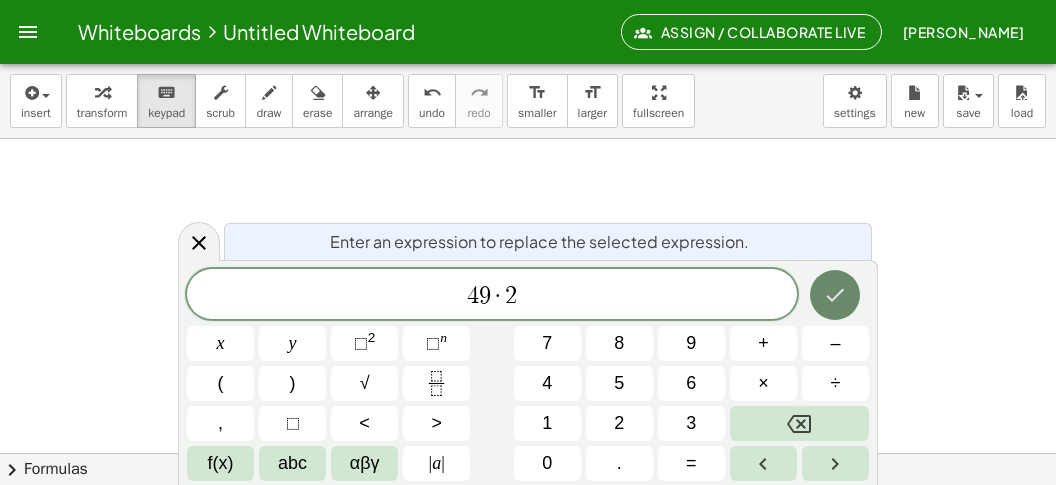 click 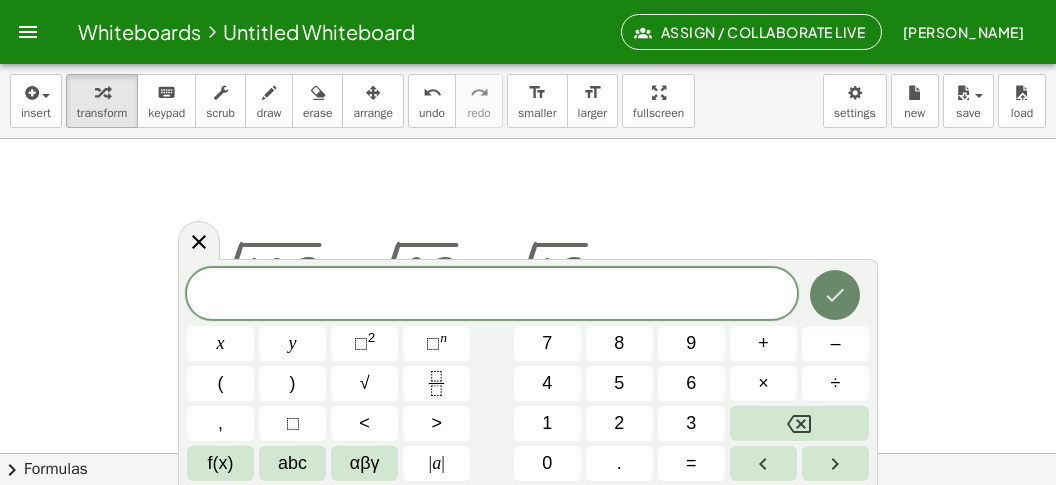 scroll, scrollTop: 18, scrollLeft: 0, axis: vertical 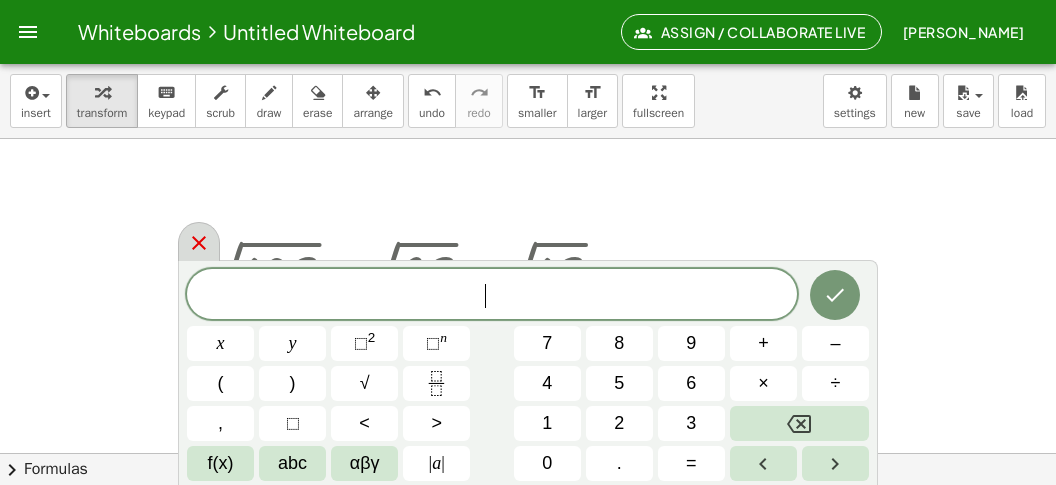 click 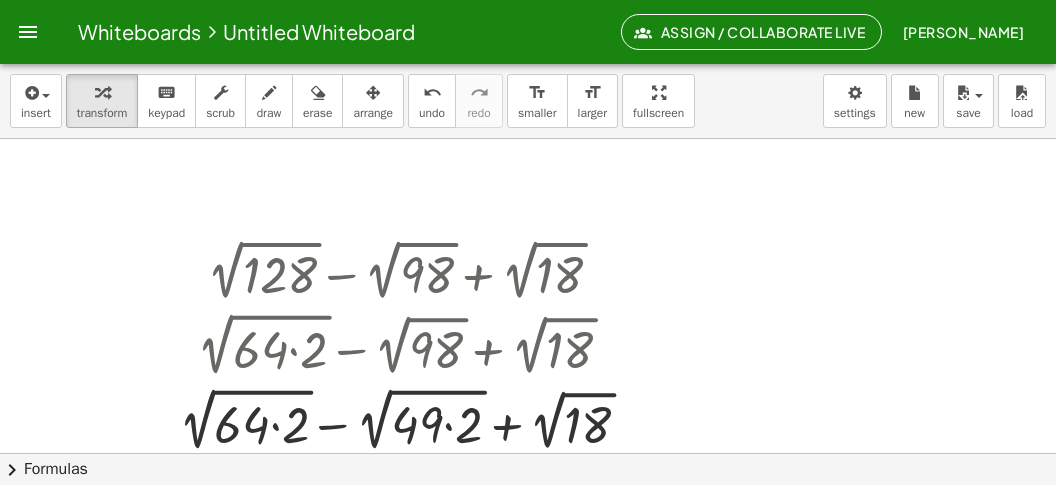 drag, startPoint x: 170, startPoint y: 101, endPoint x: 580, endPoint y: 423, distance: 521.32904 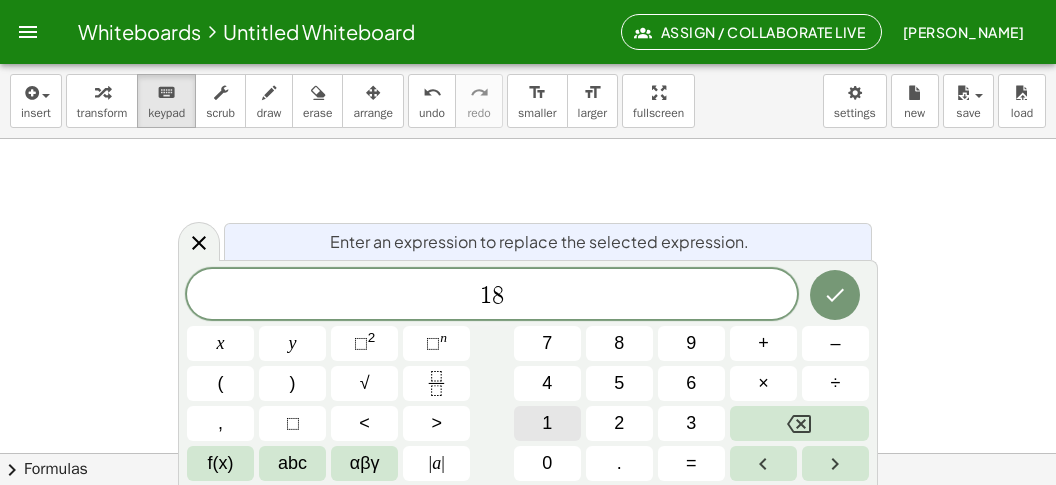 scroll, scrollTop: 23, scrollLeft: 11, axis: both 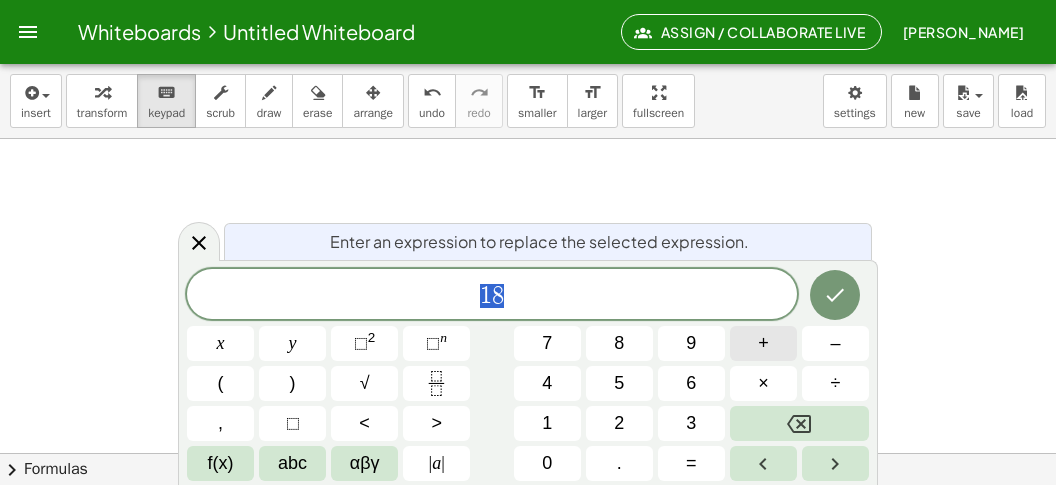 click 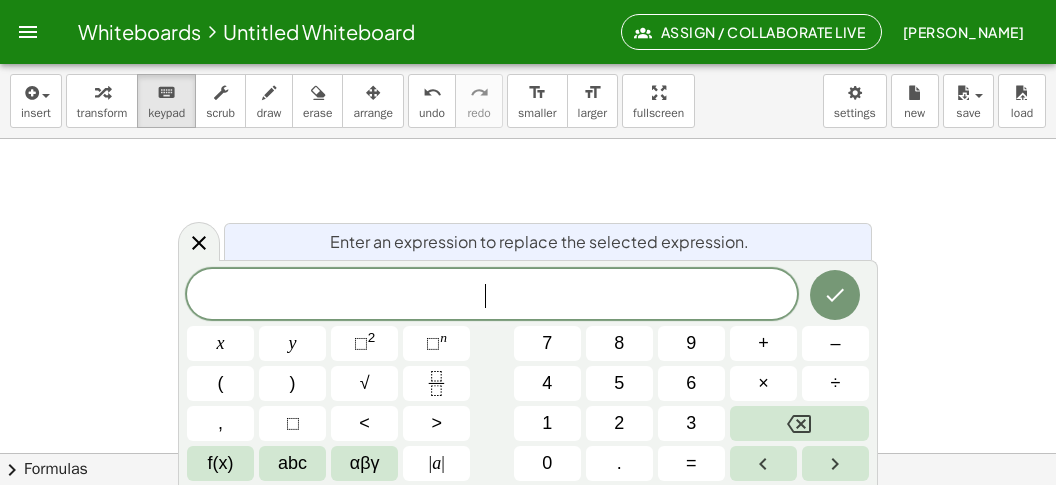 scroll, scrollTop: 23, scrollLeft: 0, axis: vertical 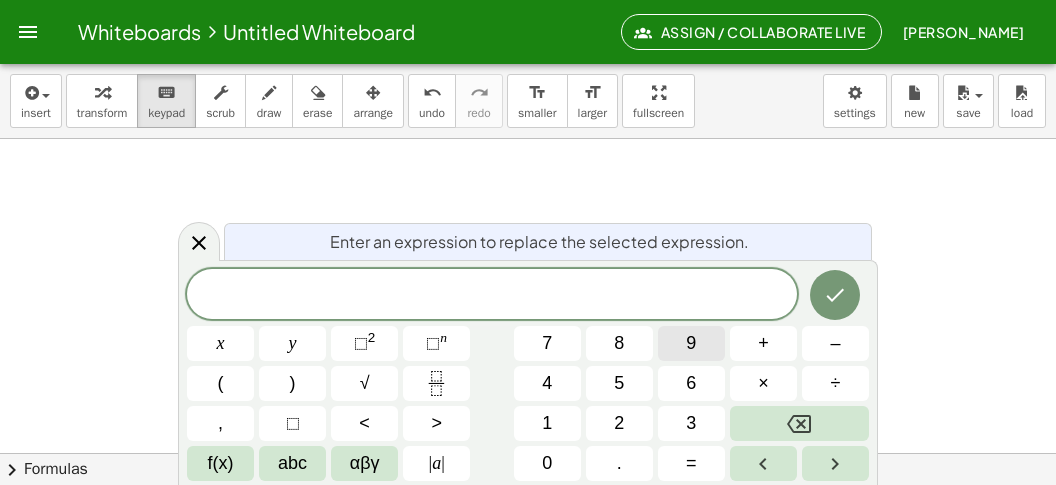 click on "9" at bounding box center (691, 343) 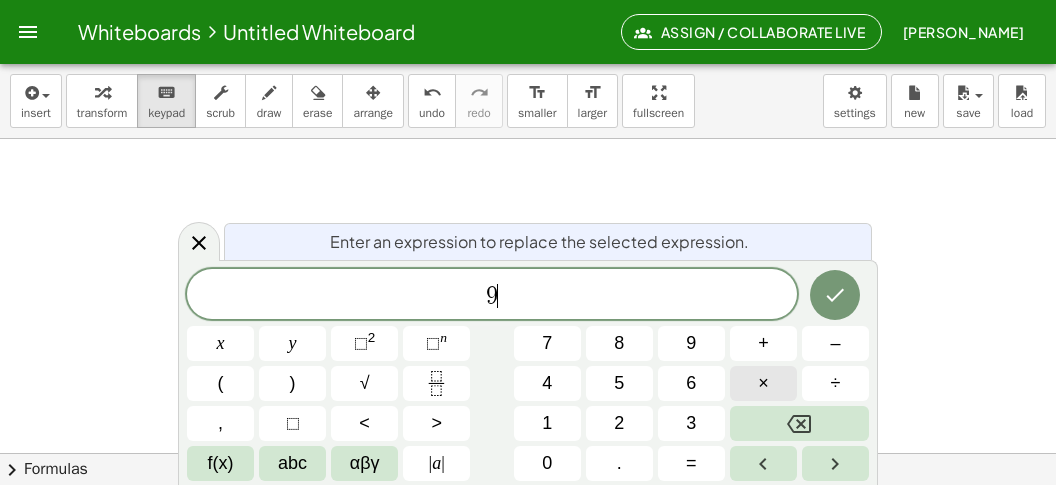 click on "×" at bounding box center (763, 383) 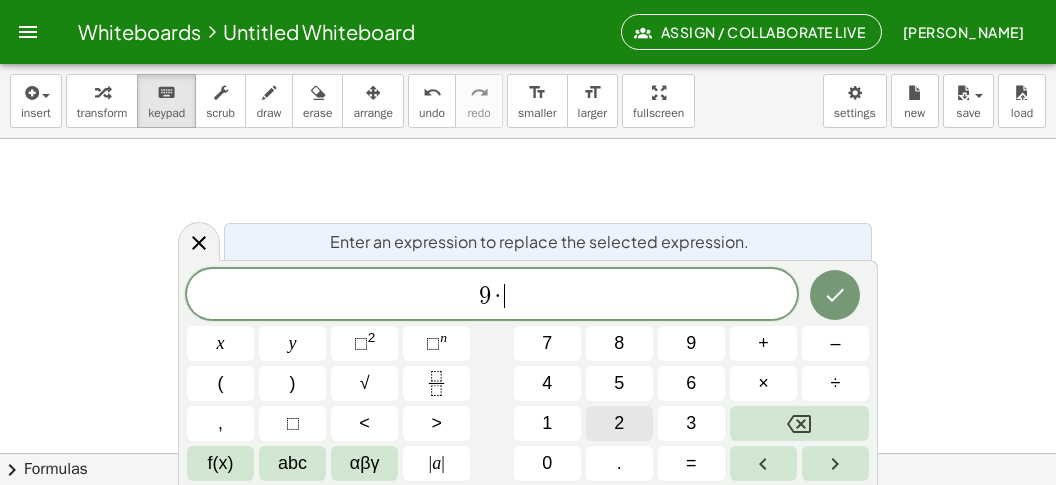 click on "2" at bounding box center [619, 423] 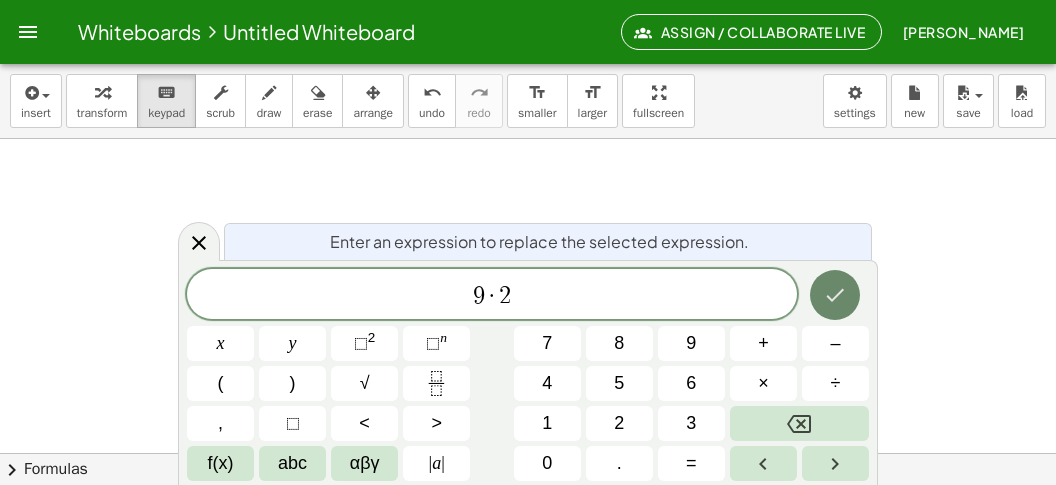 click 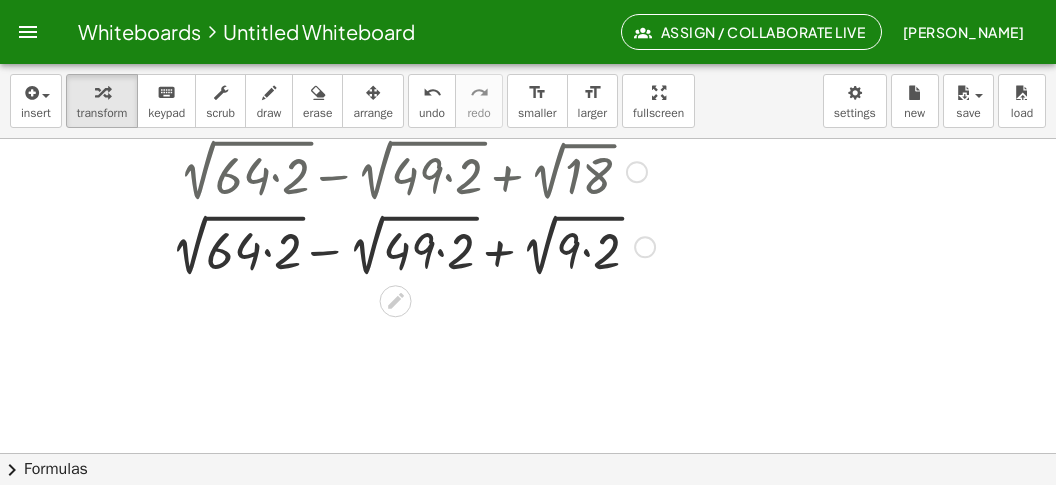 scroll, scrollTop: 4029, scrollLeft: 0, axis: vertical 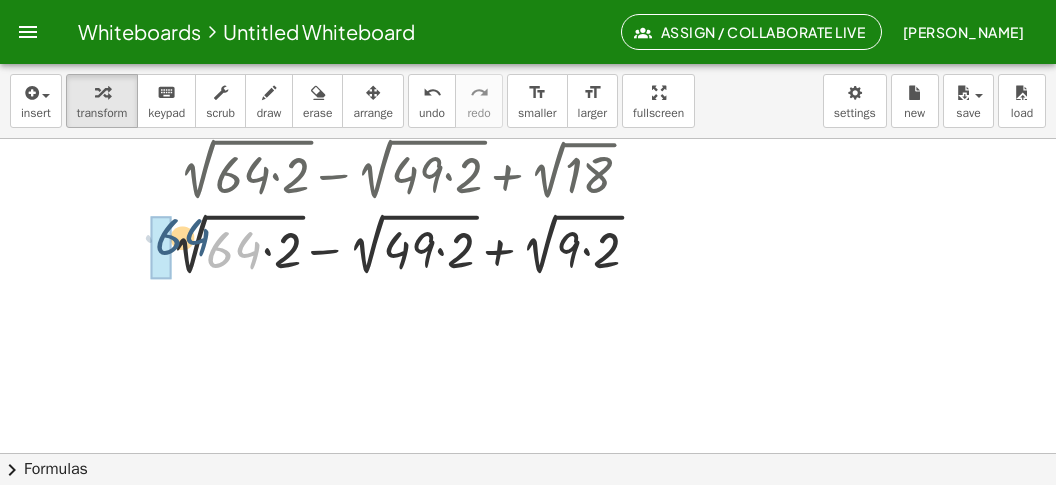 drag, startPoint x: 234, startPoint y: 250, endPoint x: 162, endPoint y: 235, distance: 73.545906 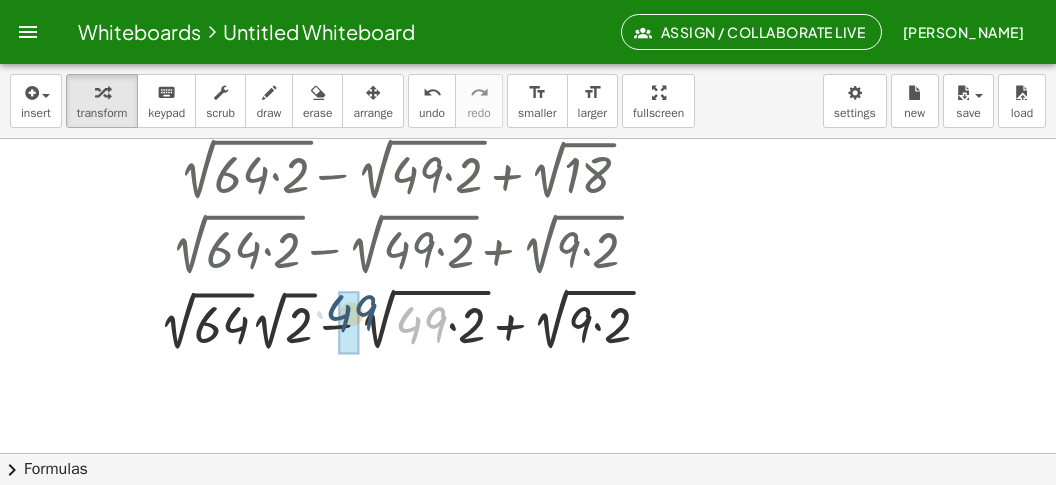 drag, startPoint x: 416, startPoint y: 332, endPoint x: 352, endPoint y: 322, distance: 64.77654 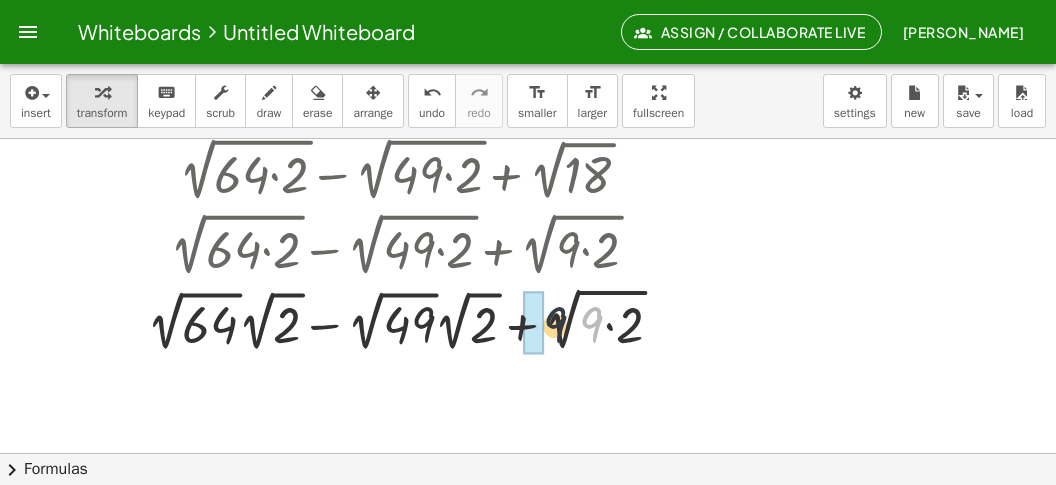 drag, startPoint x: 595, startPoint y: 329, endPoint x: 534, endPoint y: 337, distance: 61.522354 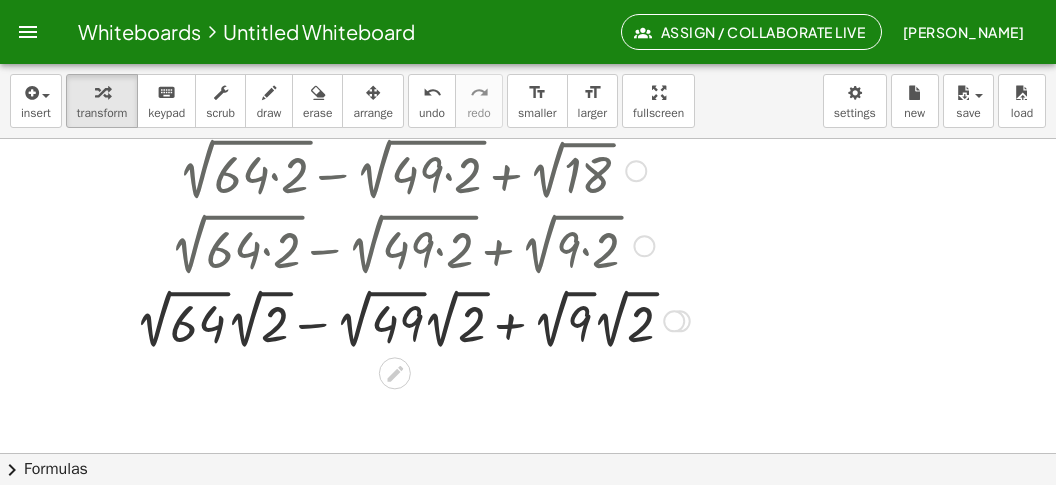 click at bounding box center (412, 319) 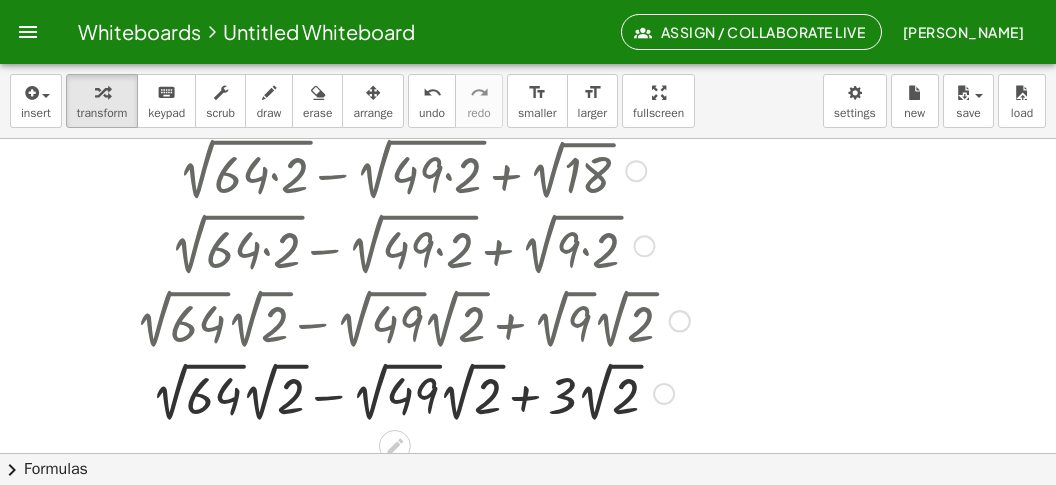 drag, startPoint x: 352, startPoint y: 387, endPoint x: 370, endPoint y: 389, distance: 18.110771 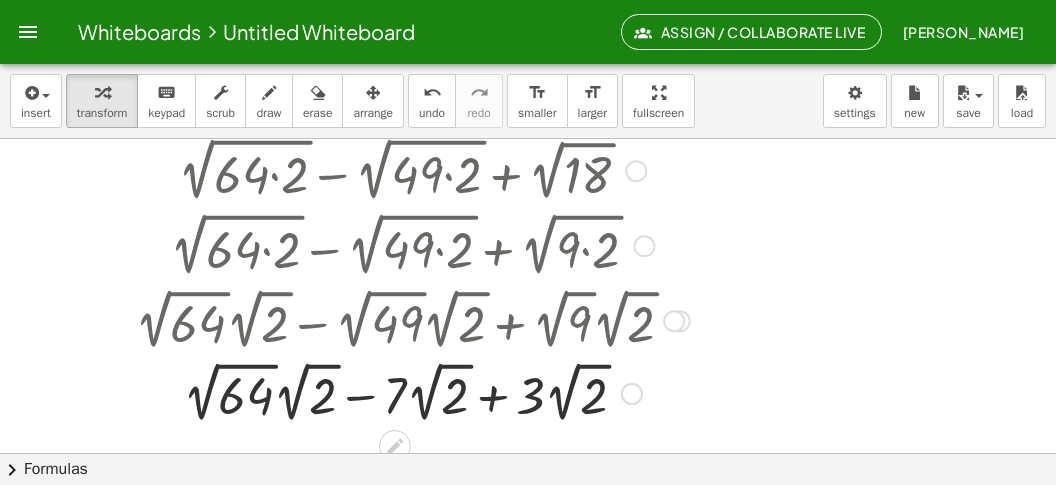 drag, startPoint x: 196, startPoint y: 411, endPoint x: 211, endPoint y: 403, distance: 17 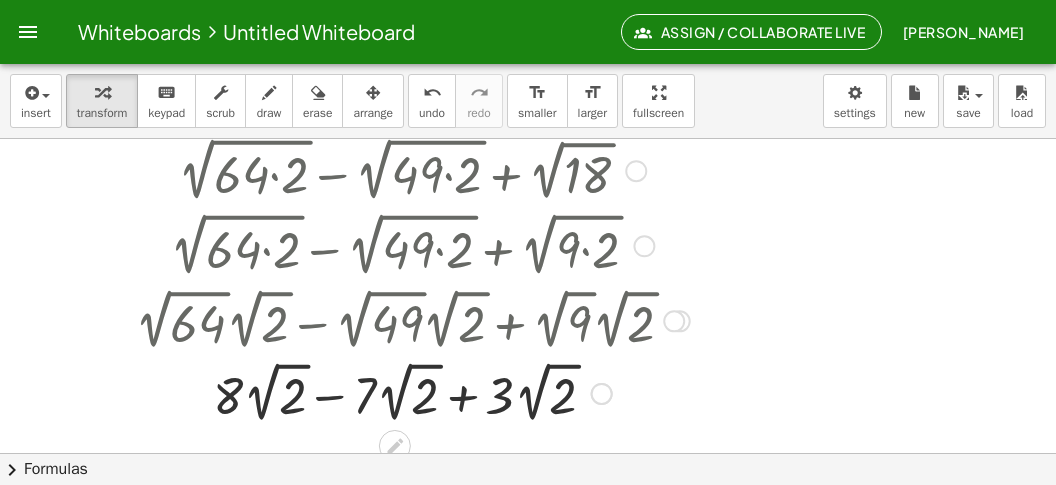 click at bounding box center [412, 392] 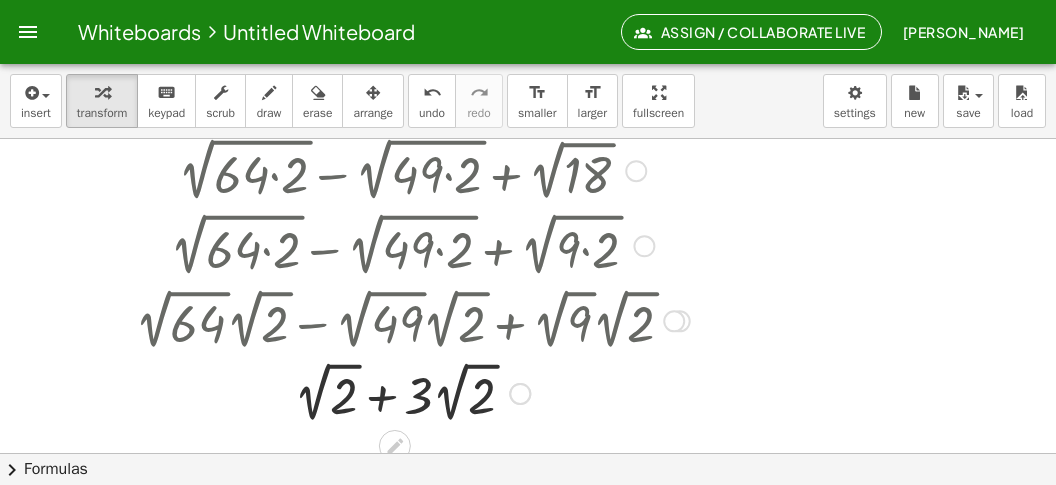 click at bounding box center [412, 392] 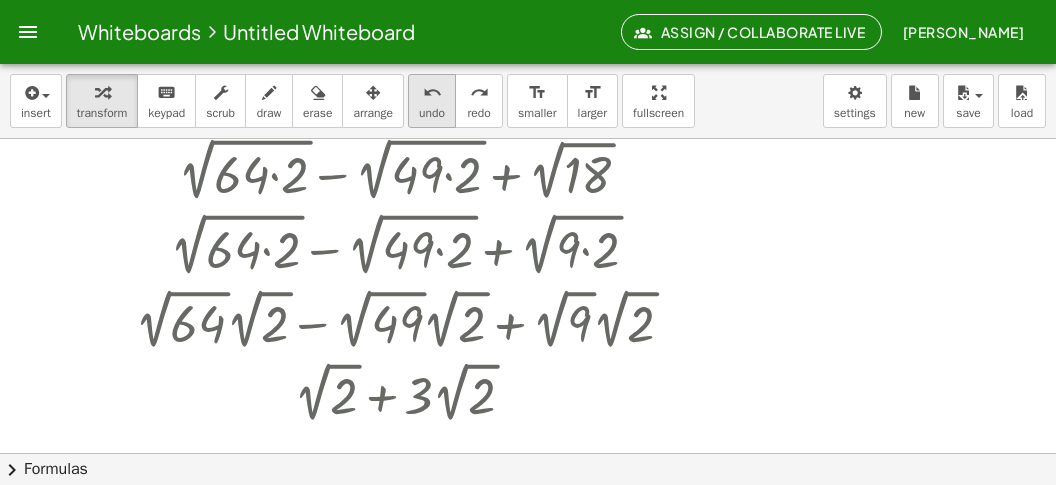 click on "undo" at bounding box center [432, 113] 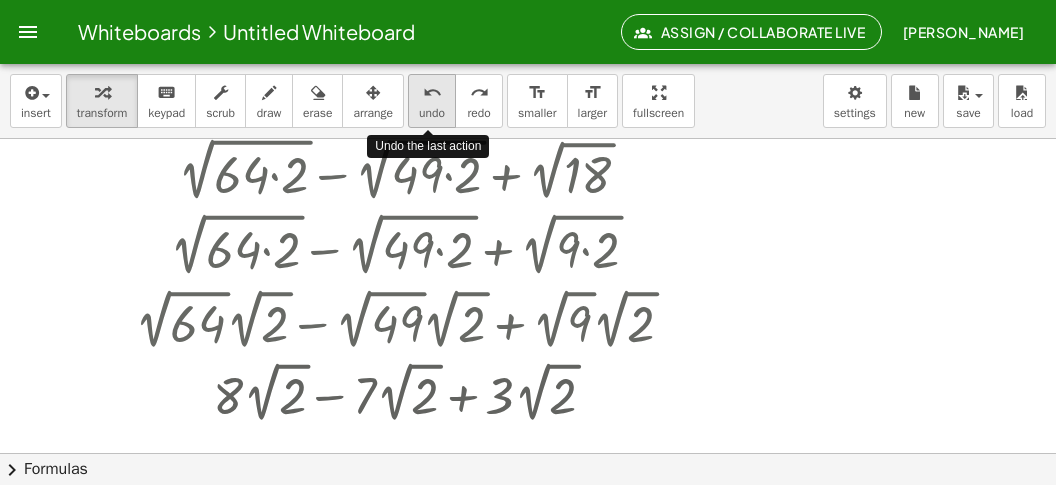 click on "undo" at bounding box center (432, 113) 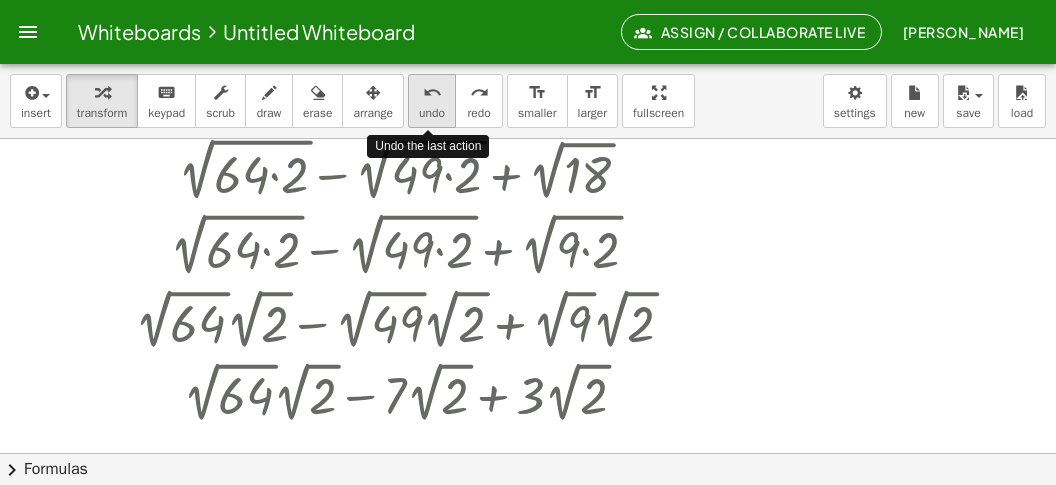 click on "undo" at bounding box center [432, 113] 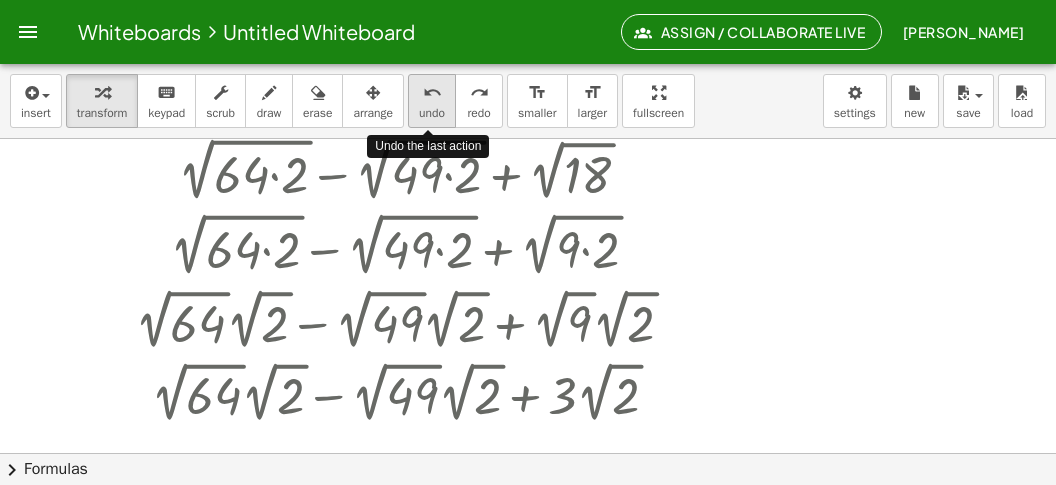 click on "undo" at bounding box center (432, 113) 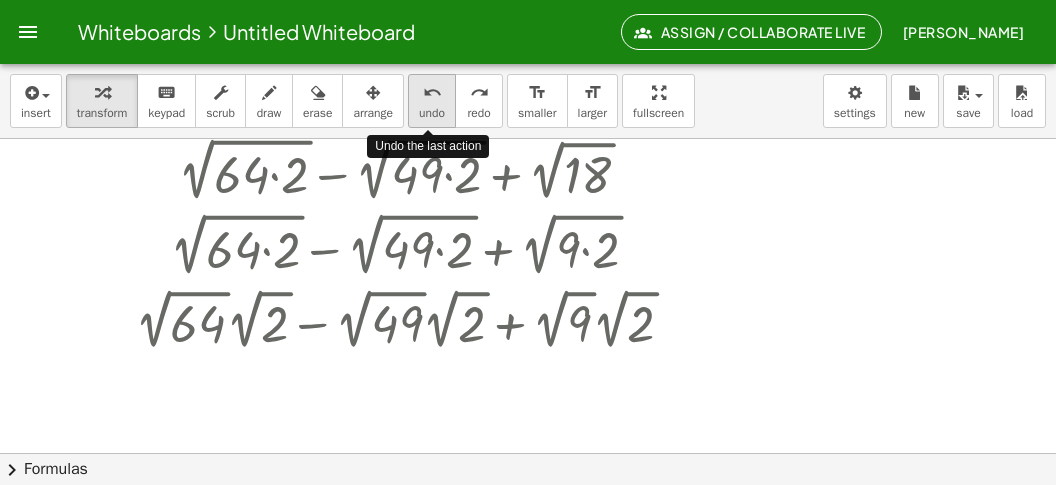 click on "undo" at bounding box center [432, 113] 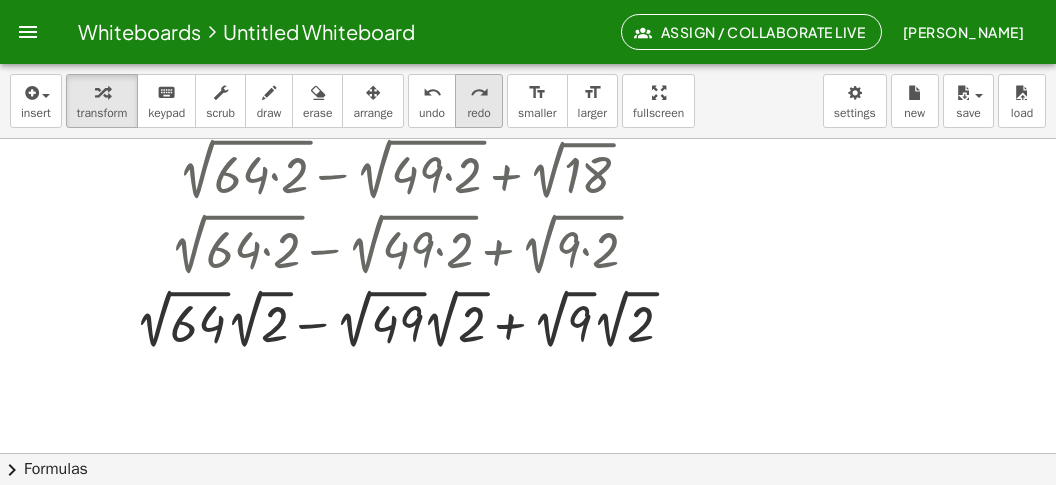 click on "redo" at bounding box center (478, 113) 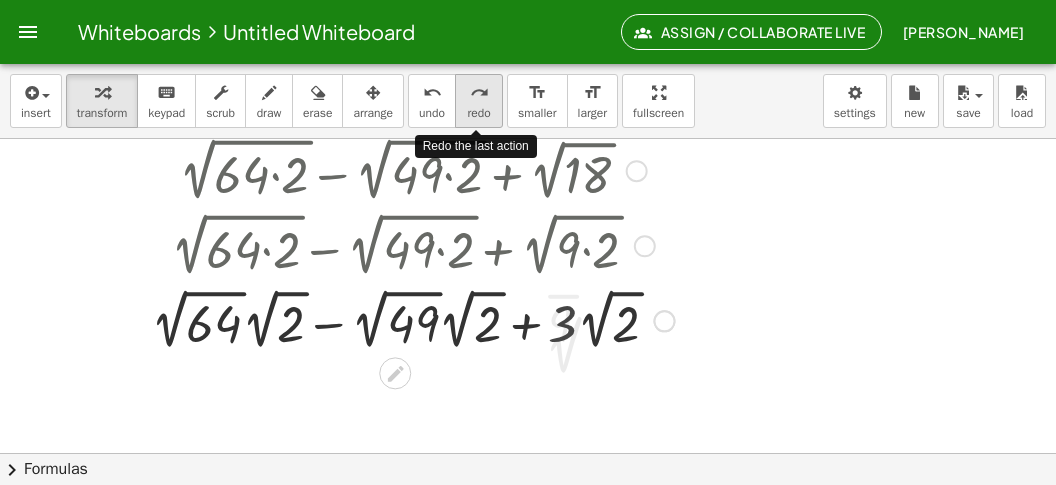 click on "redo" at bounding box center (478, 113) 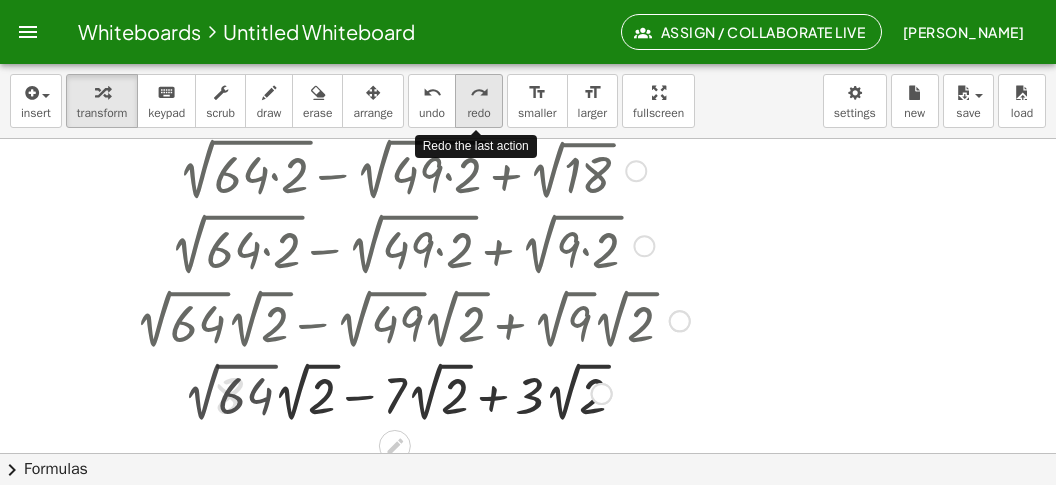 click on "redo" at bounding box center [478, 113] 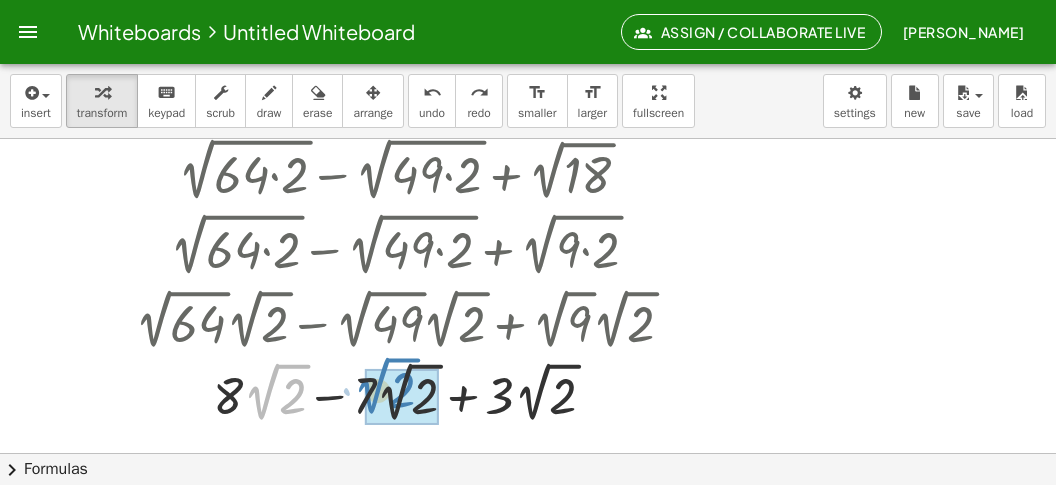drag, startPoint x: 264, startPoint y: 404, endPoint x: 408, endPoint y: 404, distance: 144 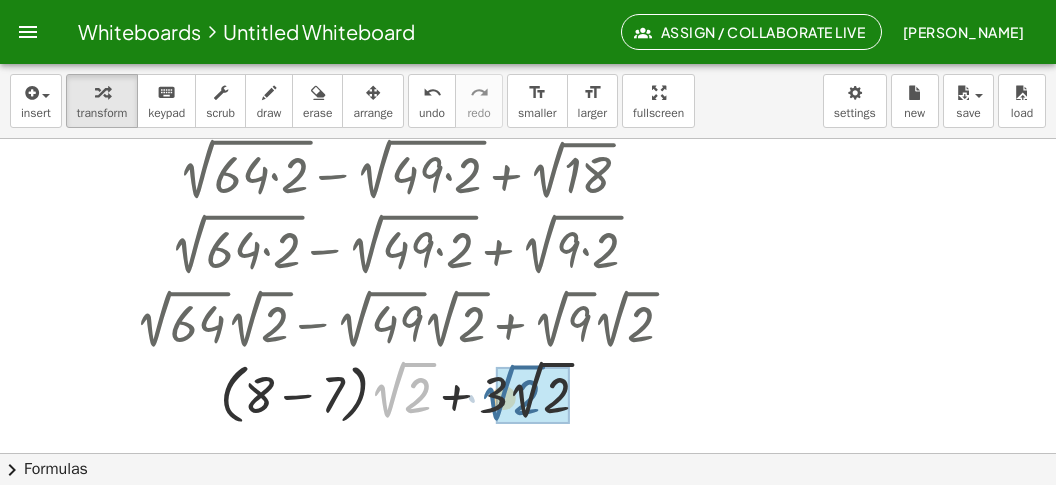 drag, startPoint x: 391, startPoint y: 404, endPoint x: 501, endPoint y: 423, distance: 111.62885 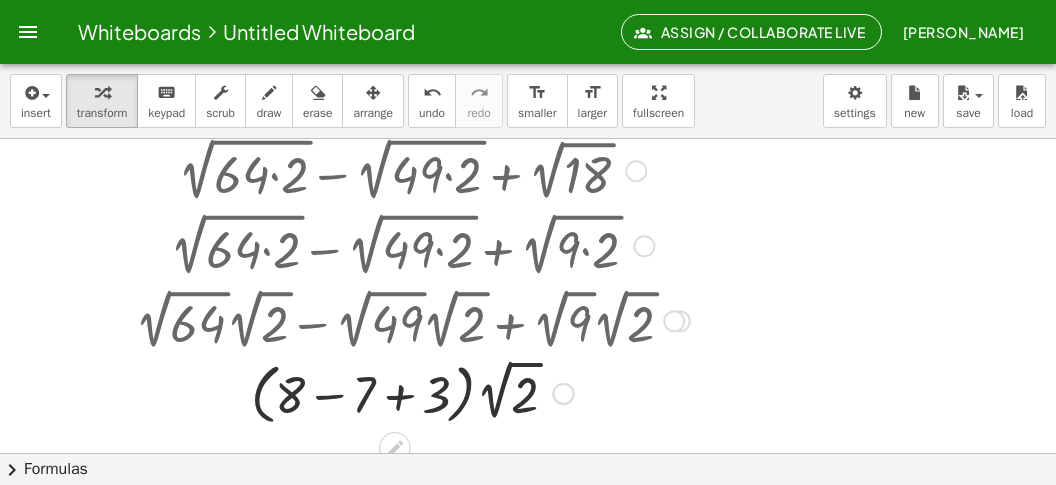 click at bounding box center (412, 392) 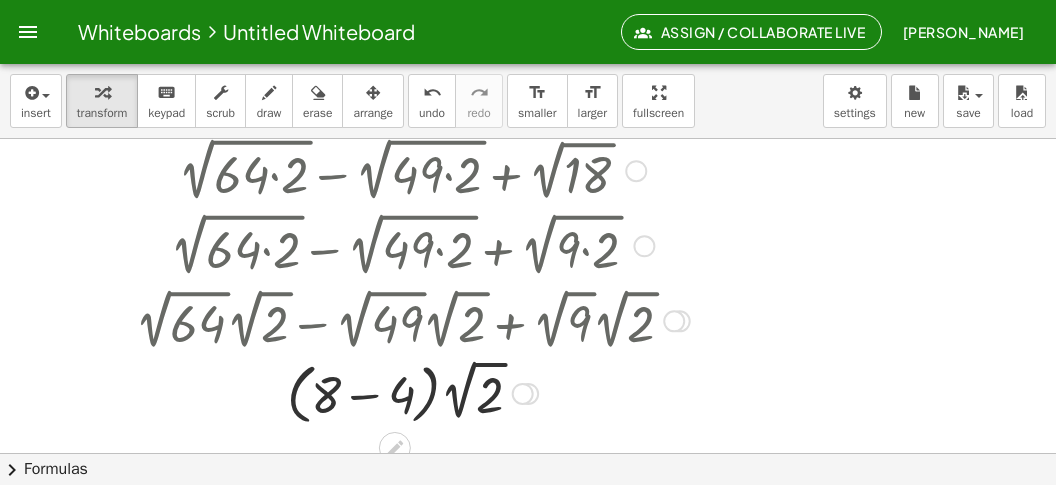 click at bounding box center (412, 392) 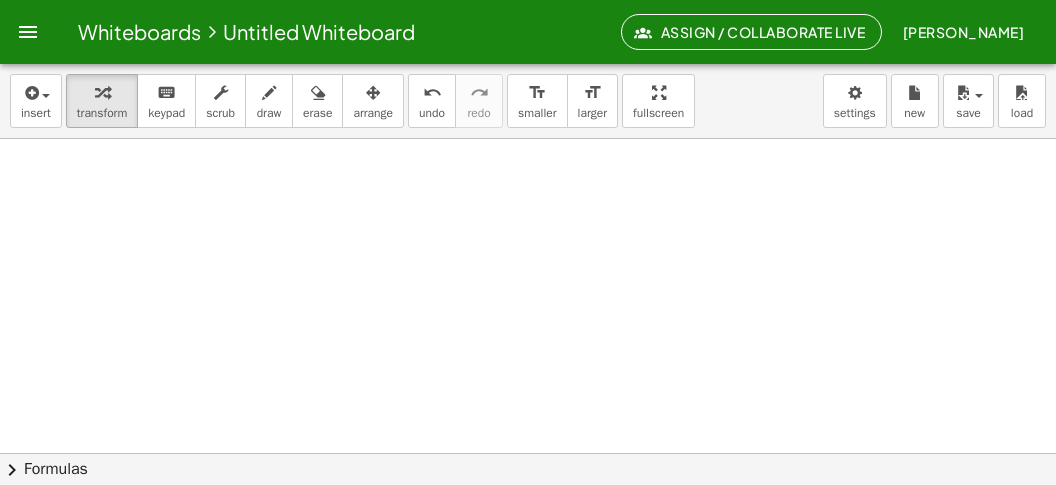 scroll, scrollTop: 4408, scrollLeft: 0, axis: vertical 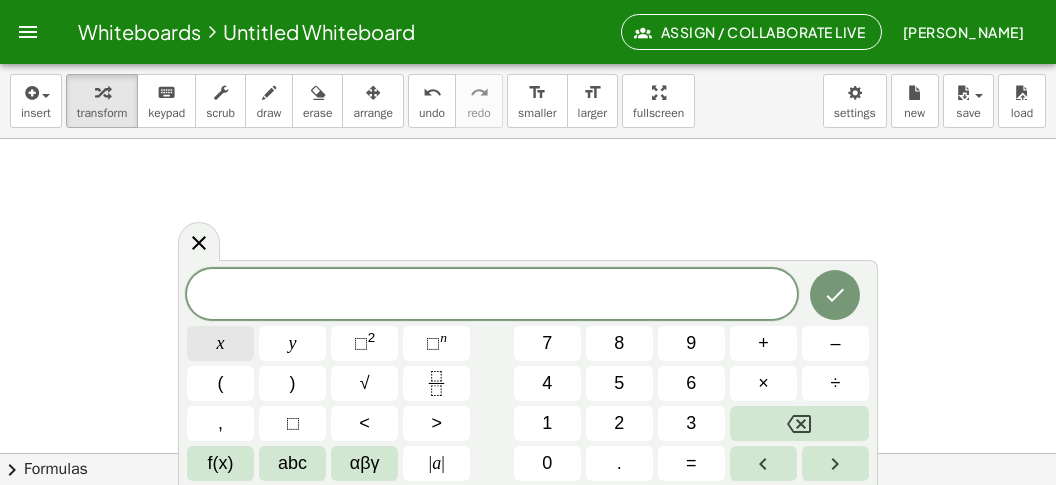 click on "x" at bounding box center [220, 343] 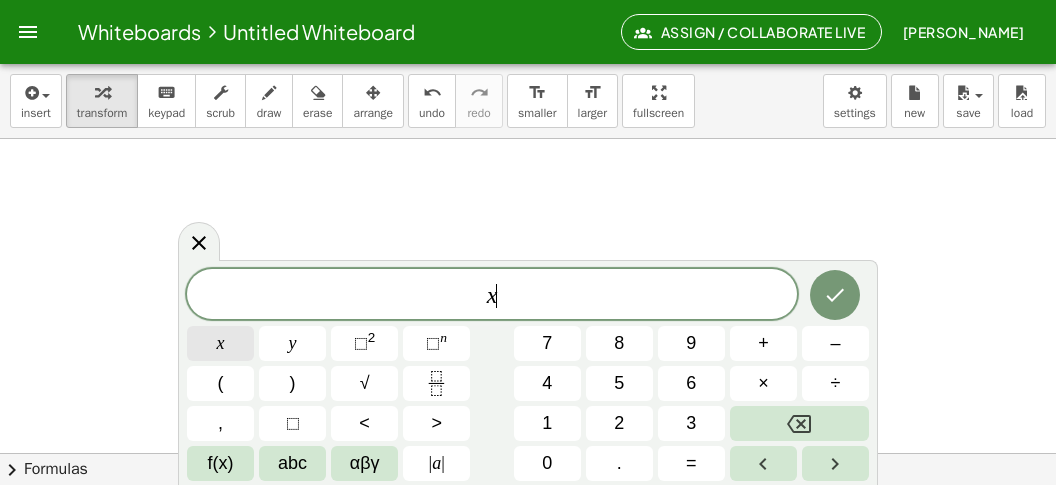 click on "x" at bounding box center [220, 343] 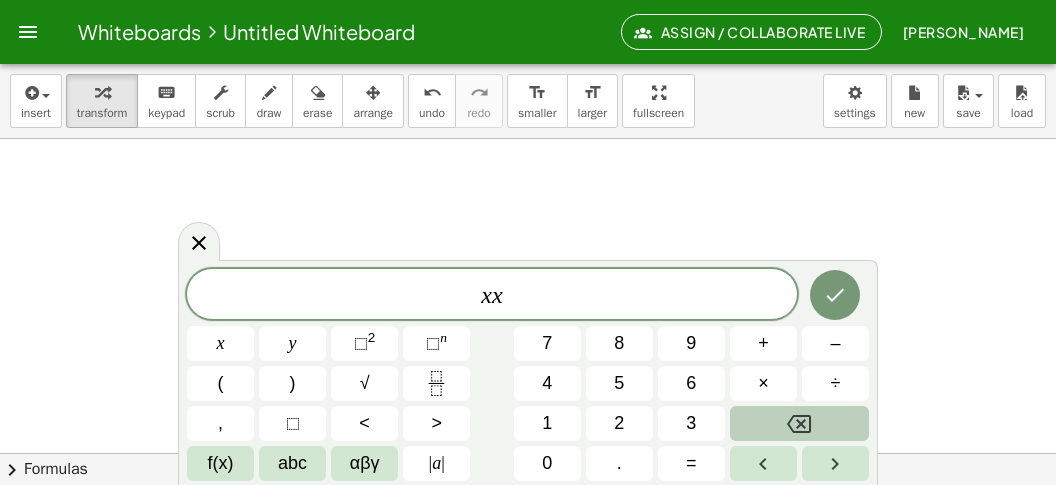 click 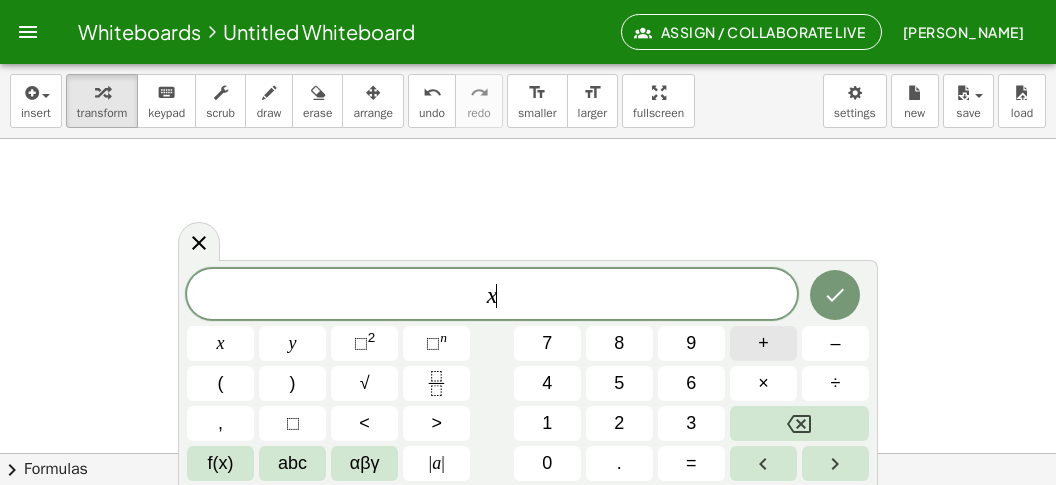 click on "+" at bounding box center (763, 343) 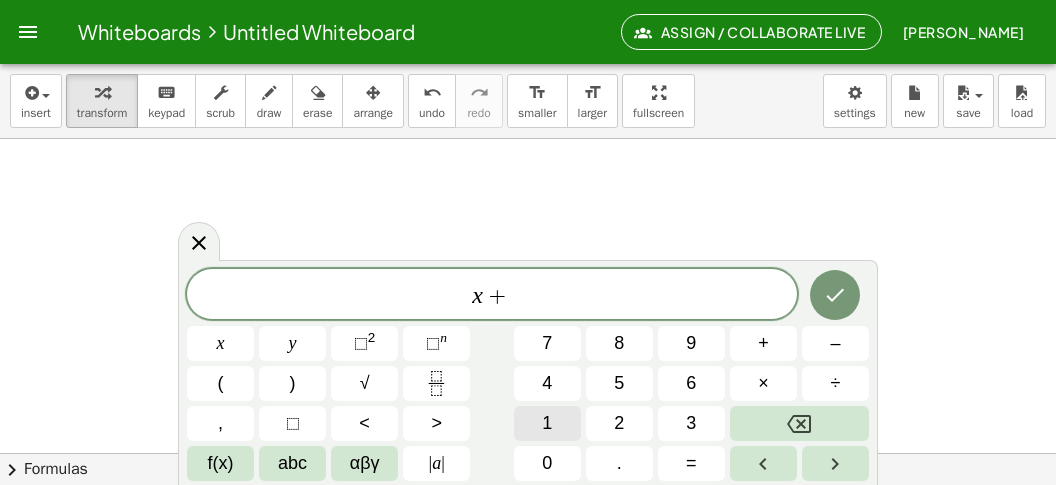 click on "1" at bounding box center [547, 423] 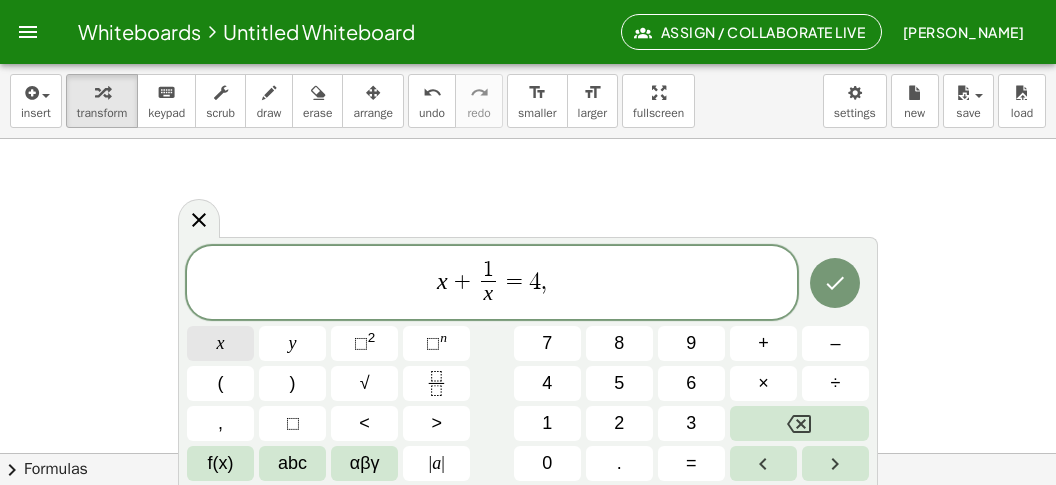 click on "x" at bounding box center (221, 343) 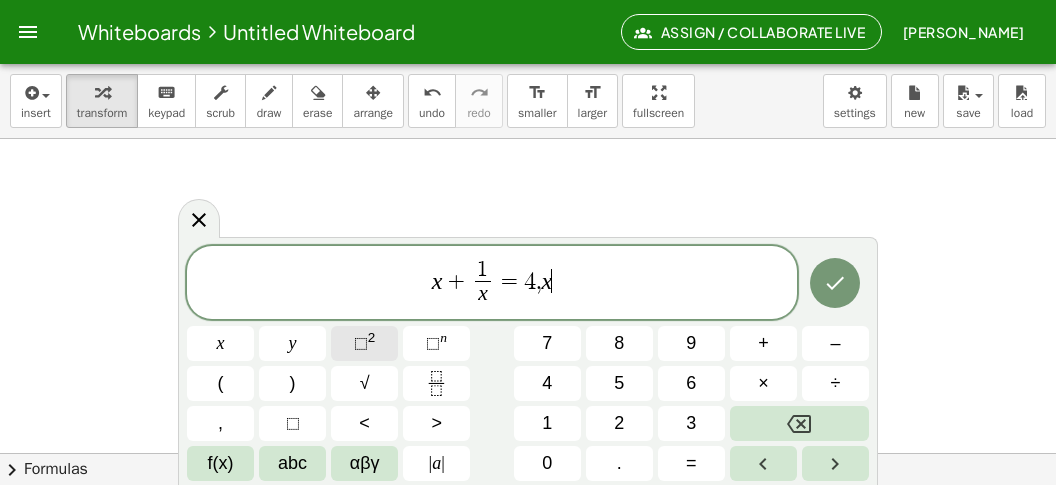 click on "⬚ 2" at bounding box center [364, 343] 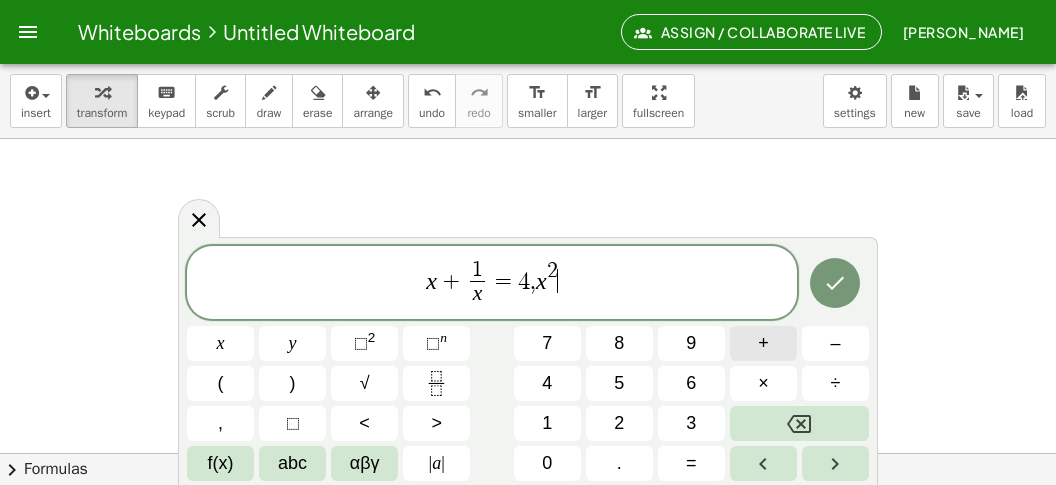 click on "+" at bounding box center [763, 343] 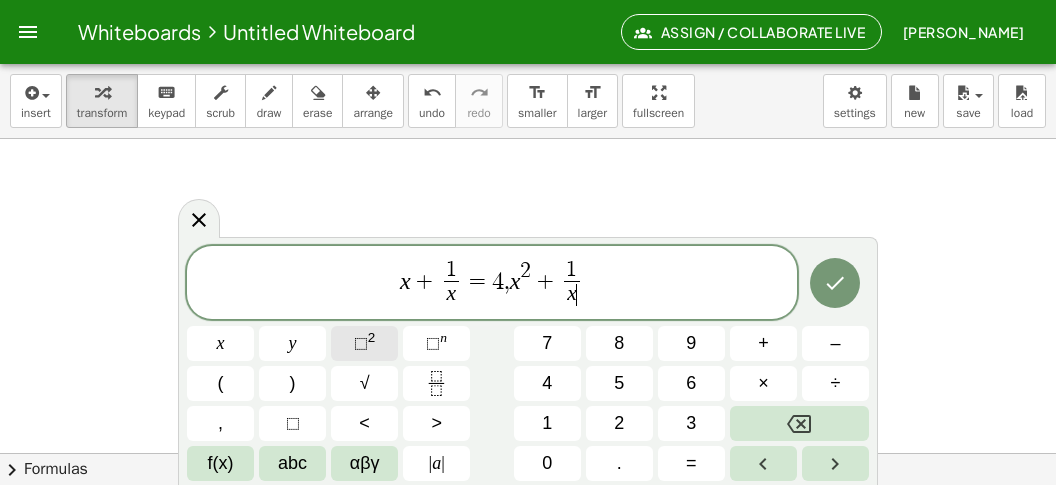 click on "⬚ 2" at bounding box center (364, 343) 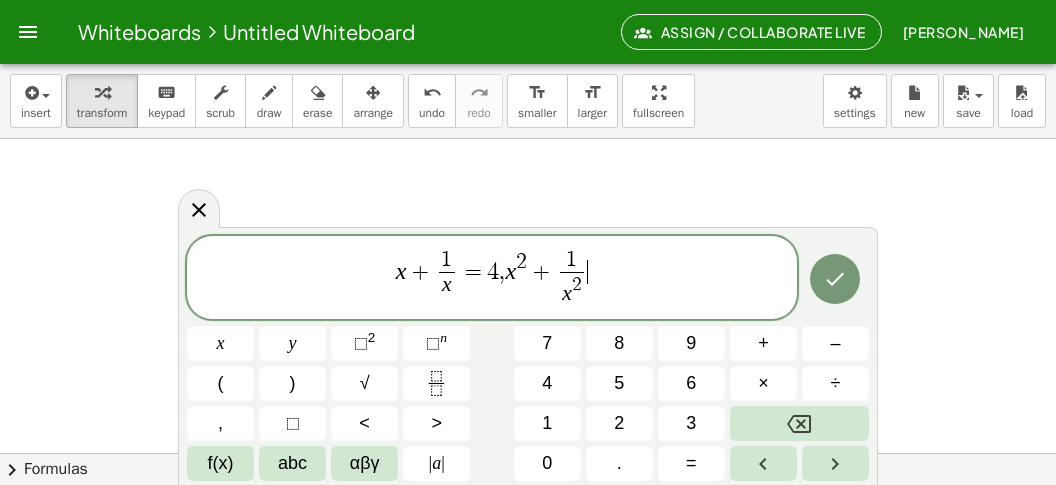 click on "x + 1 x ​ = 4 , x 2 + 1 x 2 ​ ​" at bounding box center [492, 279] 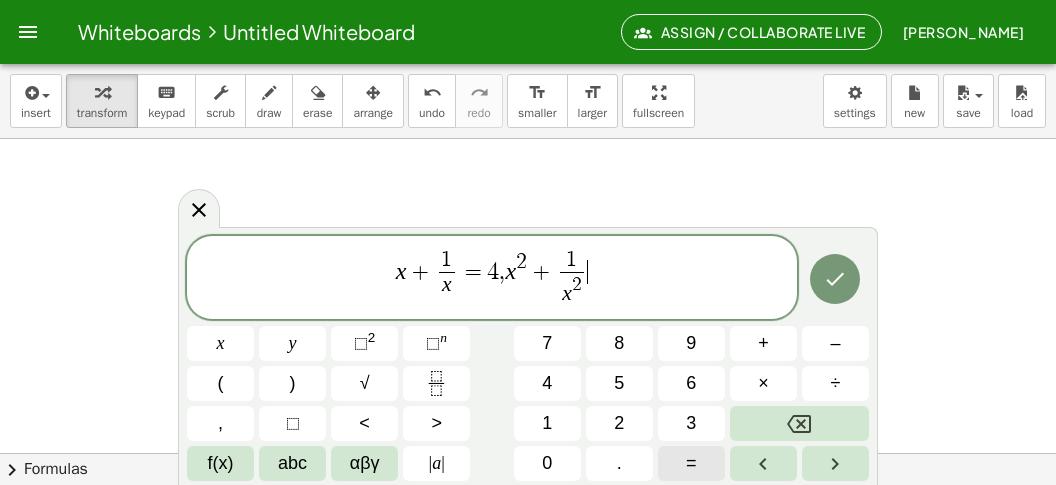 click on "=" at bounding box center (691, 463) 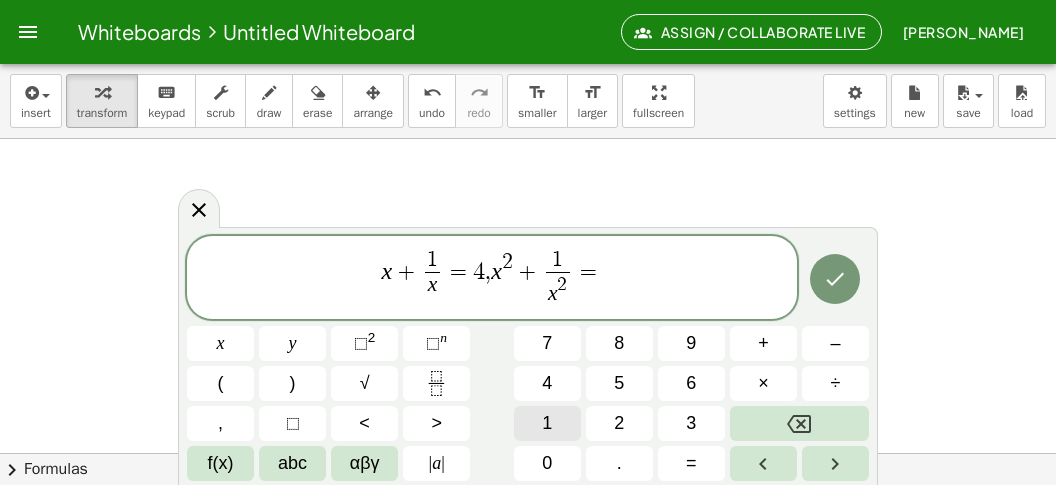 click on "1" at bounding box center [547, 423] 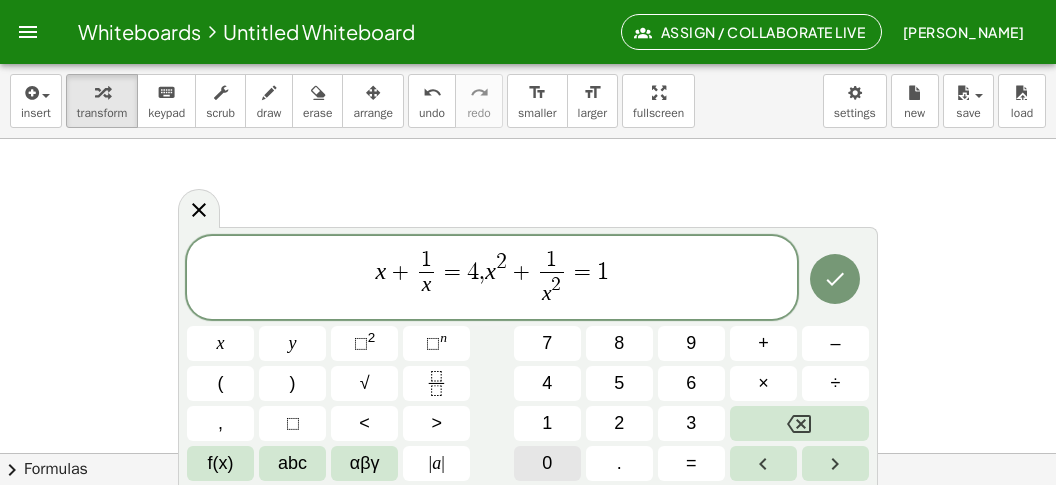click on "0" at bounding box center [547, 463] 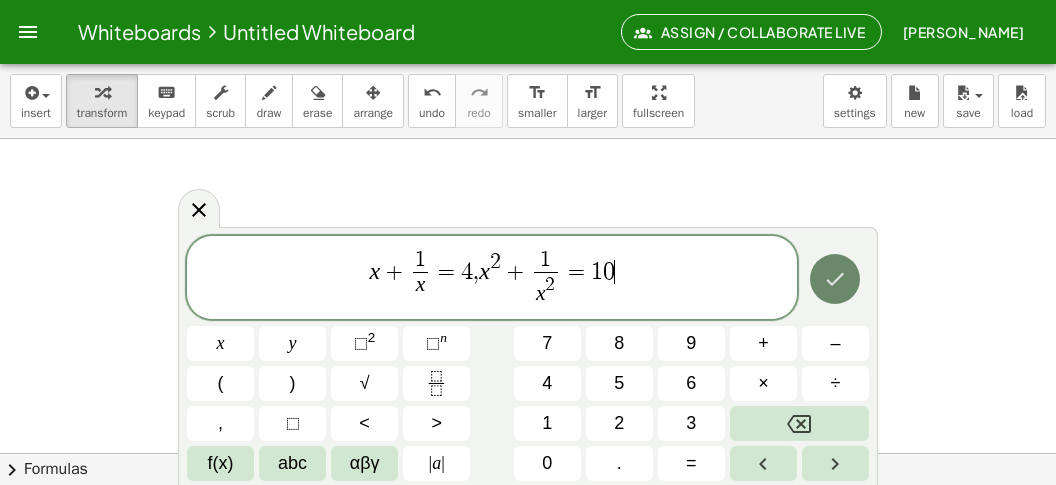 click 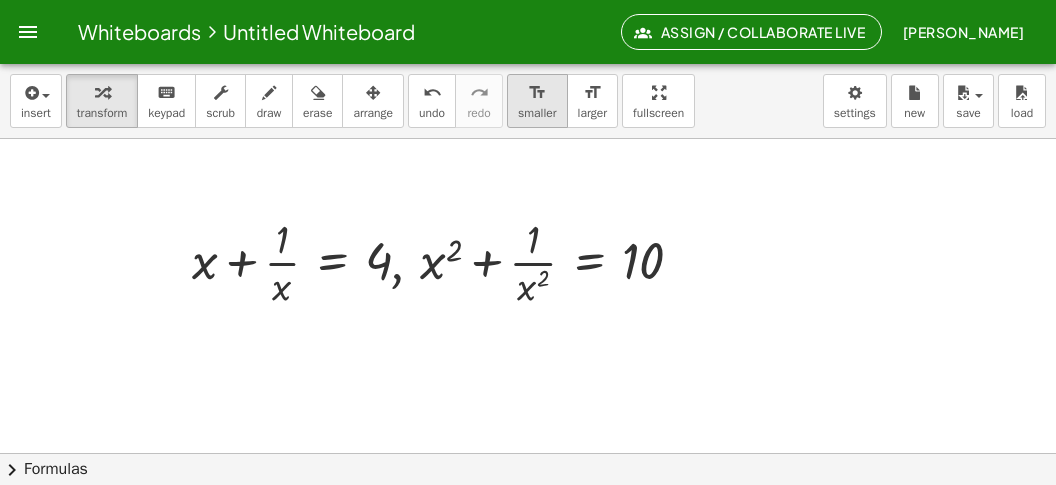 click on "smaller" at bounding box center [537, 113] 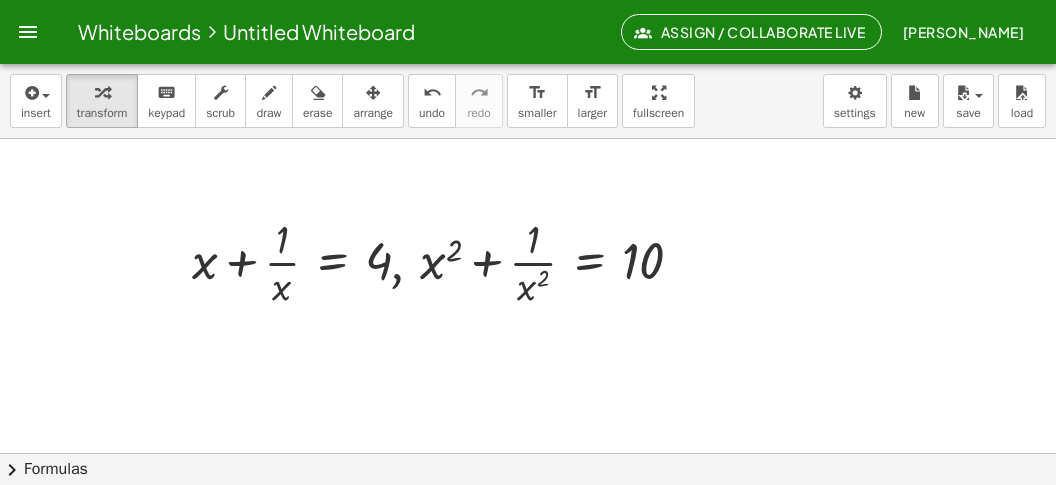 click on "format_size" at bounding box center (537, 93) 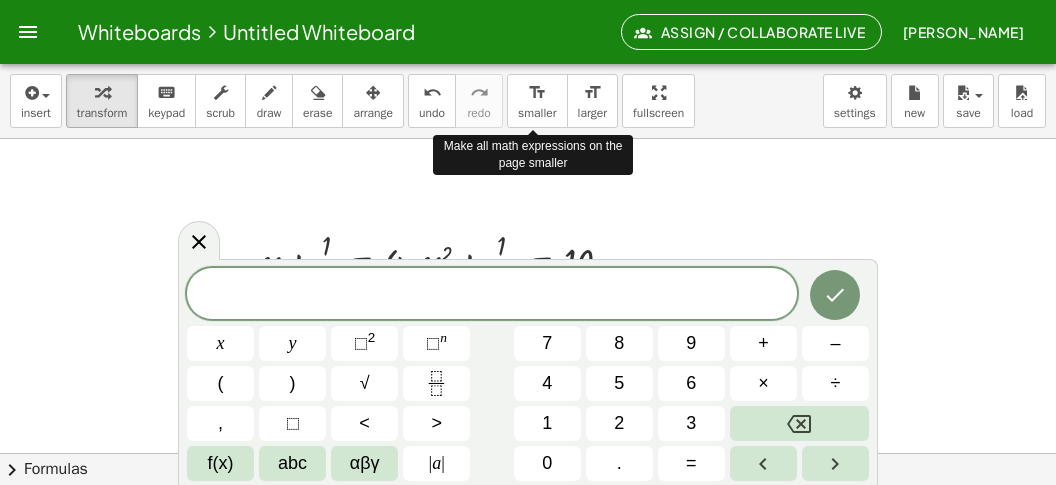 drag, startPoint x: 817, startPoint y: 221, endPoint x: 801, endPoint y: 219, distance: 16.124516 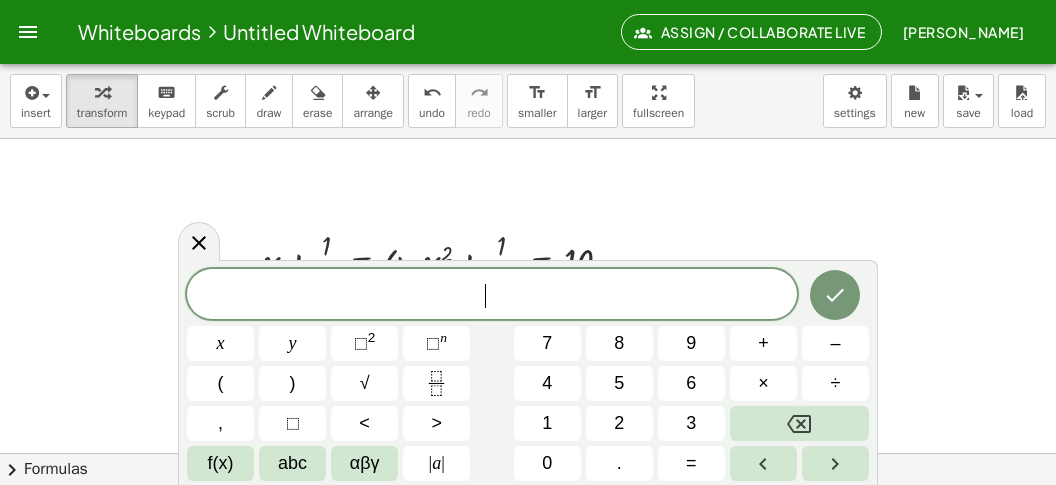 scroll, scrollTop: 18, scrollLeft: 0, axis: vertical 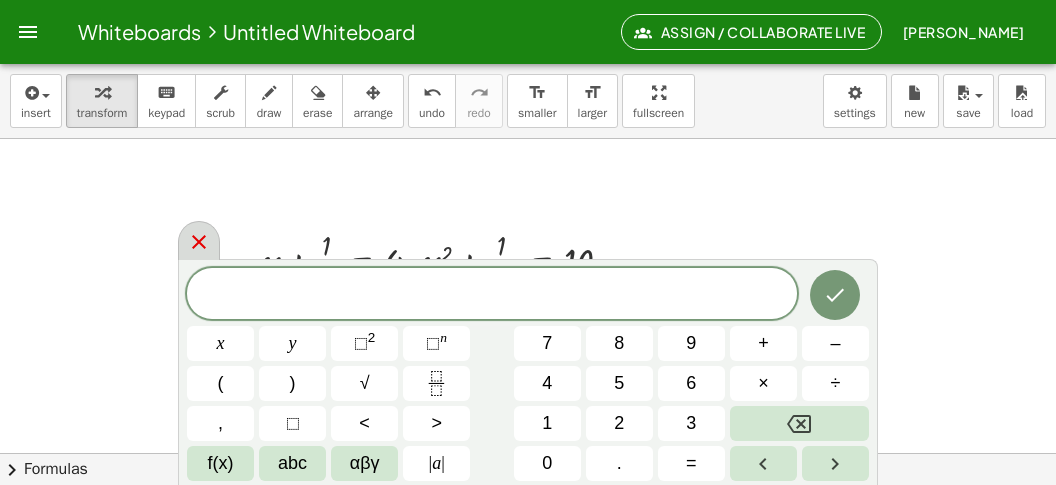 click 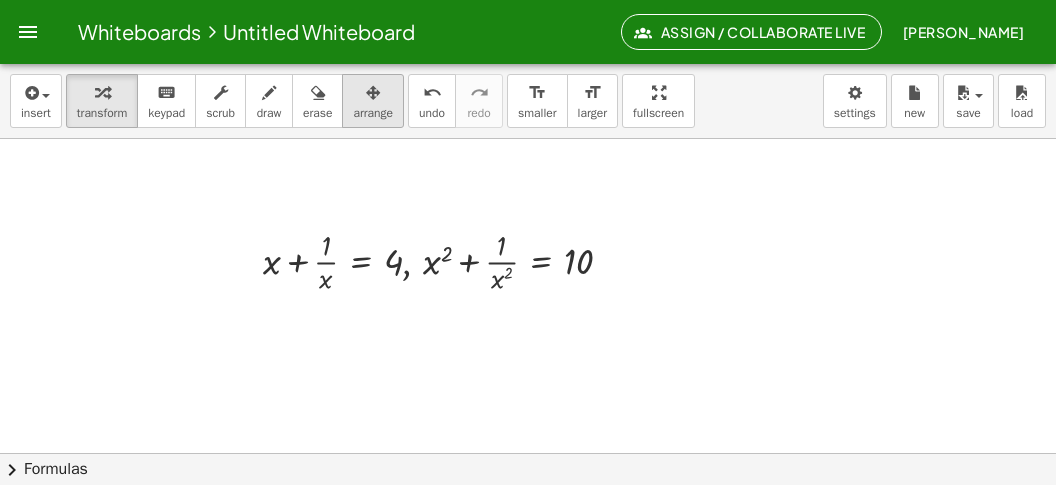 click on "arrange" at bounding box center [373, 113] 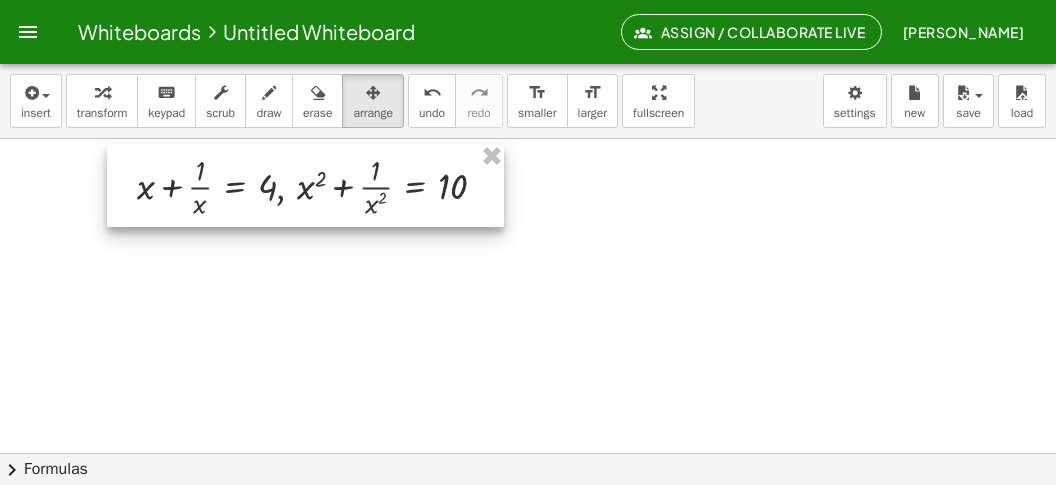 drag, startPoint x: 363, startPoint y: 255, endPoint x: 235, endPoint y: 180, distance: 148.35431 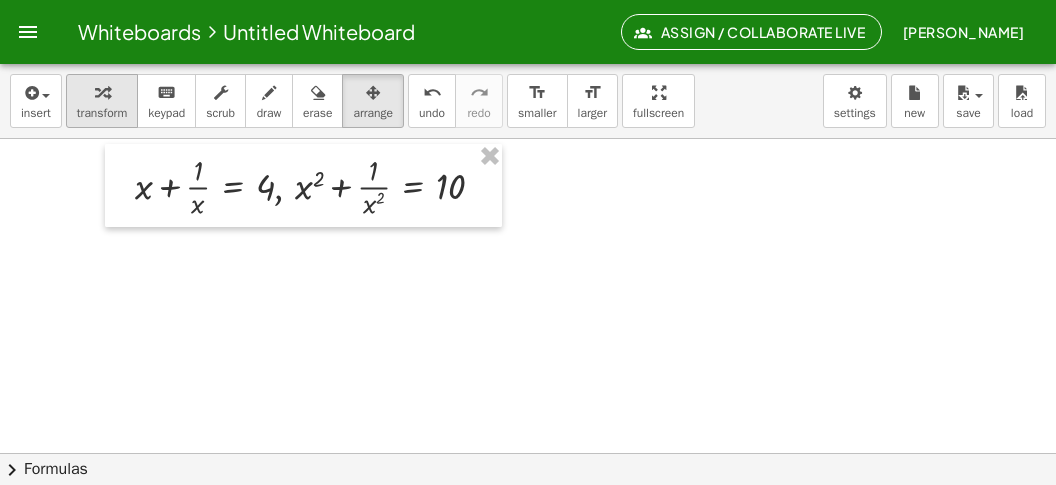 click on "transform" at bounding box center [102, 113] 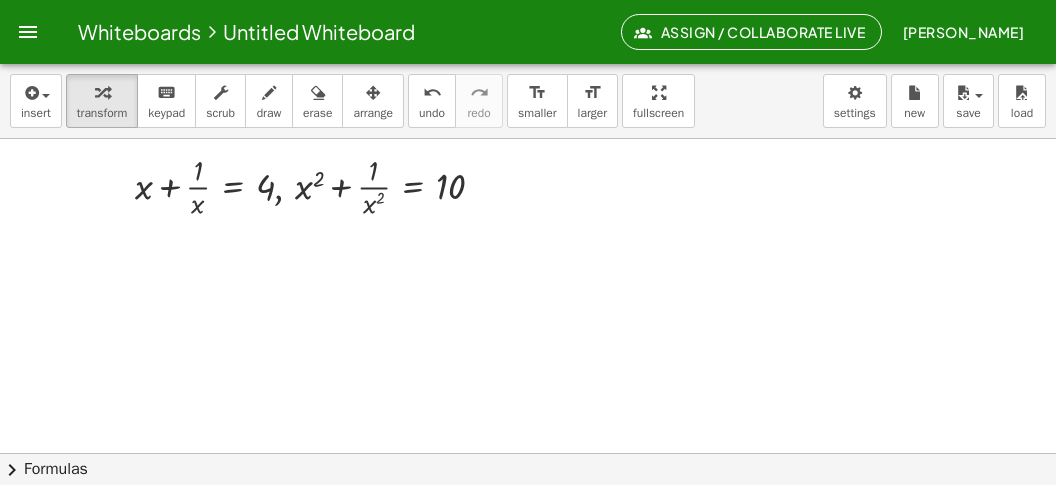 click at bounding box center (528, -1750) 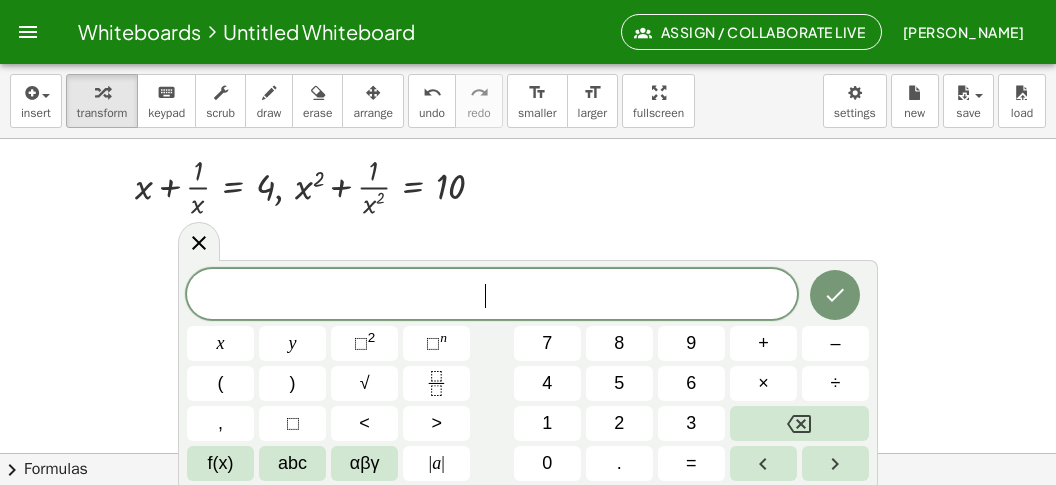 scroll, scrollTop: 18, scrollLeft: 0, axis: vertical 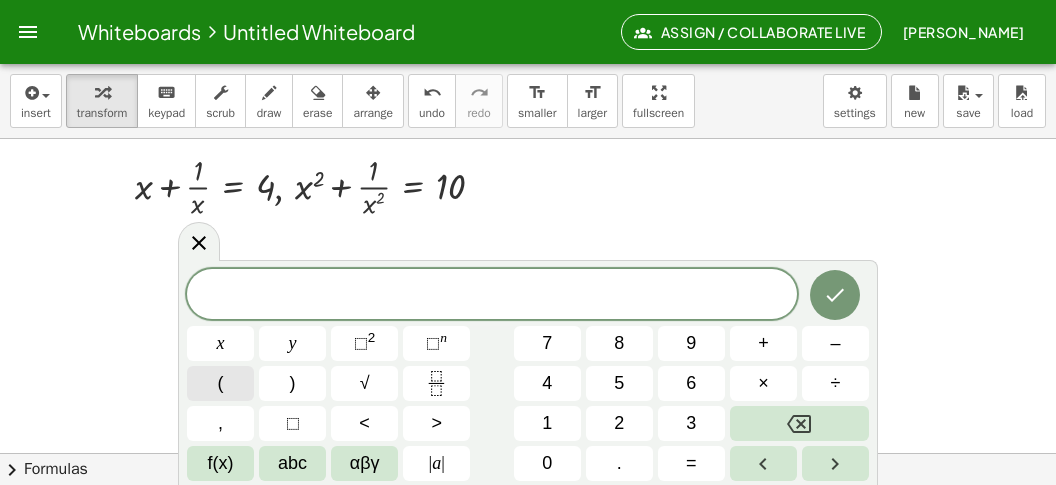 click on "(" at bounding box center [220, 383] 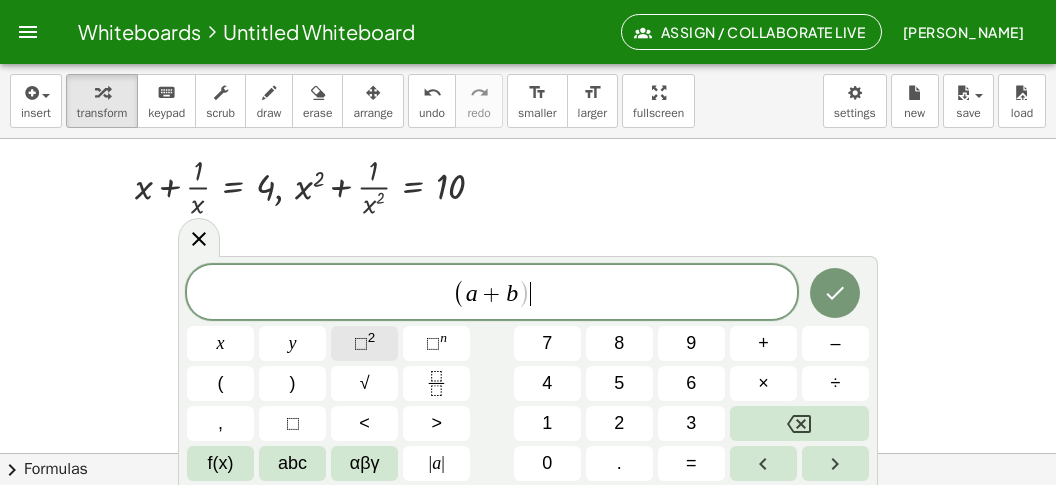 click on "⬚ 2" at bounding box center [364, 343] 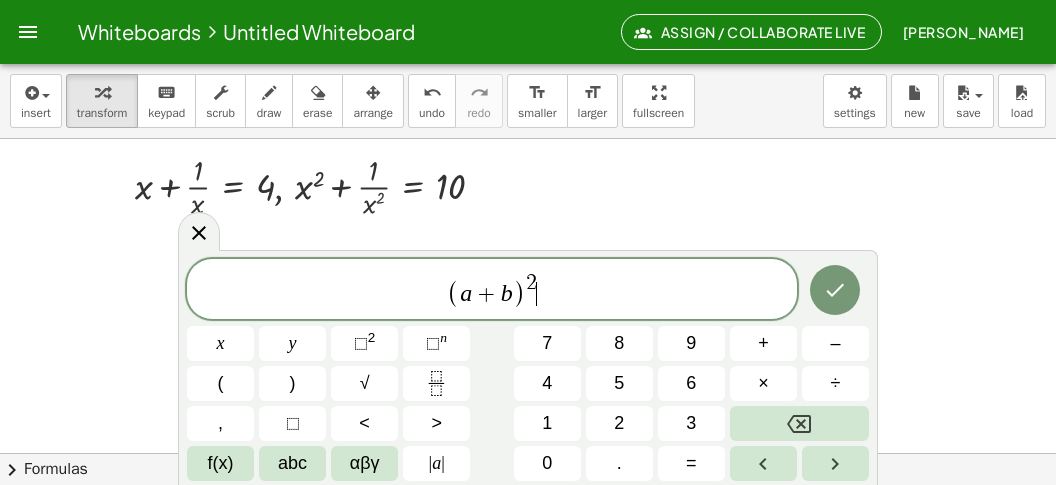 click on "( a + b ) 2 ​" at bounding box center (492, 290) 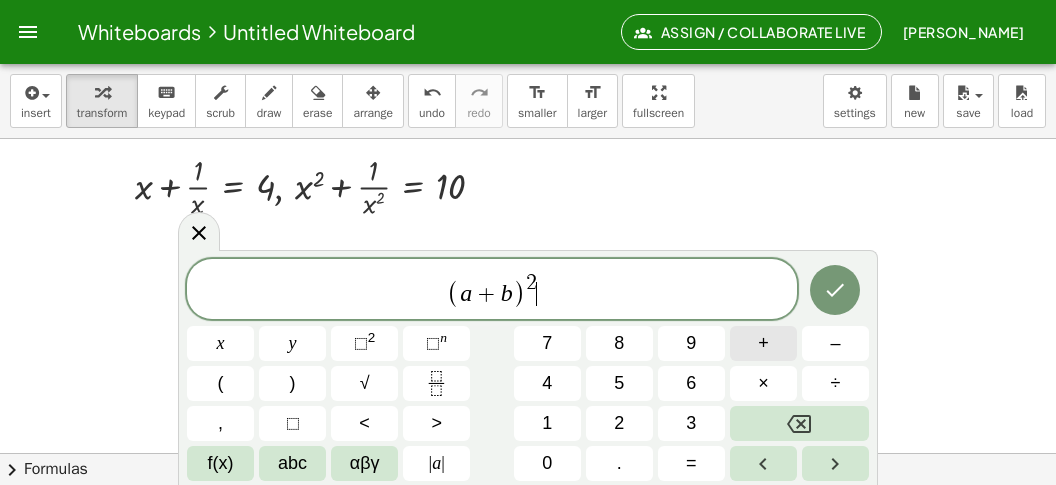 click on "+" at bounding box center [763, 343] 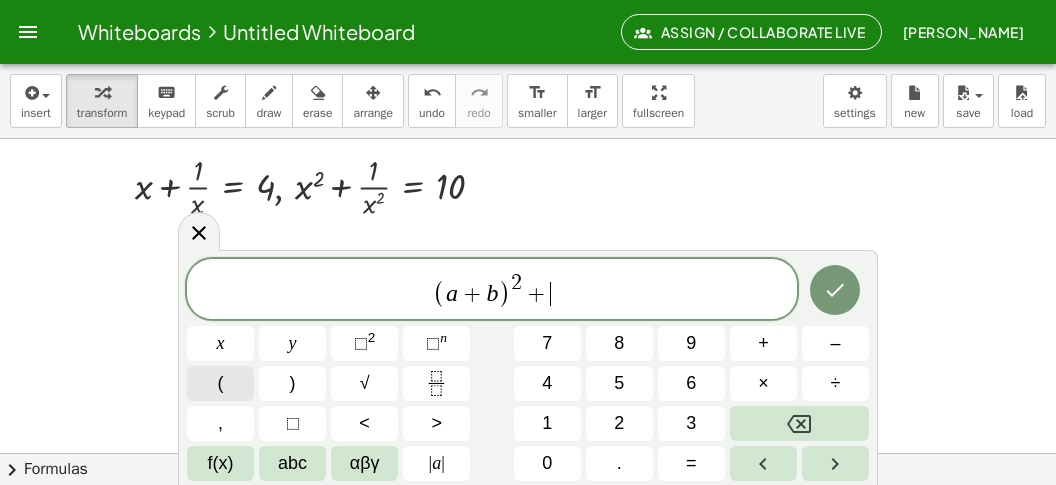 click on "(" at bounding box center [220, 383] 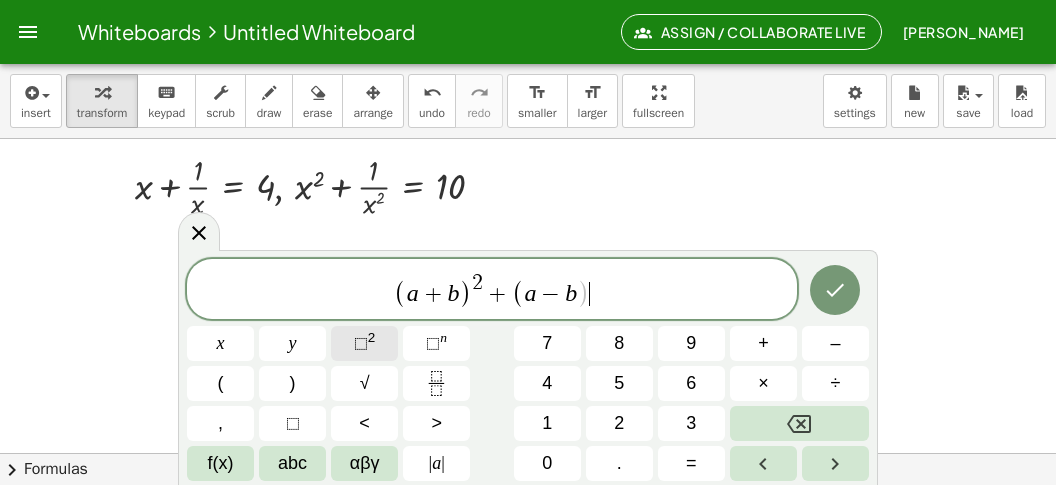 click on "2" at bounding box center (372, 337) 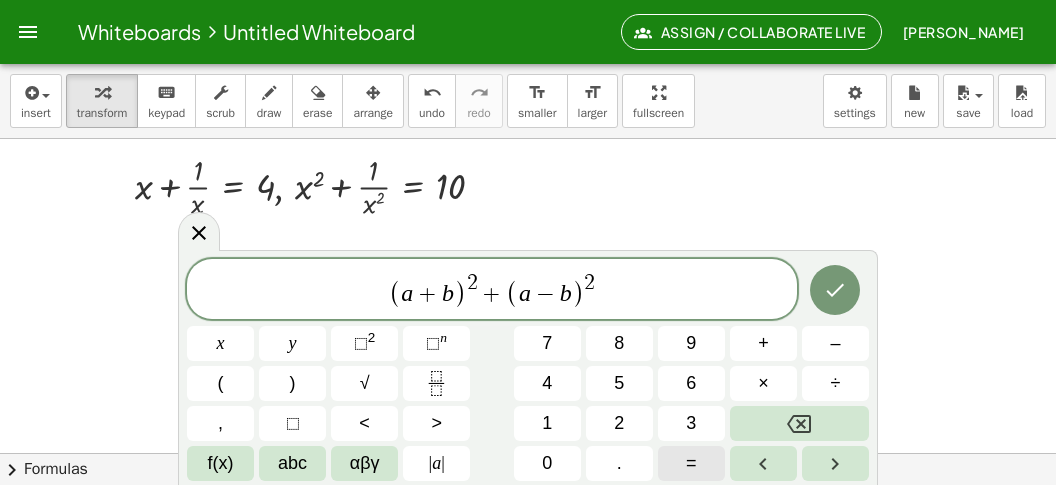 click on "=" at bounding box center [691, 463] 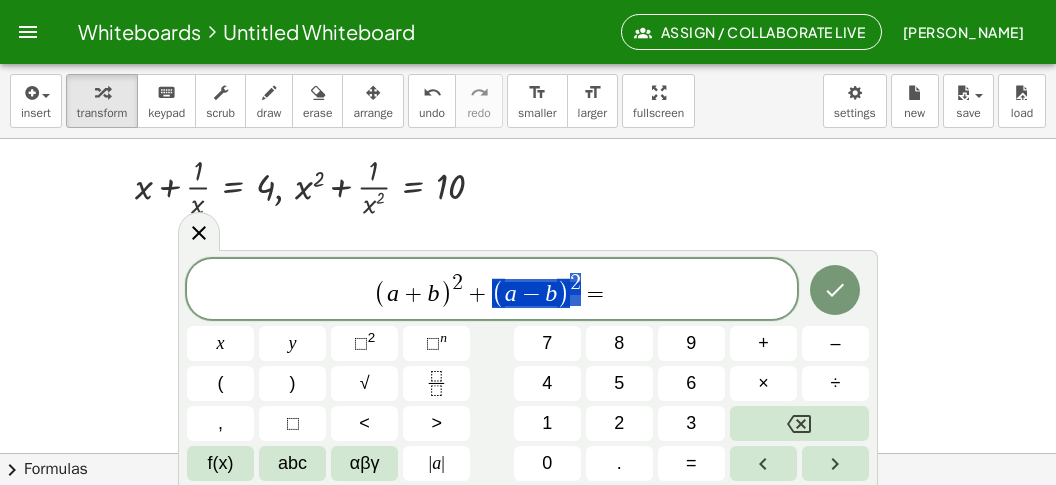 scroll, scrollTop: 864, scrollLeft: 11, axis: both 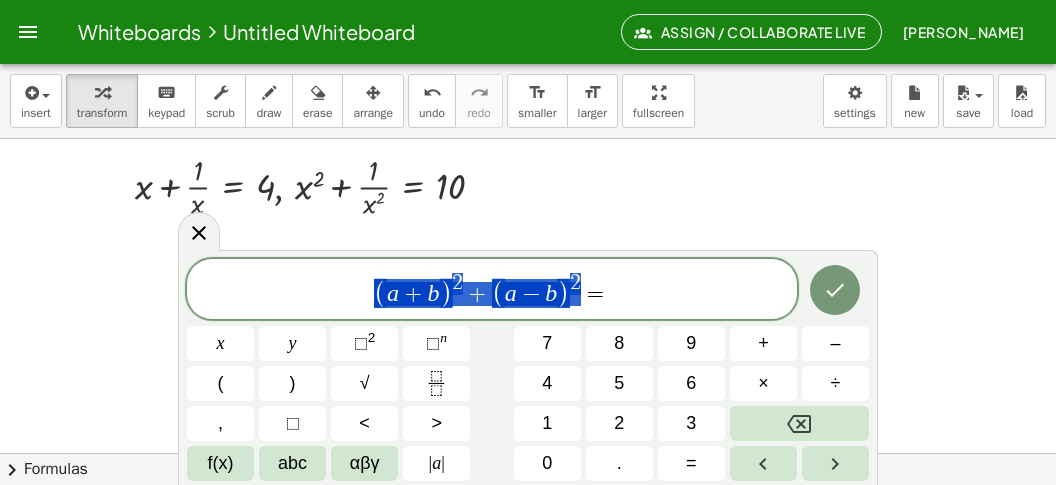 drag, startPoint x: 584, startPoint y: 290, endPoint x: 393, endPoint y: 273, distance: 191.75505 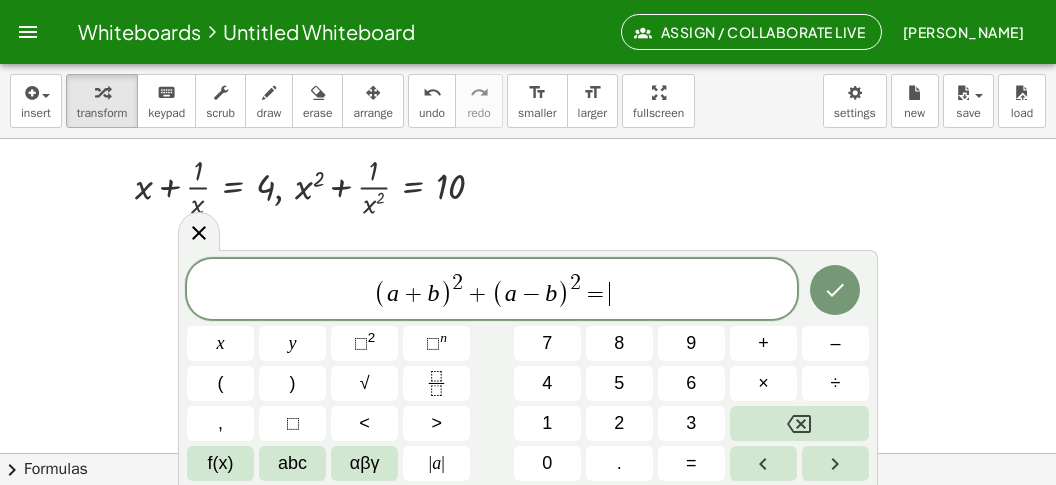 scroll, scrollTop: 23, scrollLeft: 0, axis: vertical 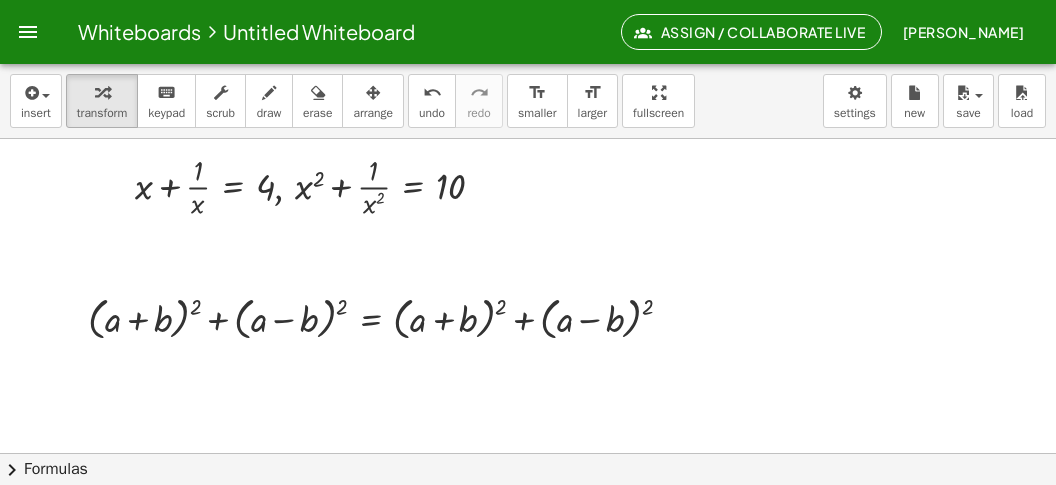 click at bounding box center (528, -1750) 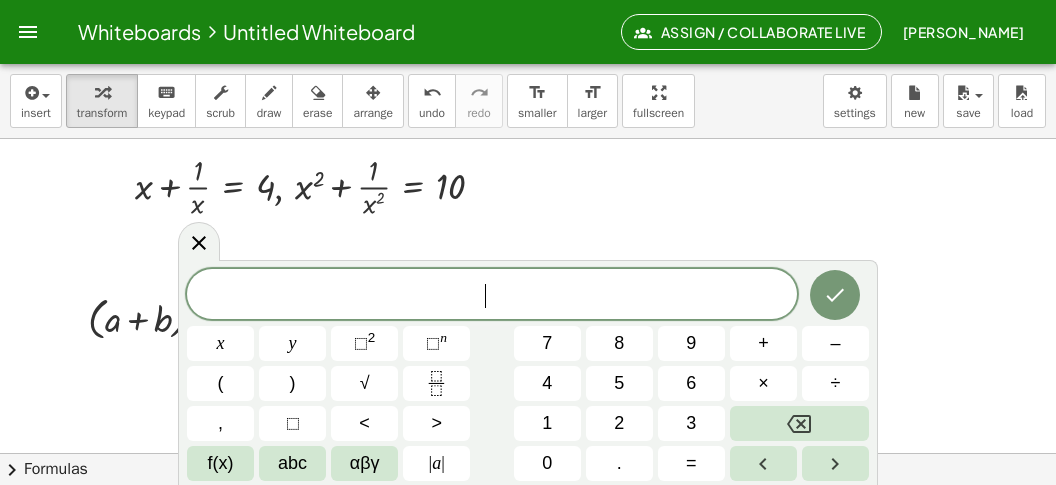 scroll, scrollTop: 18, scrollLeft: 0, axis: vertical 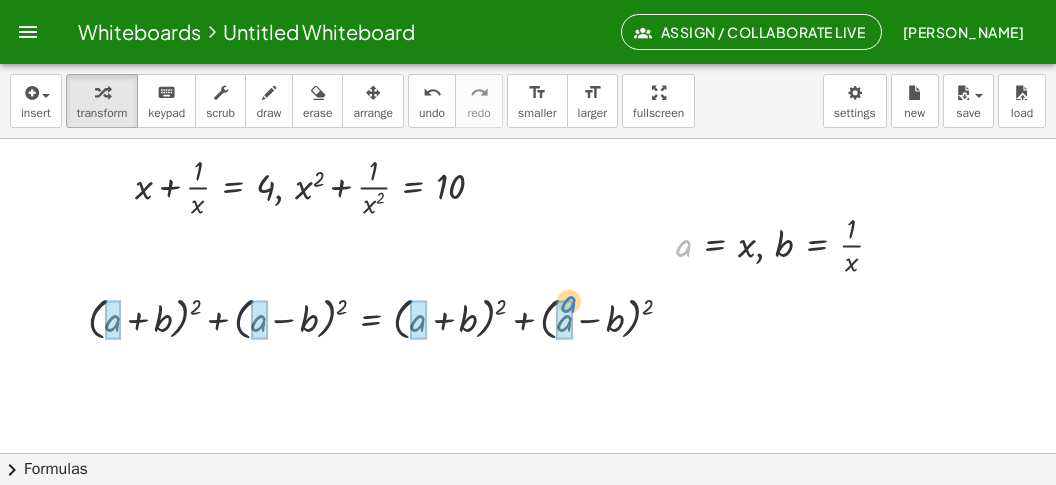 drag, startPoint x: 678, startPoint y: 240, endPoint x: 570, endPoint y: 298, distance: 122.588745 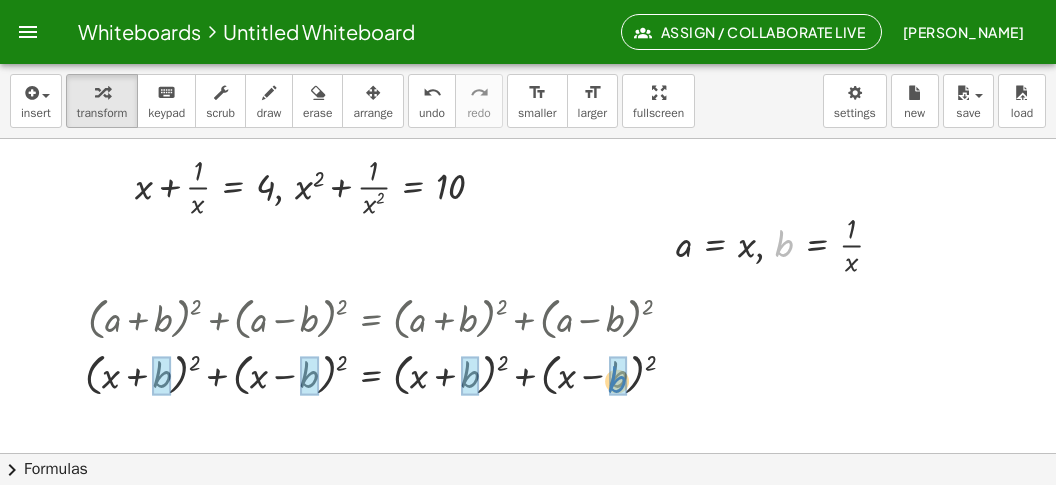 drag, startPoint x: 786, startPoint y: 242, endPoint x: 629, endPoint y: 372, distance: 203.83572 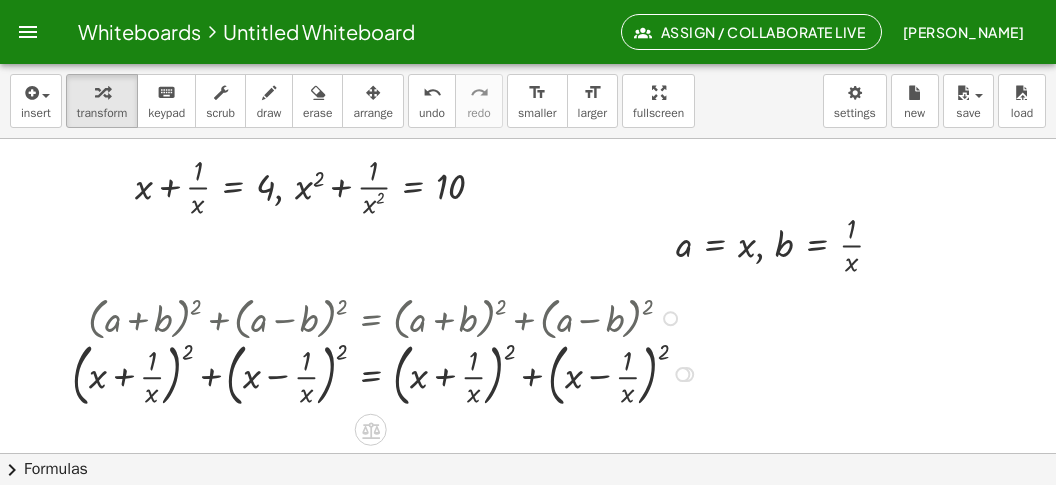 click at bounding box center (388, 373) 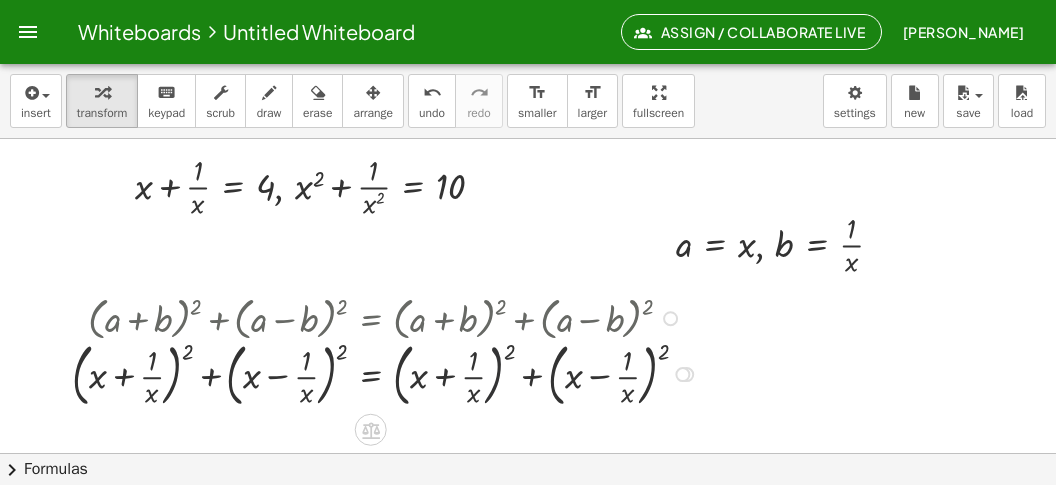 click at bounding box center [388, 373] 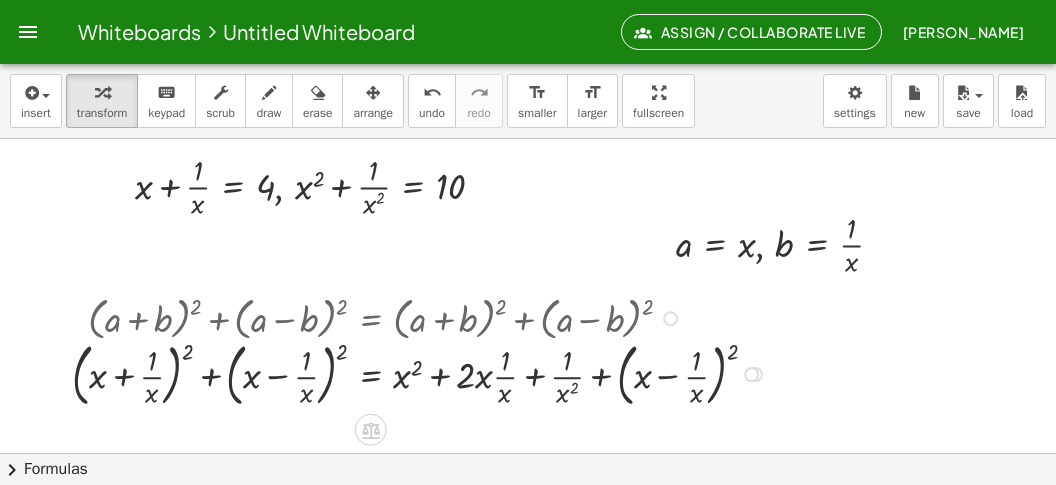 click at bounding box center (422, 373) 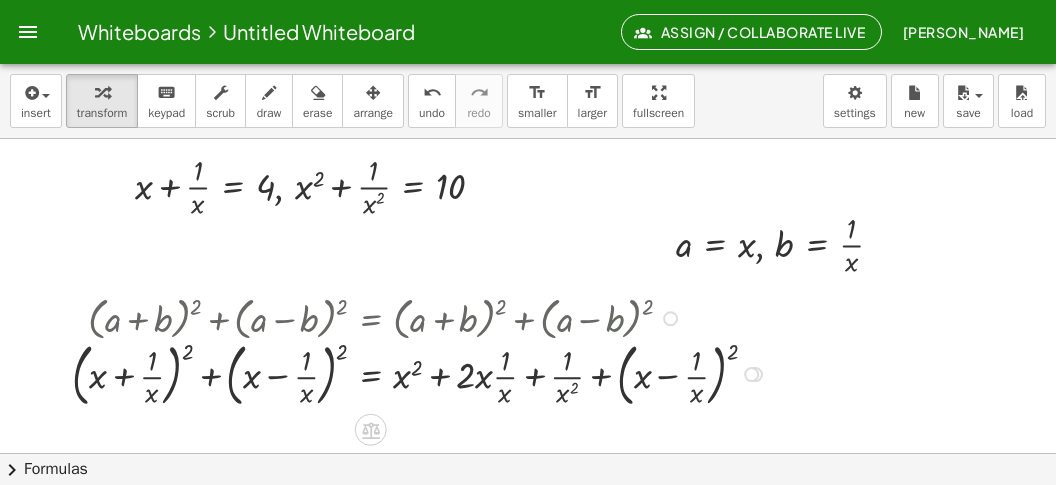 click at bounding box center (422, 373) 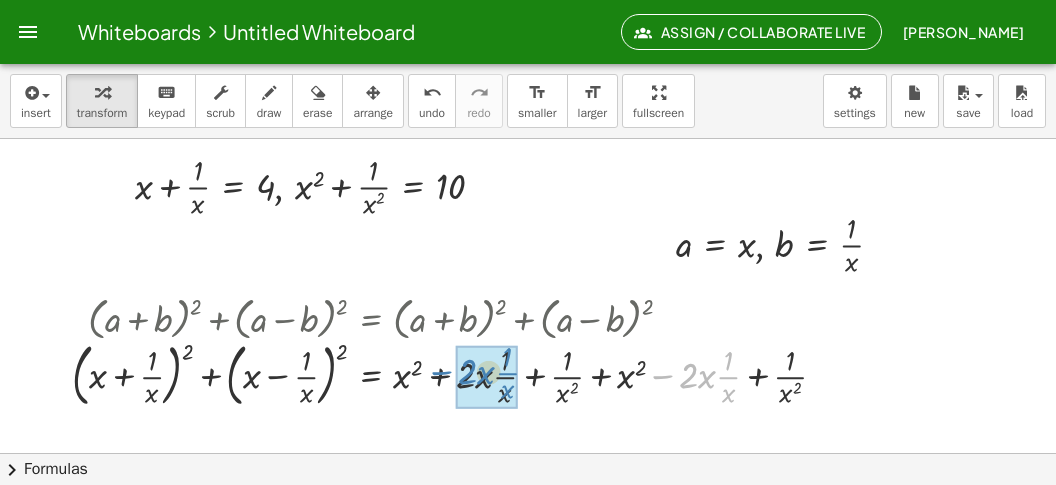drag, startPoint x: 659, startPoint y: 361, endPoint x: 444, endPoint y: 367, distance: 215.08371 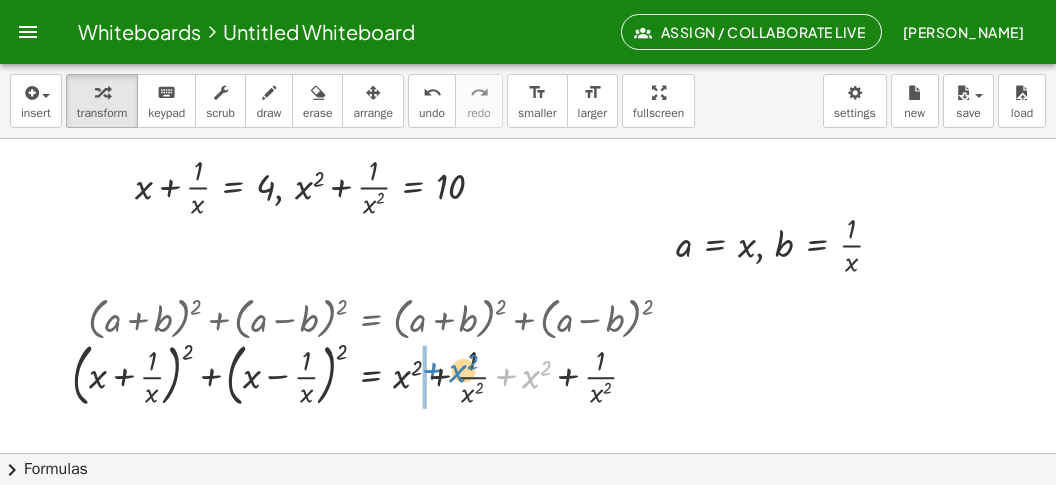 drag, startPoint x: 508, startPoint y: 372, endPoint x: 432, endPoint y: 369, distance: 76.05919 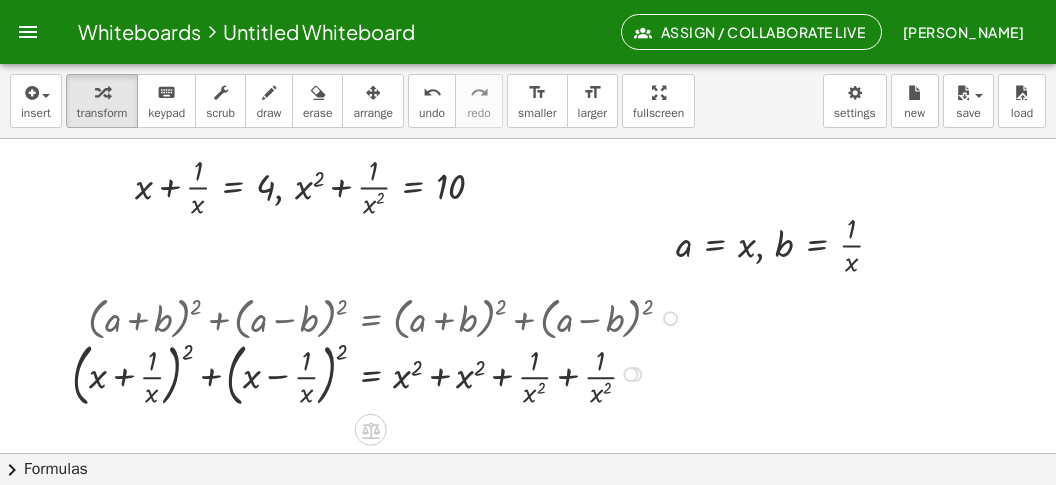 click at bounding box center (380, 373) 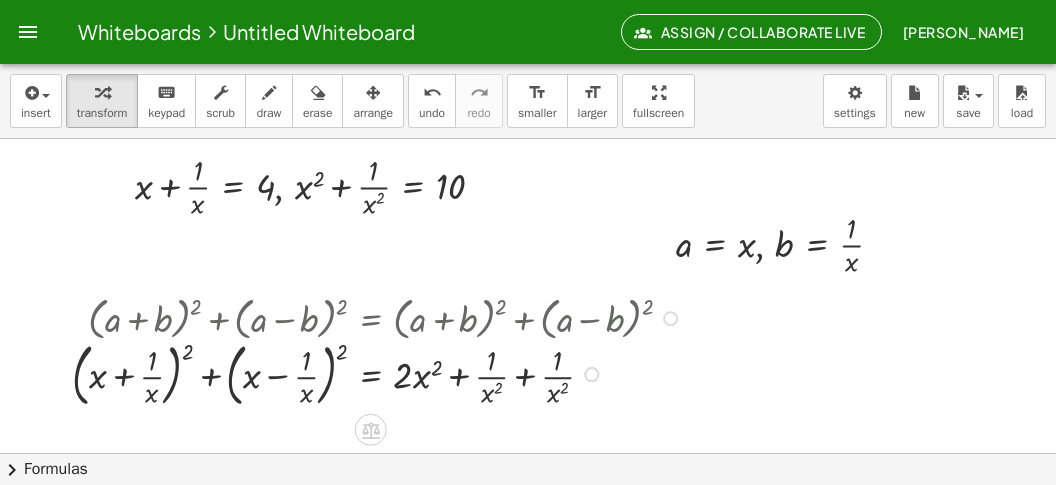 drag, startPoint x: 516, startPoint y: 374, endPoint x: 533, endPoint y: 381, distance: 18.384777 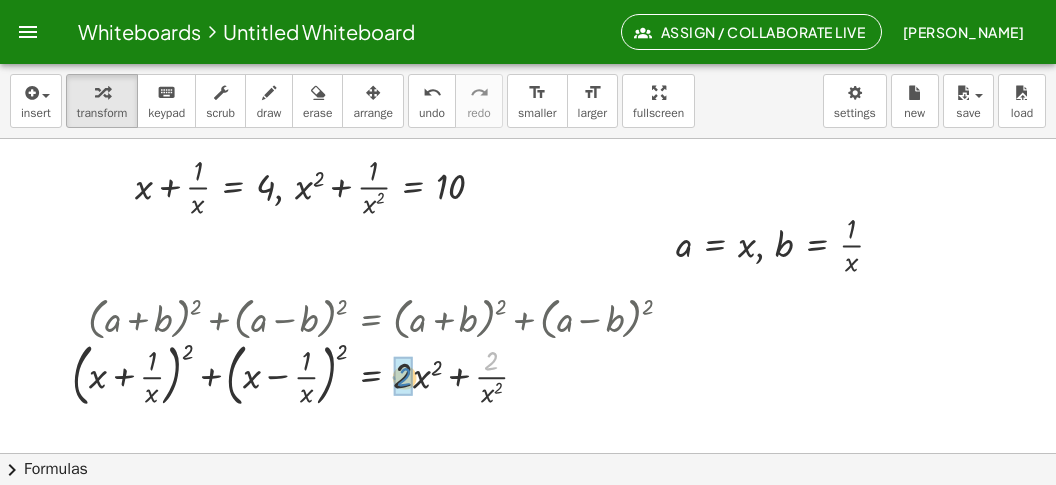 drag, startPoint x: 486, startPoint y: 359, endPoint x: 398, endPoint y: 378, distance: 90.02777 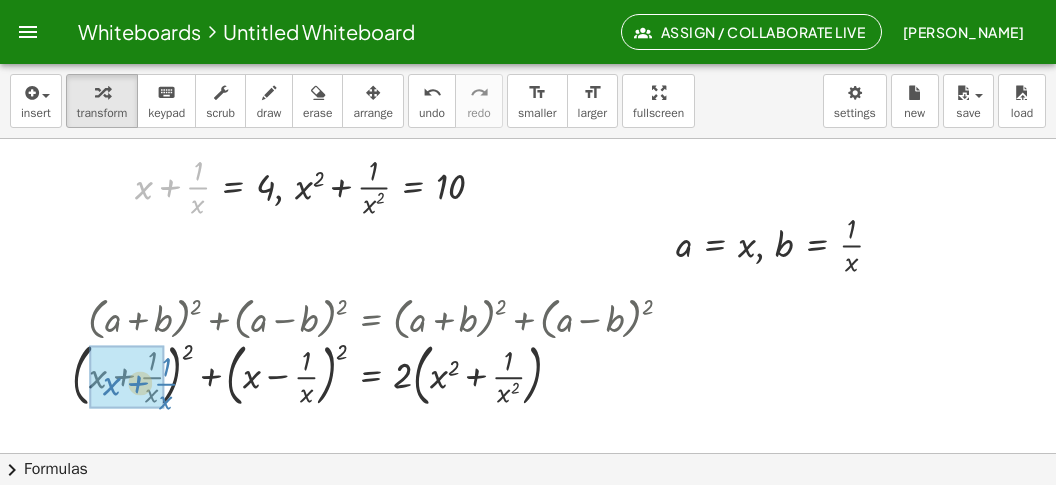 drag, startPoint x: 167, startPoint y: 183, endPoint x: 136, endPoint y: 375, distance: 194.4865 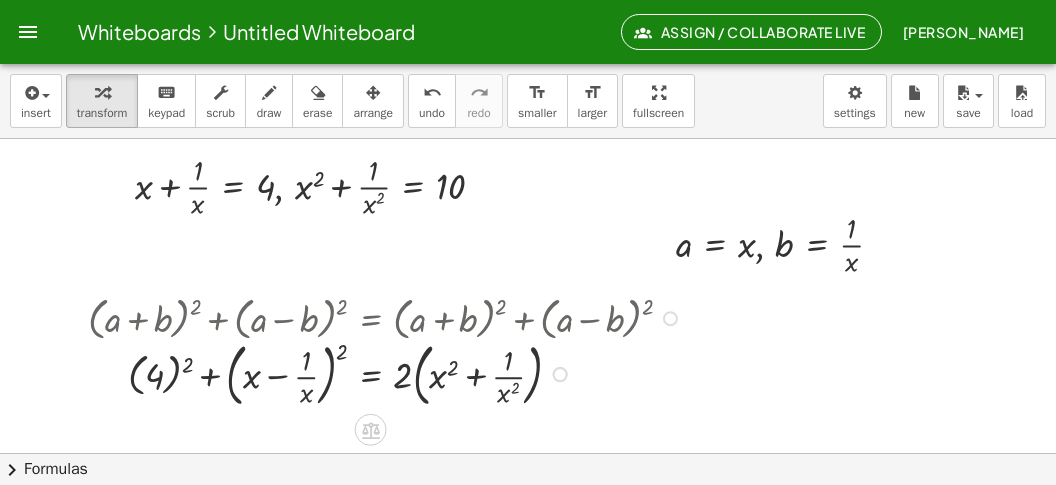 click at bounding box center [388, 373] 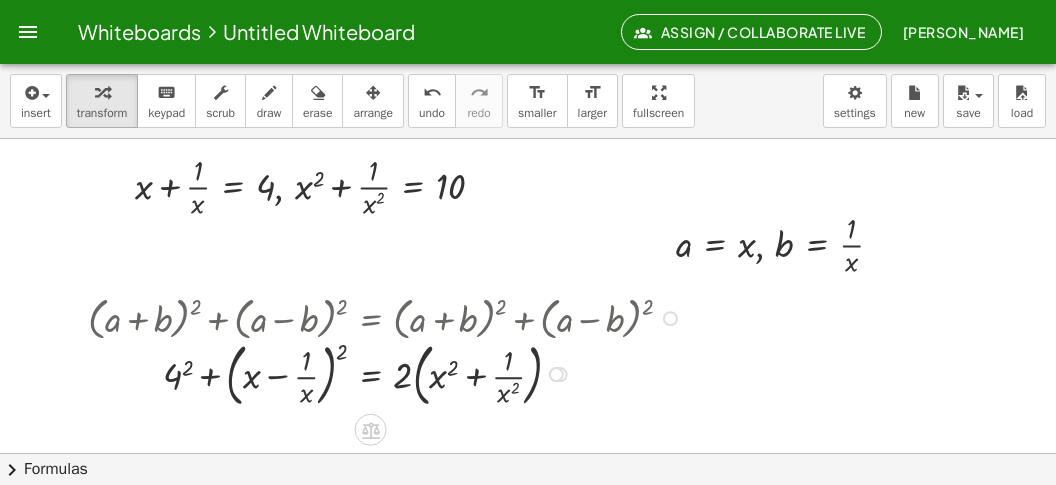 click at bounding box center [388, 373] 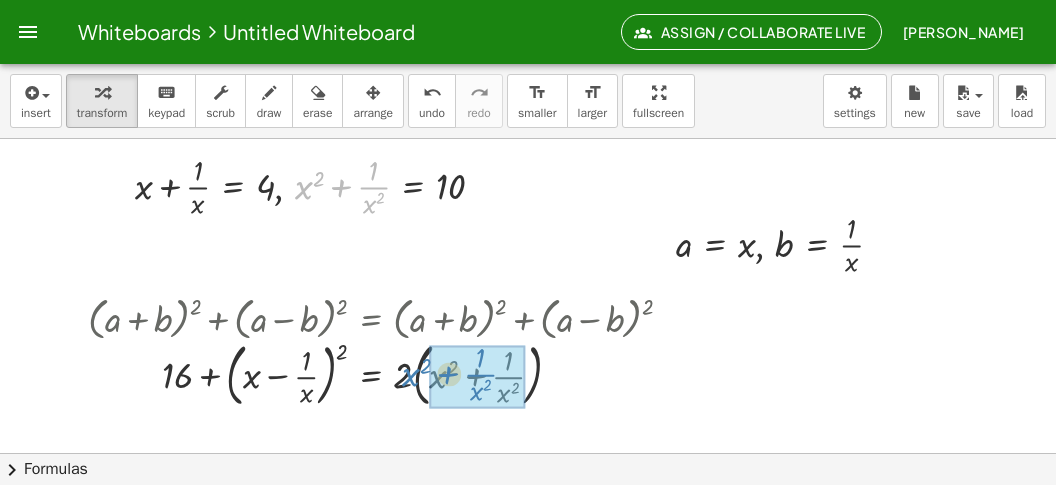 drag, startPoint x: 344, startPoint y: 182, endPoint x: 476, endPoint y: 369, distance: 228.89517 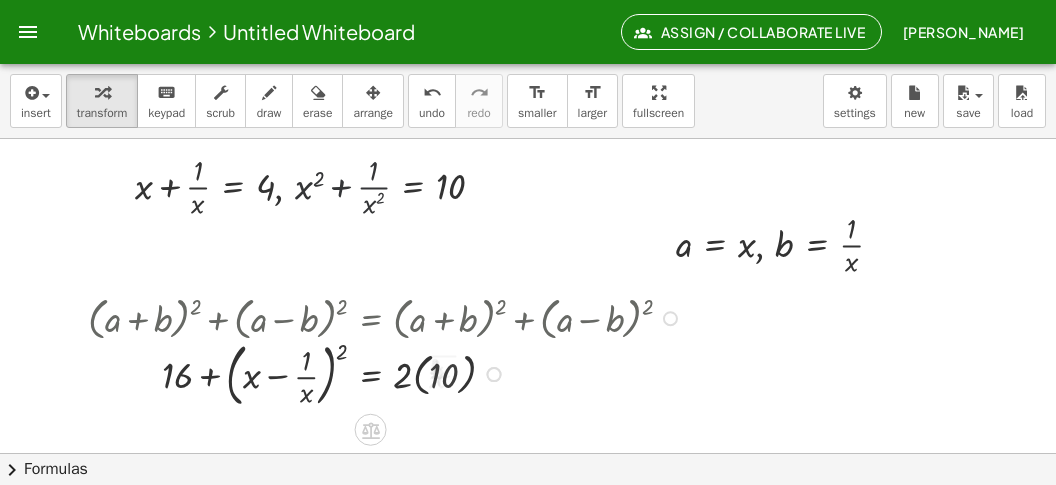 drag, startPoint x: 460, startPoint y: 377, endPoint x: 448, endPoint y: 383, distance: 13.416408 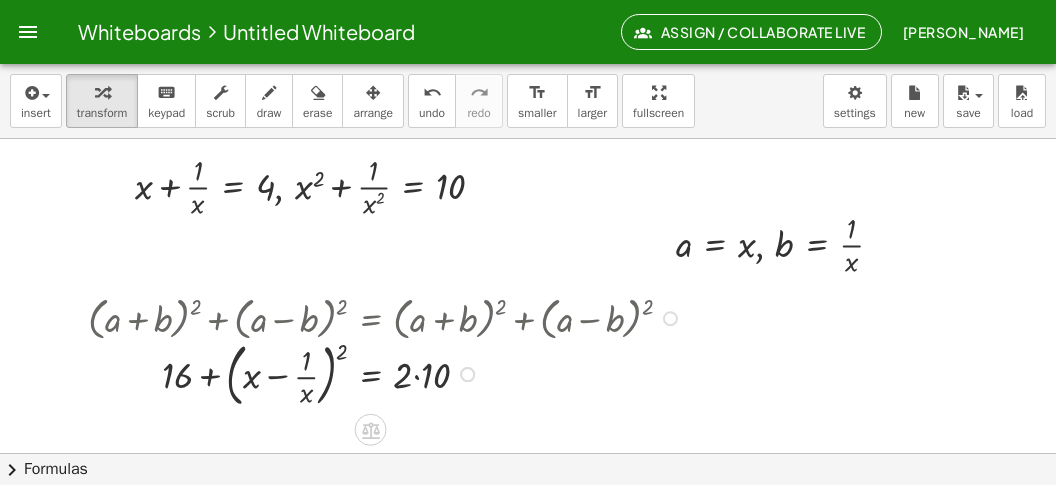 drag, startPoint x: 416, startPoint y: 383, endPoint x: 384, endPoint y: 385, distance: 32.06244 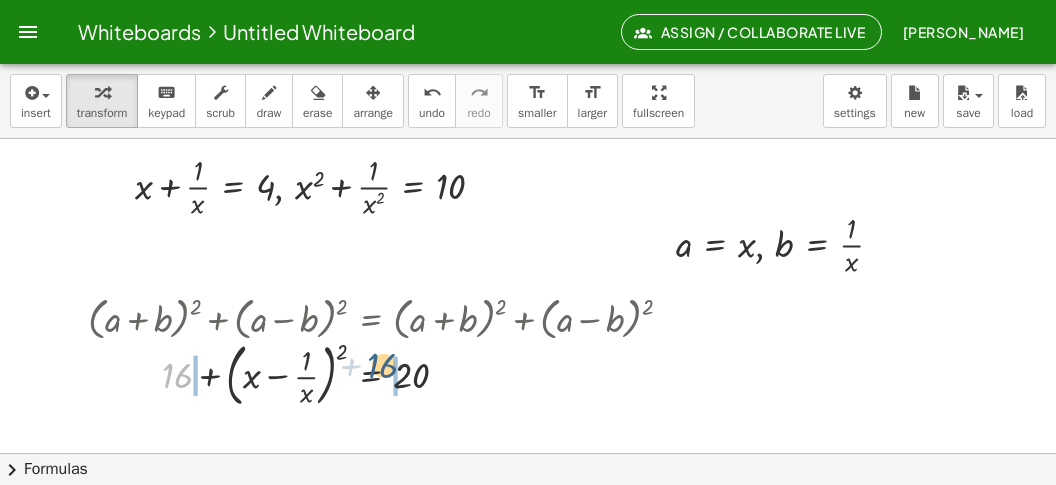 drag, startPoint x: 171, startPoint y: 371, endPoint x: 398, endPoint y: 360, distance: 227.26636 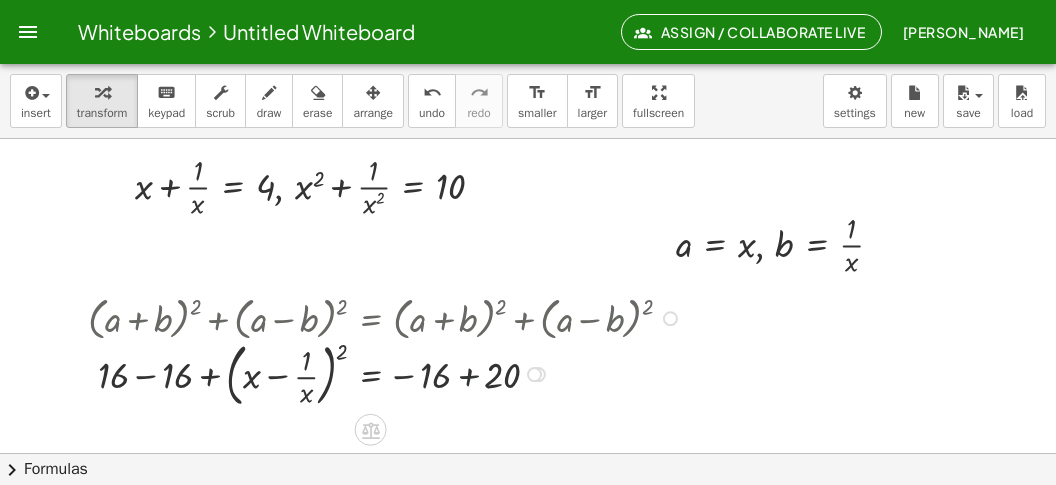 drag, startPoint x: 465, startPoint y: 365, endPoint x: 408, endPoint y: 384, distance: 60.083275 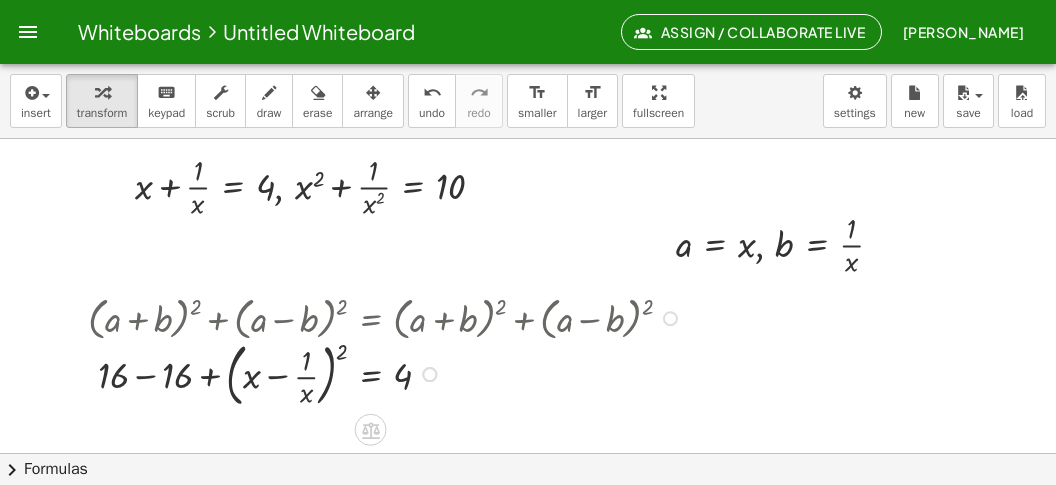 click at bounding box center [388, 373] 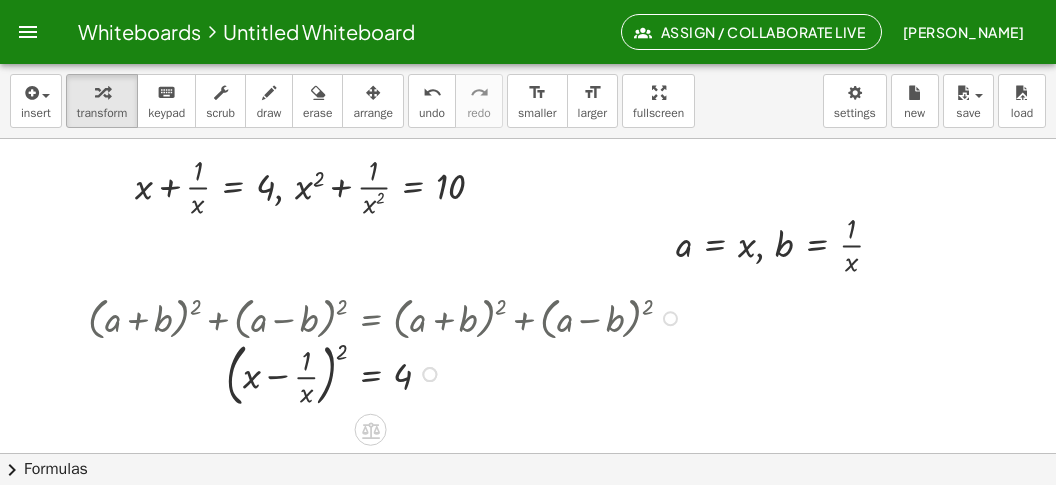 click at bounding box center (388, 373) 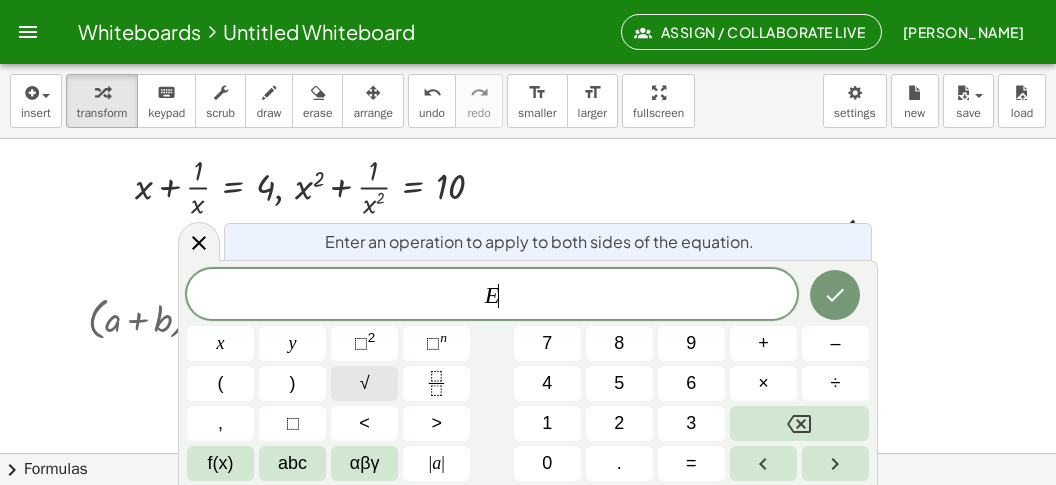 scroll, scrollTop: 18, scrollLeft: 0, axis: vertical 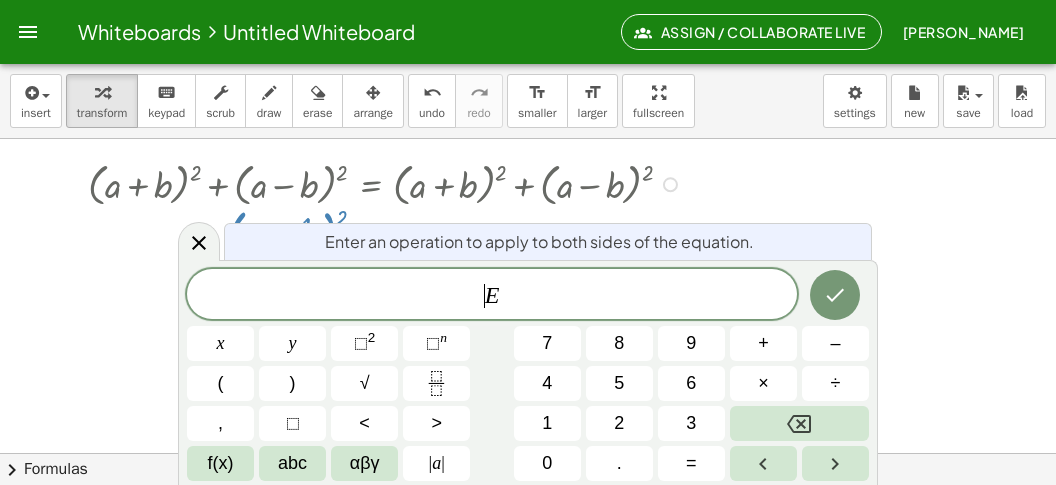 click on "​ E" at bounding box center (492, 296) 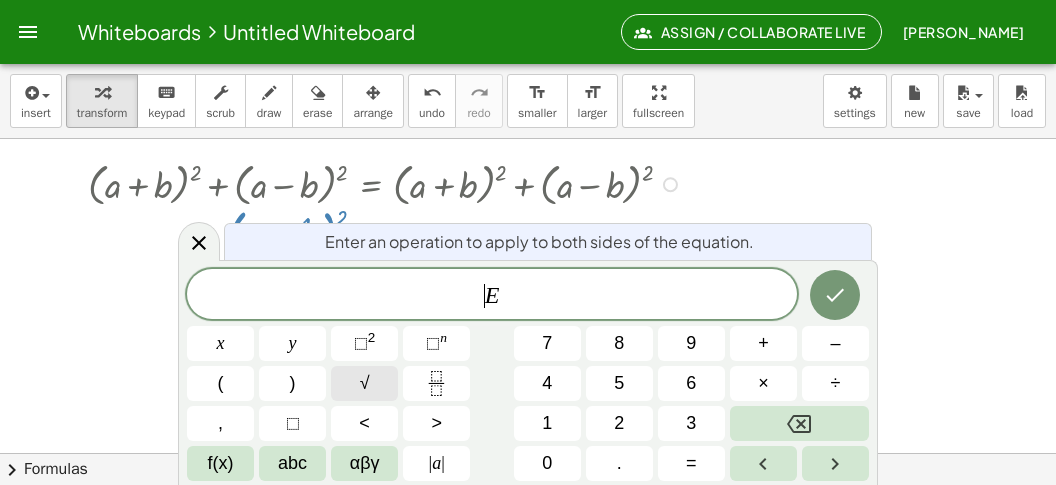 click on "√" at bounding box center [364, 383] 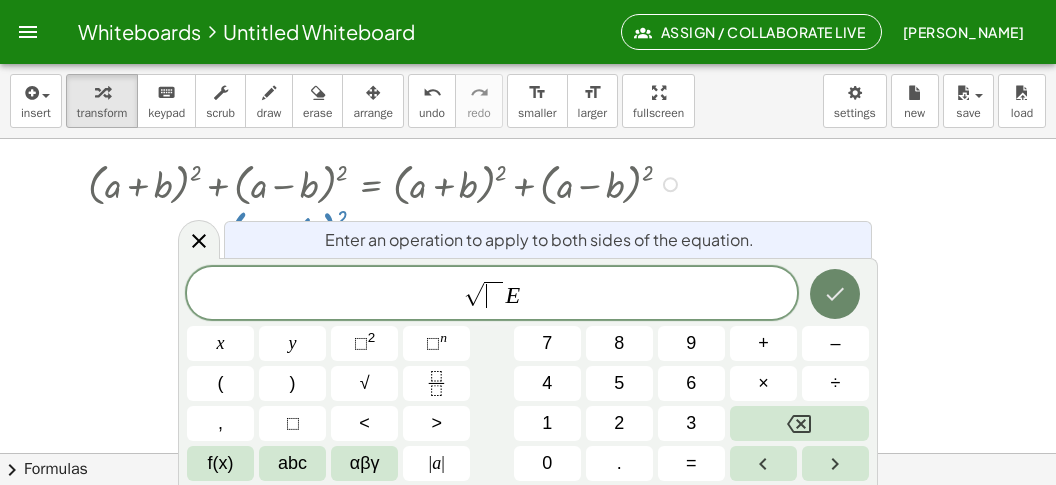 click 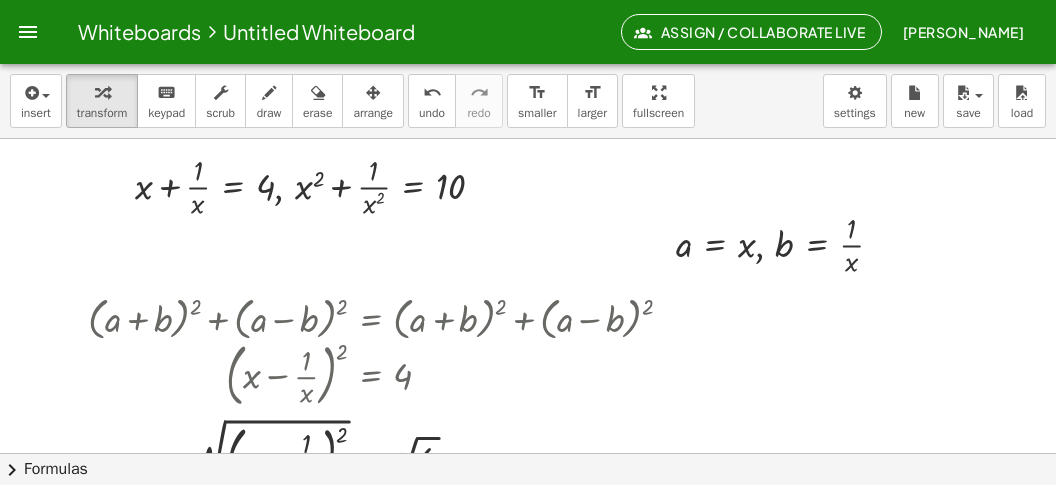 scroll, scrollTop: 4534, scrollLeft: 0, axis: vertical 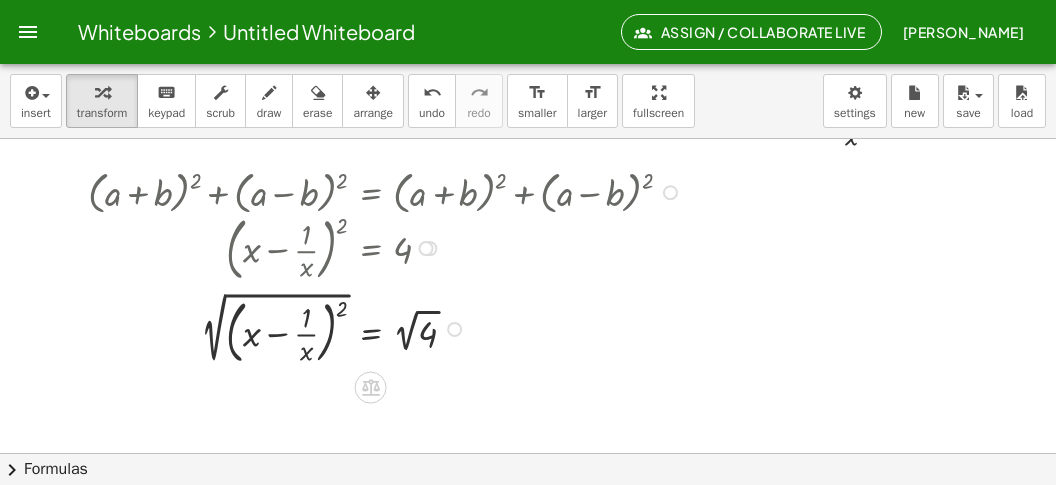 drag, startPoint x: 212, startPoint y: 353, endPoint x: 241, endPoint y: 362, distance: 30.364452 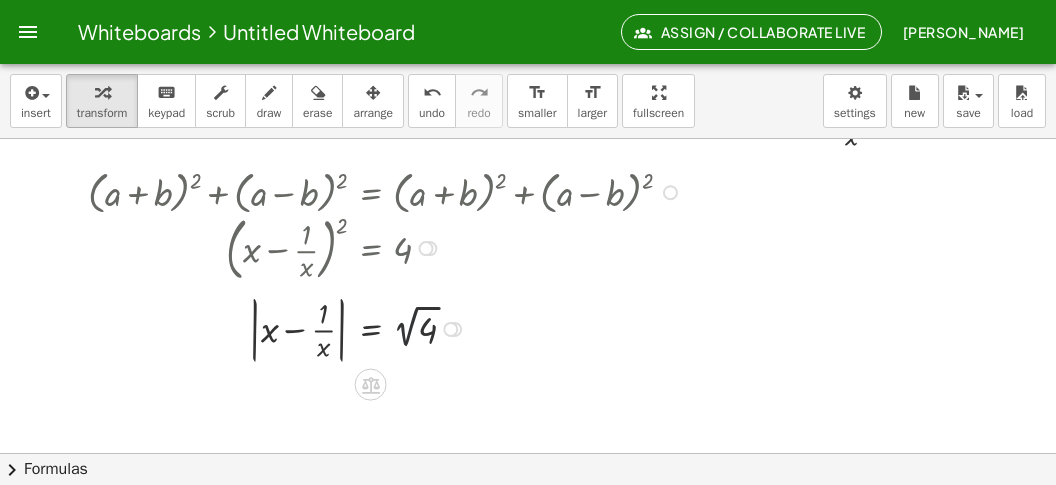 click at bounding box center [388, 327] 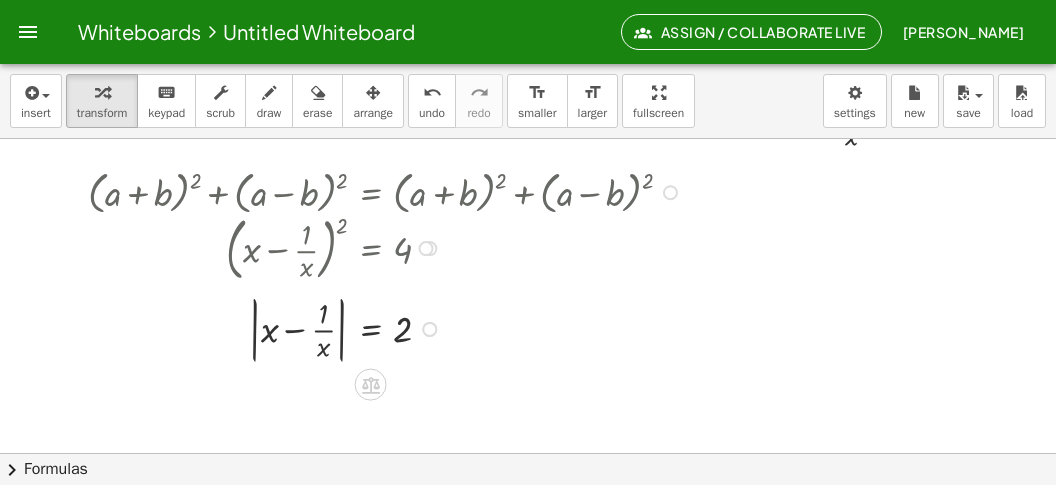 click at bounding box center [388, 327] 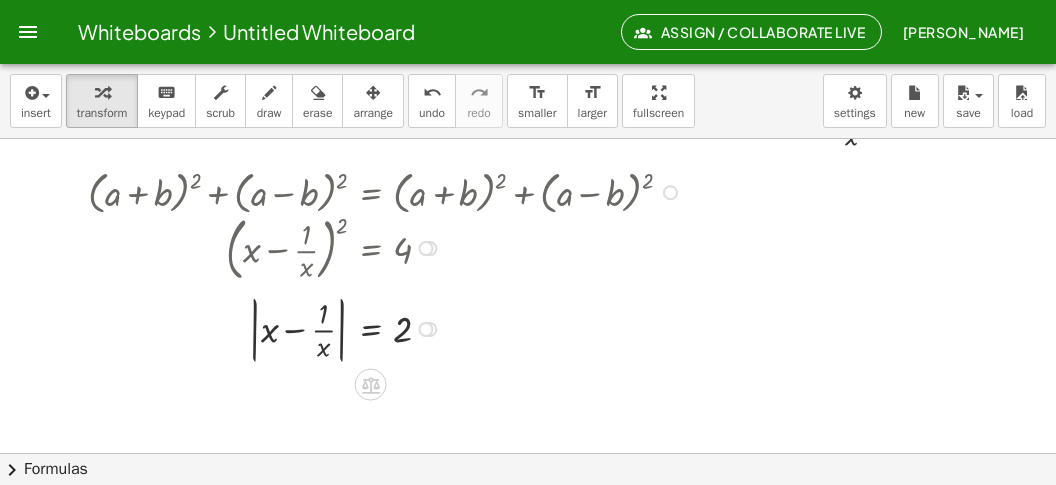 click at bounding box center (388, 327) 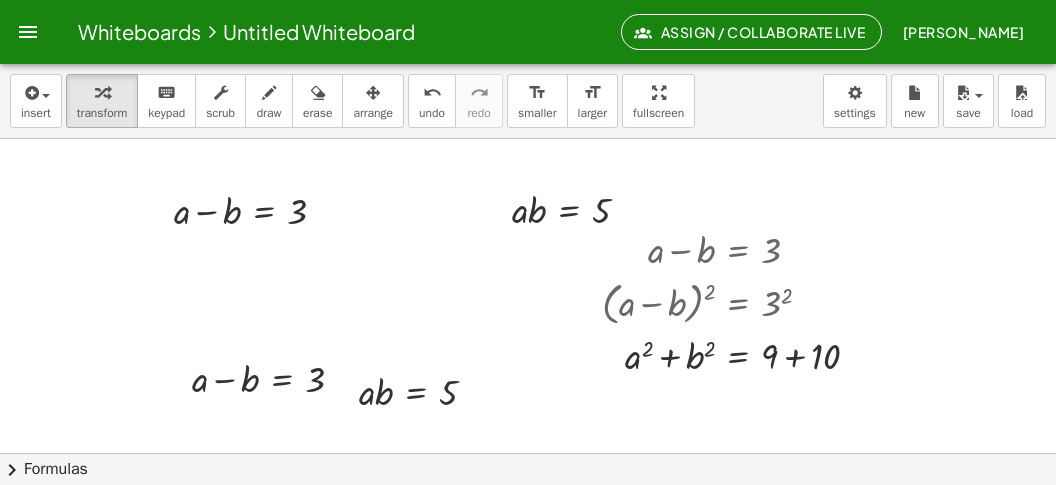 scroll, scrollTop: 0, scrollLeft: 0, axis: both 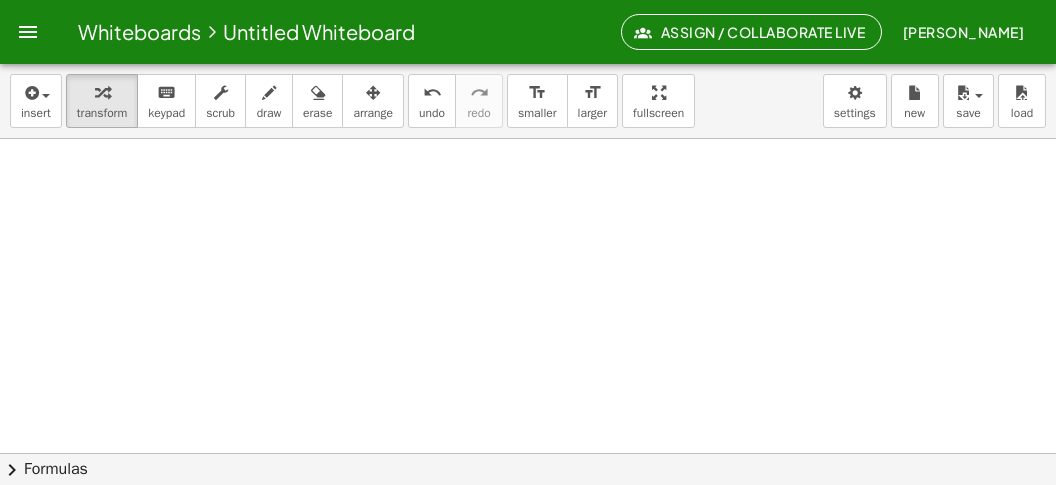 click at bounding box center [528, -2159] 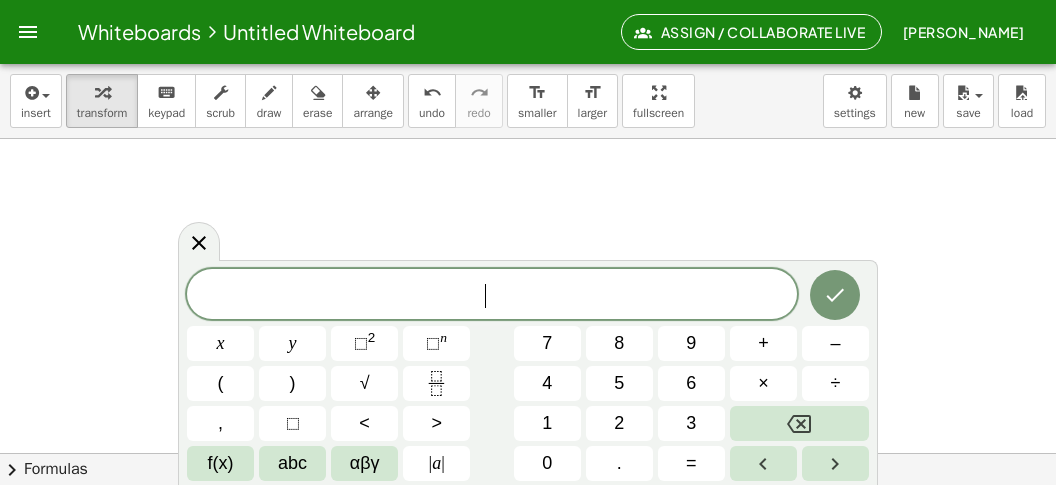 scroll, scrollTop: 18, scrollLeft: 0, axis: vertical 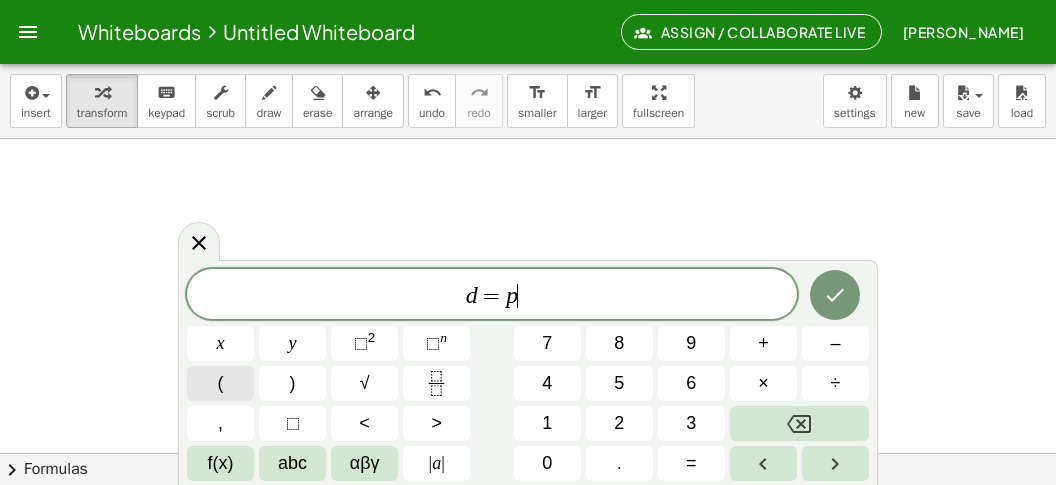 click on "(" at bounding box center (220, 383) 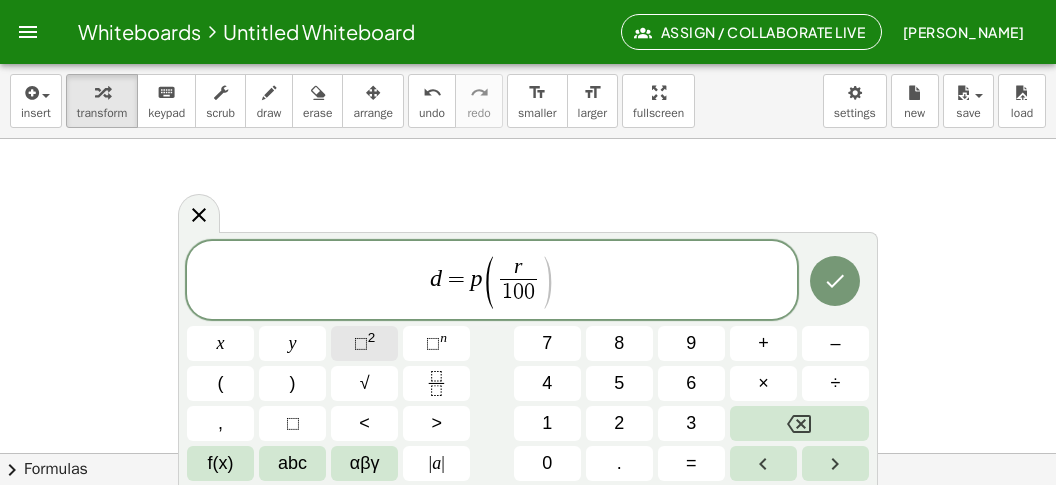 click on "⬚" at bounding box center (361, 343) 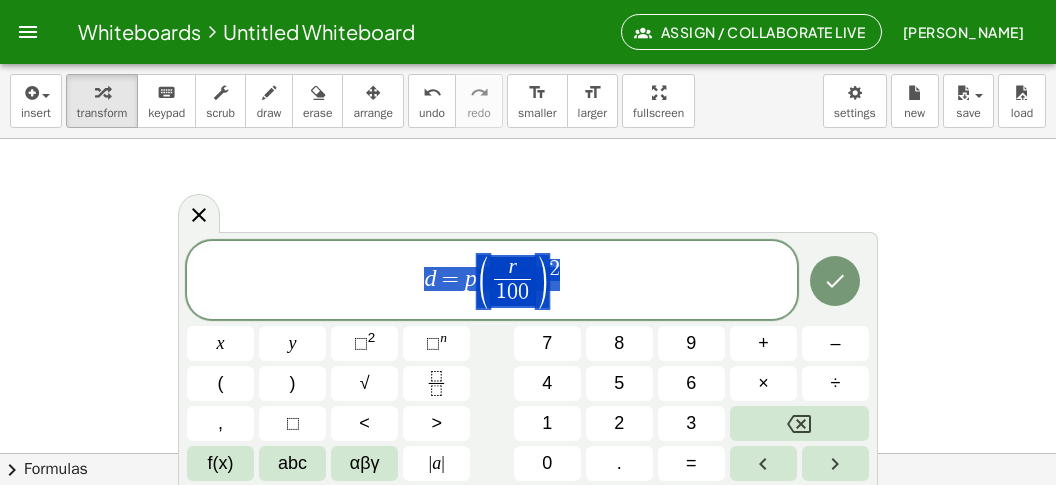 scroll, scrollTop: 720, scrollLeft: 11, axis: both 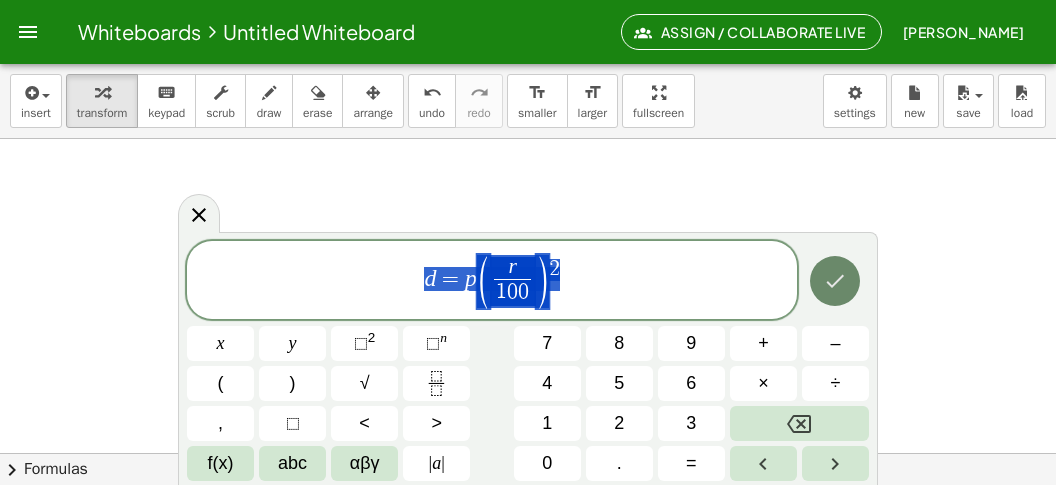 click at bounding box center (835, 281) 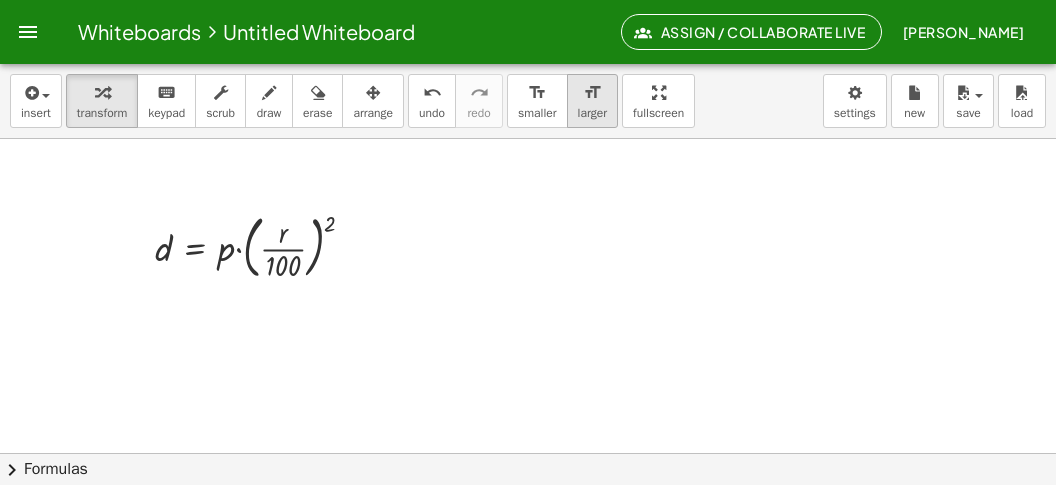 click on "larger" at bounding box center (592, 113) 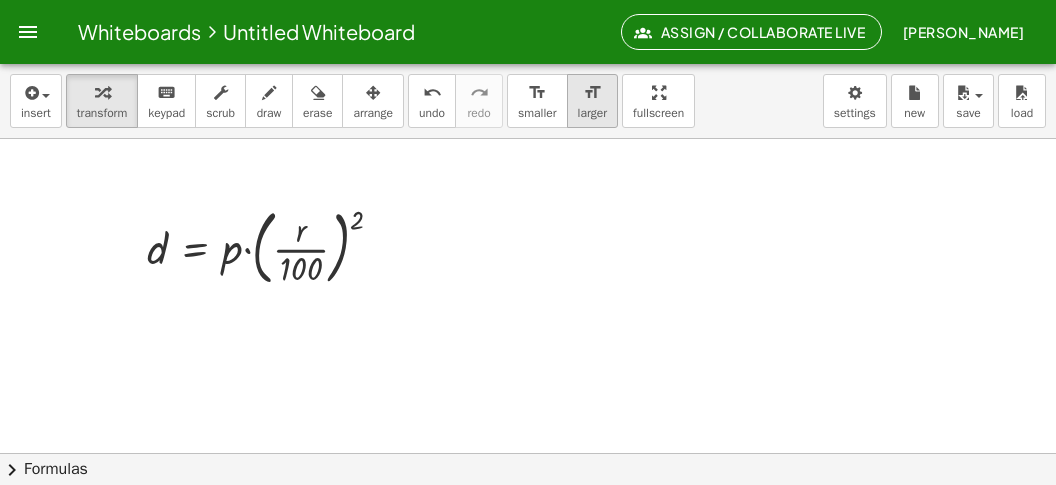 click on "larger" at bounding box center (592, 113) 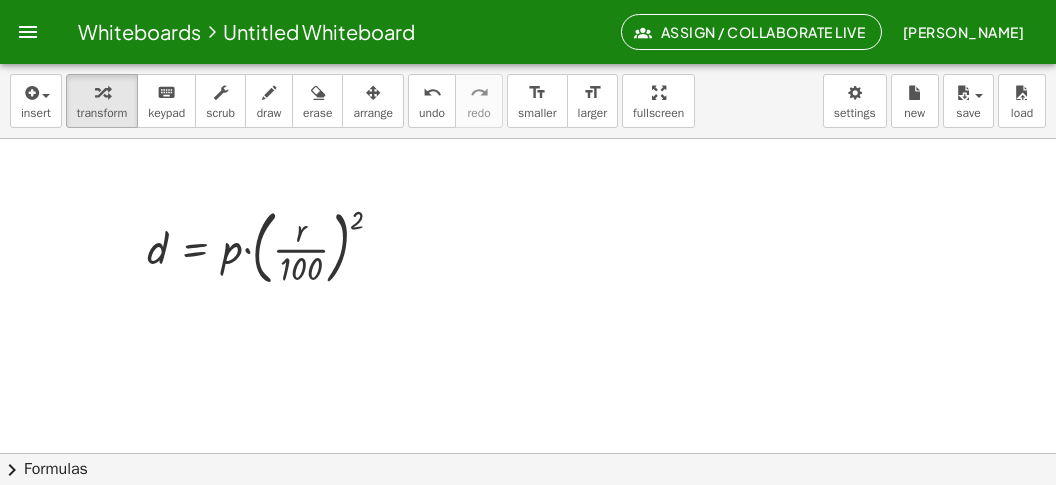 click at bounding box center [528, -2159] 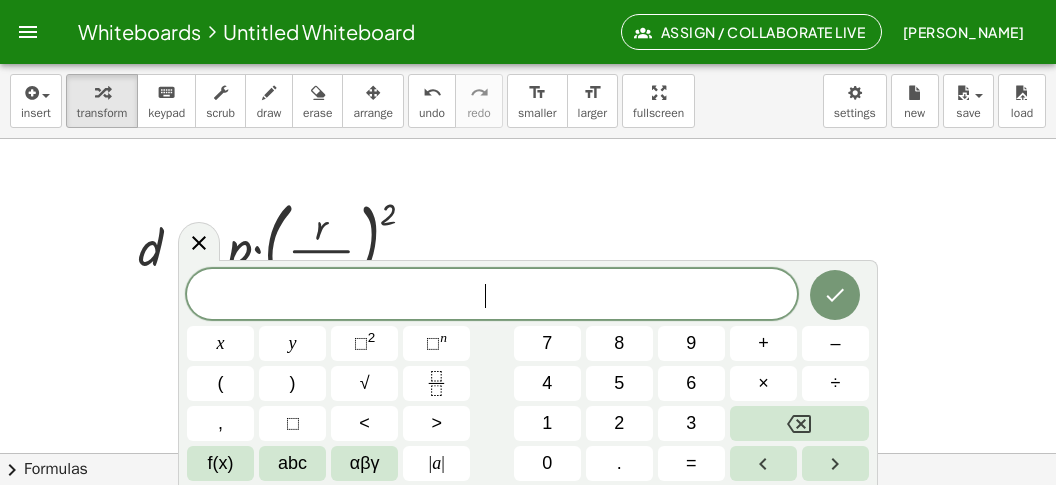 scroll, scrollTop: 18, scrollLeft: 0, axis: vertical 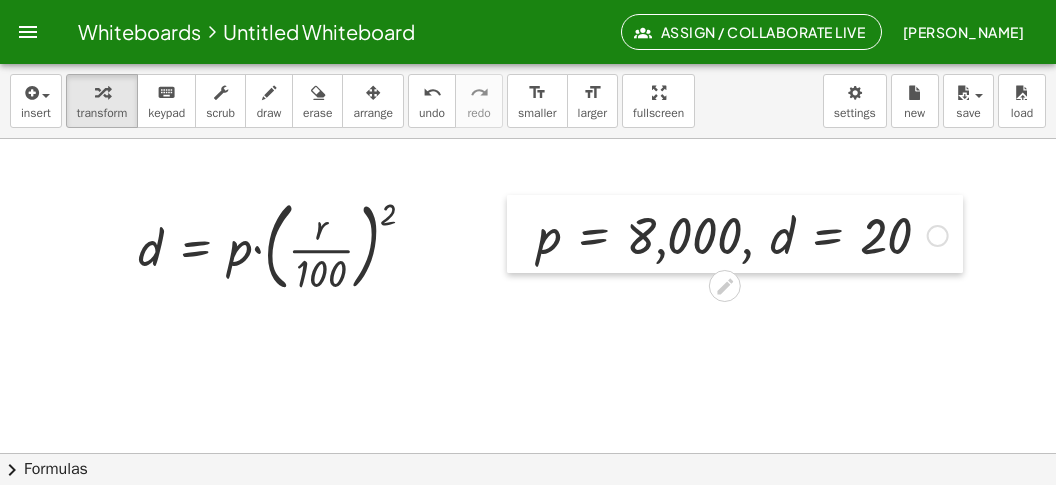 drag, startPoint x: 620, startPoint y: 256, endPoint x: 547, endPoint y: 245, distance: 73.82411 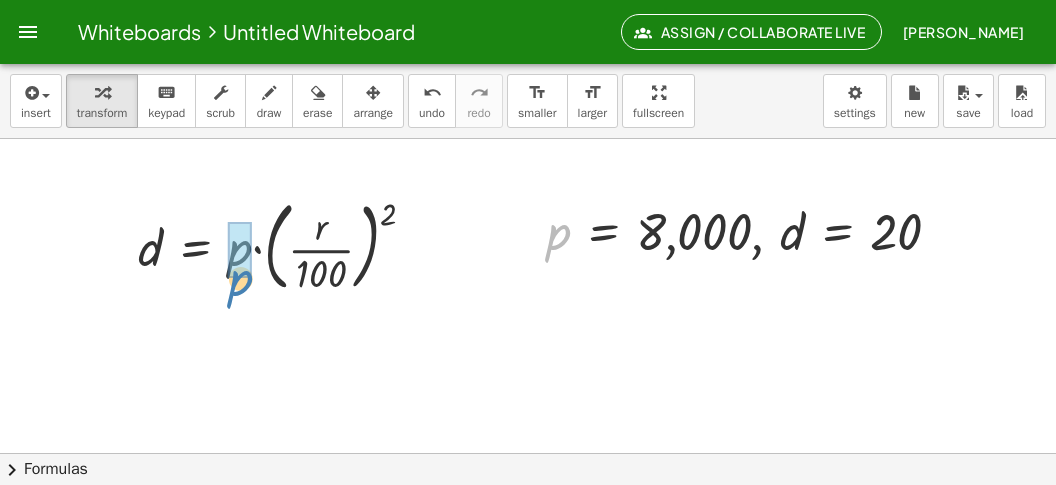 drag, startPoint x: 546, startPoint y: 256, endPoint x: 226, endPoint y: 278, distance: 320.75537 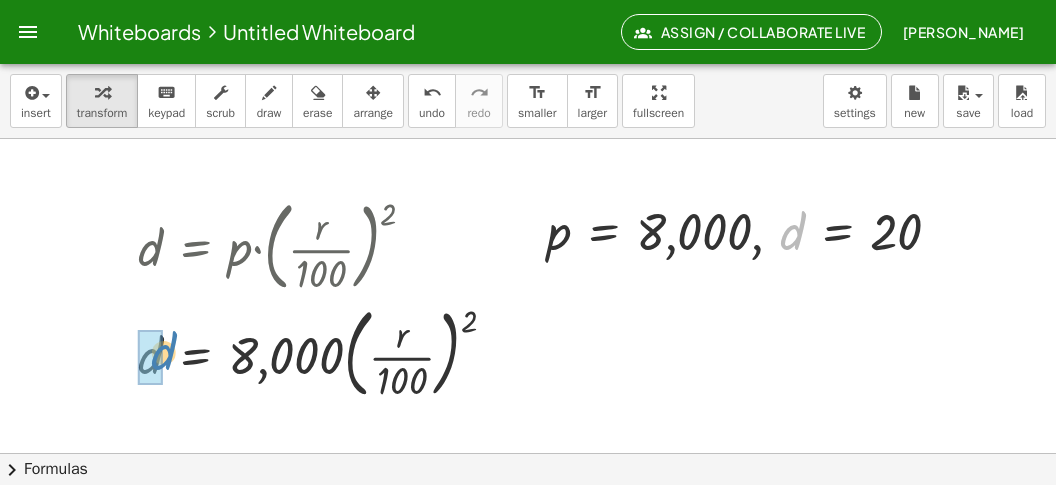 drag, startPoint x: 786, startPoint y: 232, endPoint x: 144, endPoint y: 351, distance: 652.93567 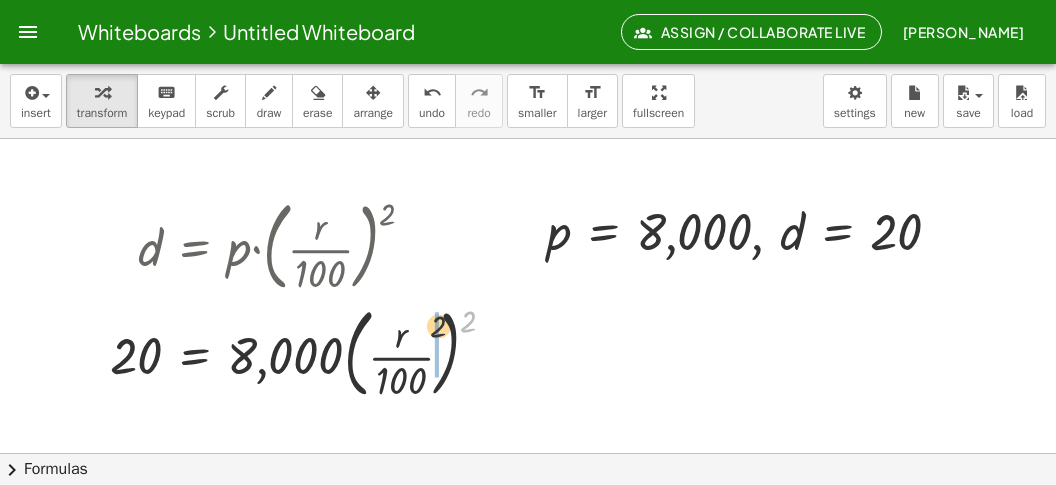 drag, startPoint x: 477, startPoint y: 312, endPoint x: 413, endPoint y: 344, distance: 71.55418 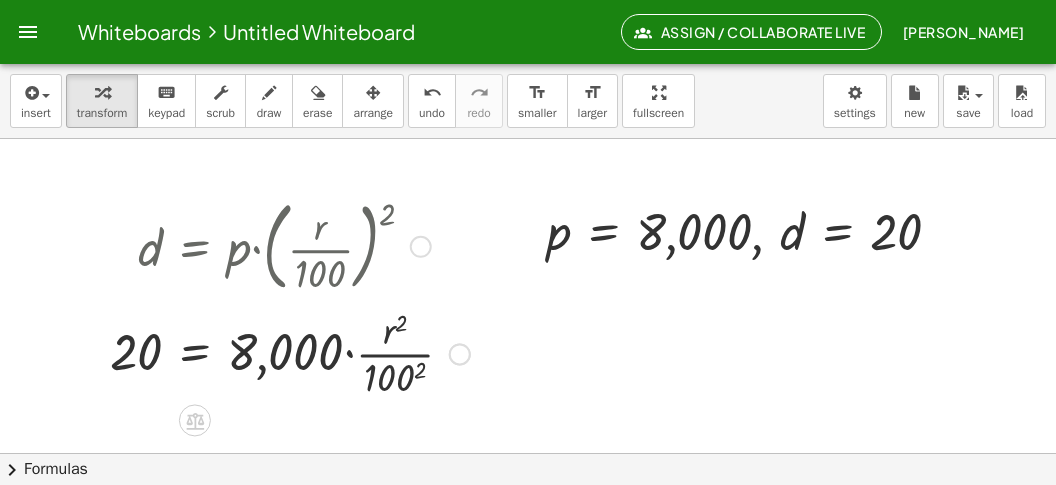 click at bounding box center (290, 352) 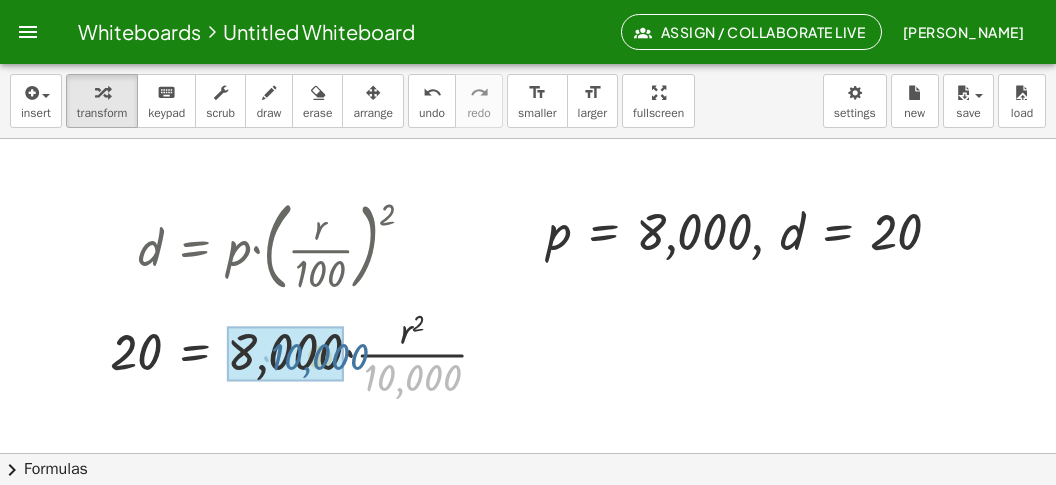 drag, startPoint x: 410, startPoint y: 382, endPoint x: 315, endPoint y: 360, distance: 97.5141 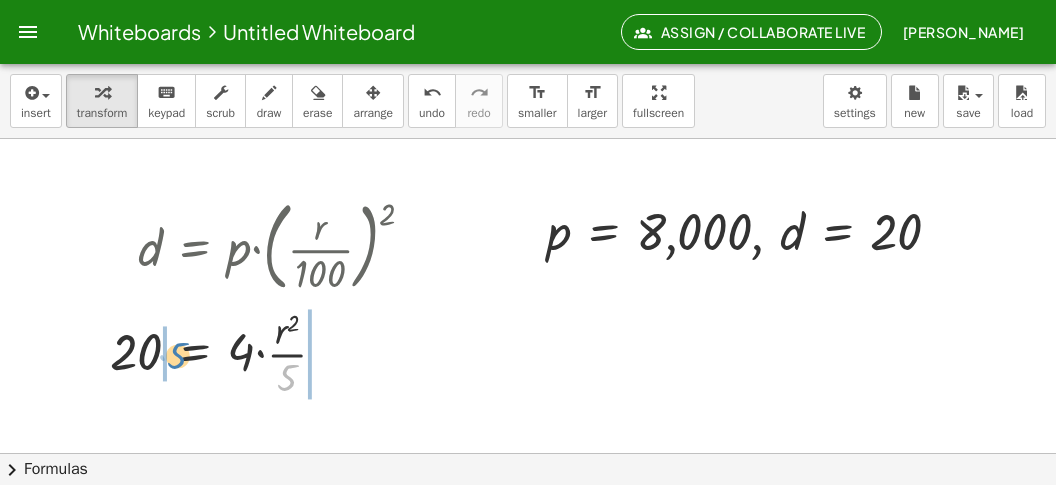 drag, startPoint x: 294, startPoint y: 382, endPoint x: 173, endPoint y: 353, distance: 124.42668 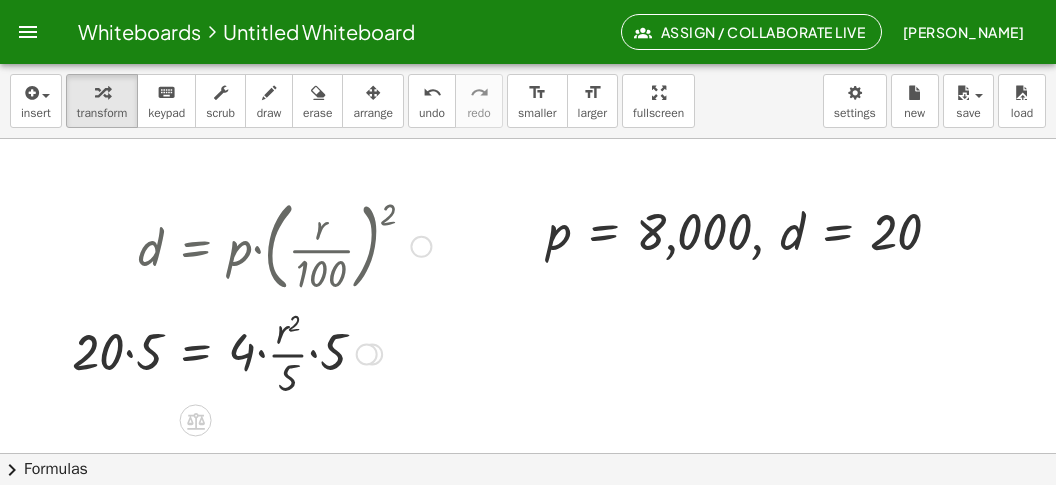 drag, startPoint x: 243, startPoint y: 357, endPoint x: 95, endPoint y: 387, distance: 151.00993 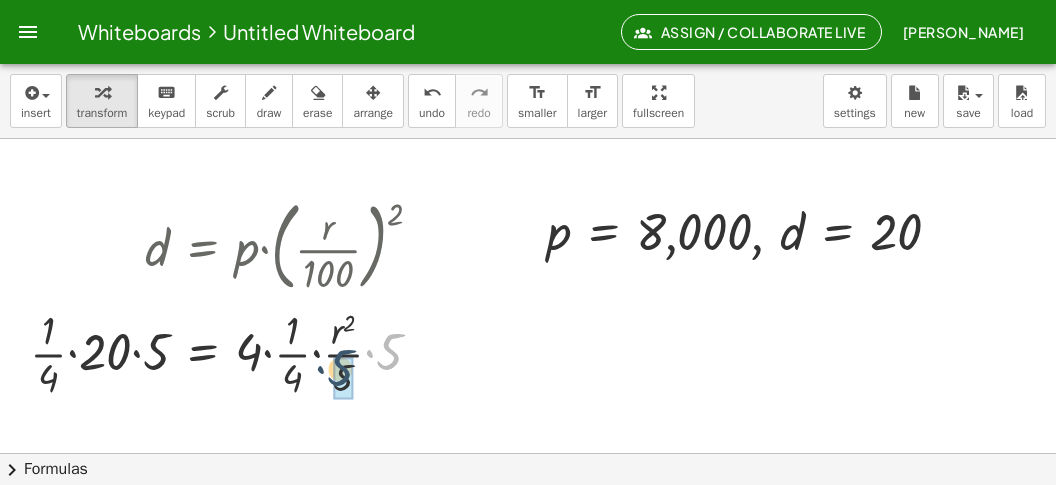 drag, startPoint x: 398, startPoint y: 349, endPoint x: 344, endPoint y: 368, distance: 57.245087 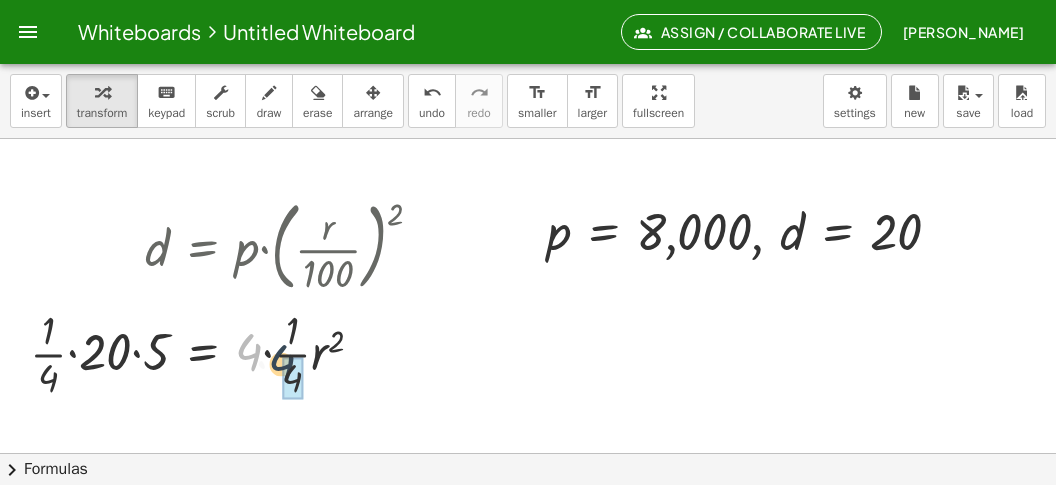 drag, startPoint x: 247, startPoint y: 349, endPoint x: 285, endPoint y: 361, distance: 39.849716 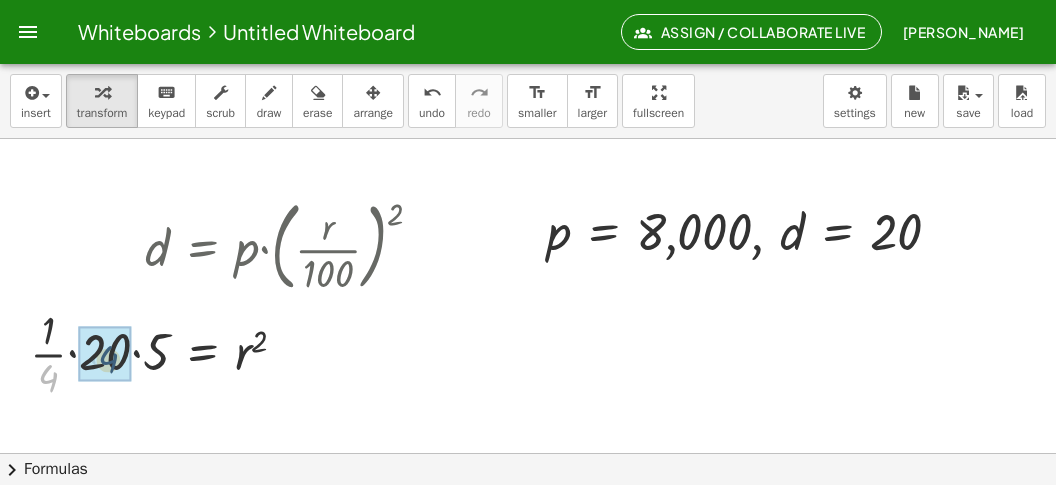 drag, startPoint x: 43, startPoint y: 372, endPoint x: 112, endPoint y: 356, distance: 70.83079 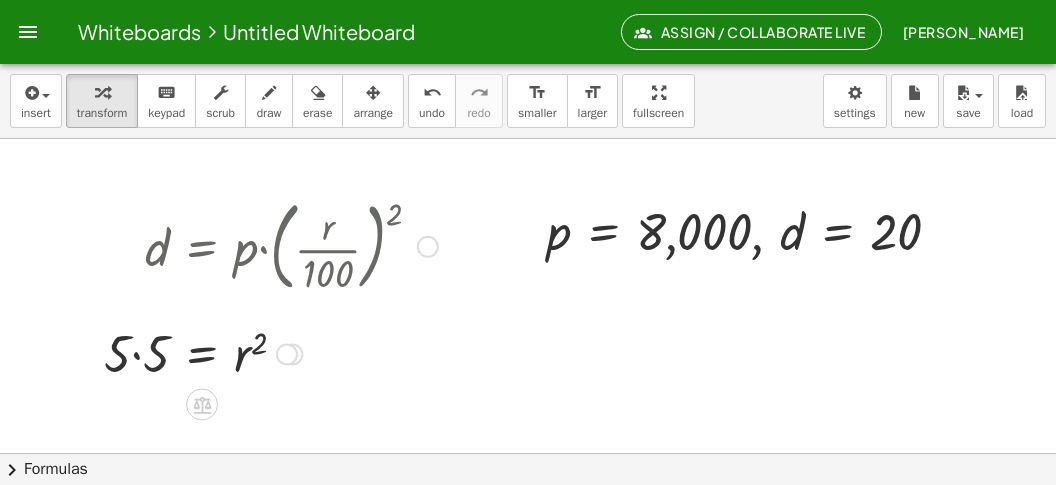 click at bounding box center (271, 352) 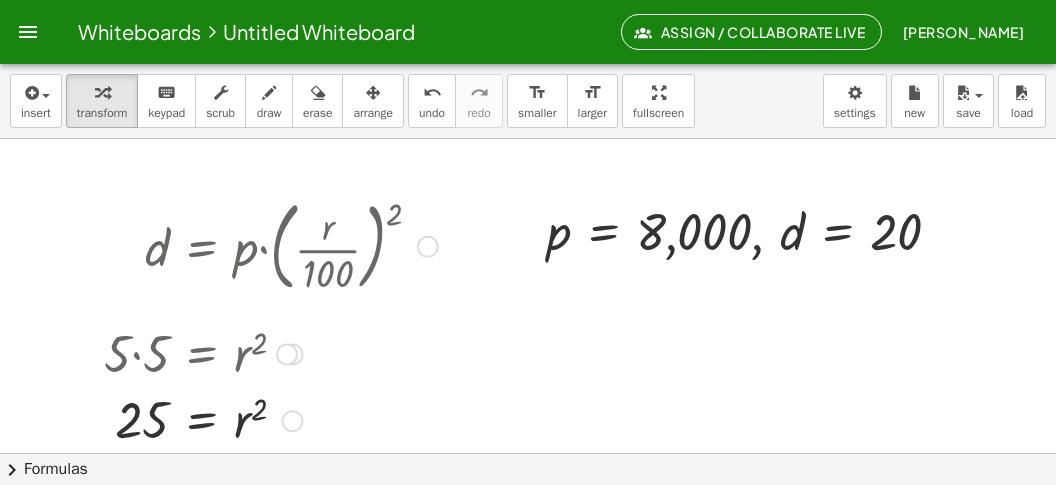 click at bounding box center [271, 419] 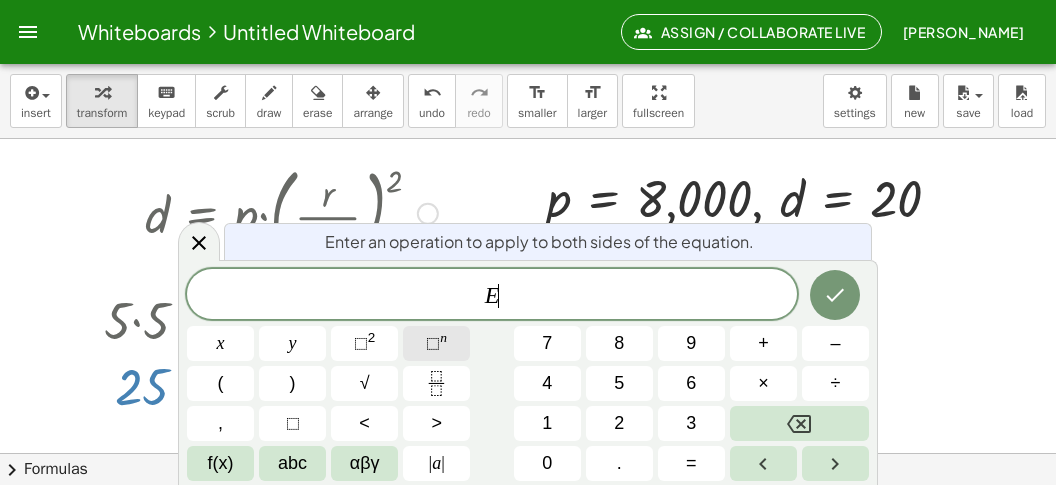 scroll, scrollTop: 5010, scrollLeft: 0, axis: vertical 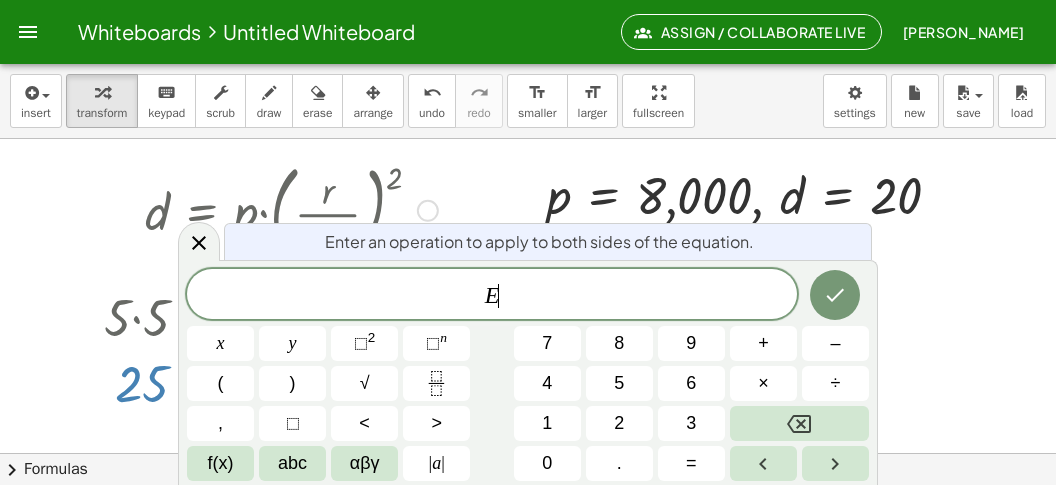 click on "E ​" at bounding box center [492, 296] 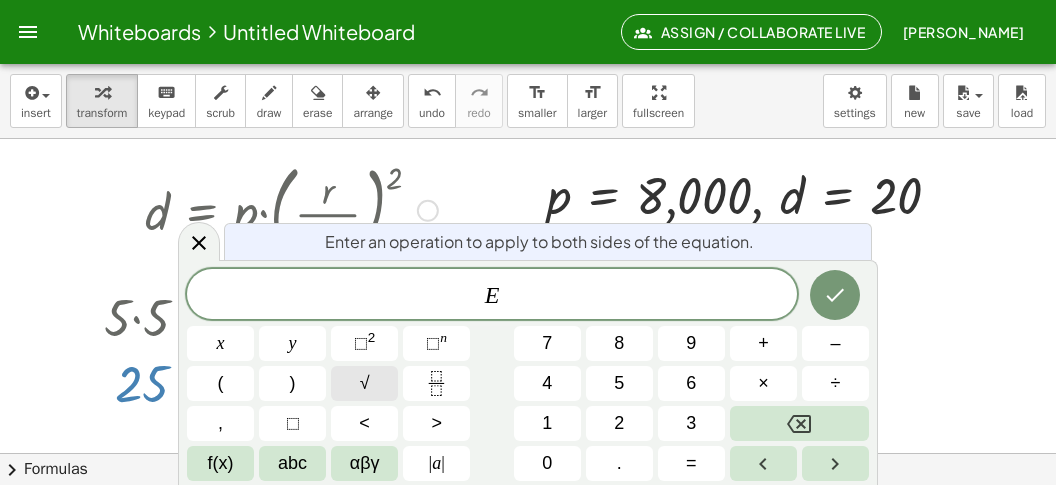 click on "√" at bounding box center (364, 383) 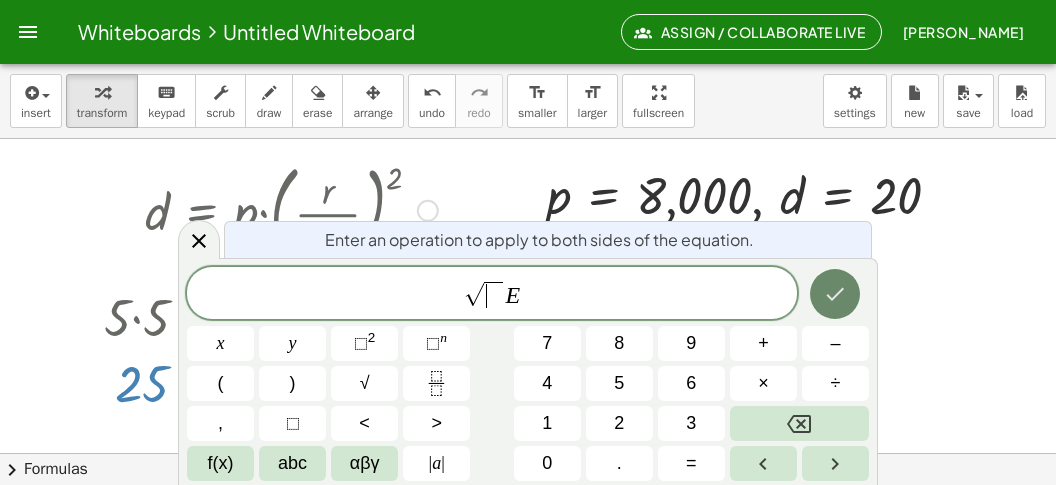 click 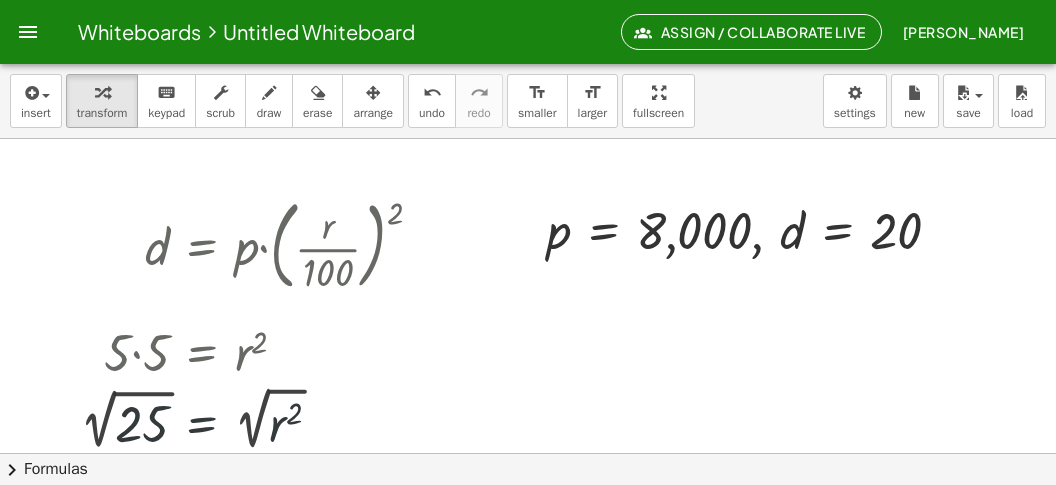 scroll, scrollTop: 4974, scrollLeft: 0, axis: vertical 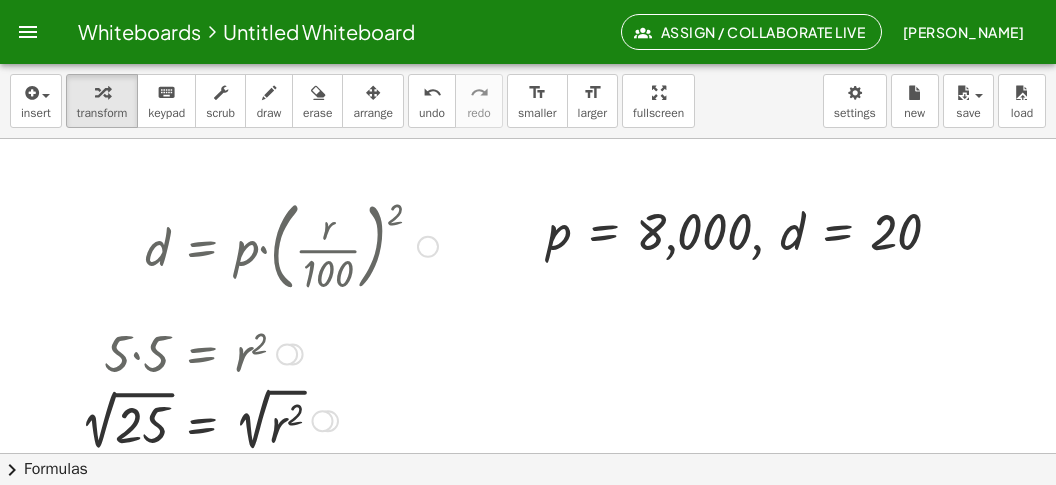 drag, startPoint x: 105, startPoint y: 434, endPoint x: 149, endPoint y: 433, distance: 44.011364 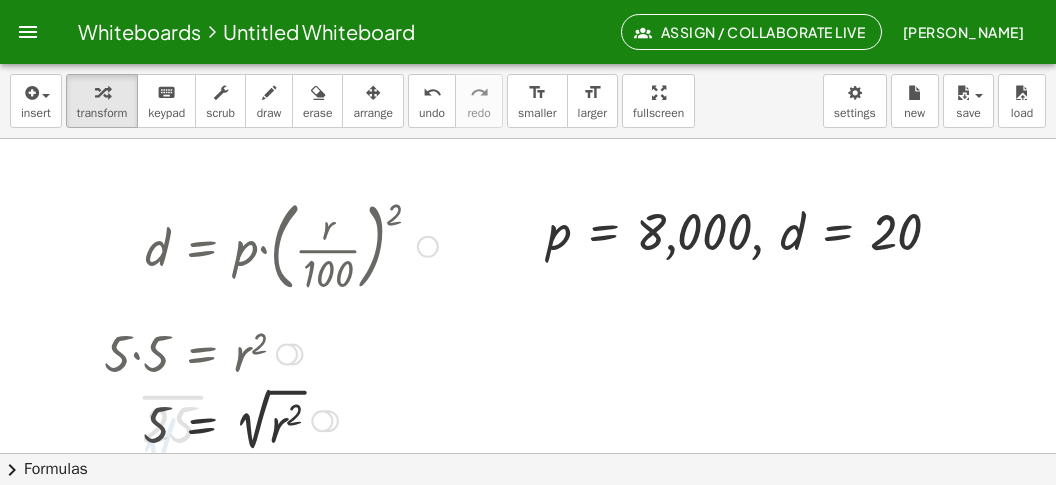 drag, startPoint x: 249, startPoint y: 427, endPoint x: 263, endPoint y: 435, distance: 16.124516 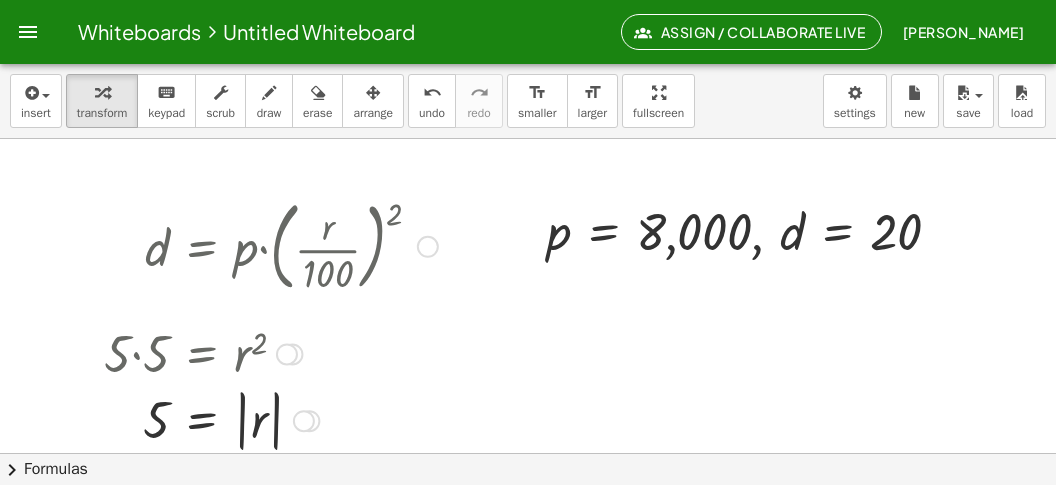 click at bounding box center (271, 419) 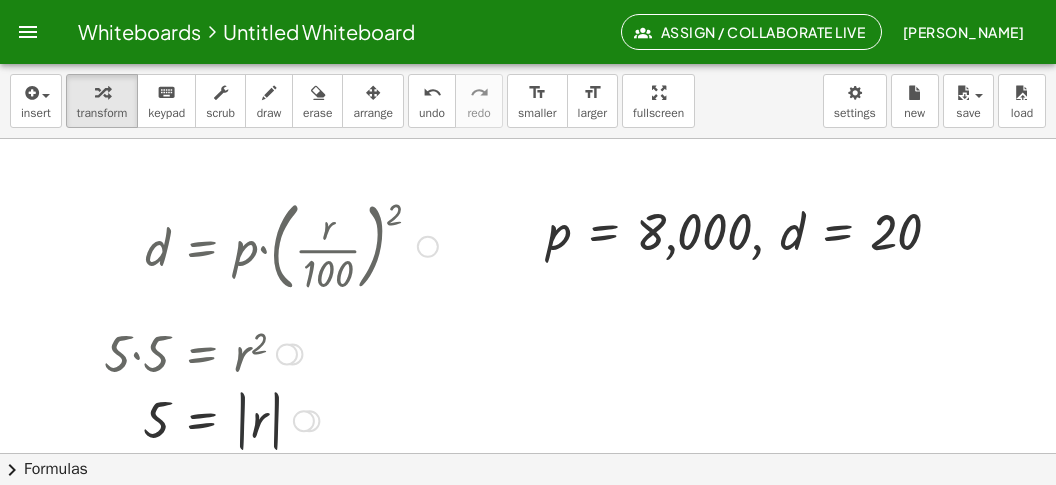 click at bounding box center (271, 419) 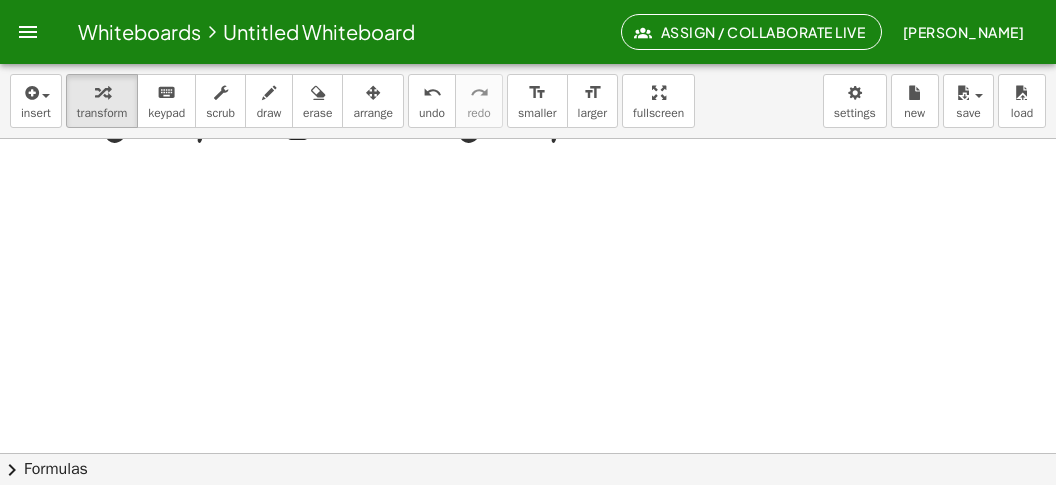 scroll, scrollTop: 5353, scrollLeft: 0, axis: vertical 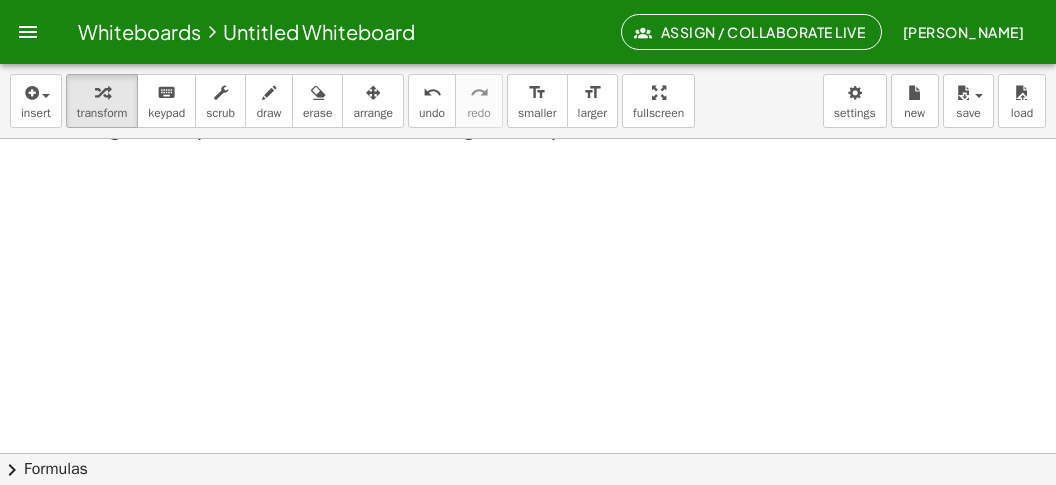 click at bounding box center (528, -2223) 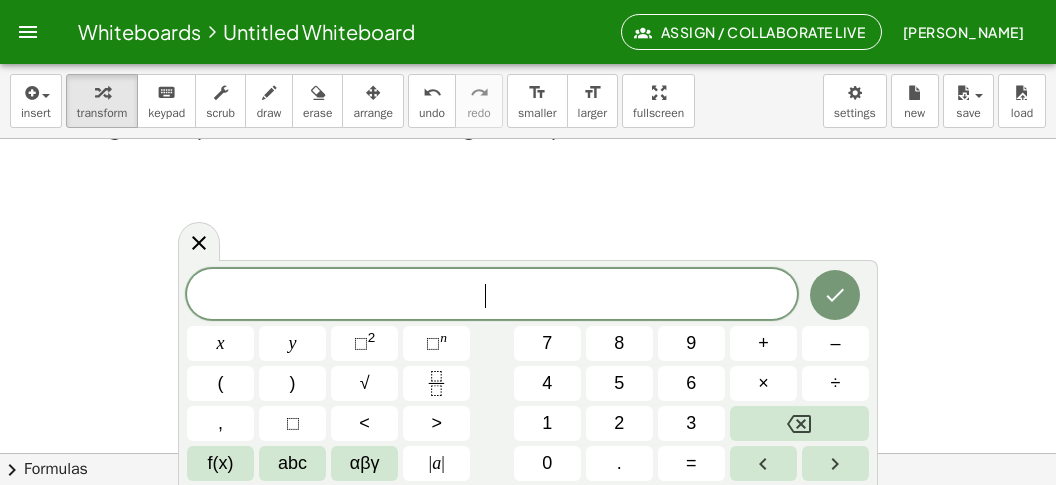 scroll, scrollTop: 18, scrollLeft: 0, axis: vertical 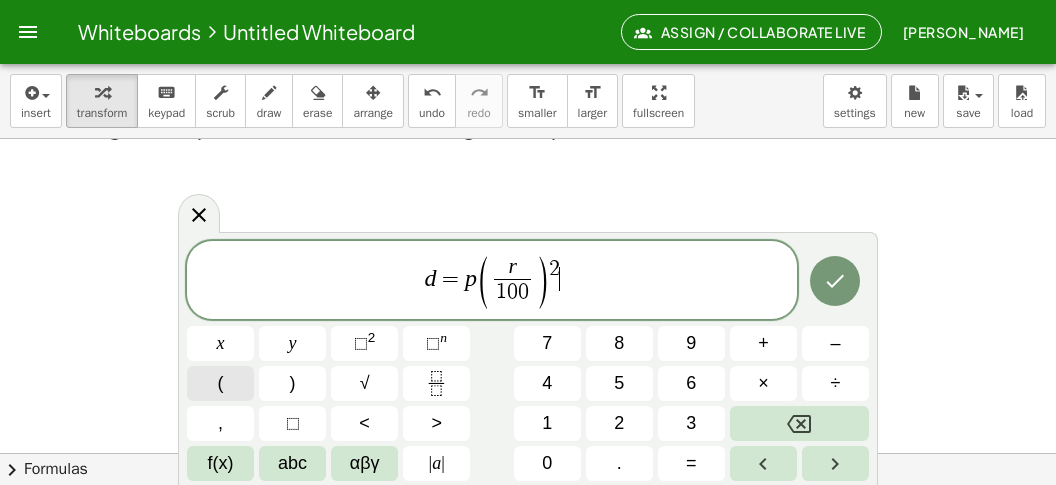 click on "(" at bounding box center (220, 383) 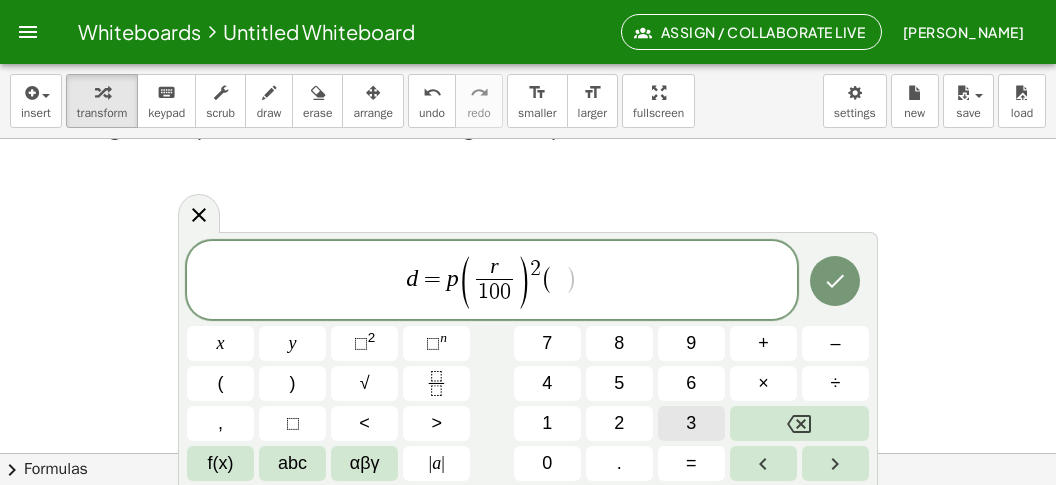 click on "3" at bounding box center (691, 423) 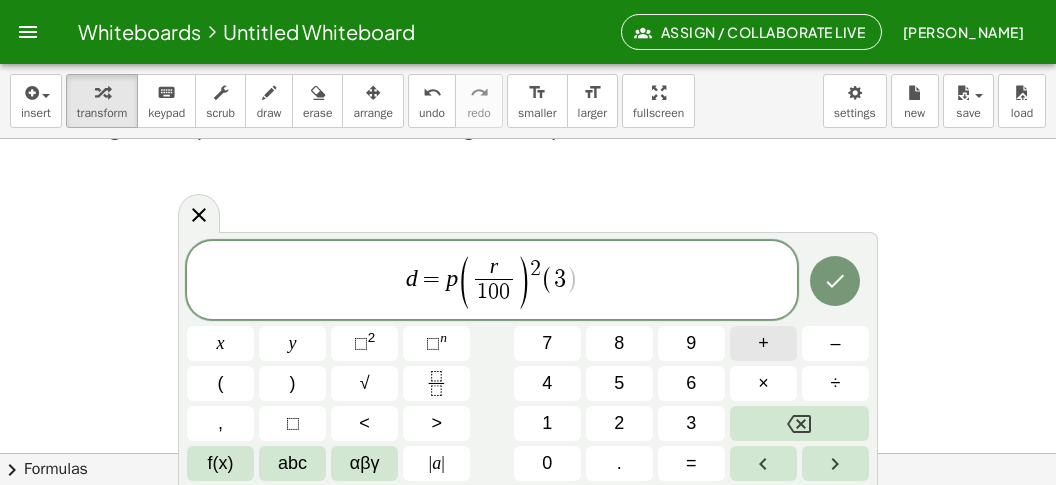 click on "+" at bounding box center (763, 343) 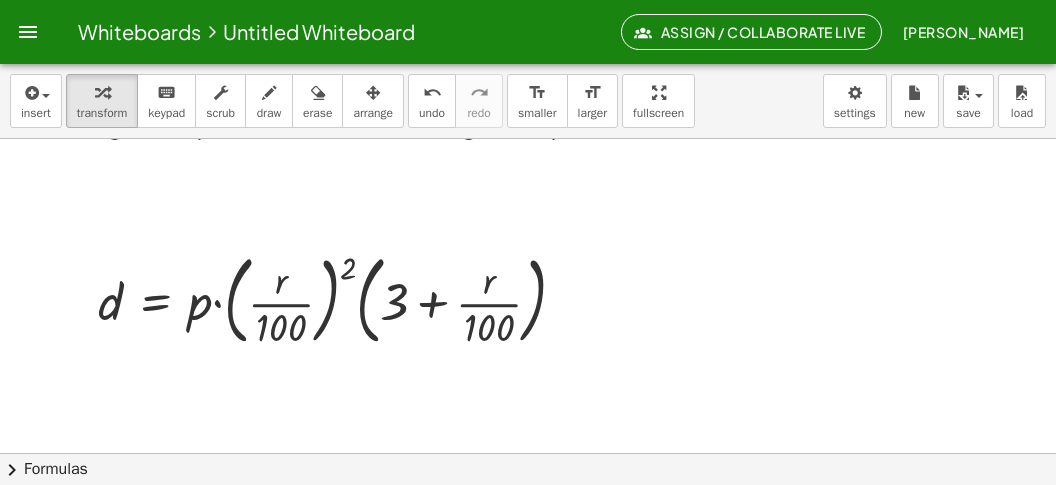 click at bounding box center [528, -2223] 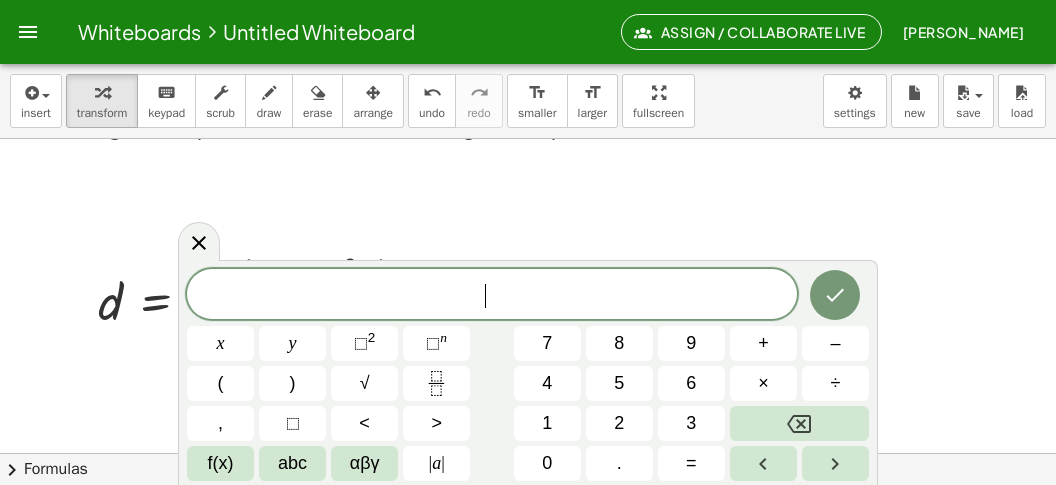 scroll, scrollTop: 18, scrollLeft: 0, axis: vertical 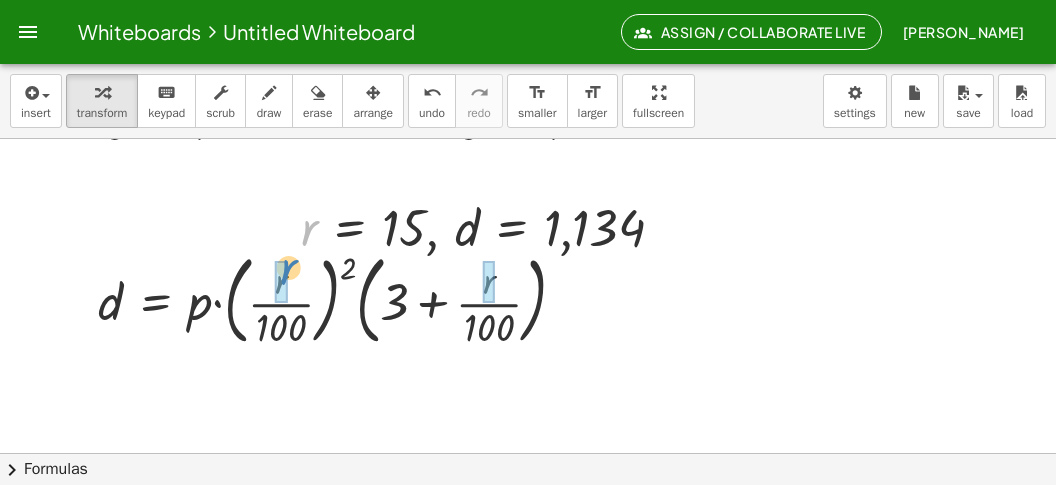 drag, startPoint x: 310, startPoint y: 232, endPoint x: 289, endPoint y: 271, distance: 44.294468 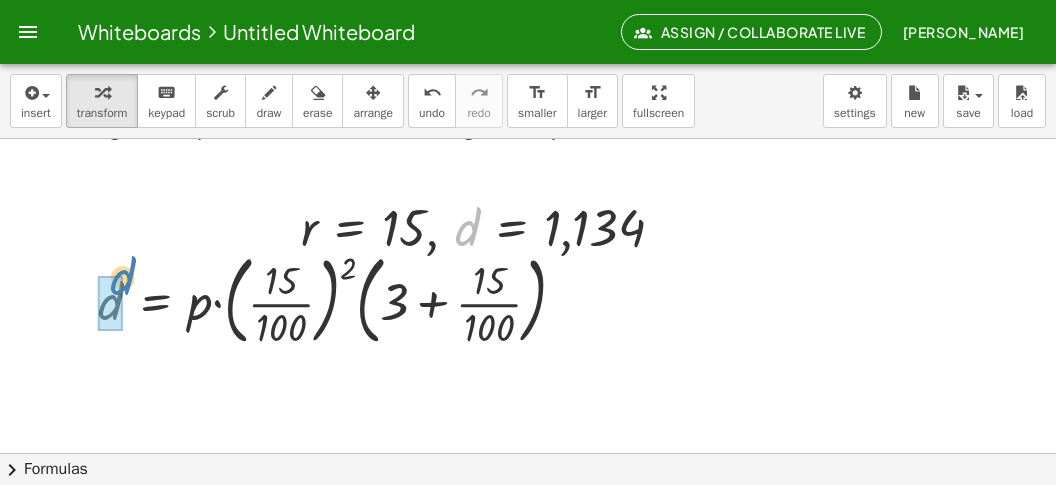 drag, startPoint x: 476, startPoint y: 226, endPoint x: 132, endPoint y: 273, distance: 347.19592 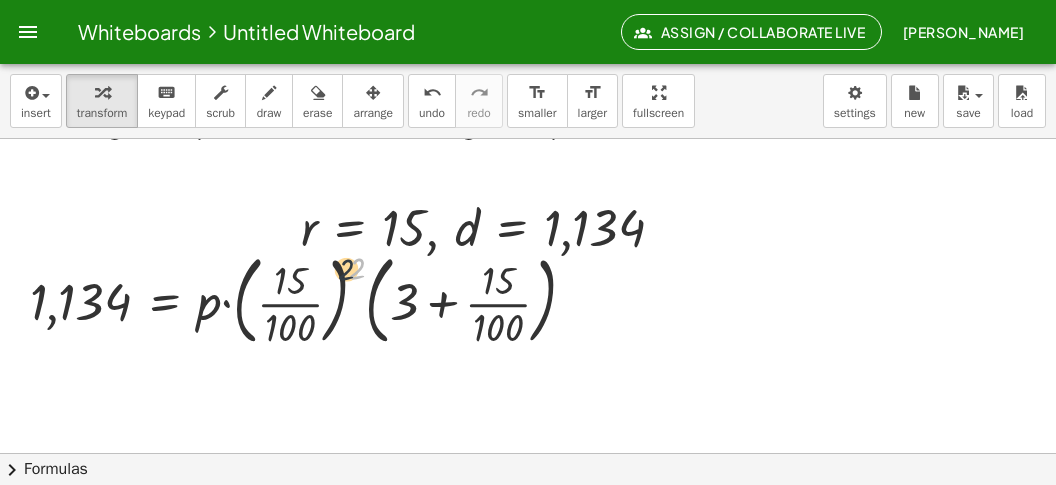 drag, startPoint x: 358, startPoint y: 270, endPoint x: 311, endPoint y: 275, distance: 47.26521 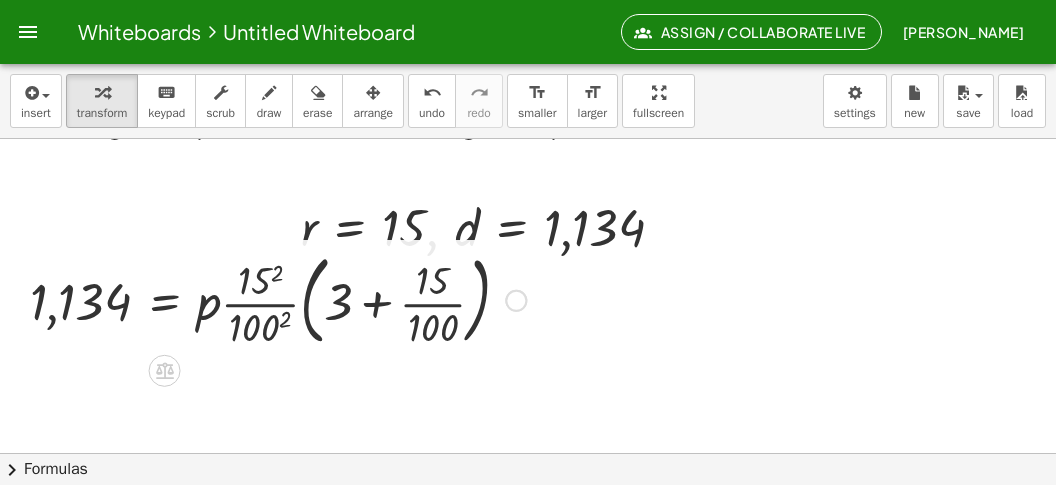 click at bounding box center (278, 299) 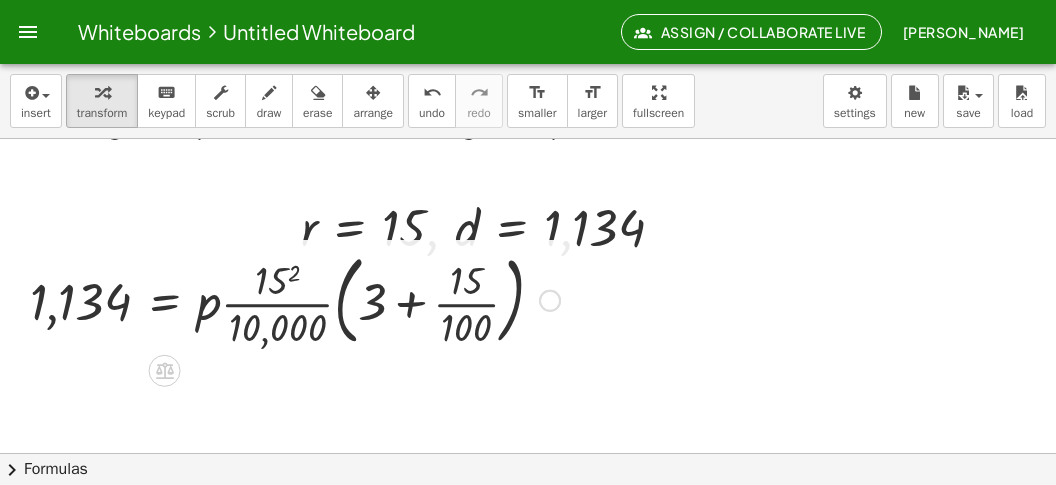 click at bounding box center [295, 299] 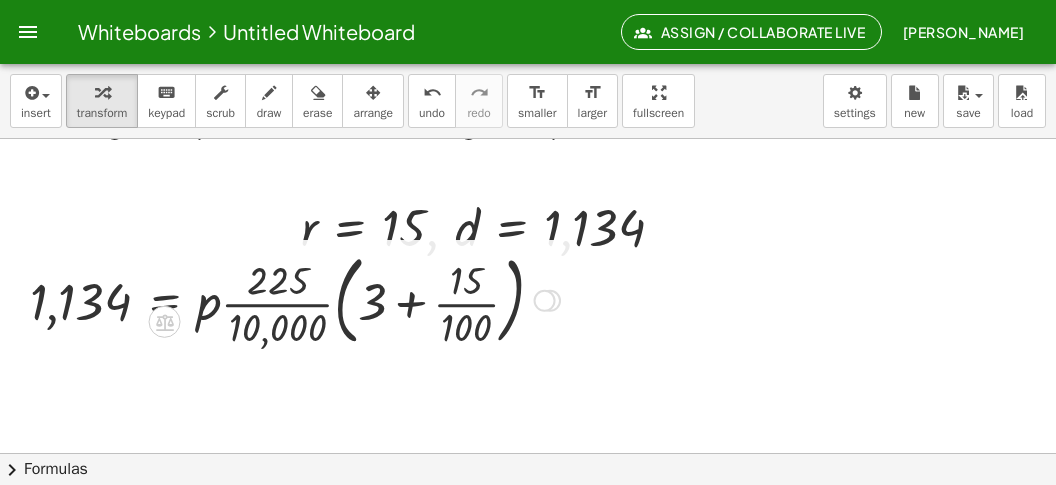 click at bounding box center (295, 299) 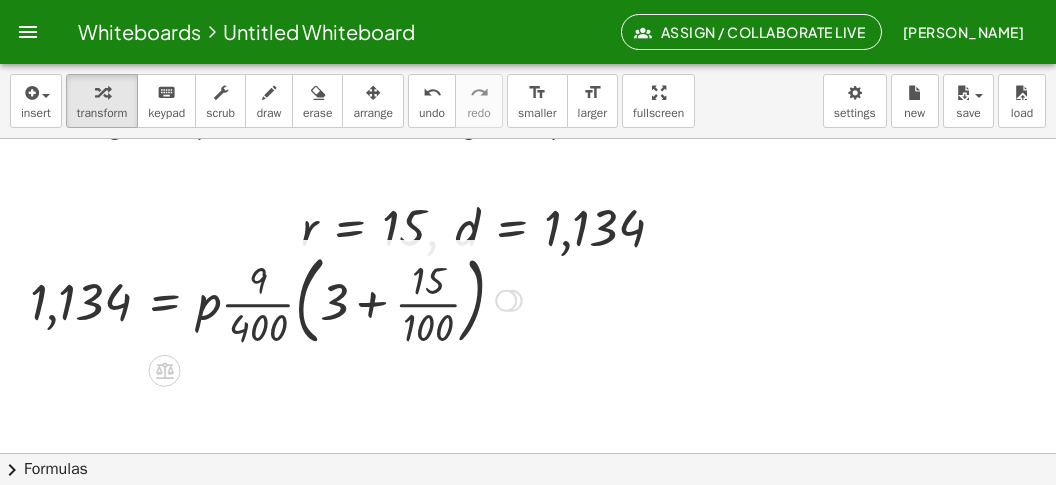click at bounding box center (276, 299) 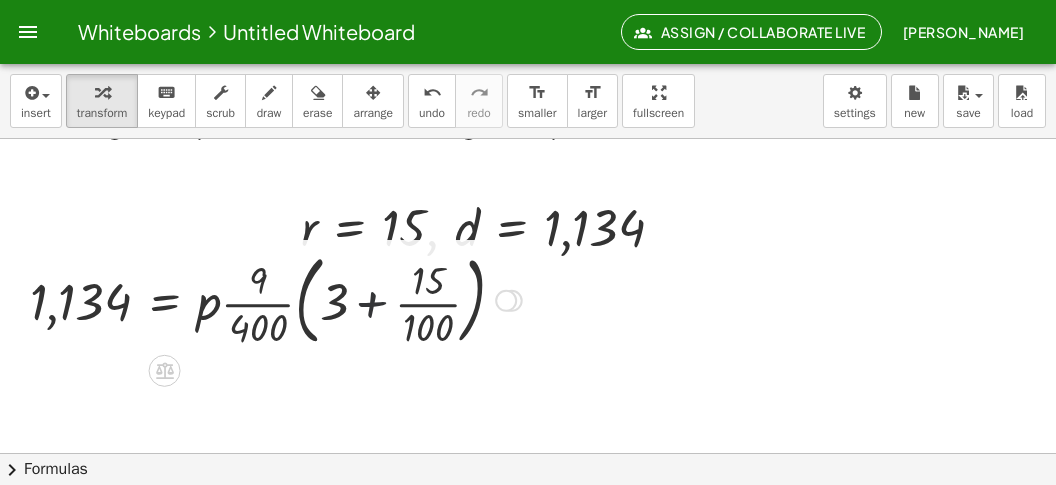 click at bounding box center [276, 299] 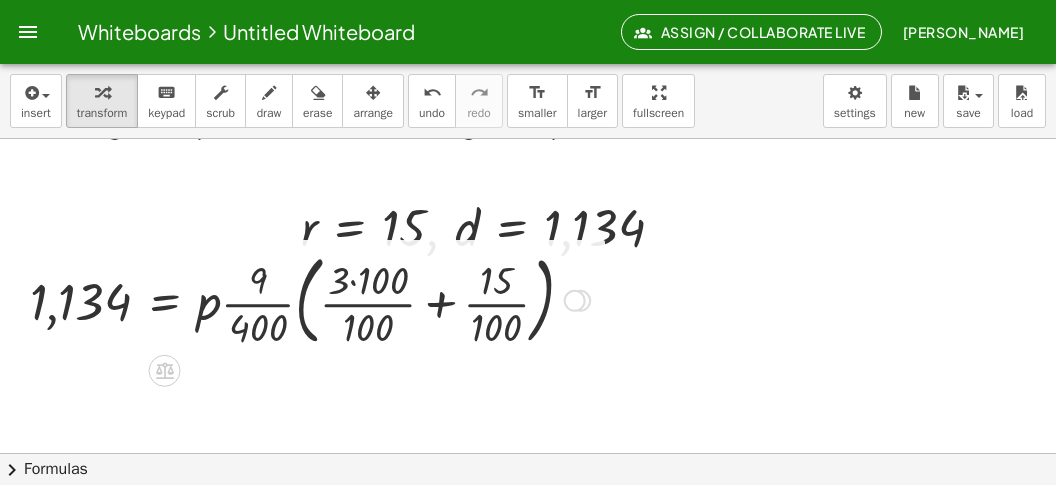 click at bounding box center (310, 299) 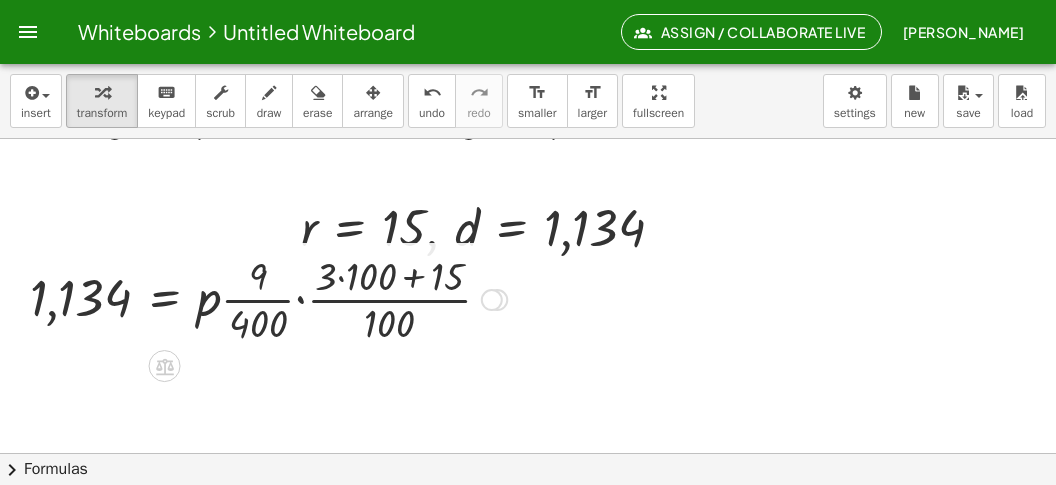 click at bounding box center [268, 298] 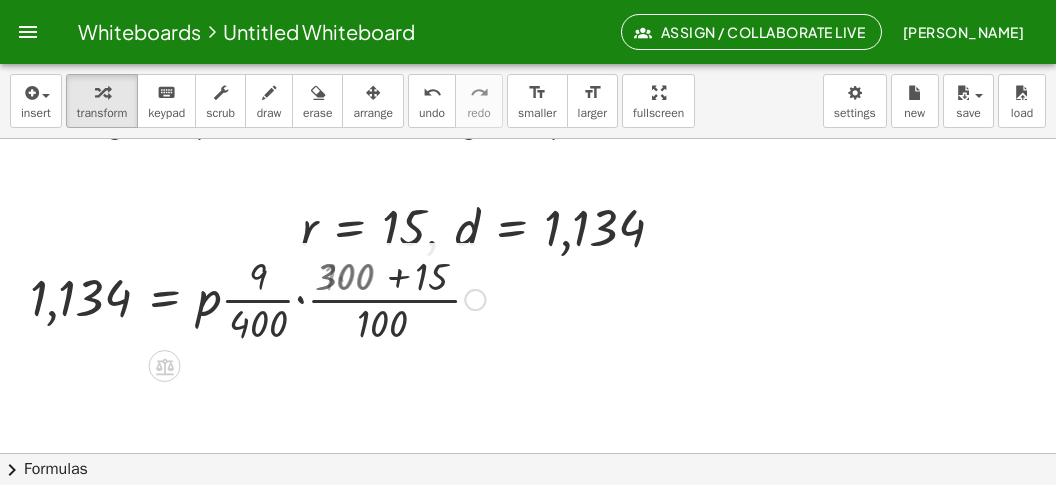 click at bounding box center [257, 298] 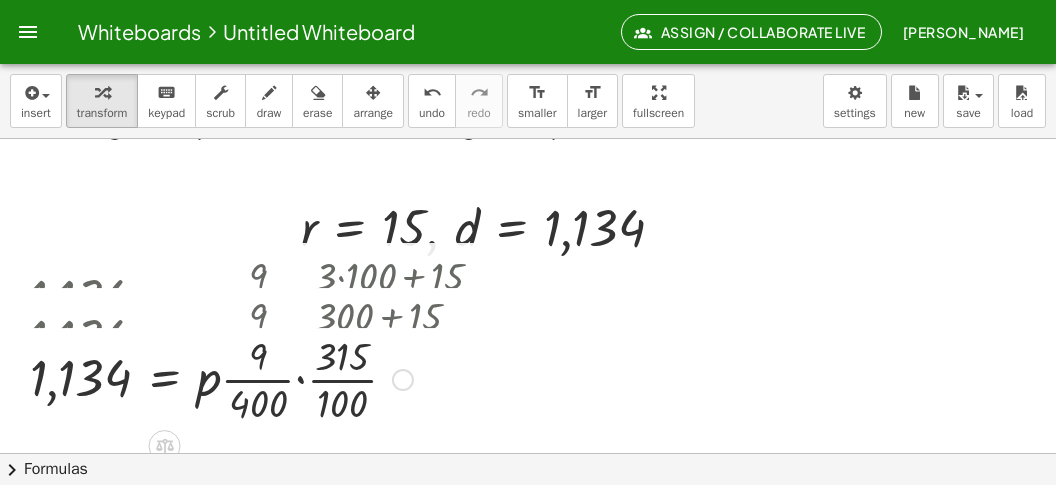 click at bounding box center [268, 298] 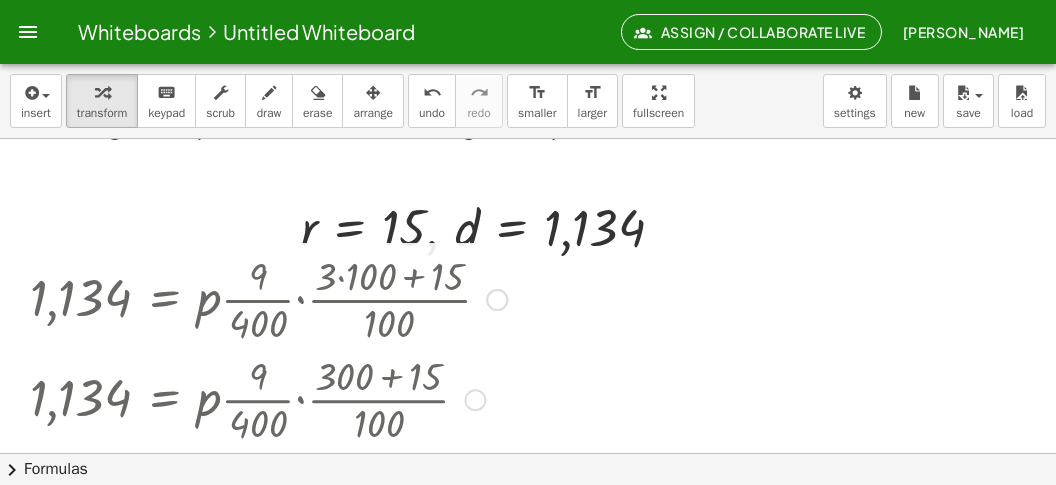 scroll, scrollTop: 5479, scrollLeft: 0, axis: vertical 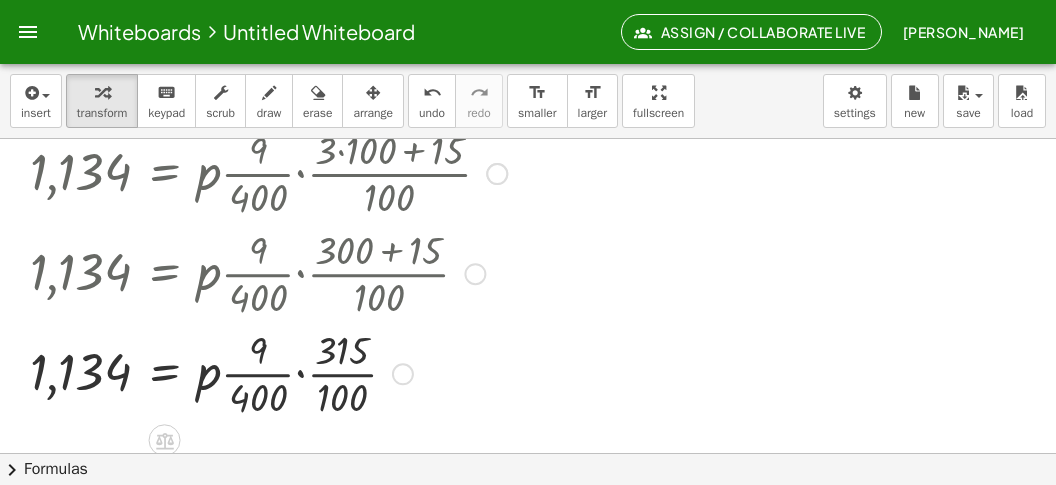 click at bounding box center (268, 372) 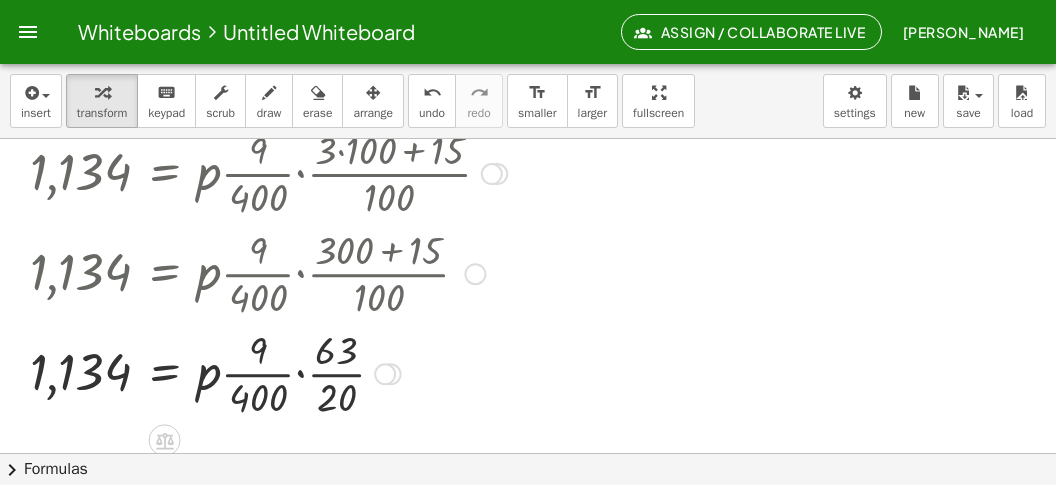 click at bounding box center [268, 372] 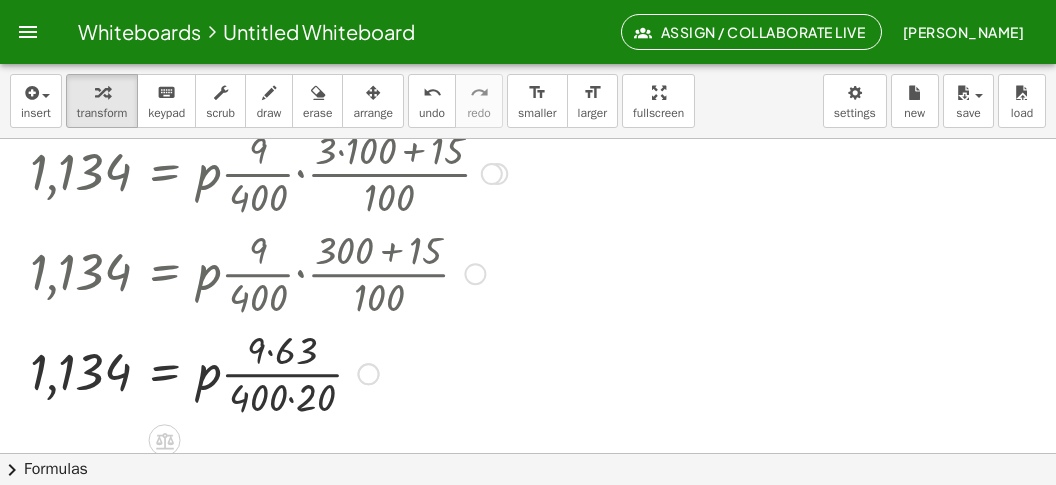 click at bounding box center [268, 372] 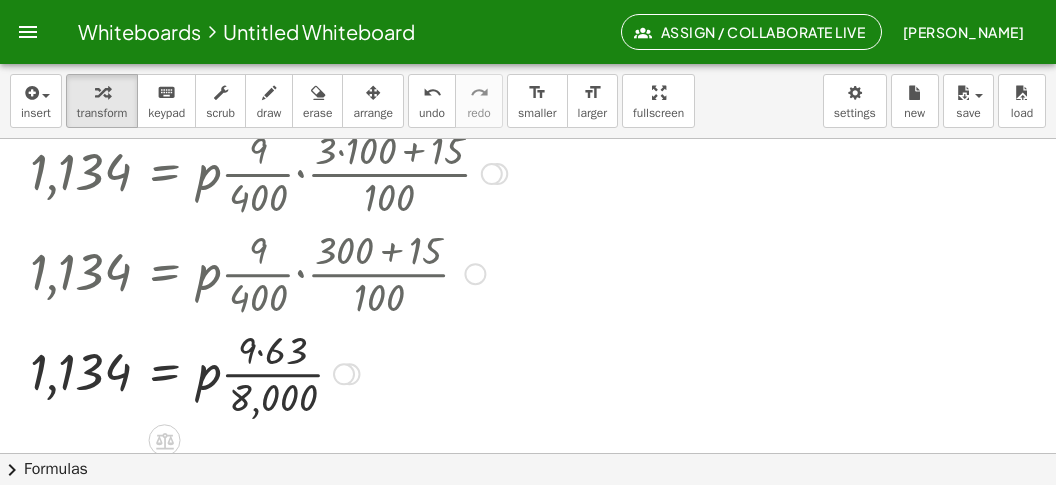 click at bounding box center (268, 372) 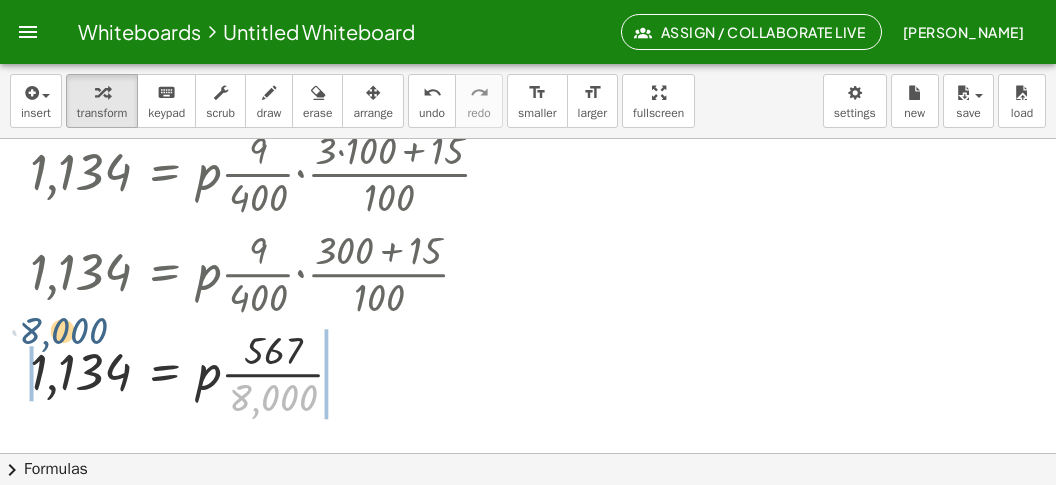 drag, startPoint x: 276, startPoint y: 397, endPoint x: 63, endPoint y: 327, distance: 224.20749 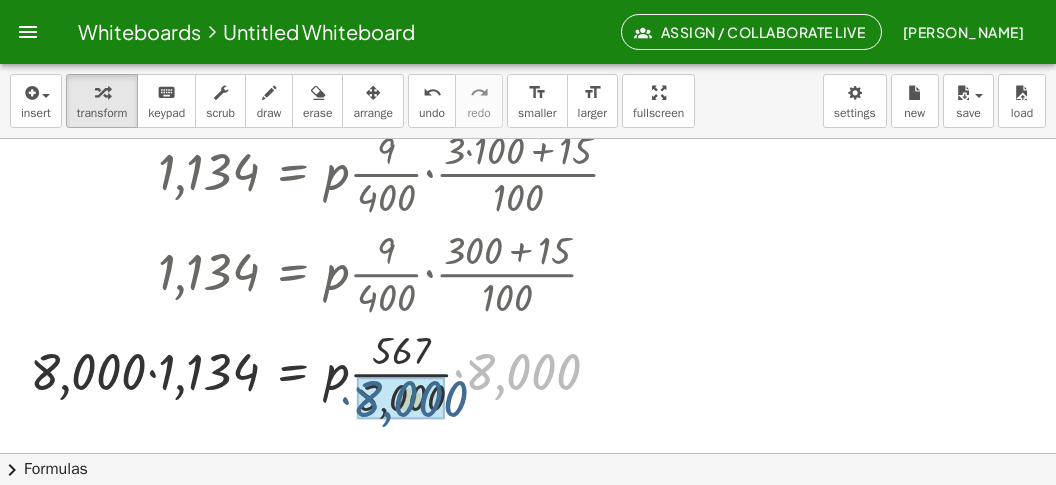 drag, startPoint x: 505, startPoint y: 367, endPoint x: 383, endPoint y: 387, distance: 123.62848 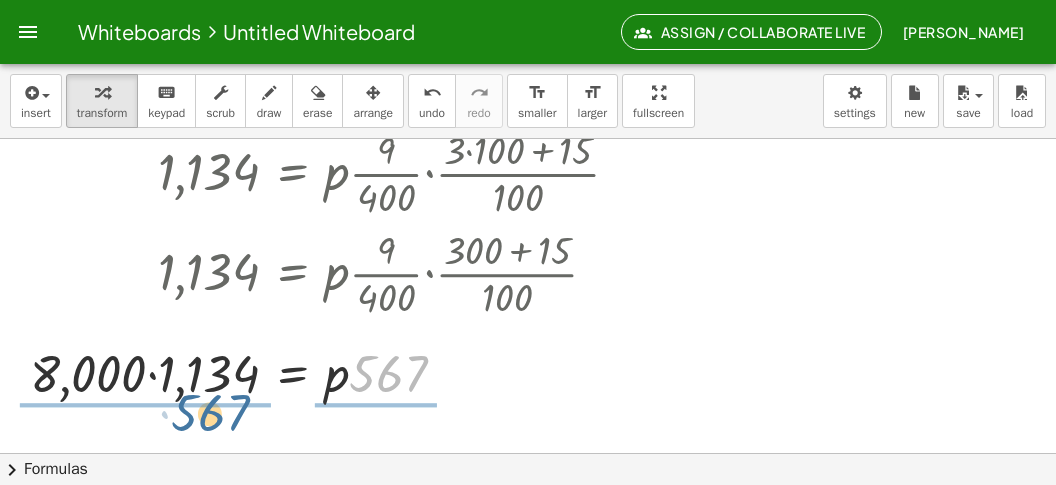 drag, startPoint x: 394, startPoint y: 373, endPoint x: 177, endPoint y: 391, distance: 217.74527 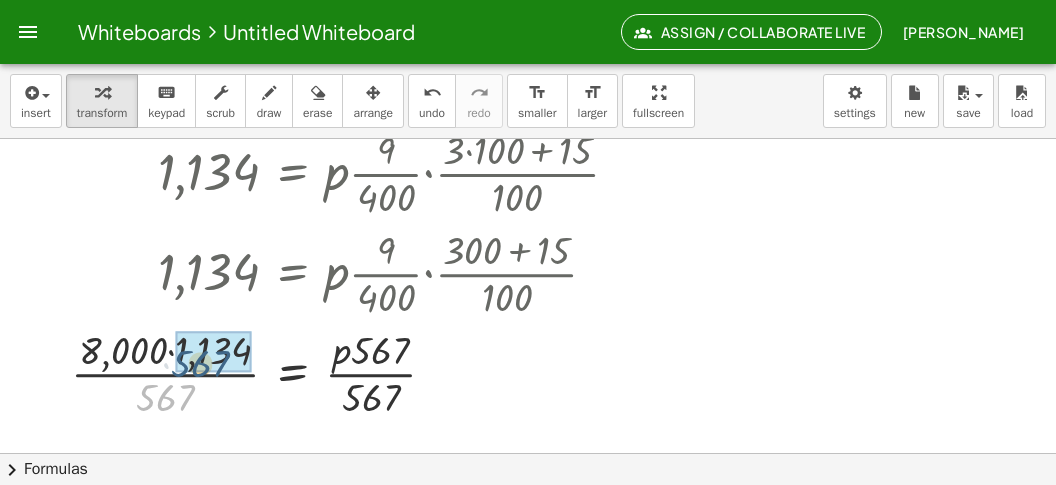 drag, startPoint x: 160, startPoint y: 402, endPoint x: 188, endPoint y: 372, distance: 41.036568 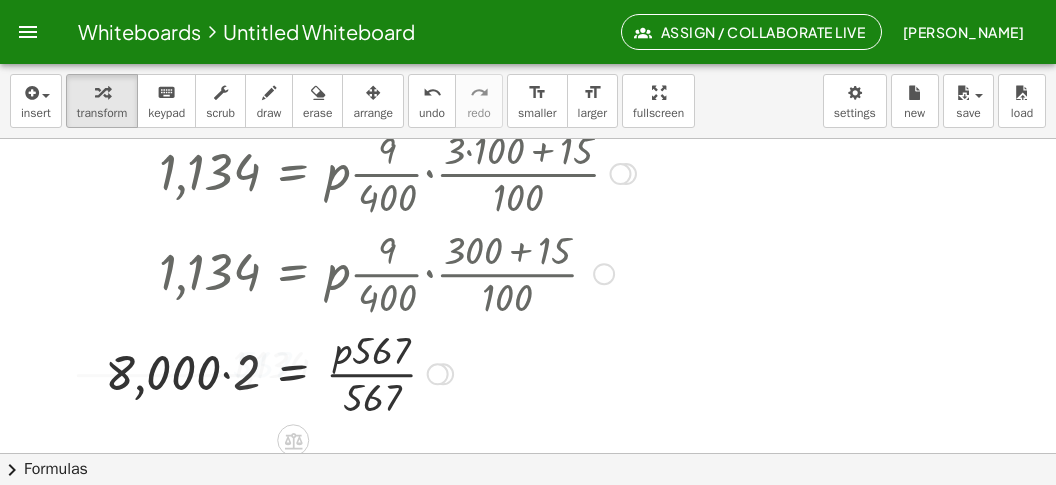 drag, startPoint x: 208, startPoint y: 373, endPoint x: 219, endPoint y: 376, distance: 11.401754 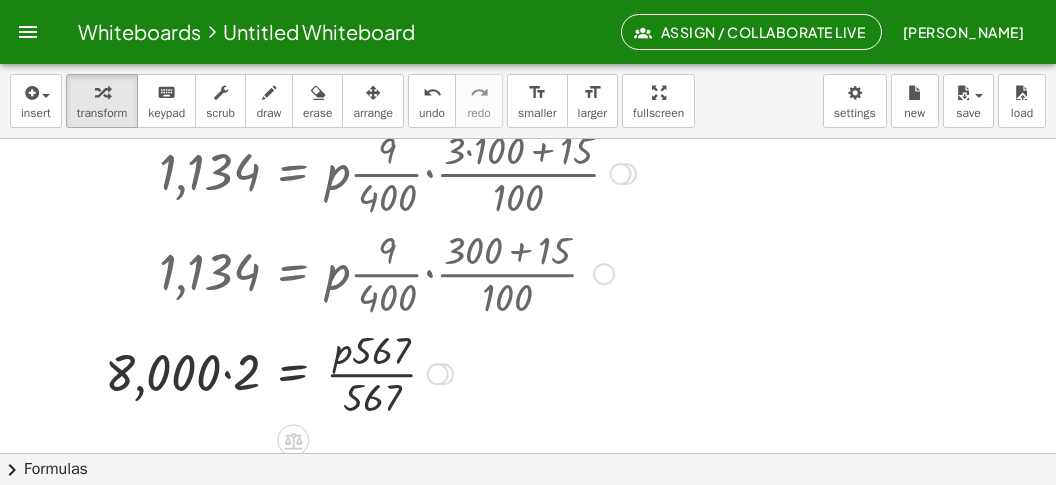 drag, startPoint x: 229, startPoint y: 379, endPoint x: 249, endPoint y: 404, distance: 32.01562 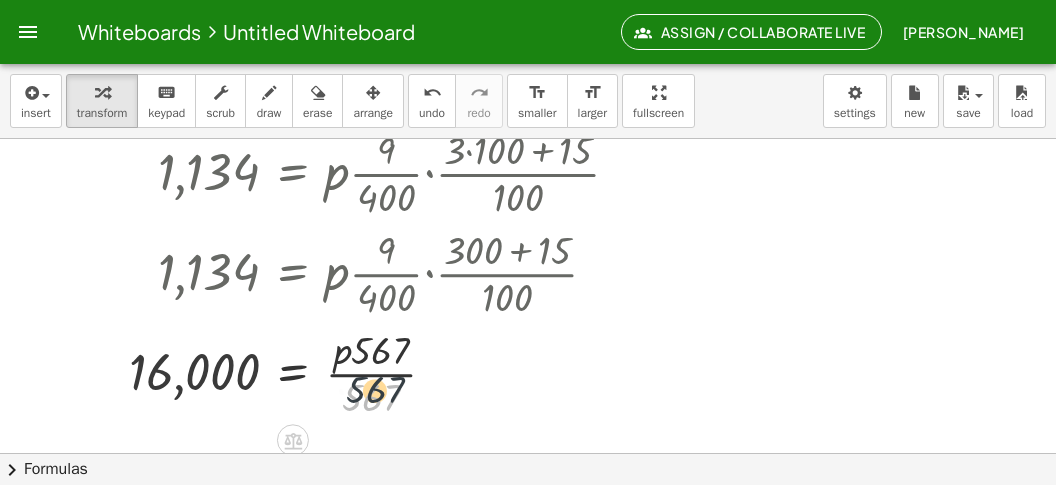 click on "· 567 = · p · 567 · 567 16,000" at bounding box center [293, 374] 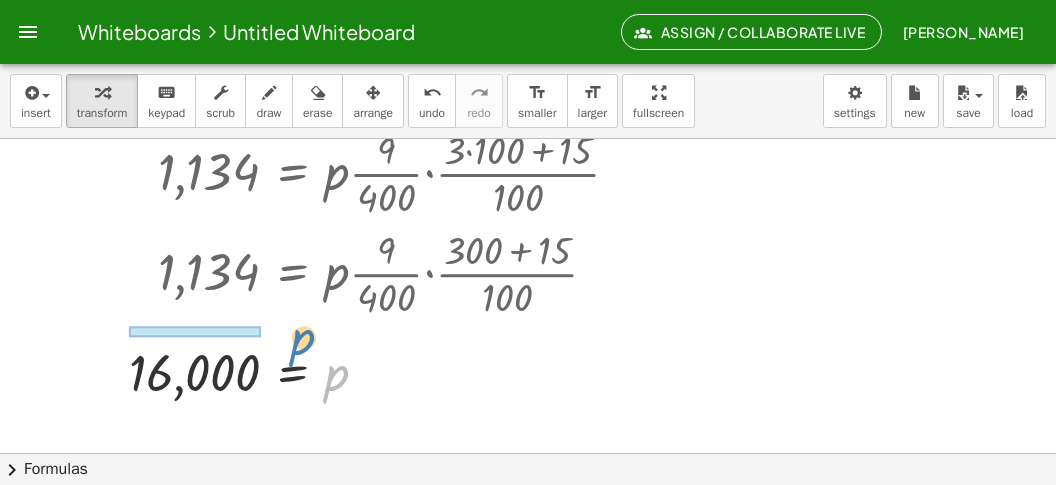drag, startPoint x: 327, startPoint y: 370, endPoint x: 294, endPoint y: 338, distance: 45.96738 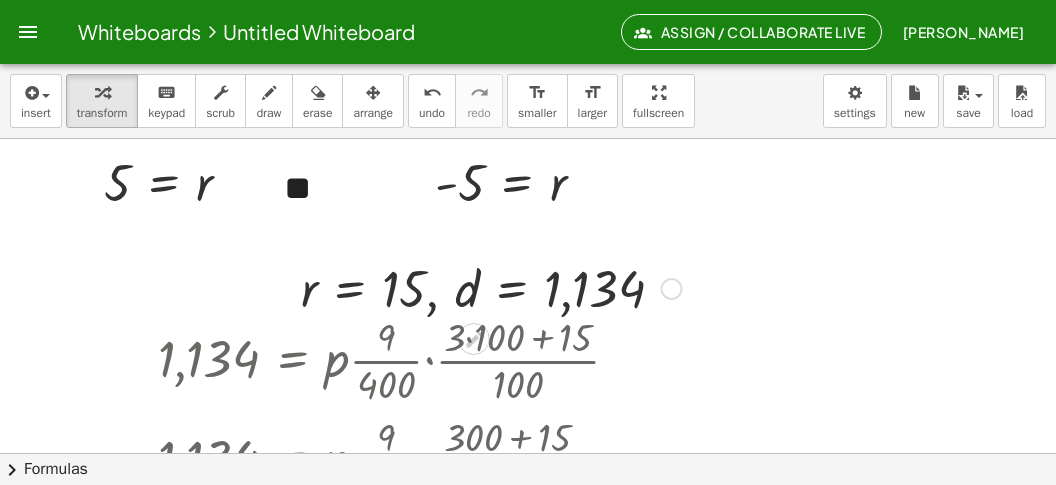 scroll, scrollTop: 5418, scrollLeft: 0, axis: vertical 